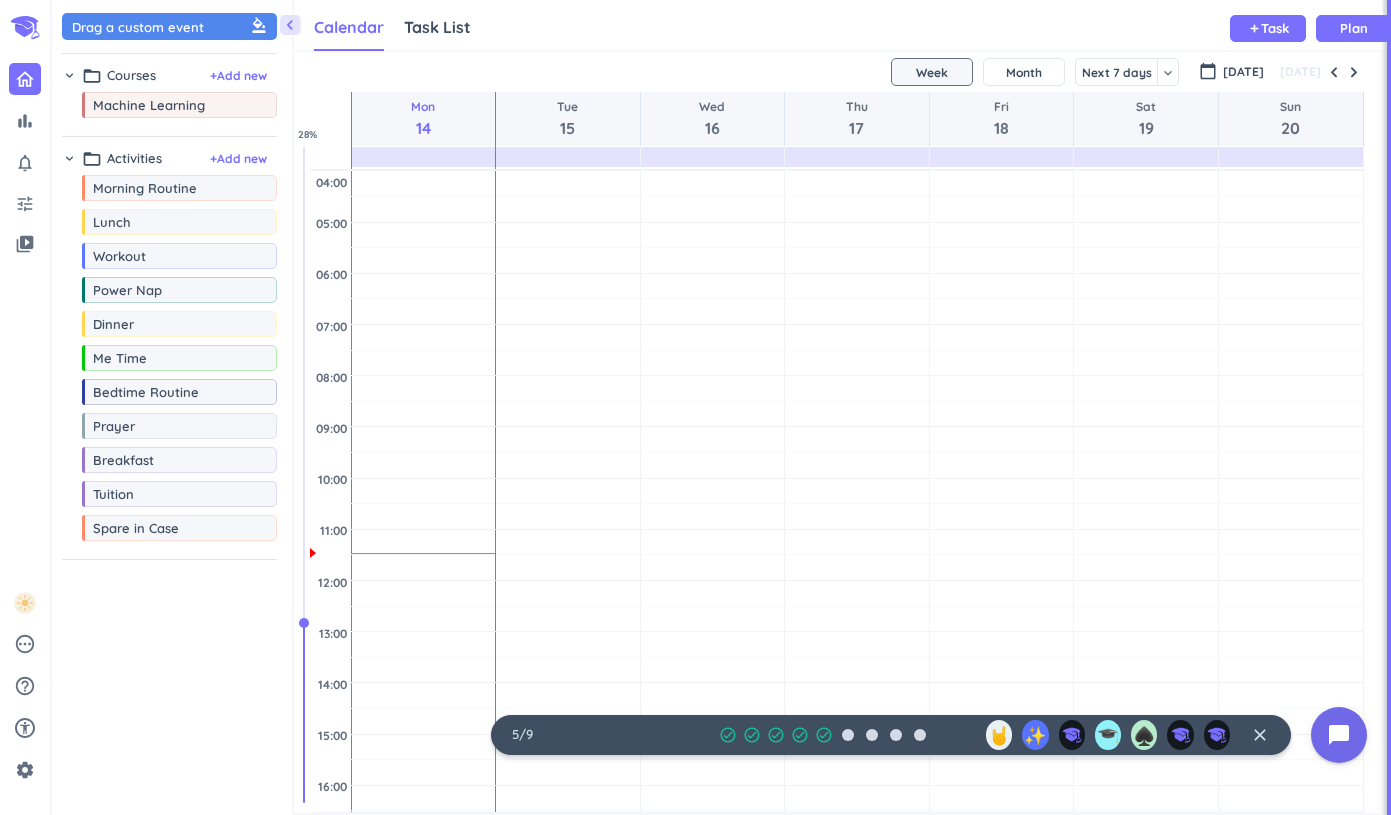 scroll, scrollTop: 0, scrollLeft: 0, axis: both 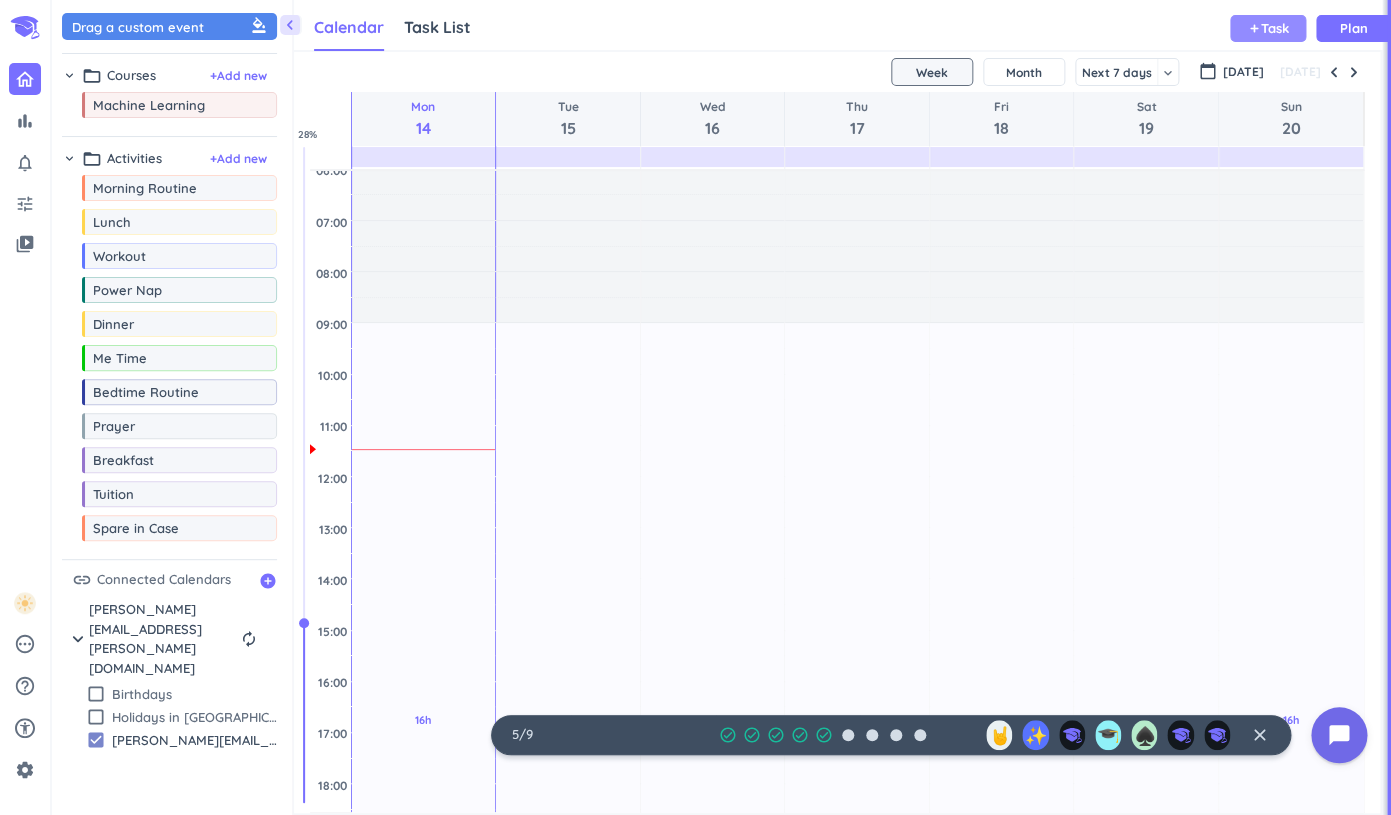 click on "Task" at bounding box center [1275, 28] 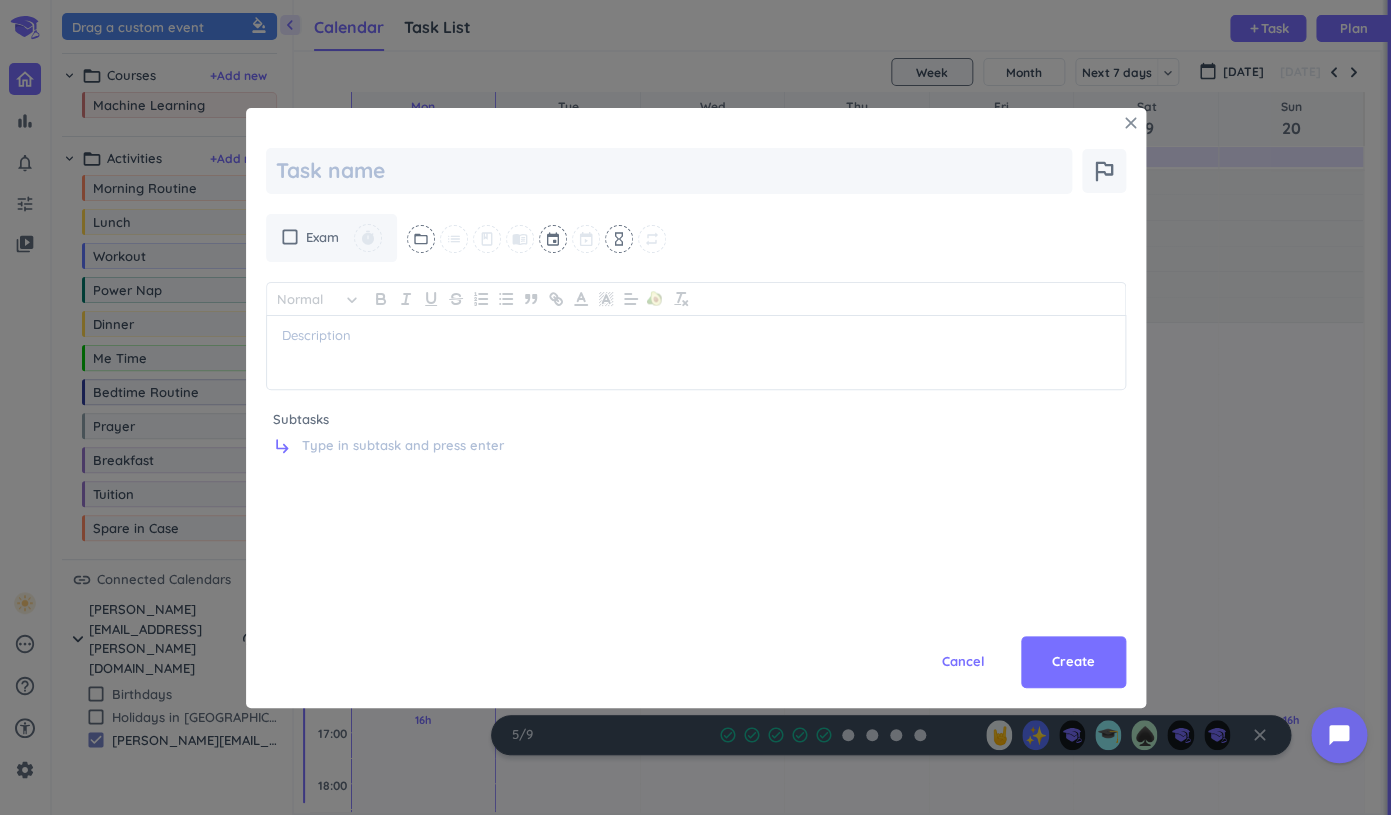 click on "close" at bounding box center [1131, 123] 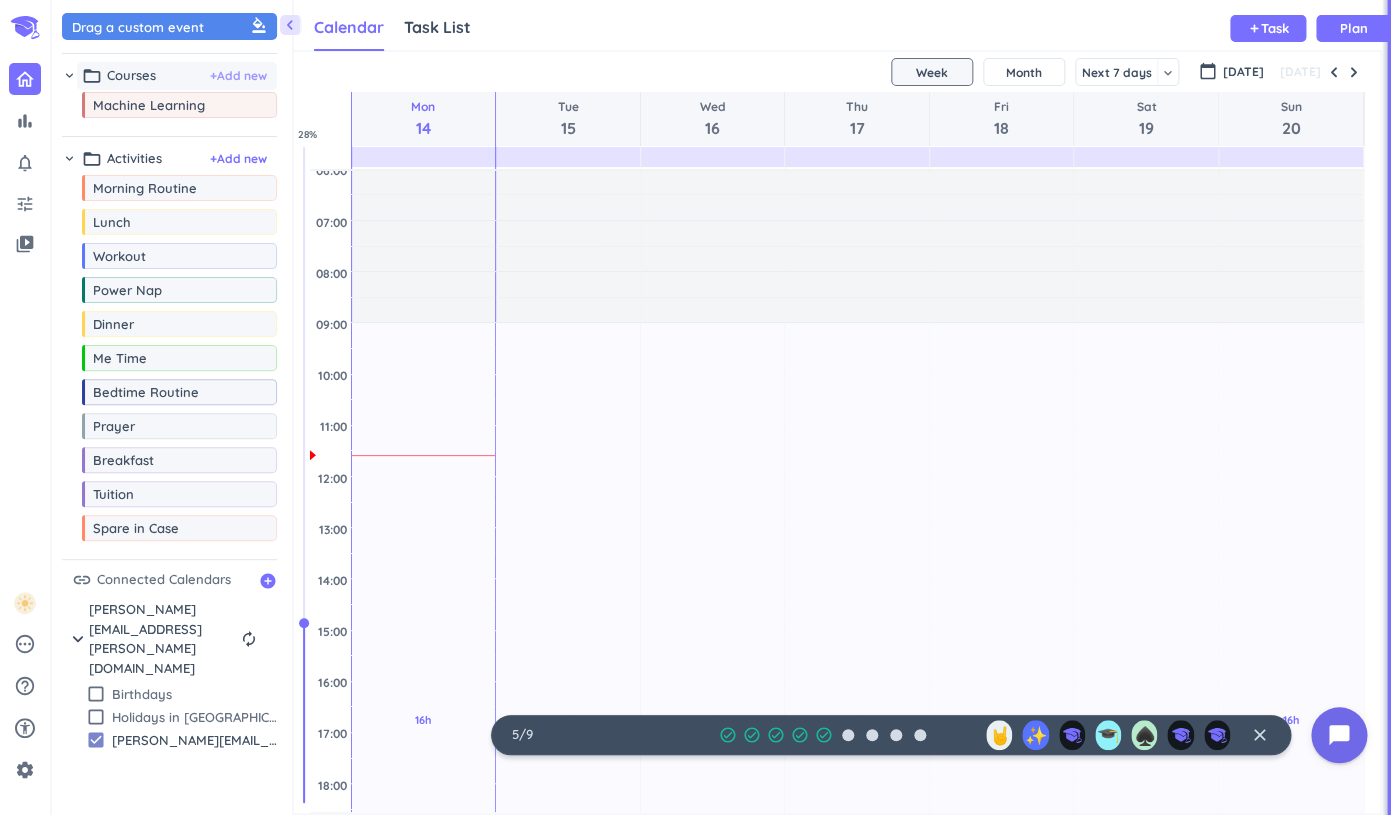 click on "+  Add new" at bounding box center [238, 76] 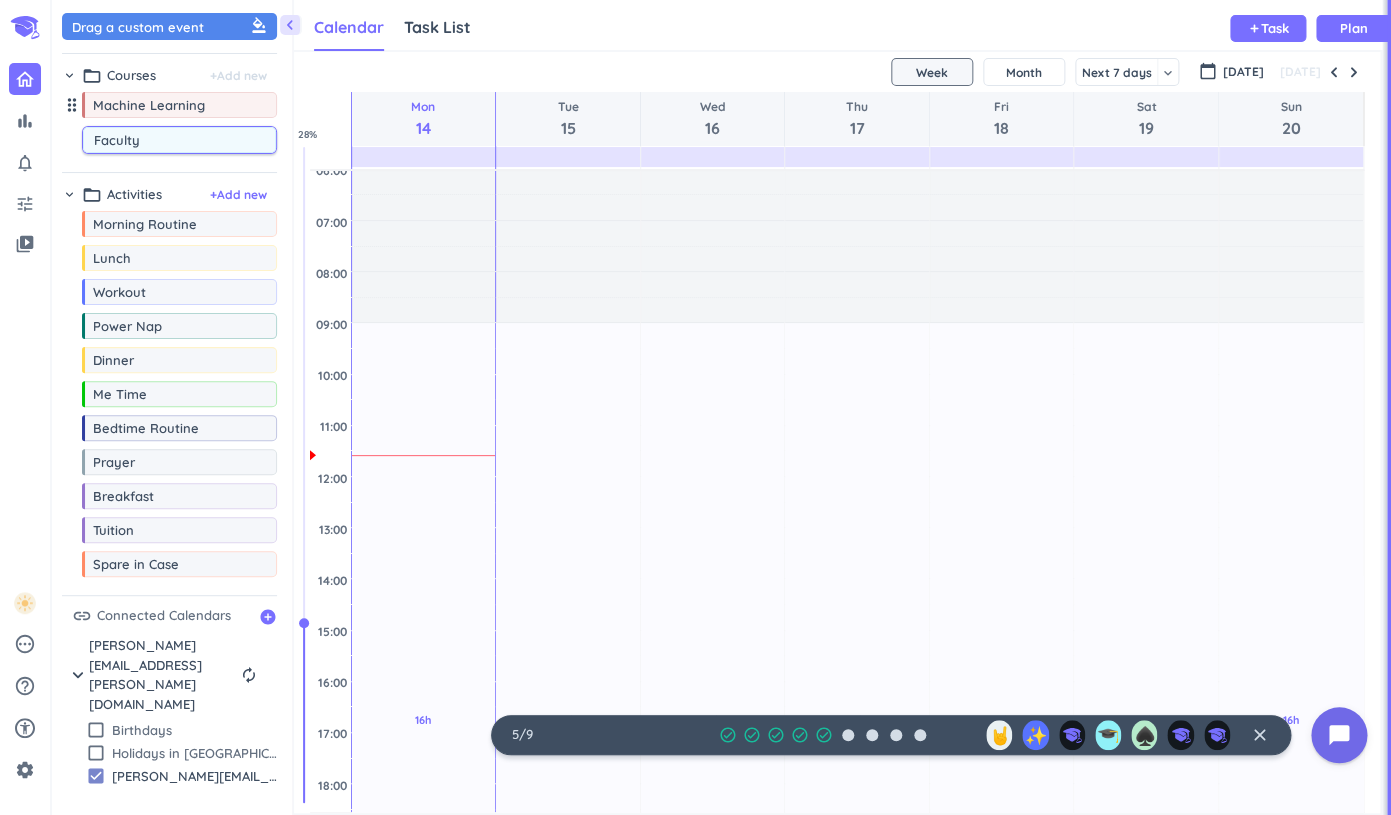 click on "drag_indicator" at bounding box center [72, 105] 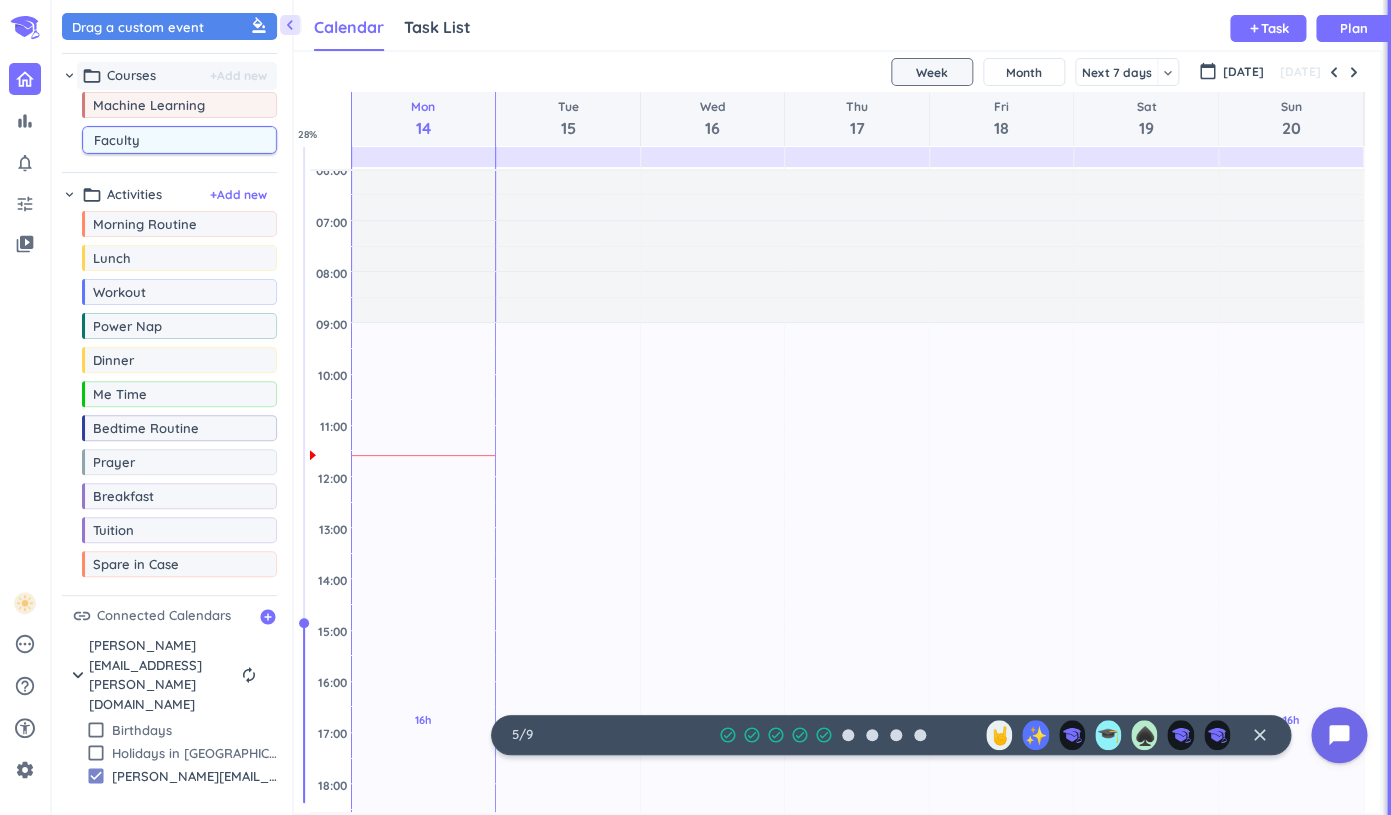 type on "Faculty" 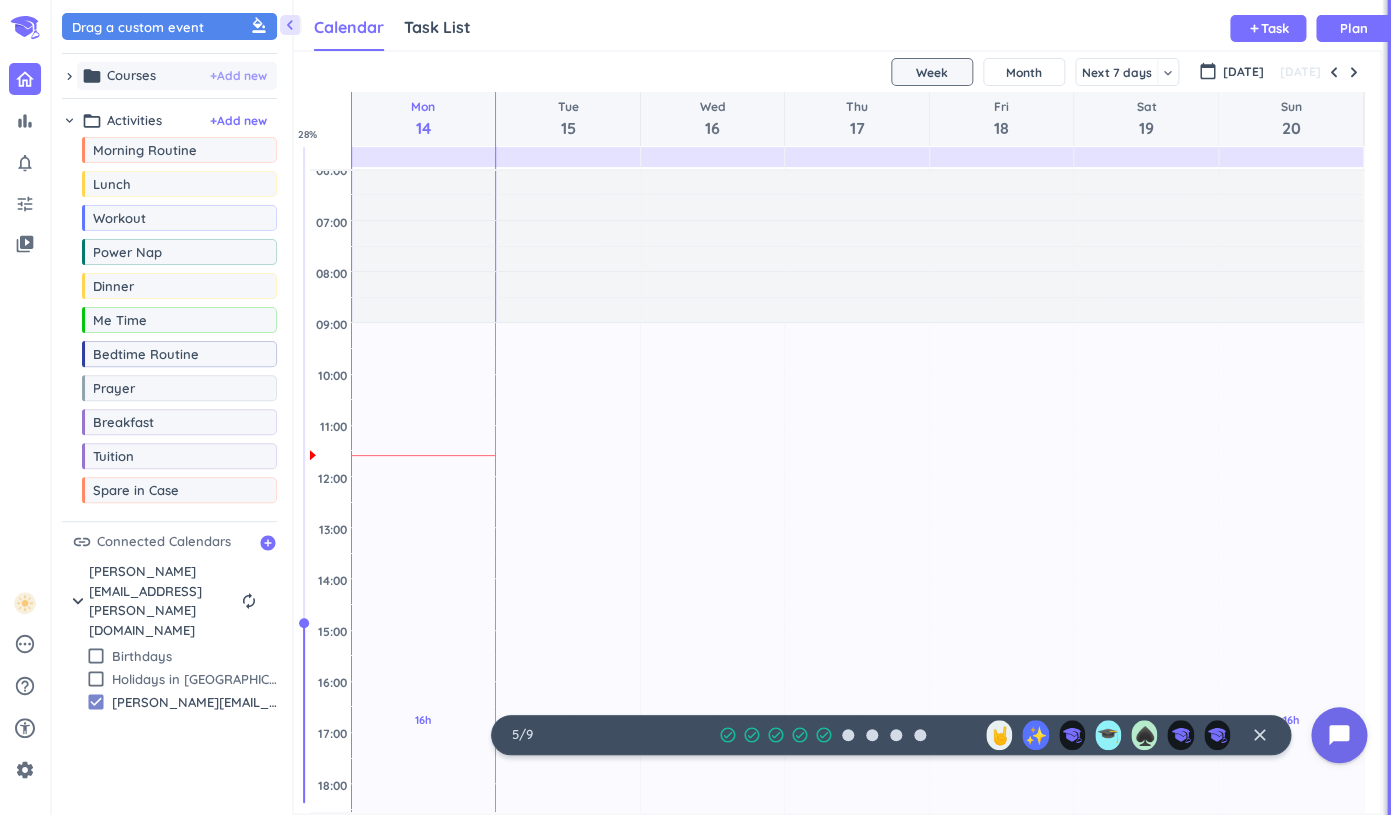 click on "+  Add new" at bounding box center [238, 76] 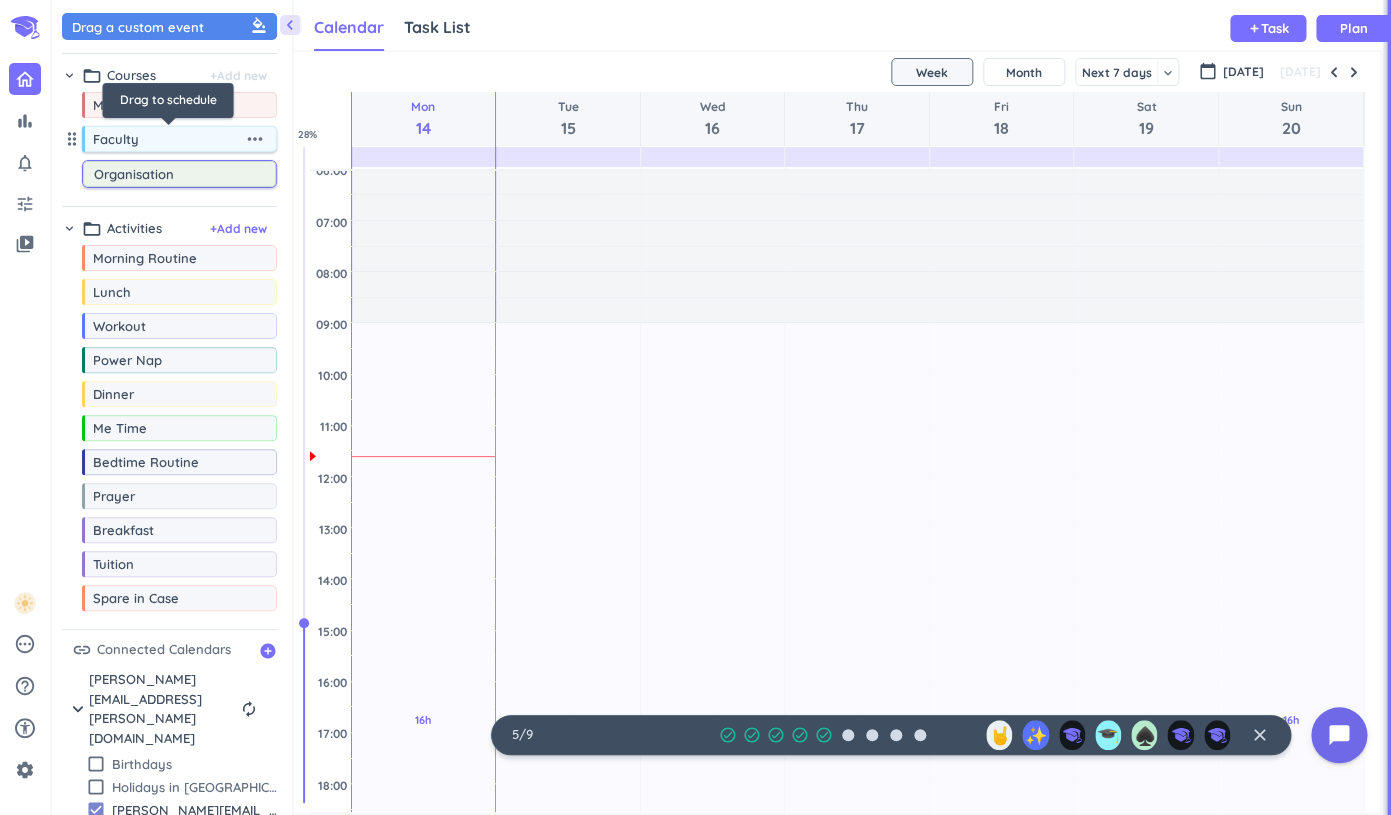 click on "Faculty" at bounding box center [168, 139] 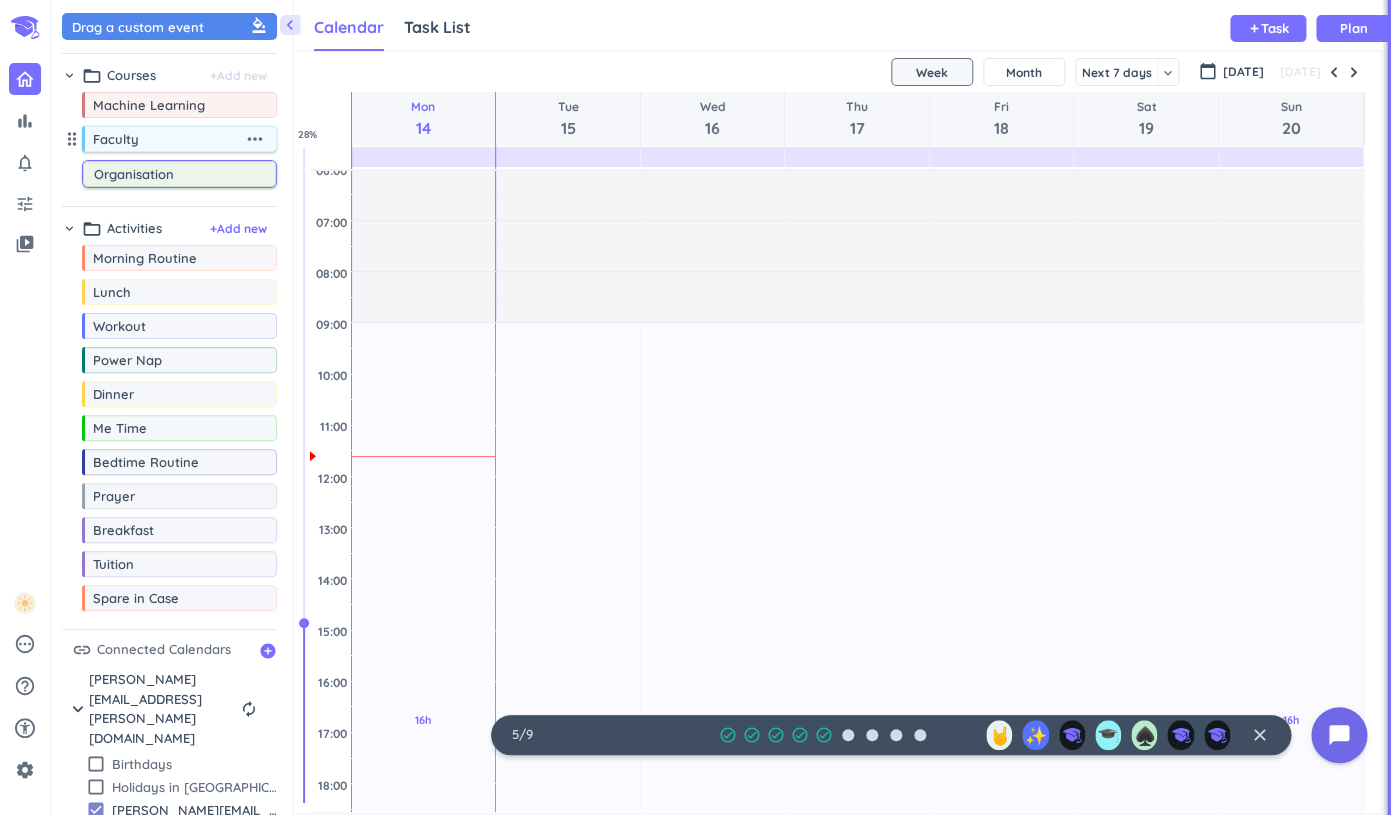 click on "more_horiz" at bounding box center (255, 139) 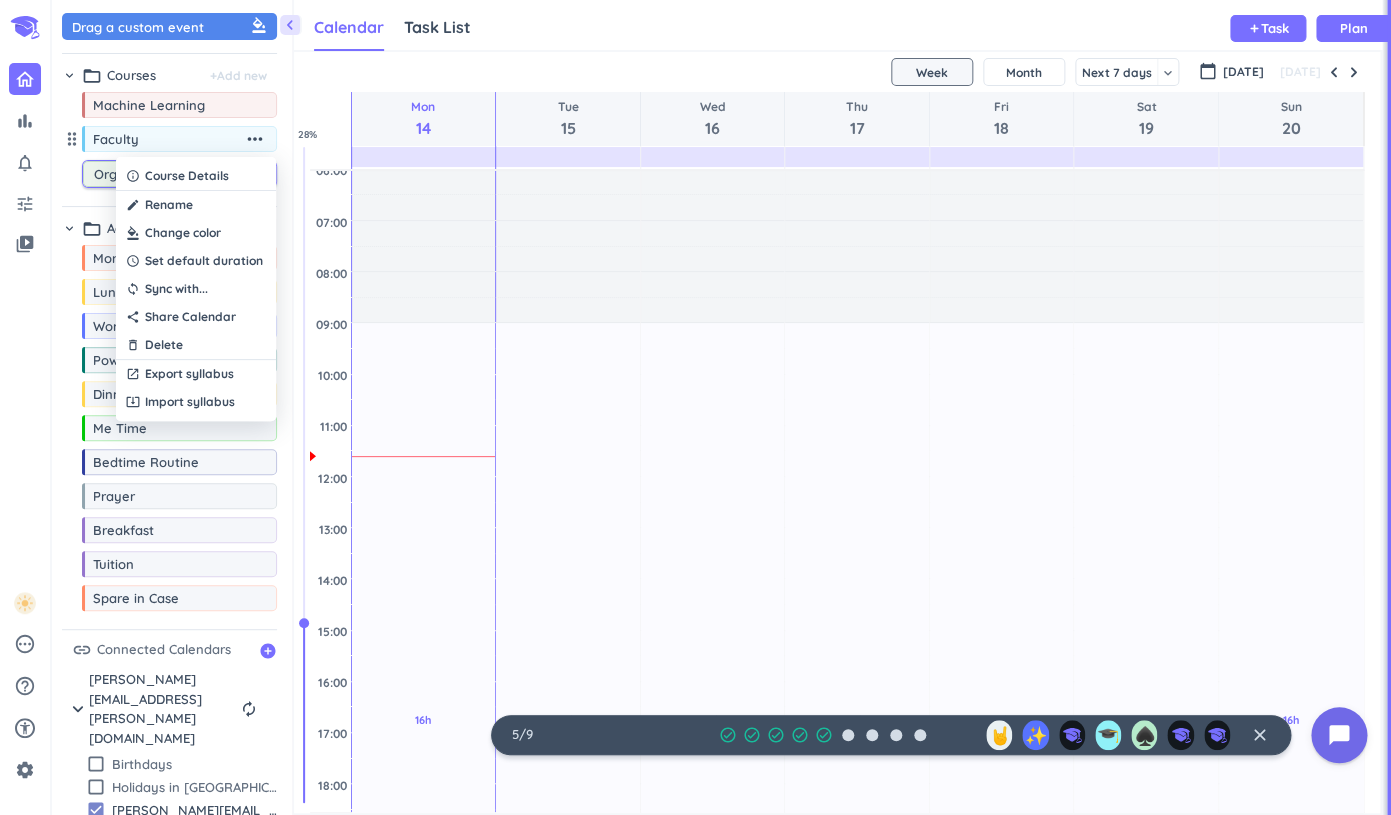 type on "Organisation" 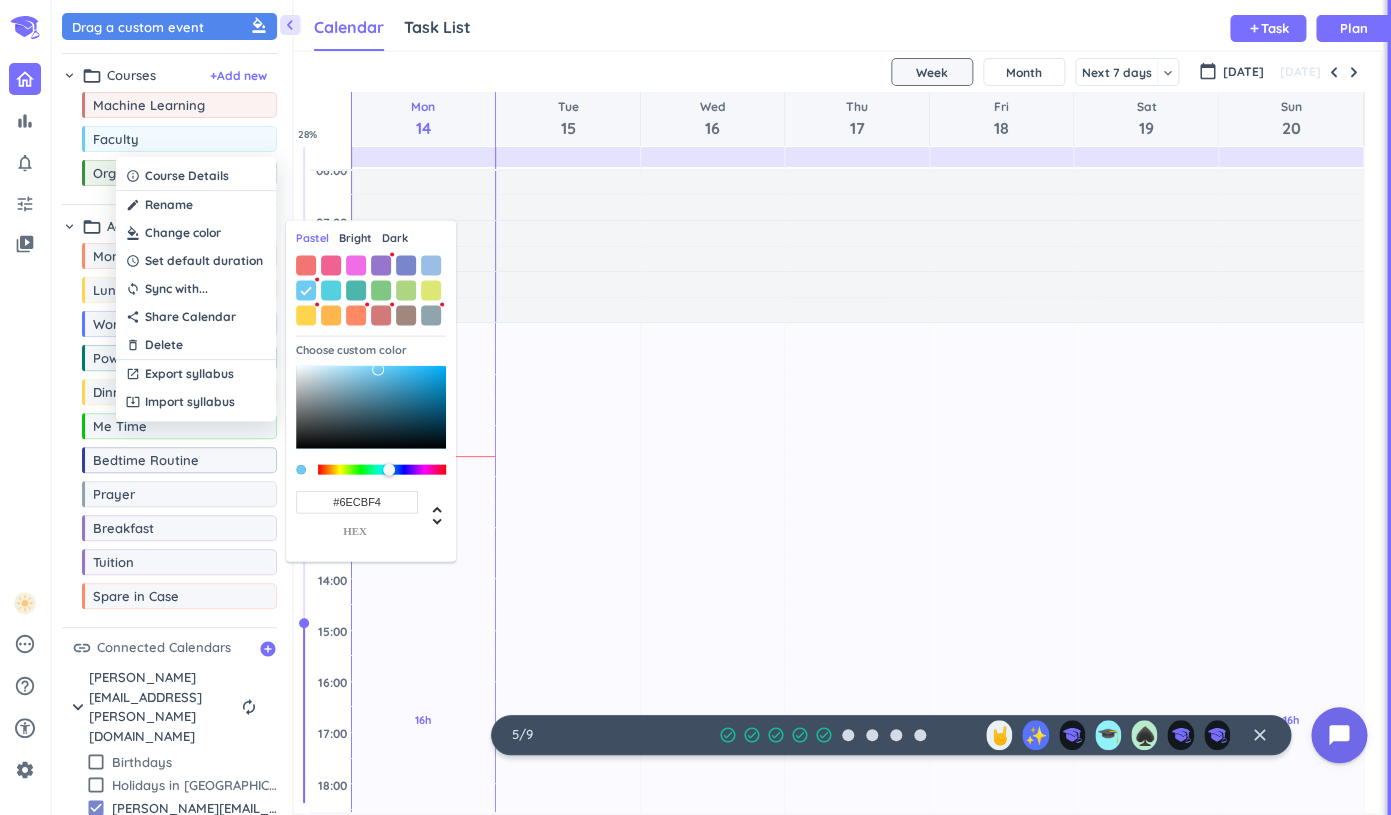 click at bounding box center (306, 265) 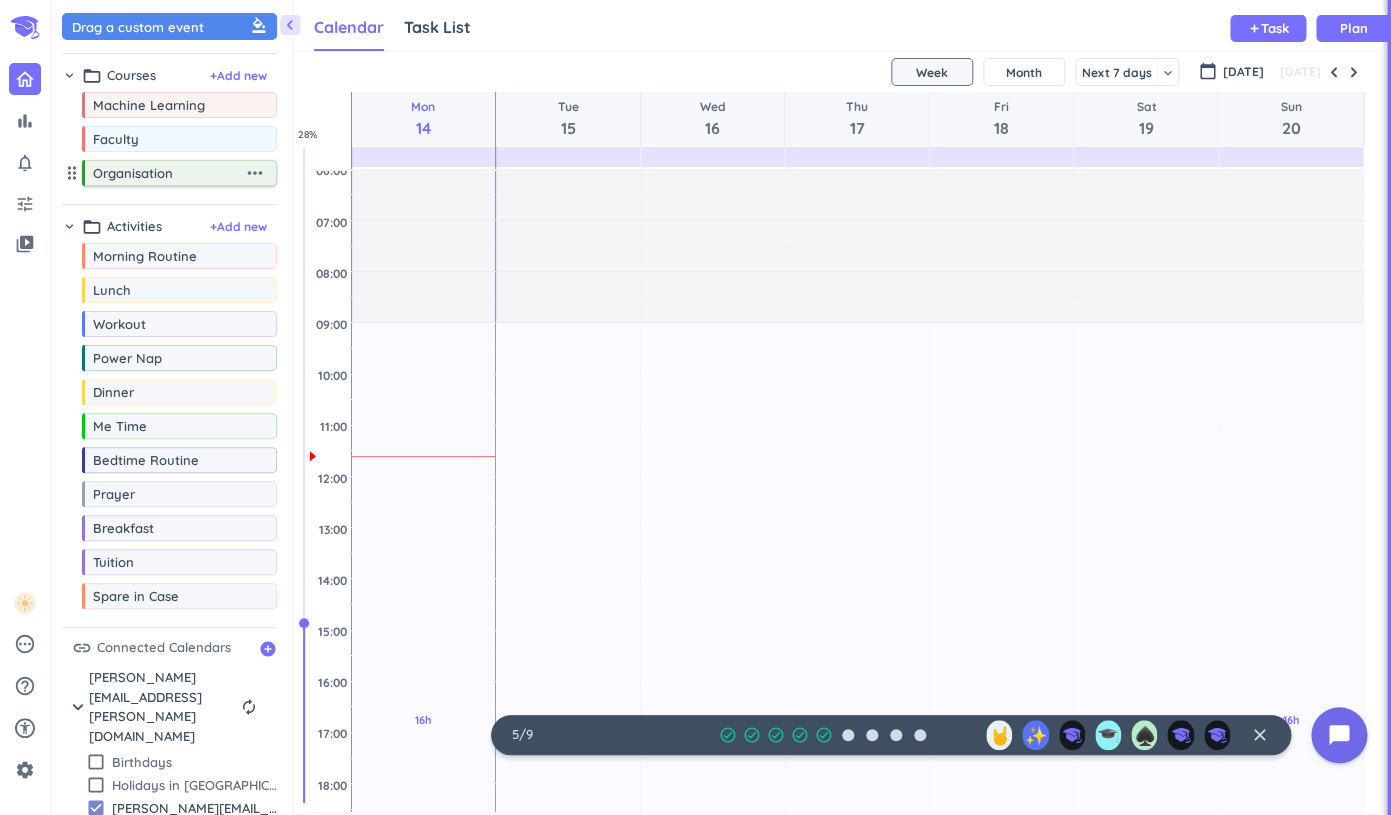 click on "Organisation" at bounding box center [168, 173] 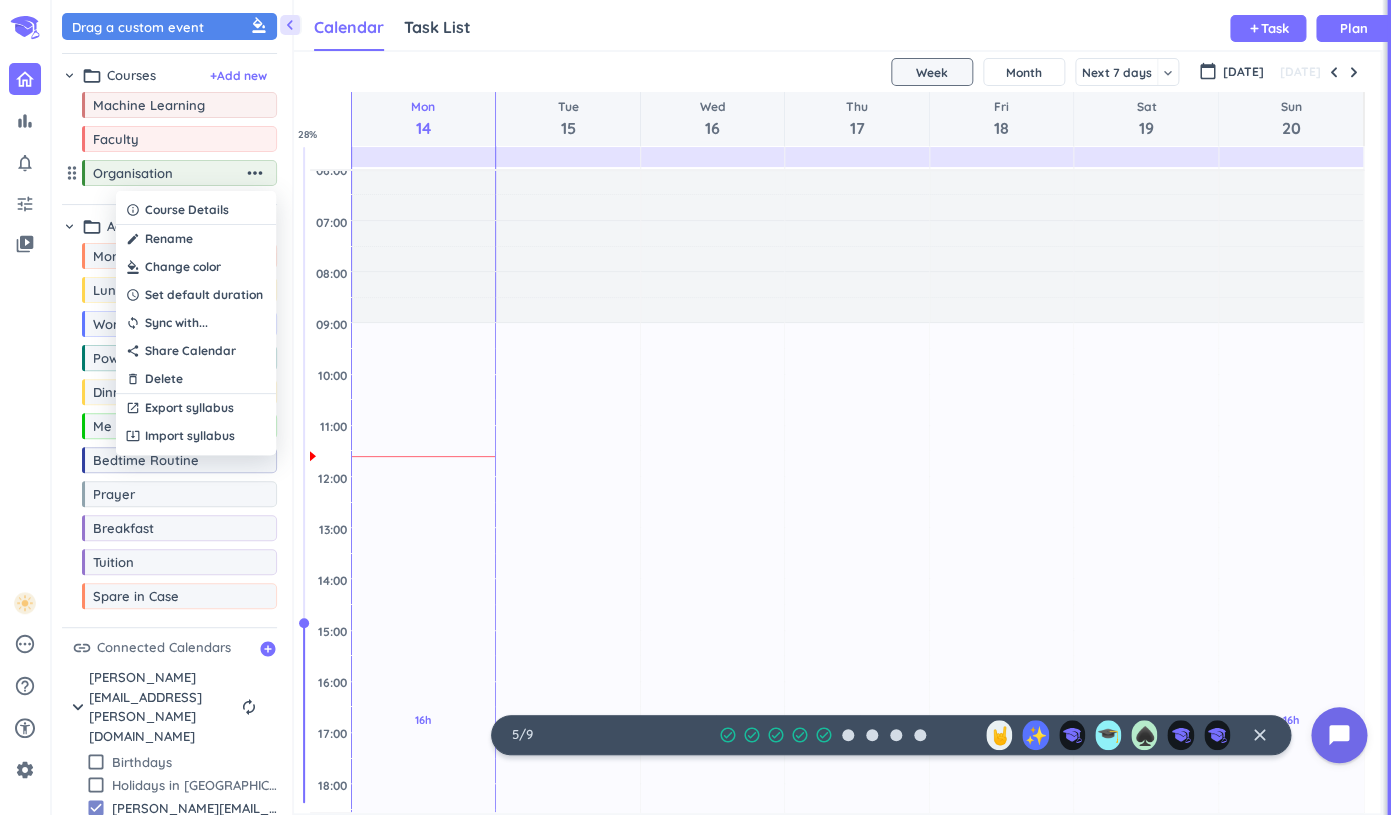 click at bounding box center [196, 267] 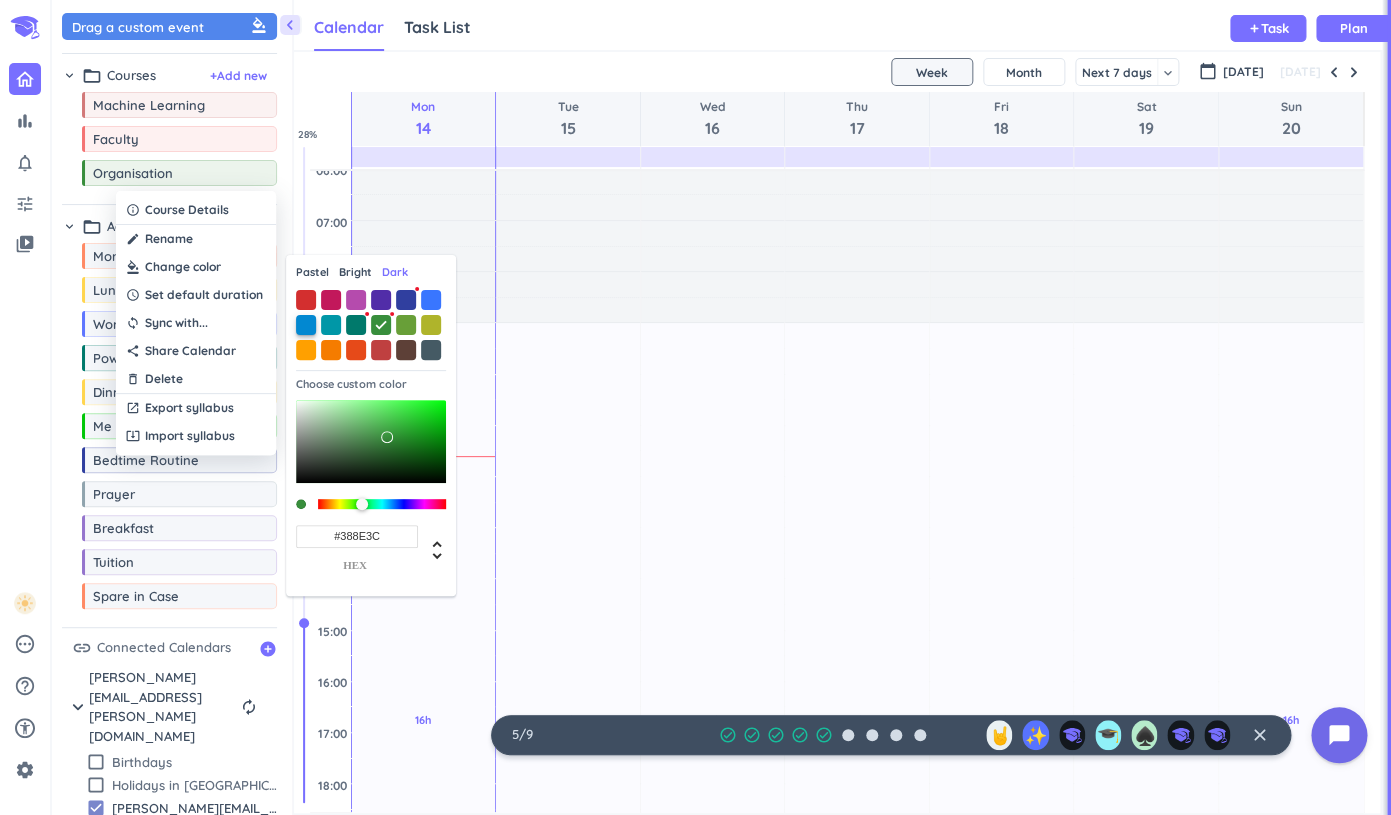 click at bounding box center [306, 325] 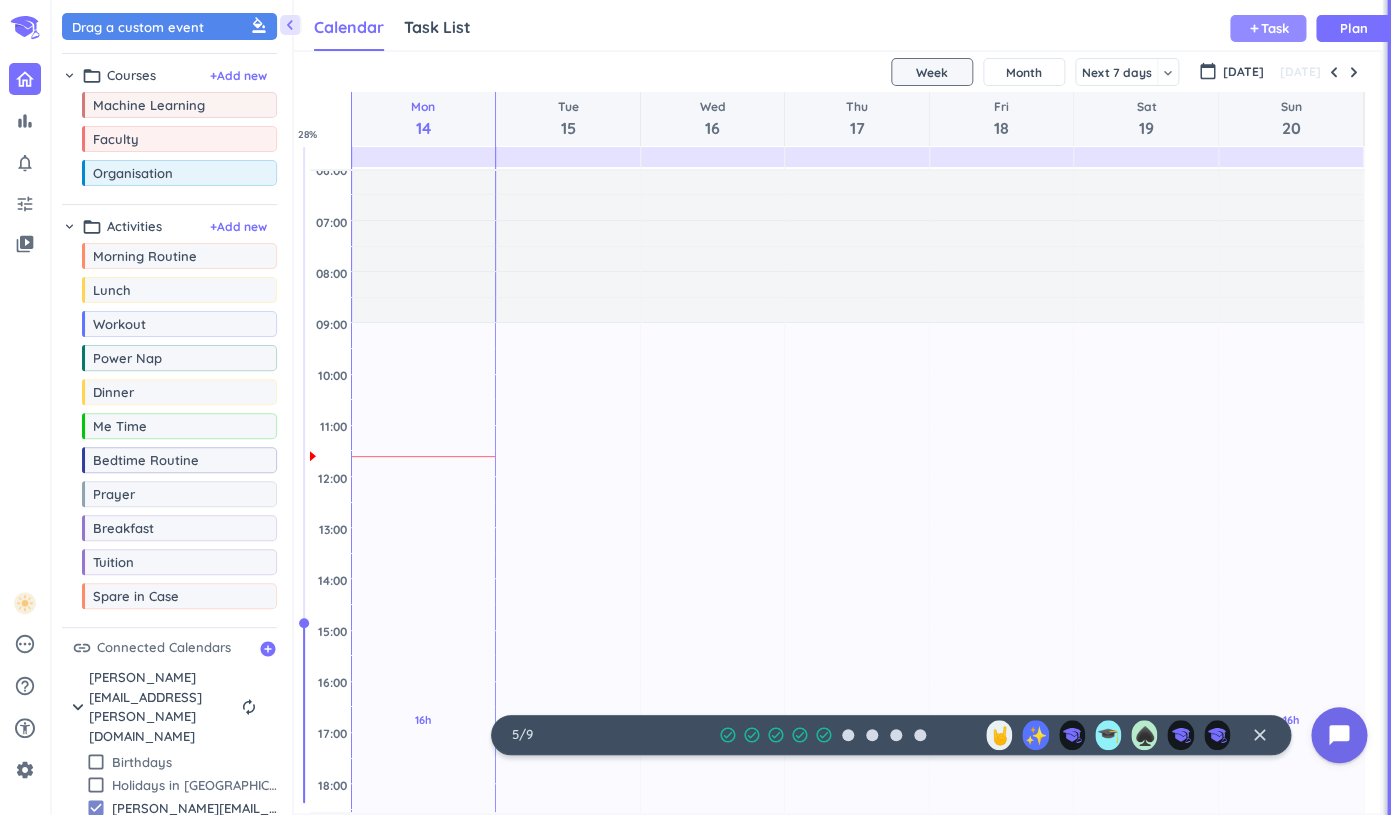 click on "add" at bounding box center [1254, 28] 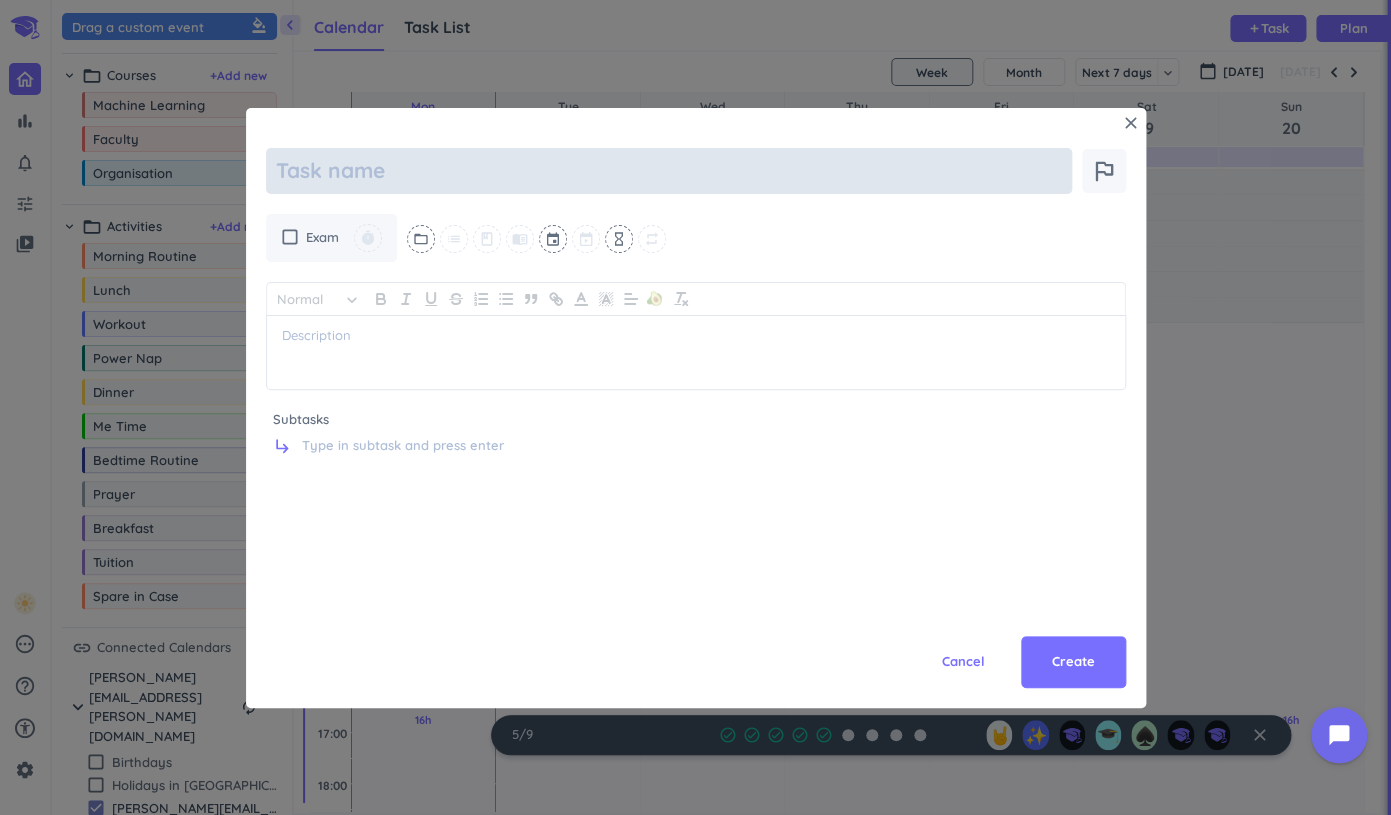 paste on "Organisation Supervisor Details" 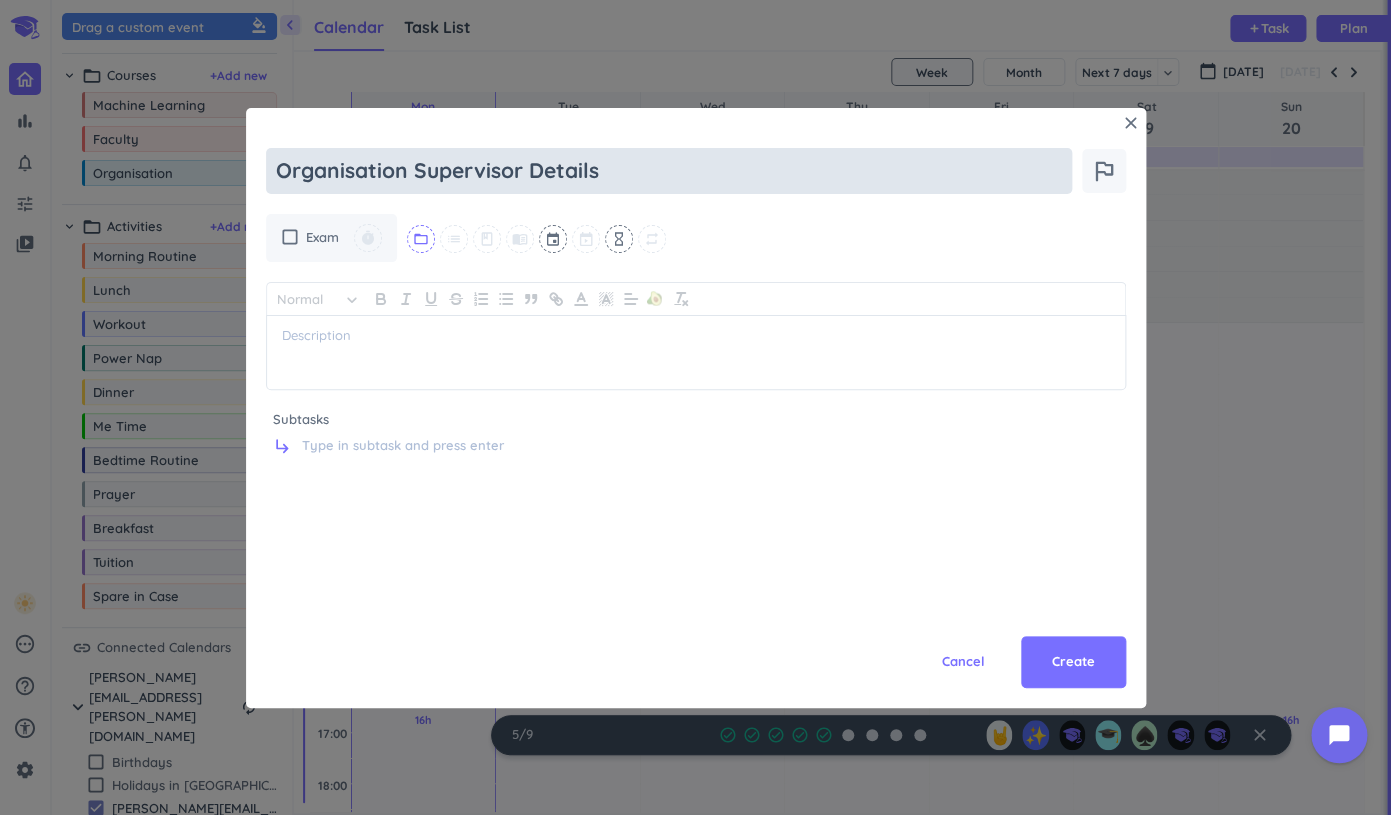 type on "Organisation Supervisor Details" 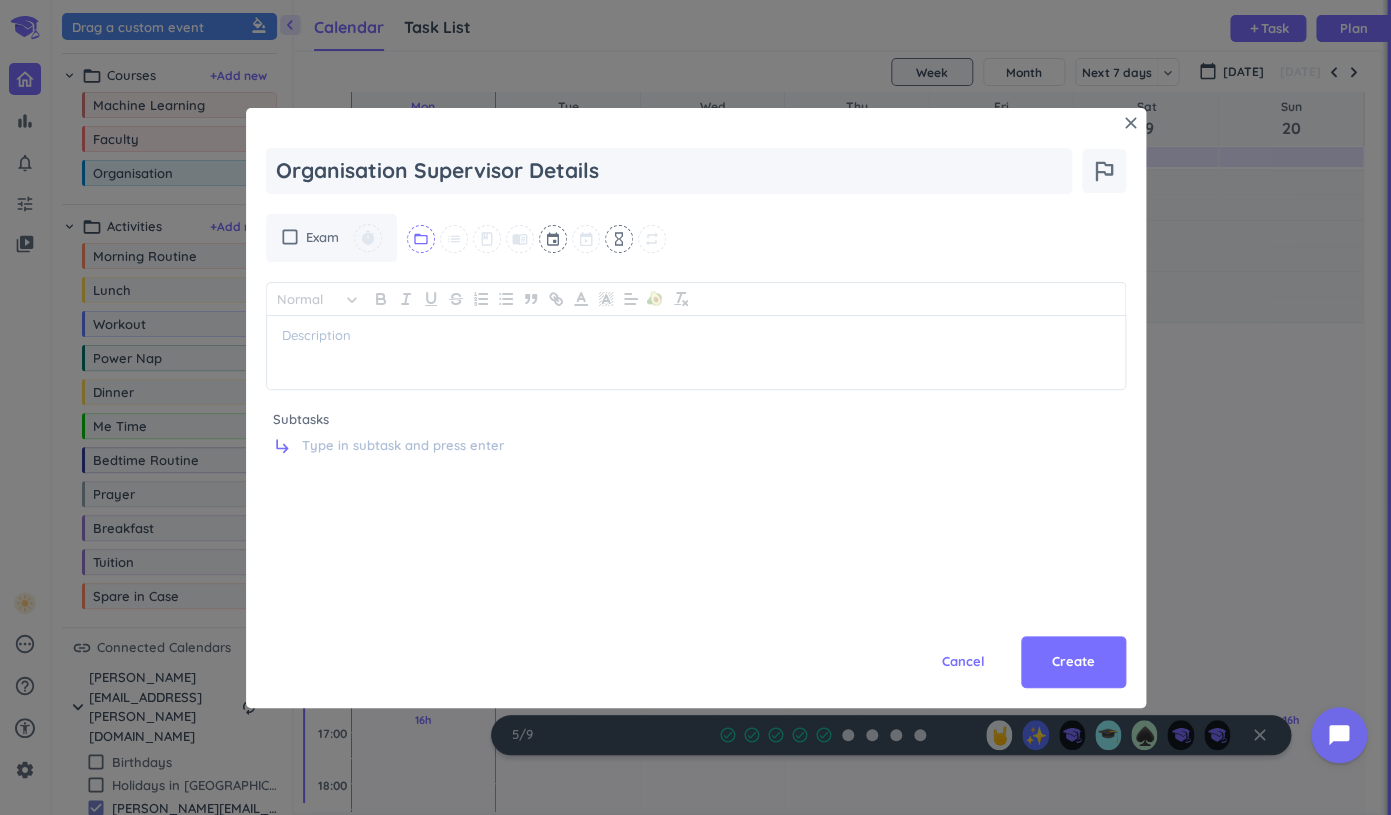 click on "folder_open" at bounding box center (421, 239) 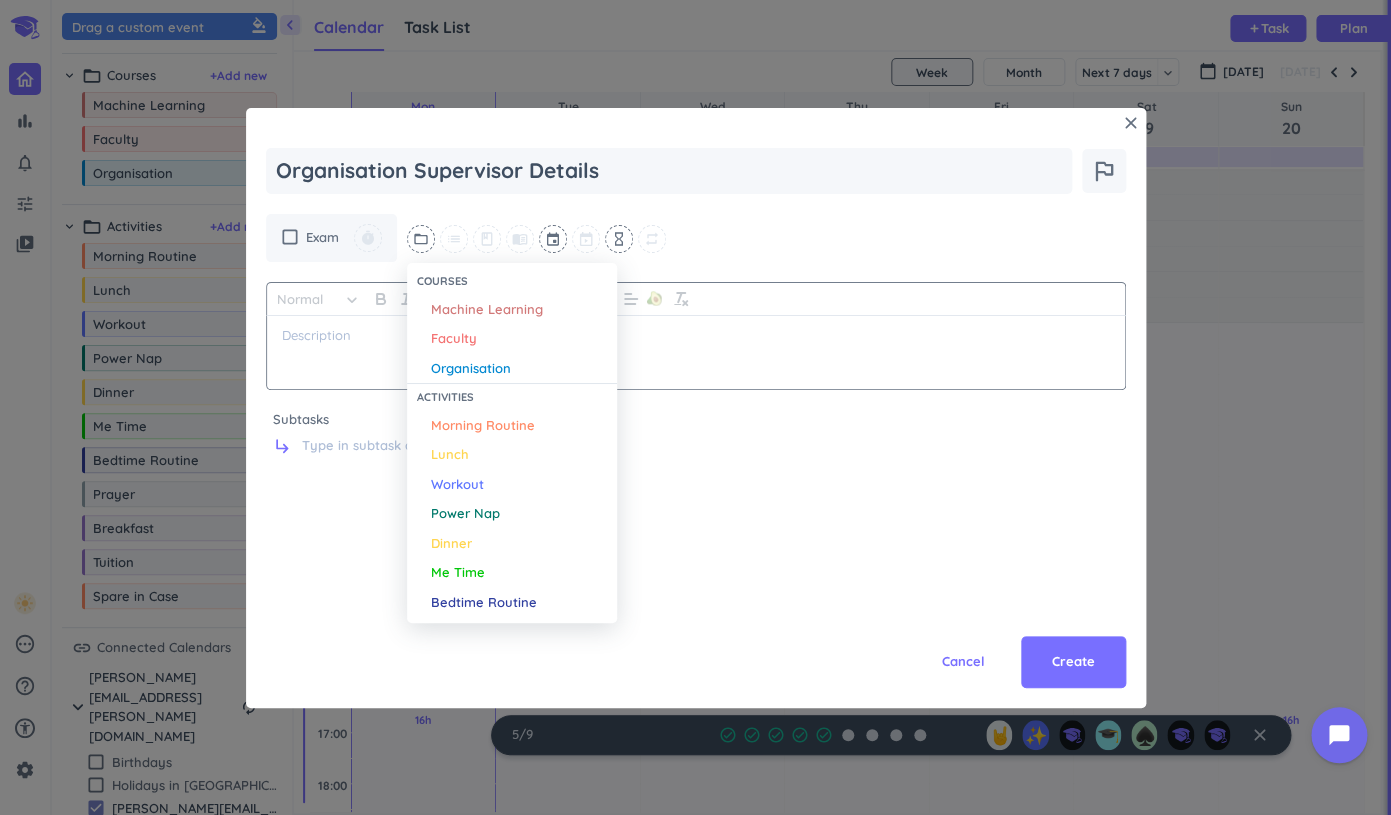 click on "Faculty" at bounding box center [454, 339] 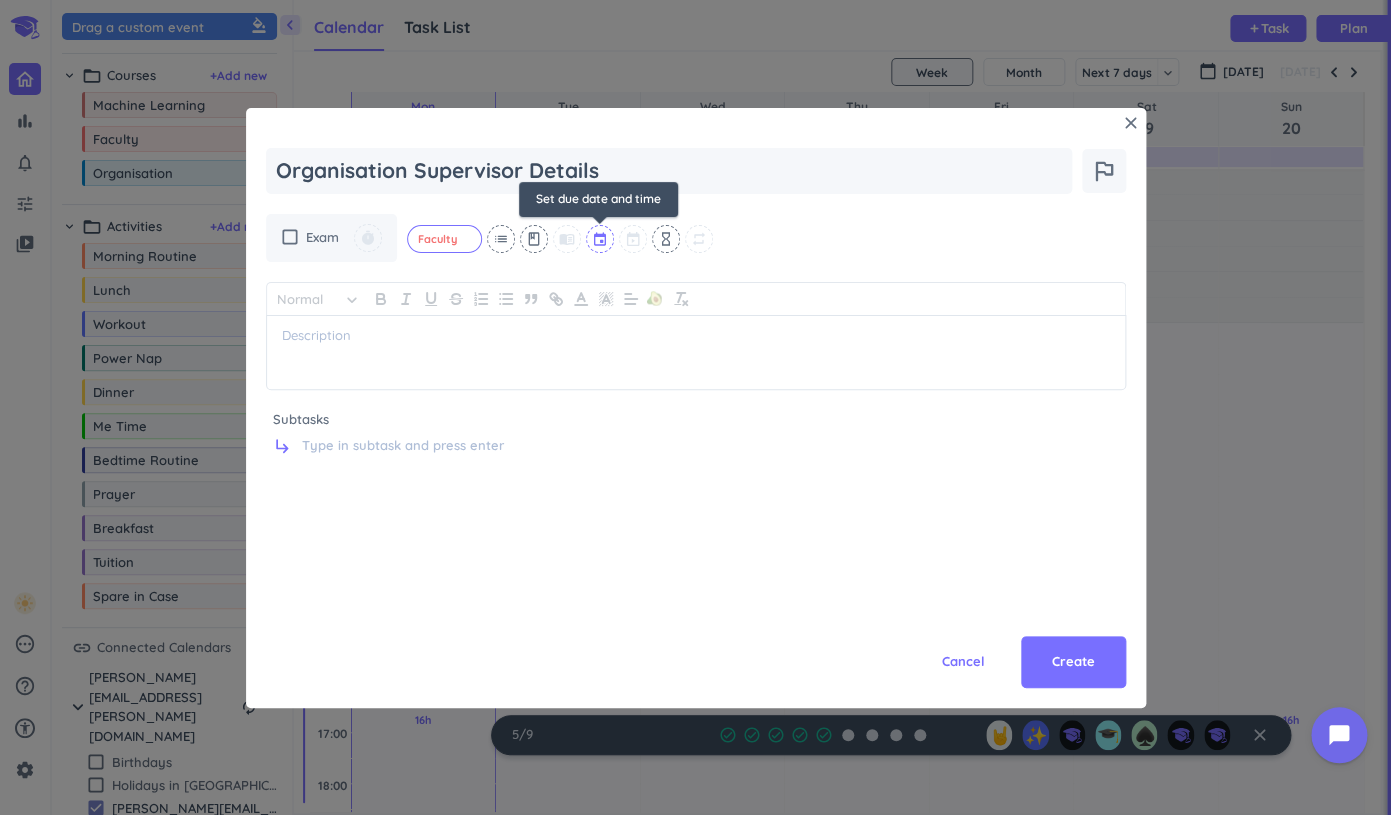 click at bounding box center [601, 239] 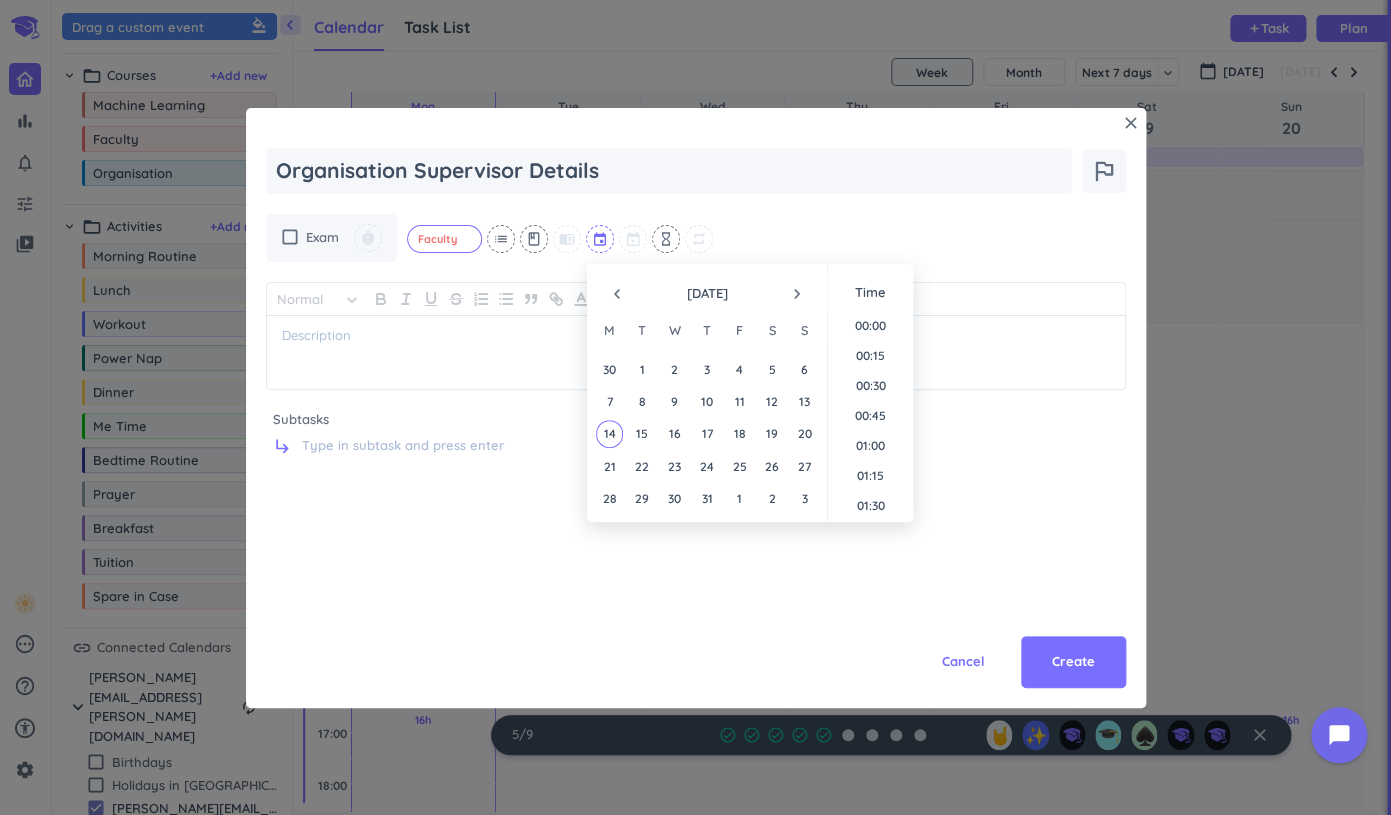 scroll, scrollTop: 1289, scrollLeft: 0, axis: vertical 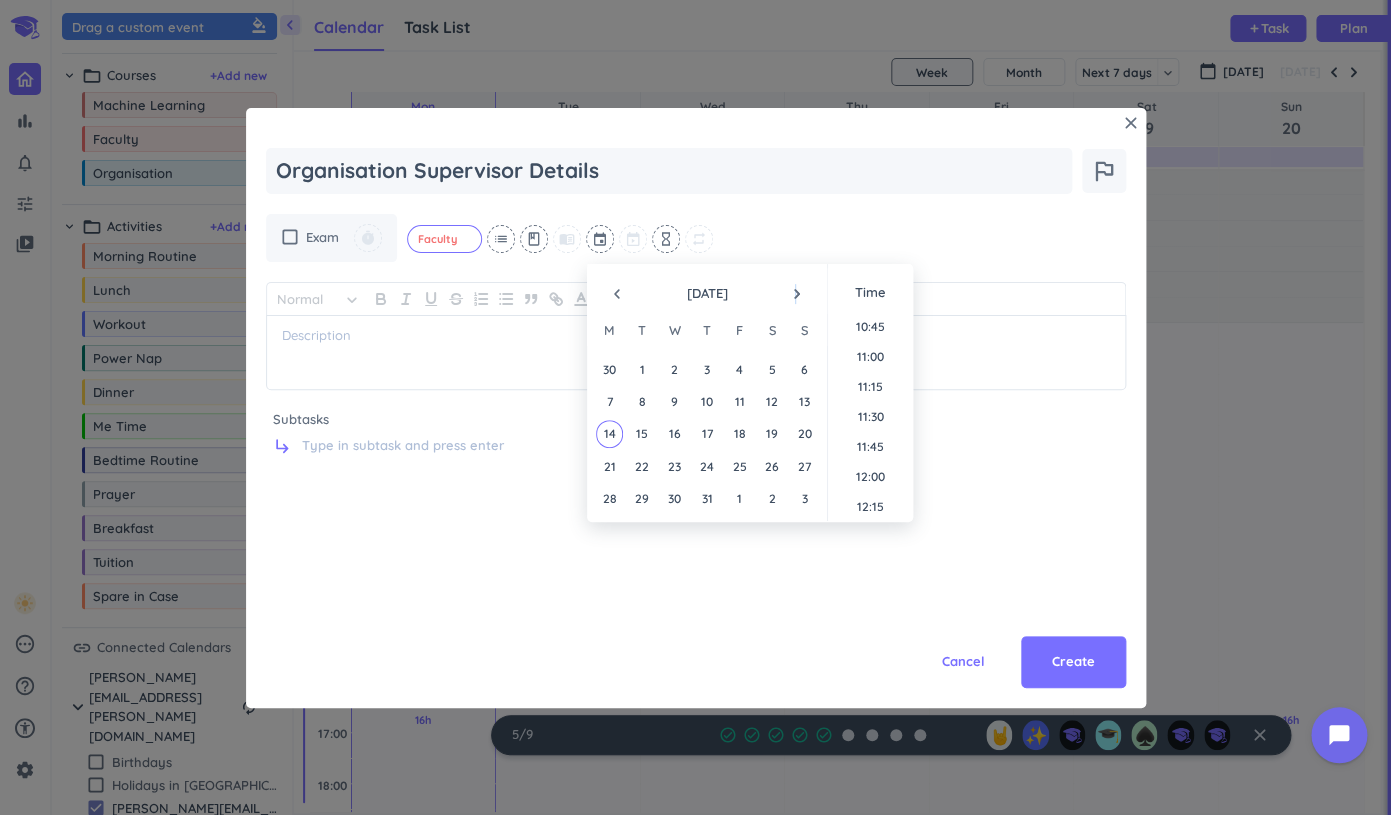 click on "navigate_next" at bounding box center [797, 294] 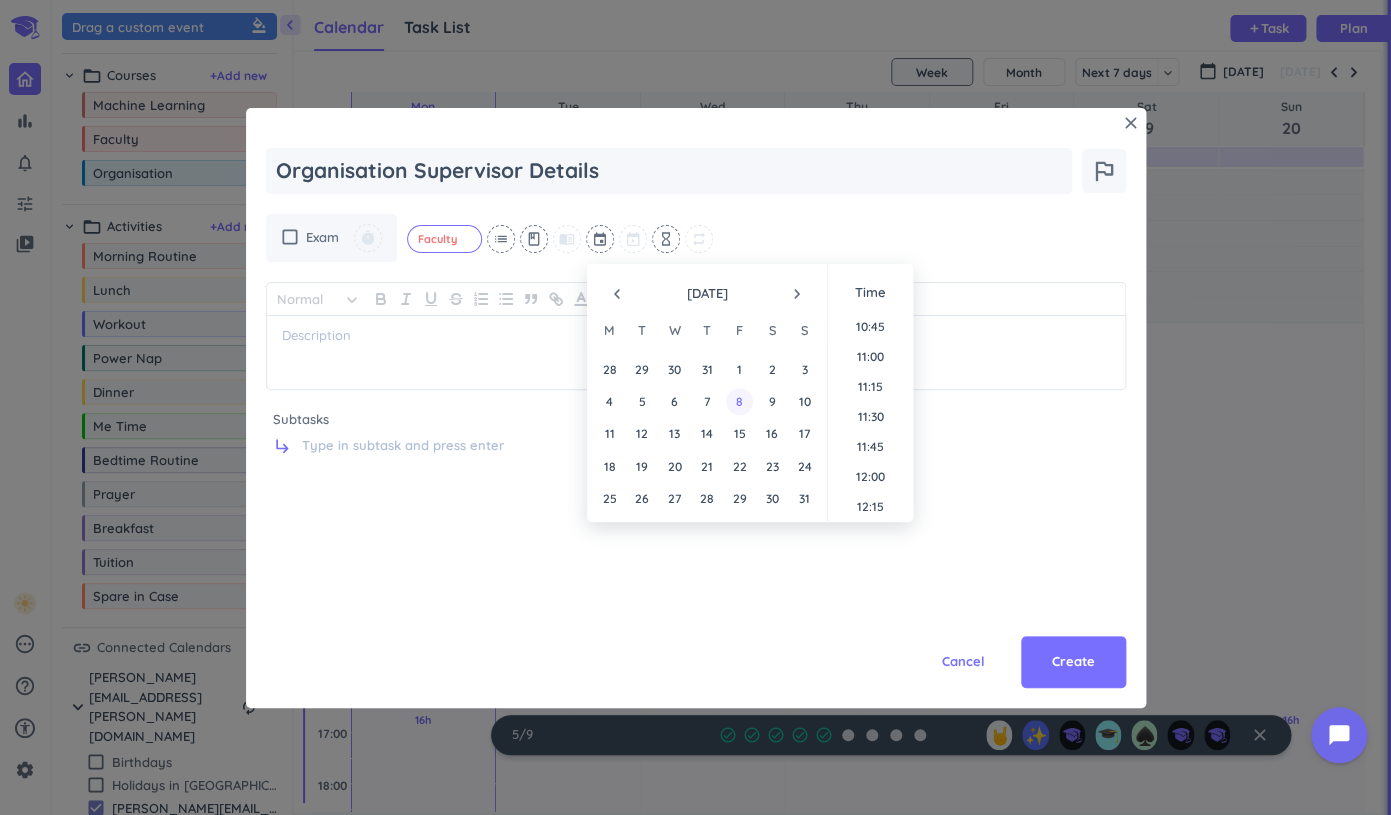 click on "8" at bounding box center [739, 401] 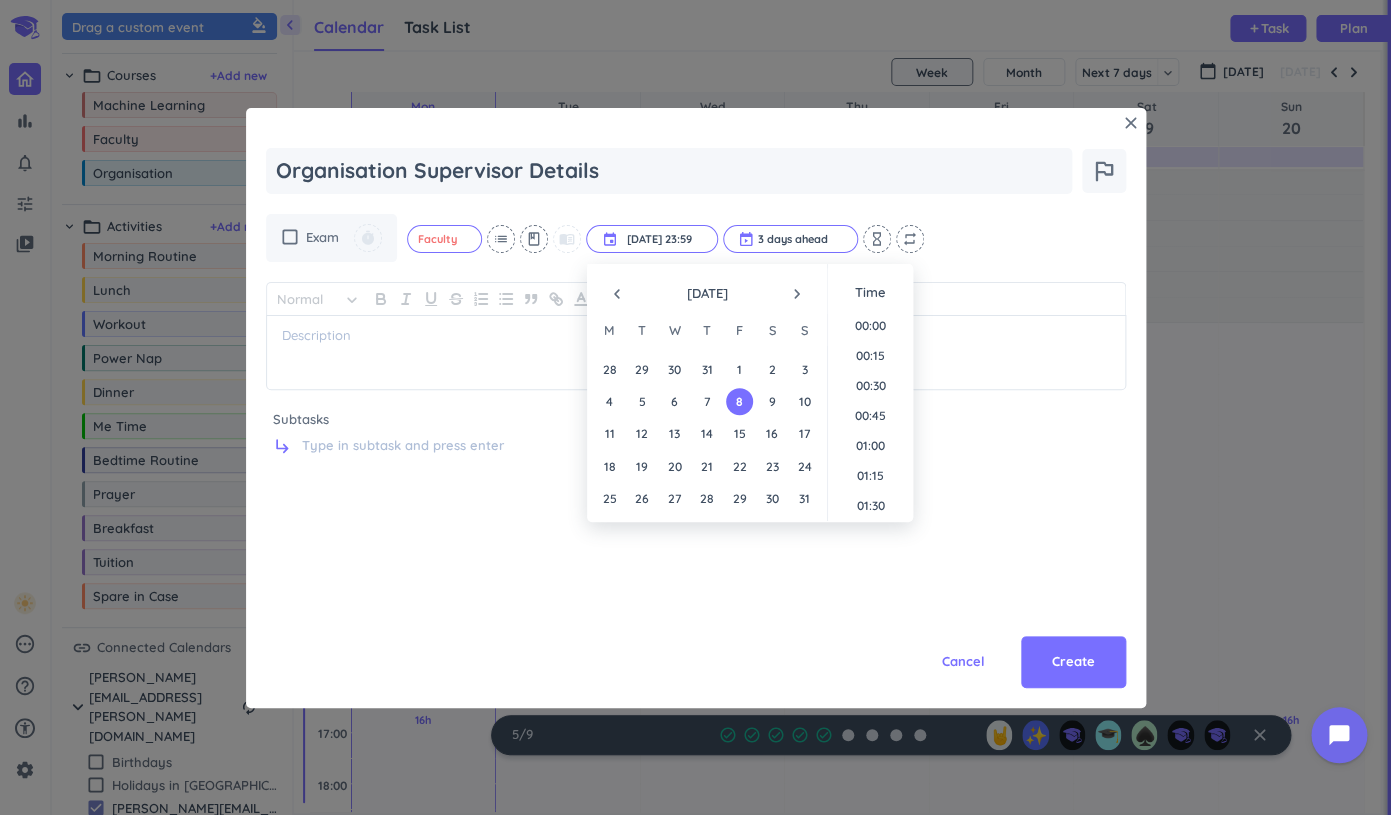 scroll, scrollTop: 2699, scrollLeft: 0, axis: vertical 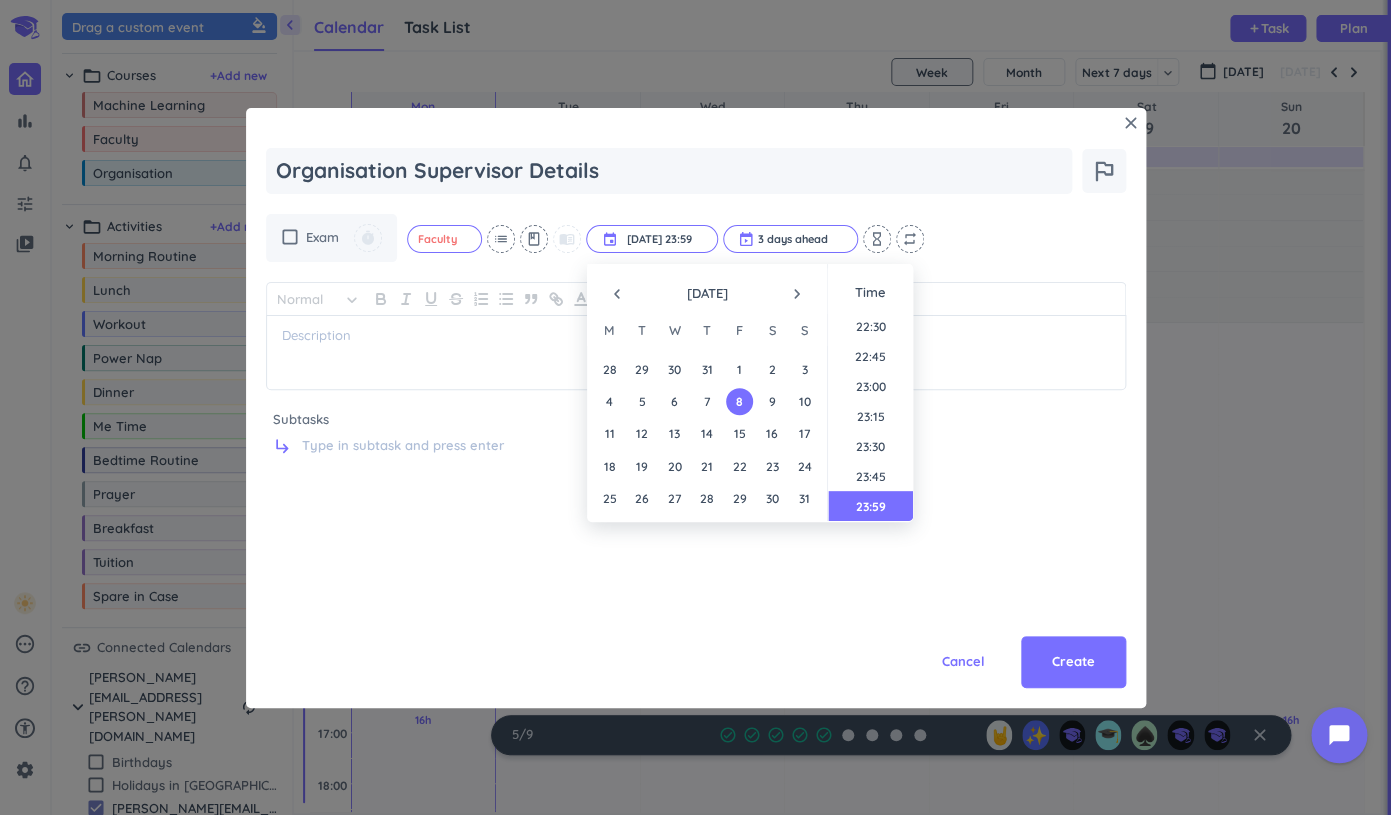 click on "Cancel Create" at bounding box center (696, 618) 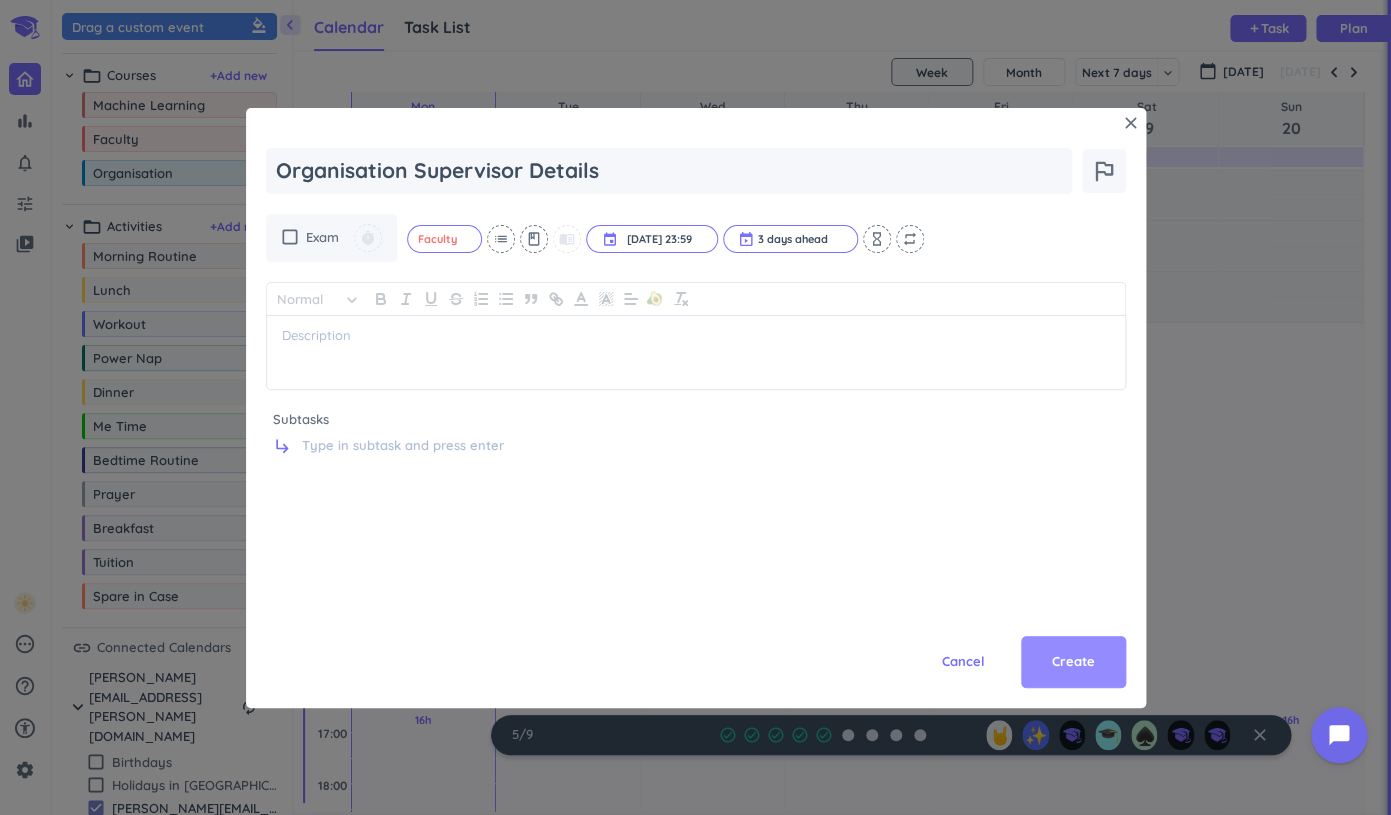 click on "Create" at bounding box center (1073, 662) 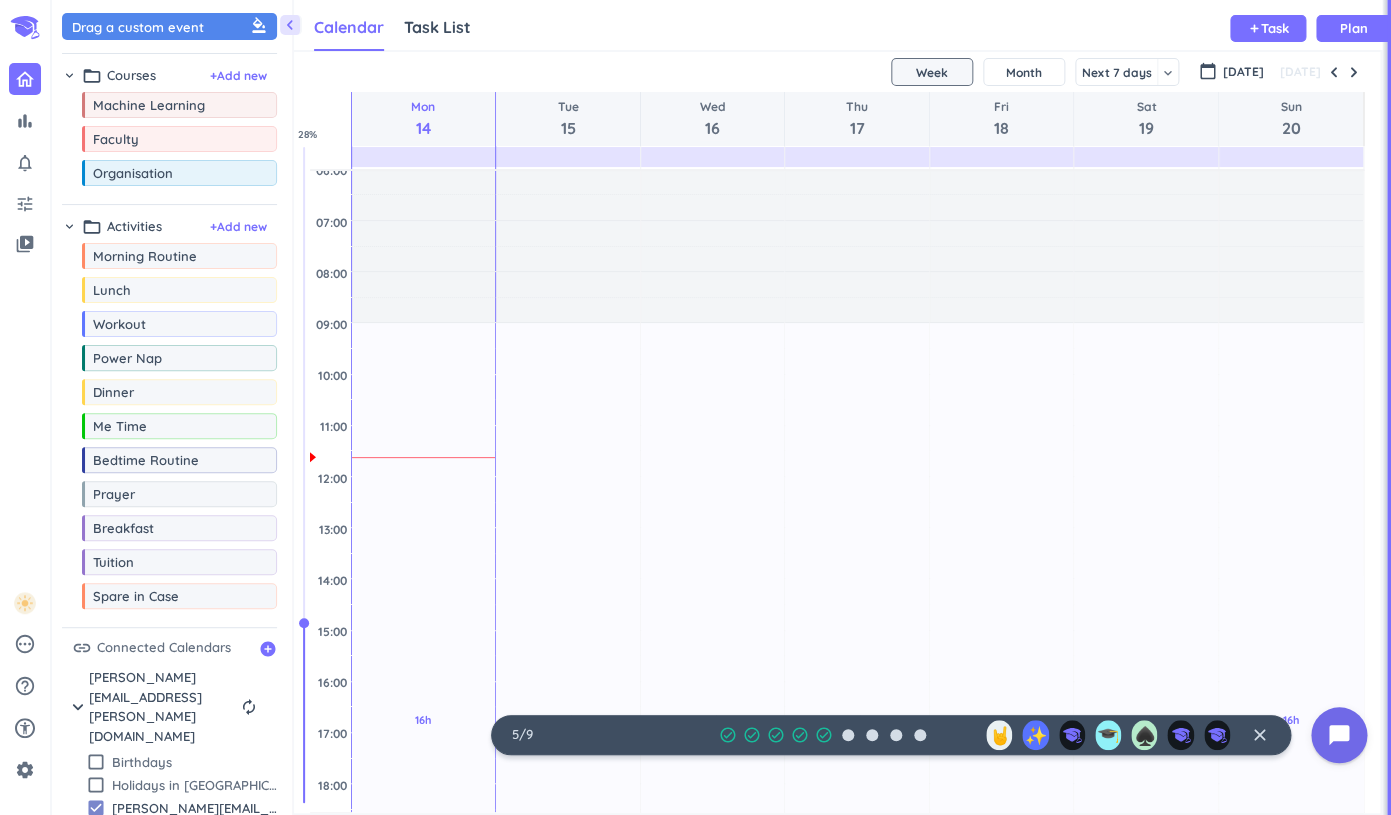 click on "Calendar Task List Calendar keyboard_arrow_down add Task Plan" at bounding box center (838, 25) 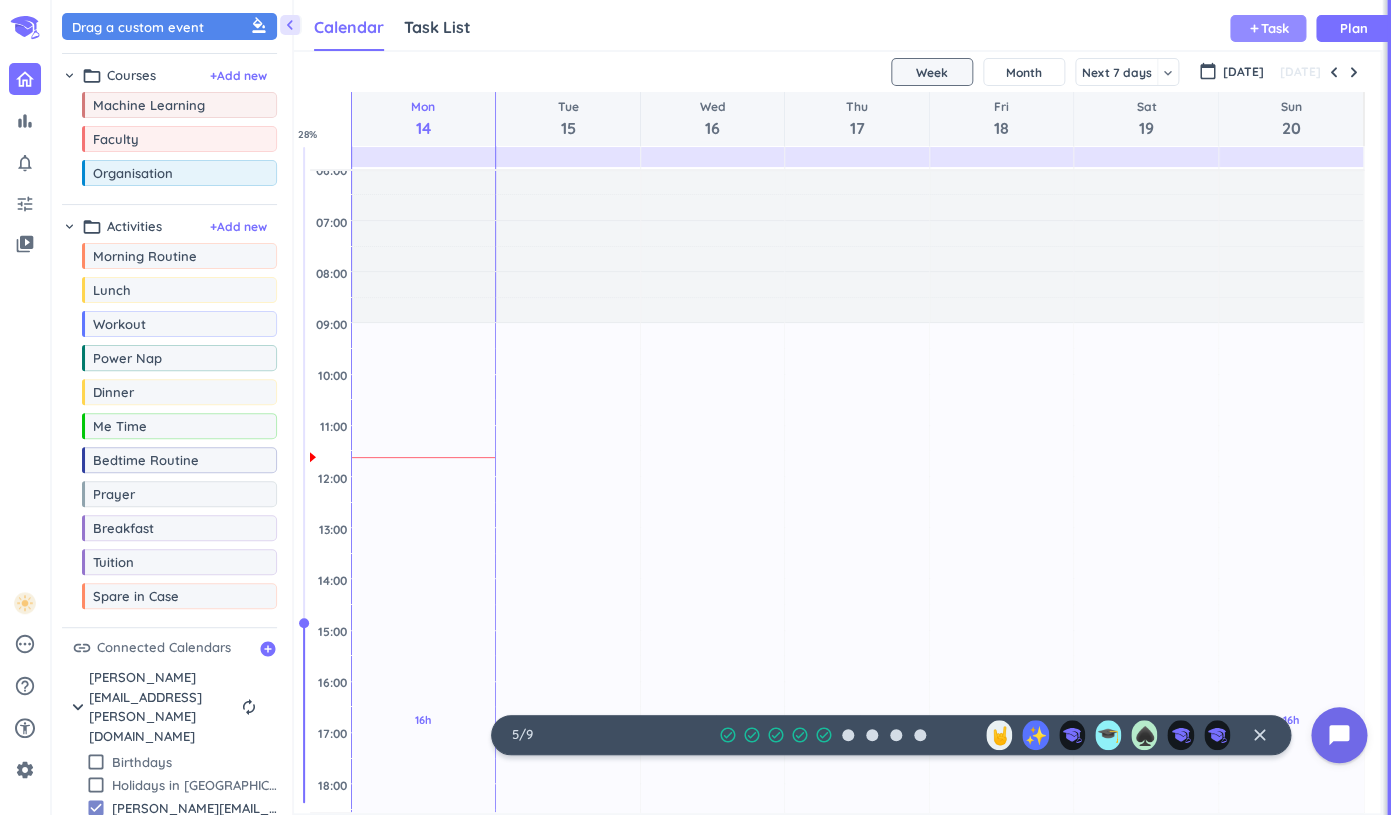 click on "Task" at bounding box center [1275, 28] 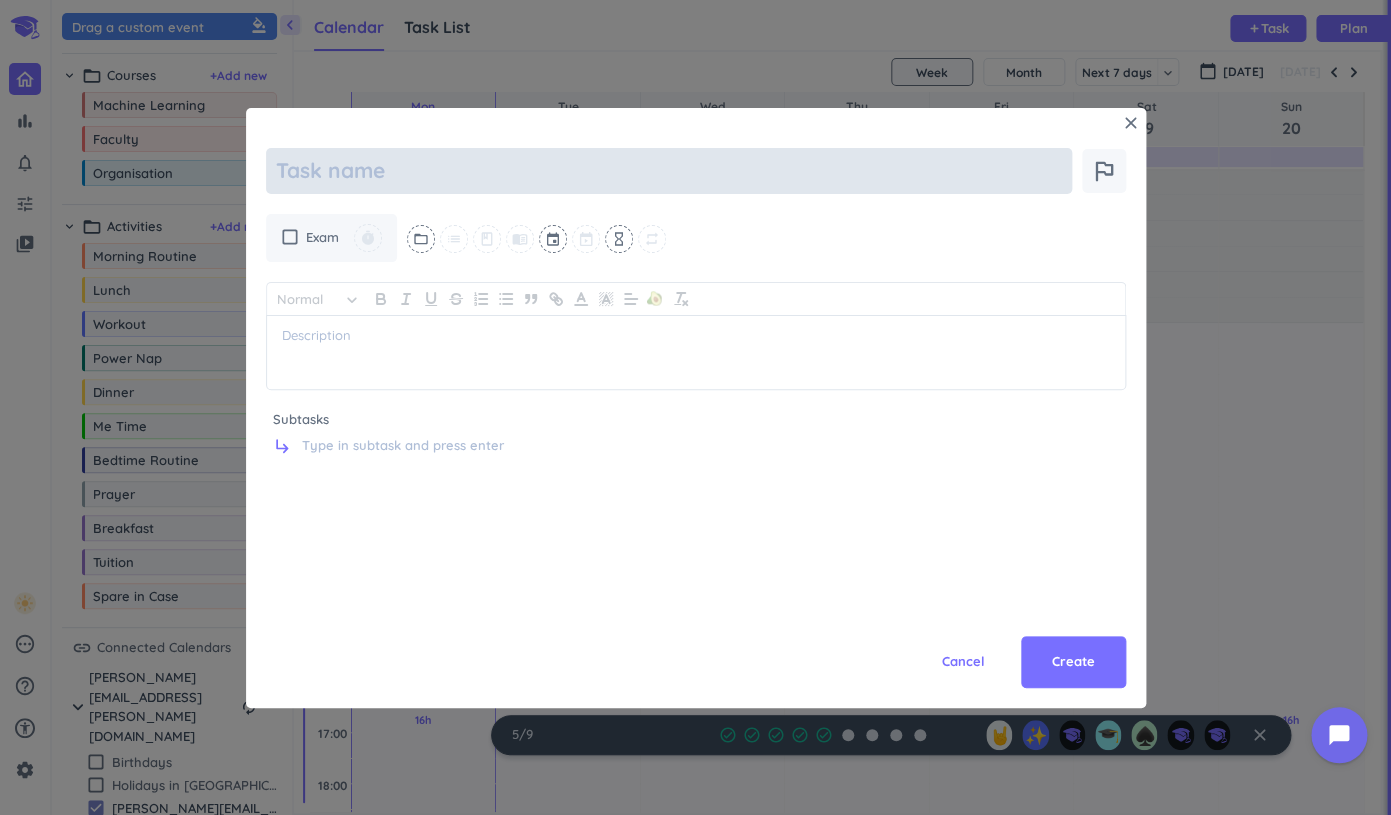 paste on "Detailed Training Program" 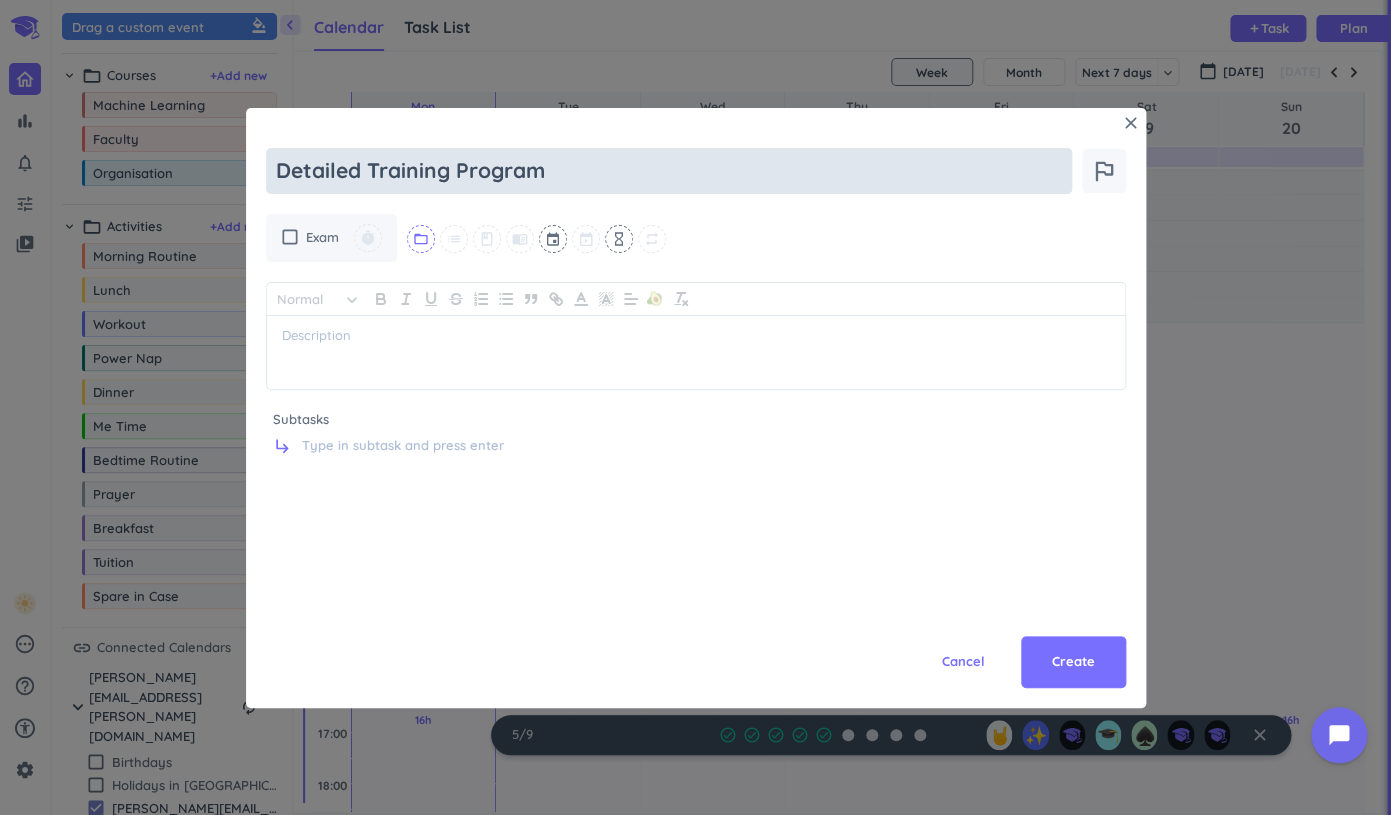 type on "Detailed Training Program" 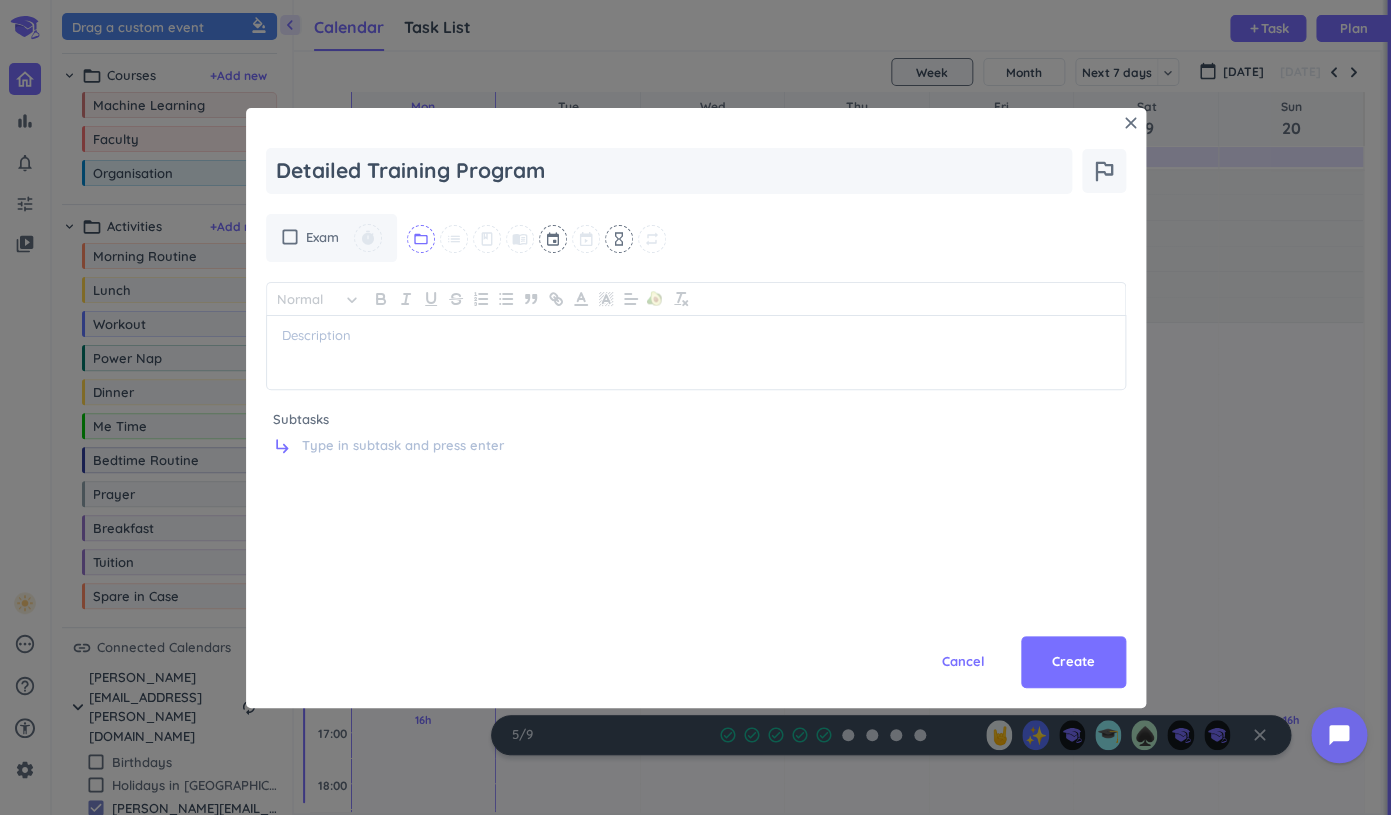click on "folder_open" at bounding box center (421, 239) 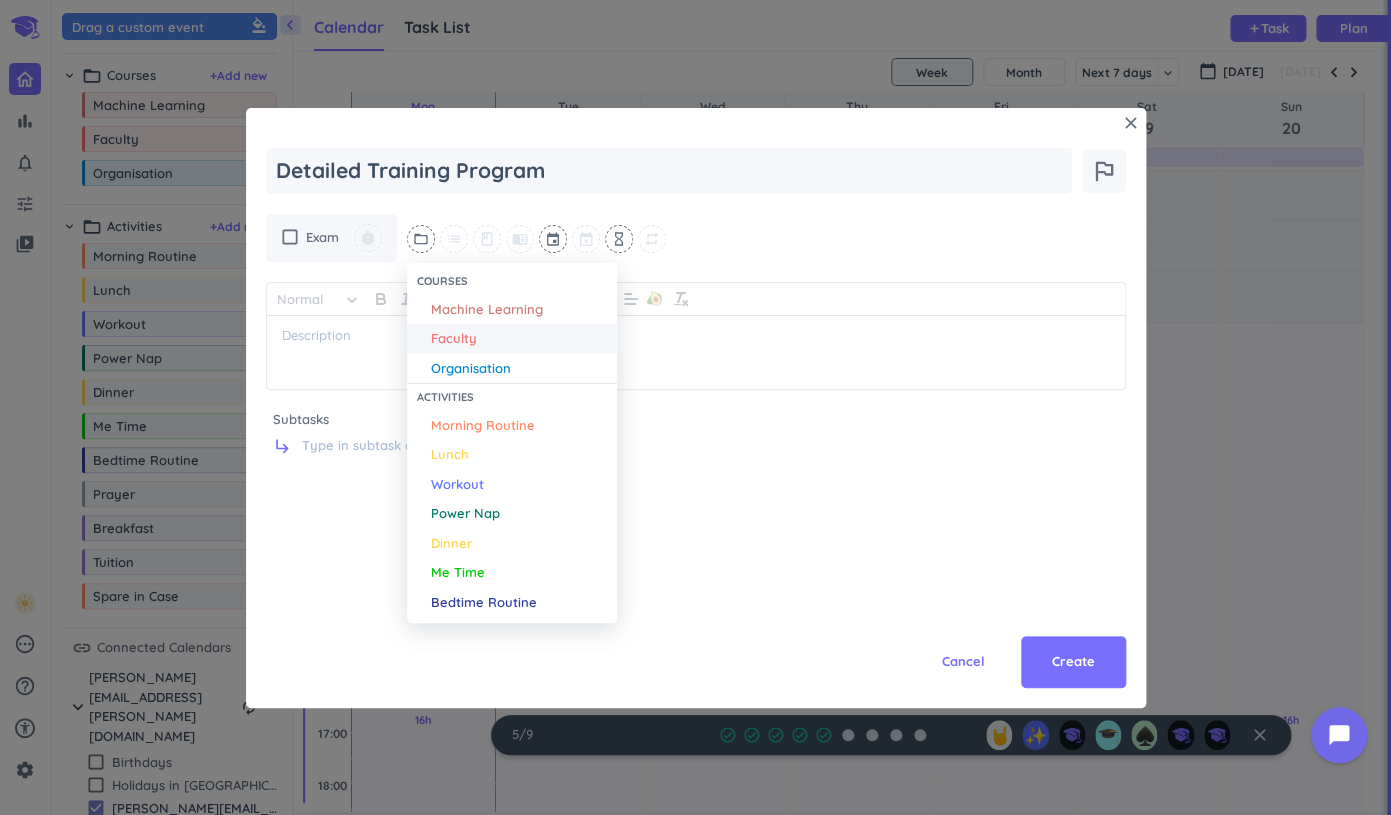 click on "Faculty" at bounding box center (454, 339) 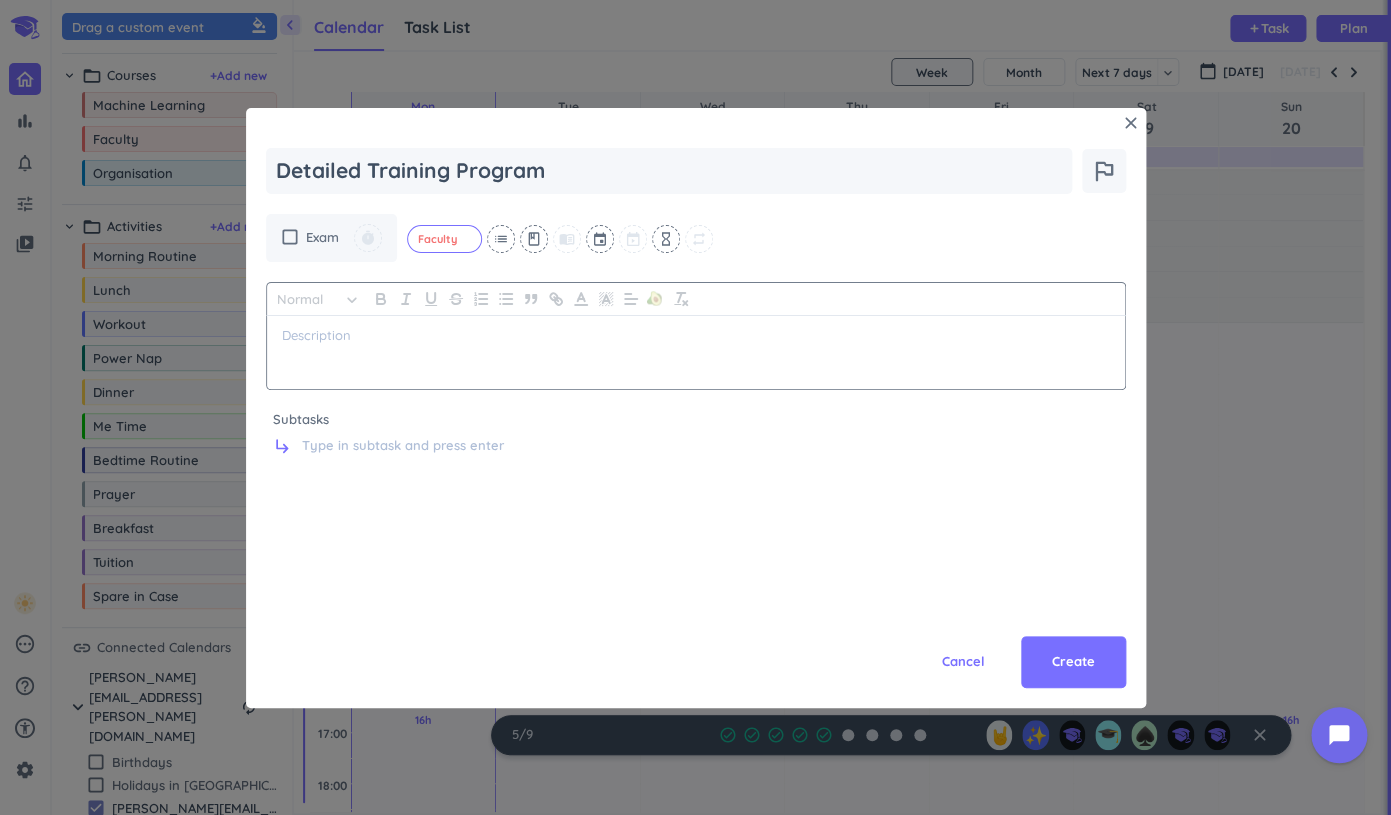 click at bounding box center (696, 335) 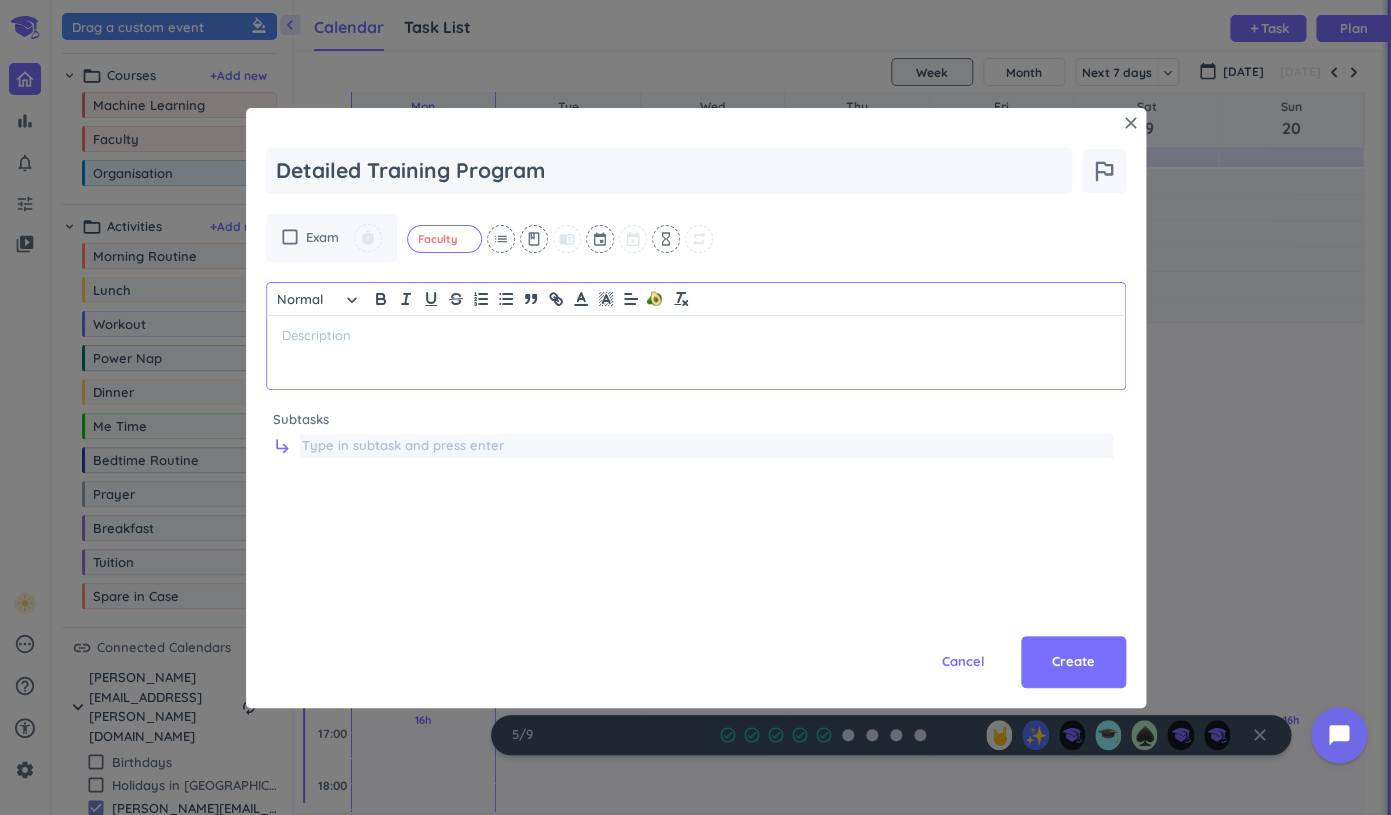 click at bounding box center (706, 446) 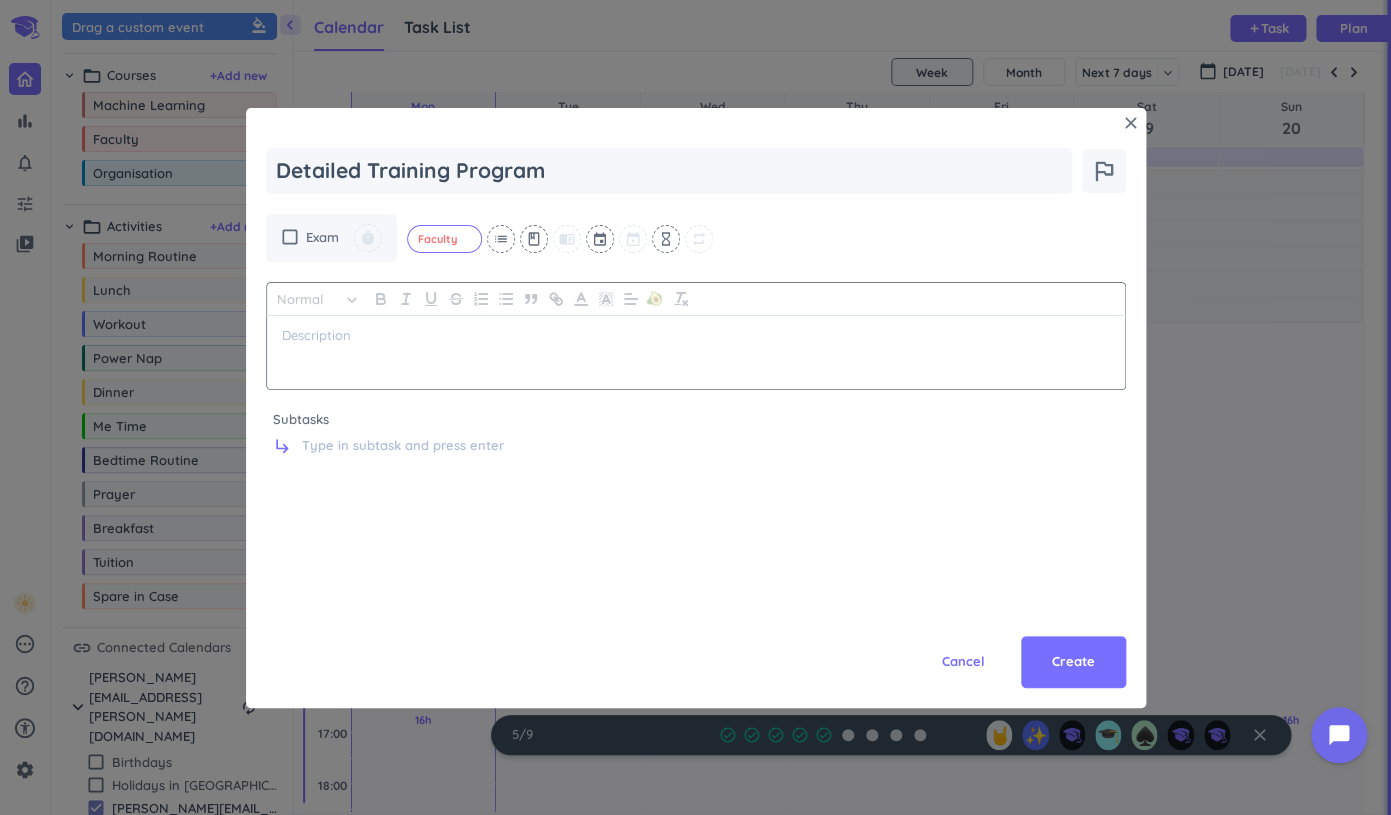 click at bounding box center (696, 352) 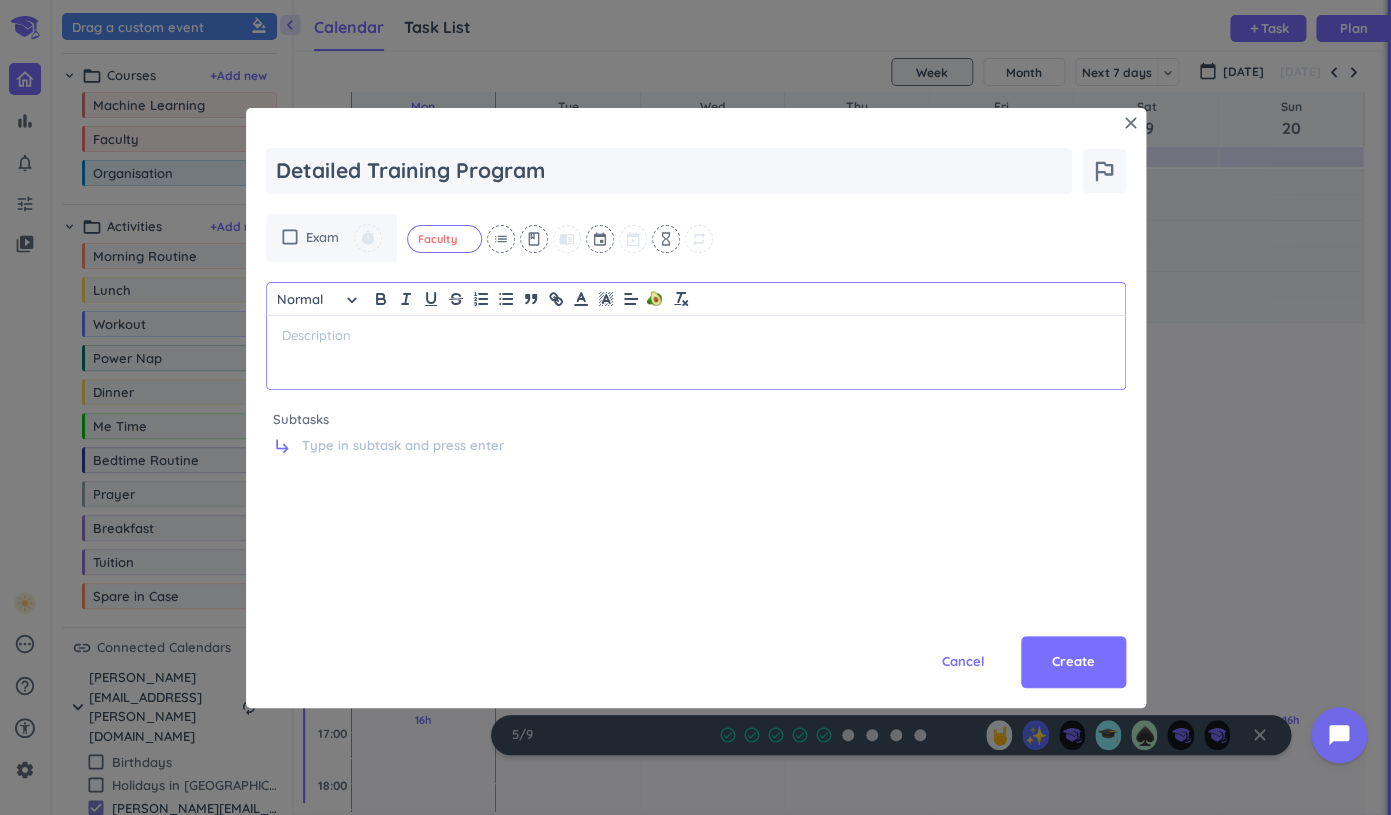 click on "subdirectory_arrow_right" at bounding box center [693, 451] 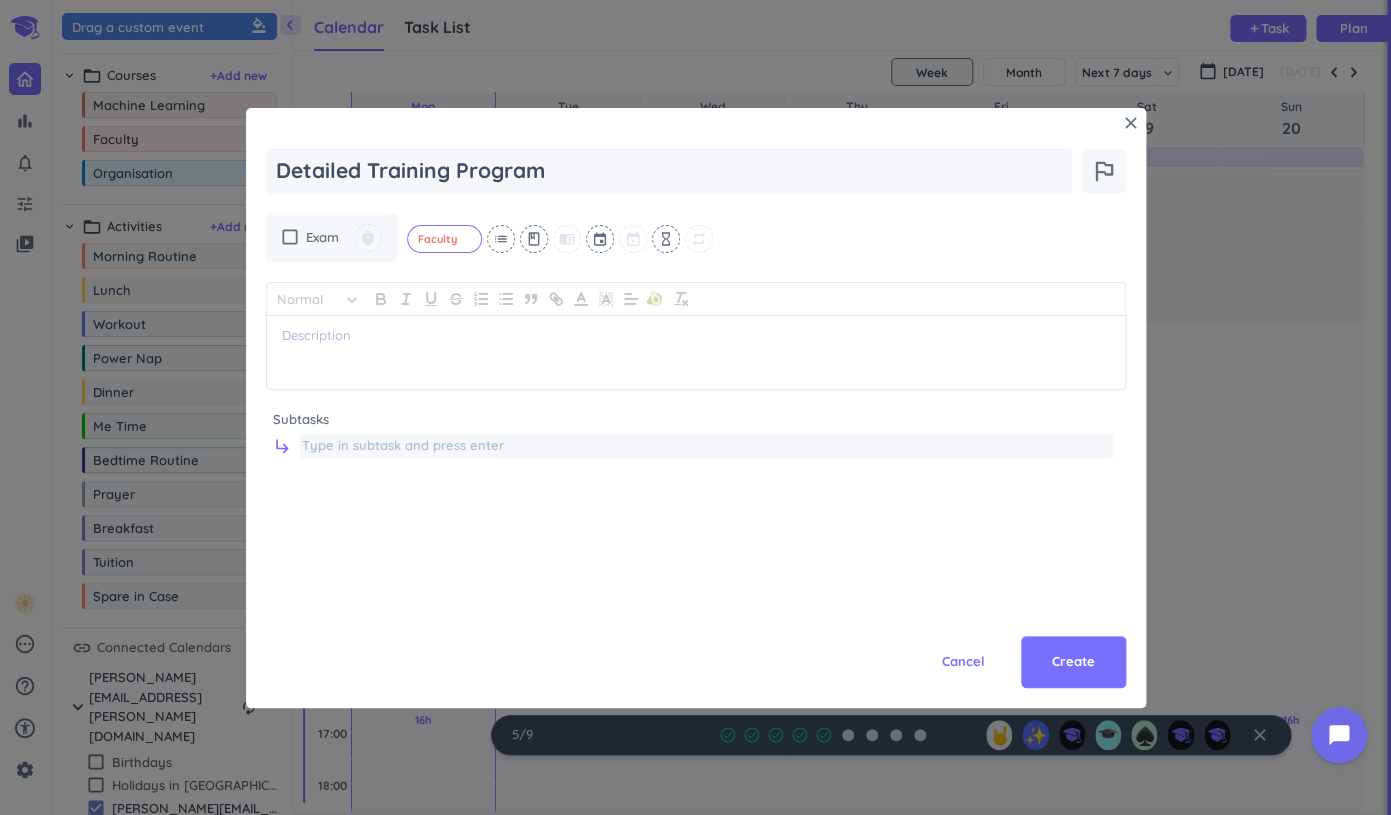 click at bounding box center (706, 446) 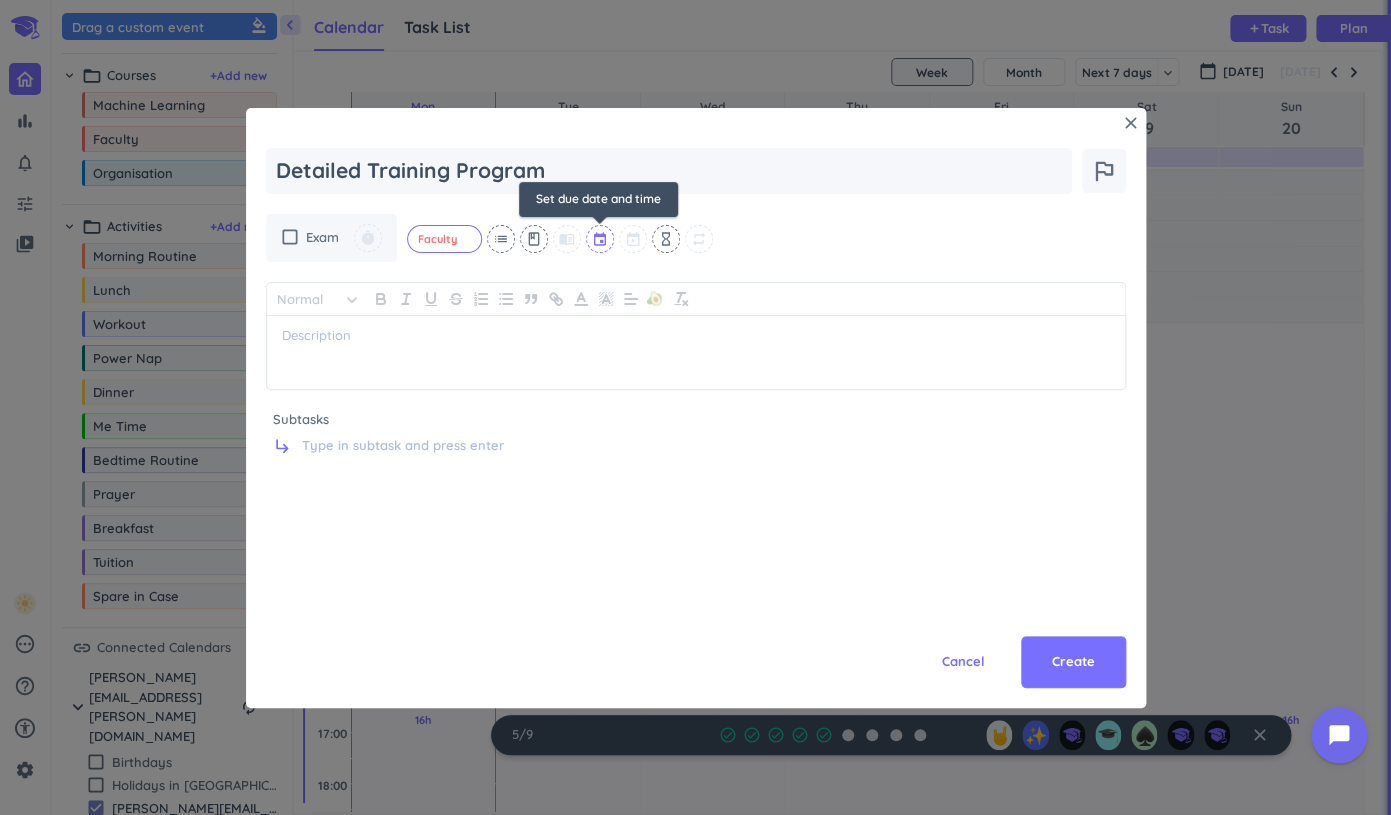 click at bounding box center (601, 239) 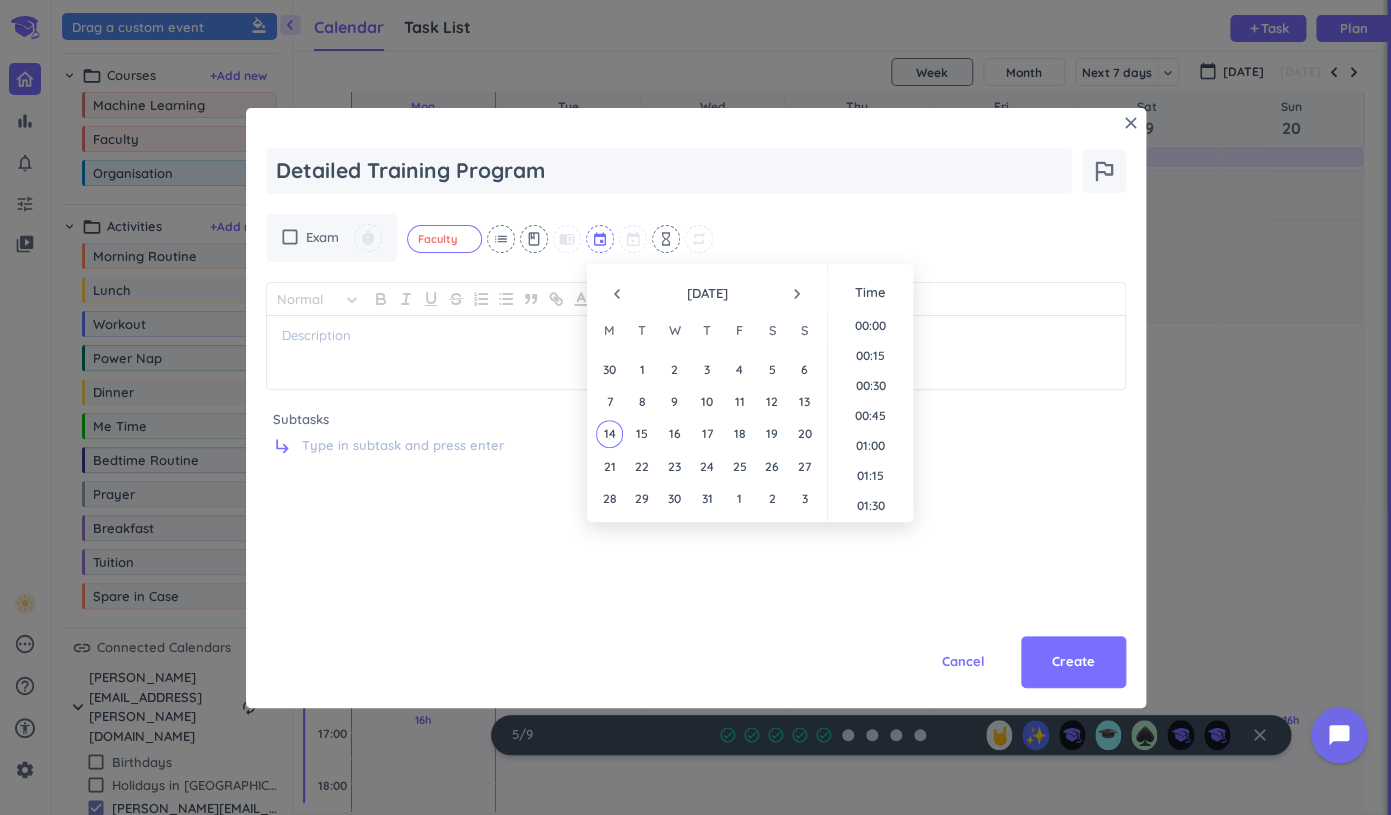scroll, scrollTop: 1289, scrollLeft: 0, axis: vertical 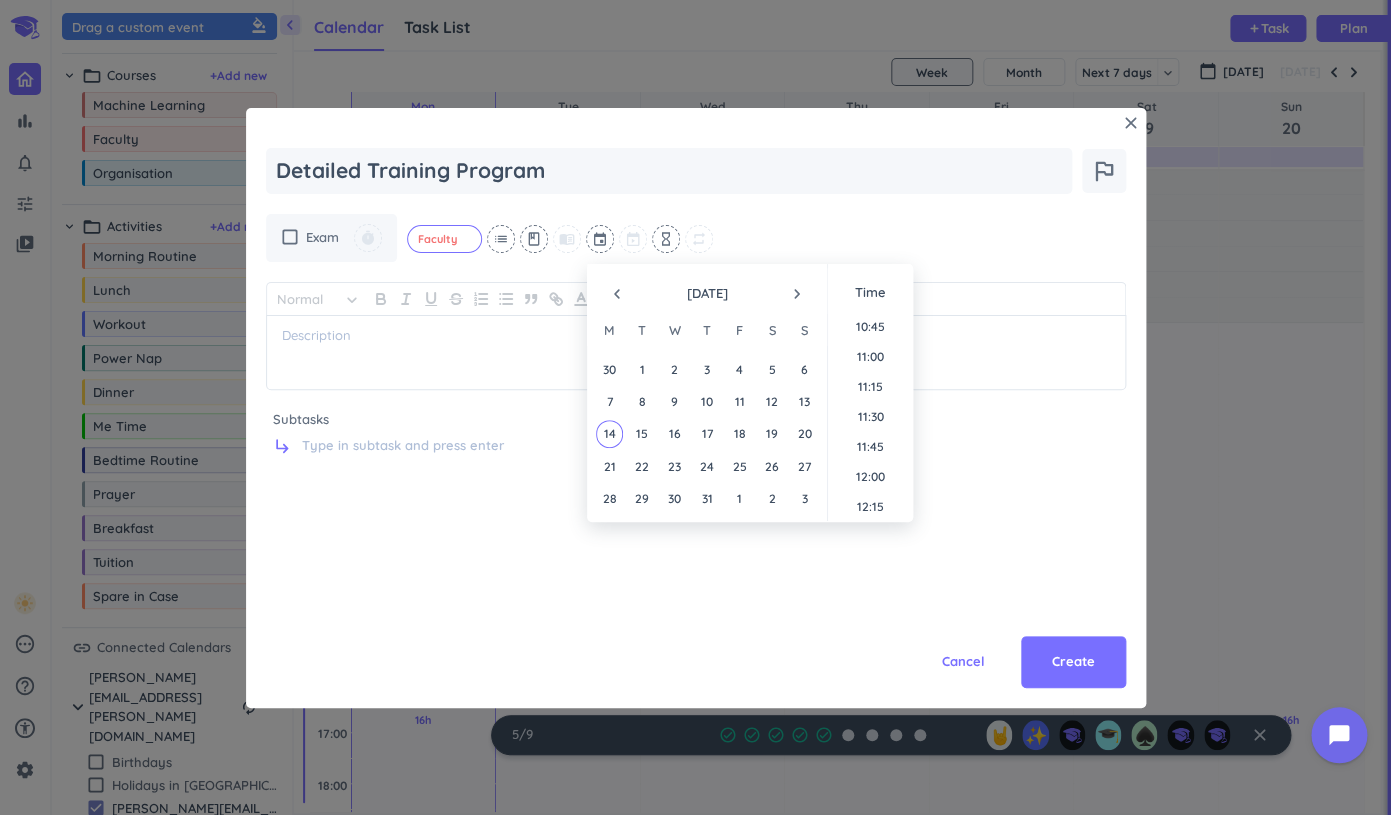 click on "navigate_next" at bounding box center (797, 294) 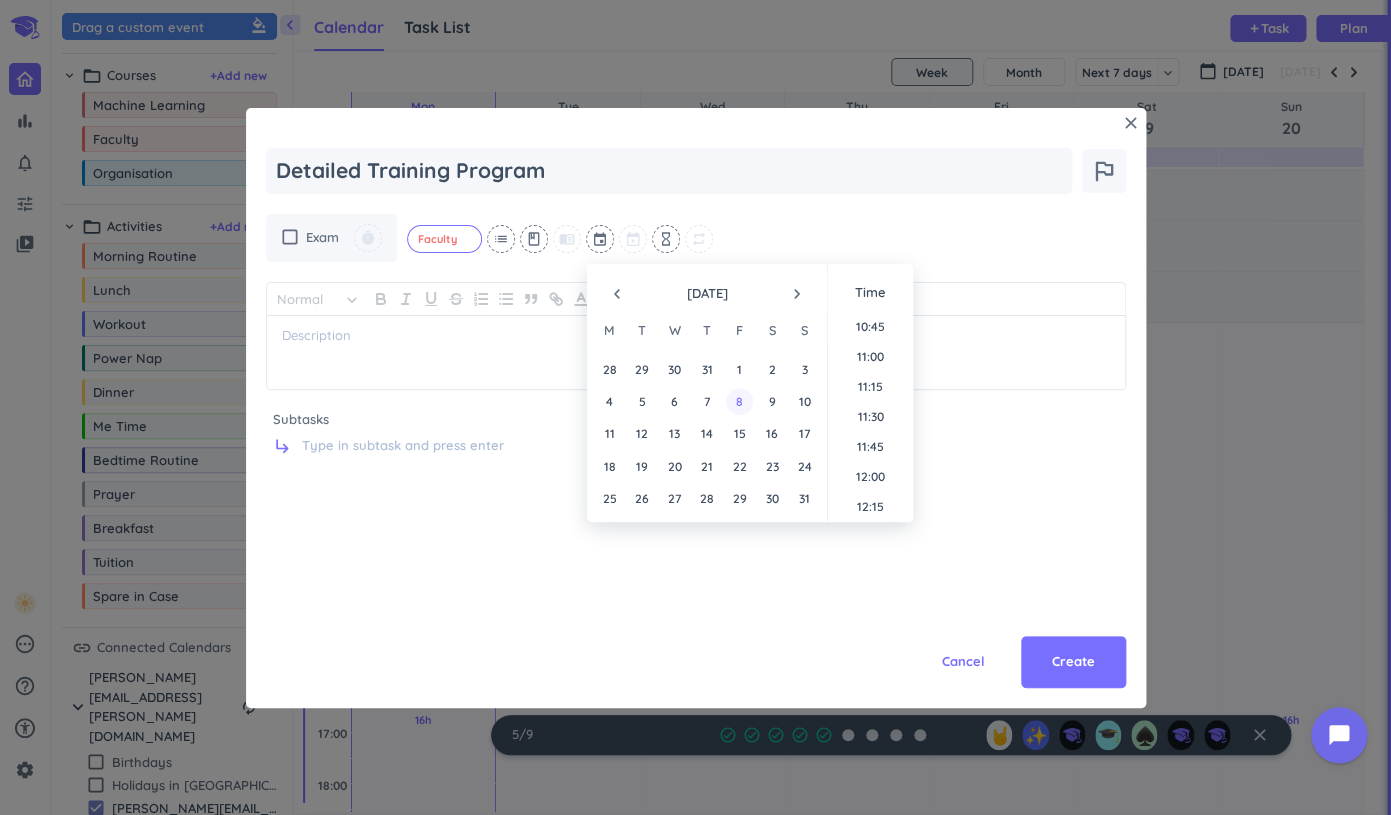 click on "8" at bounding box center [739, 401] 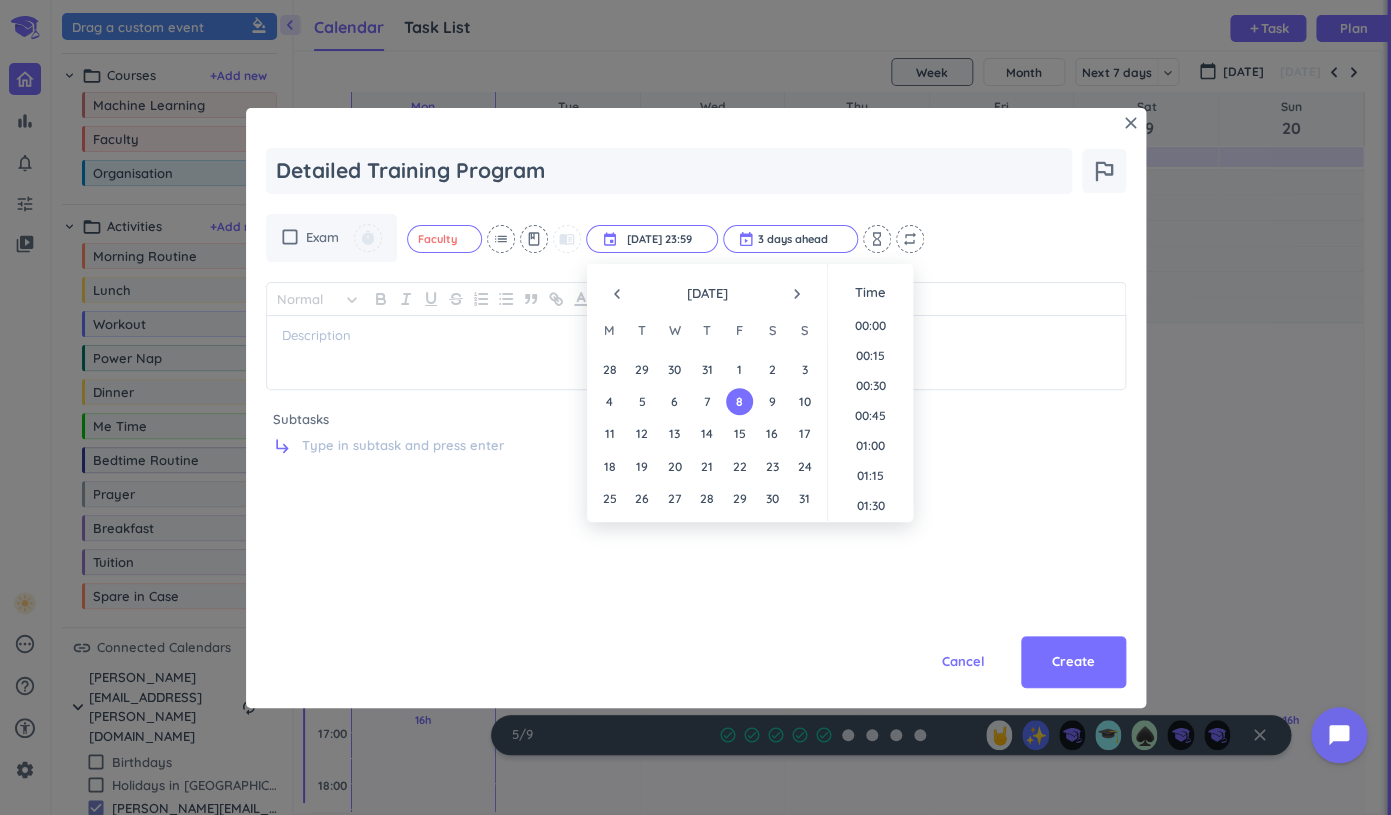 scroll, scrollTop: 2699, scrollLeft: 0, axis: vertical 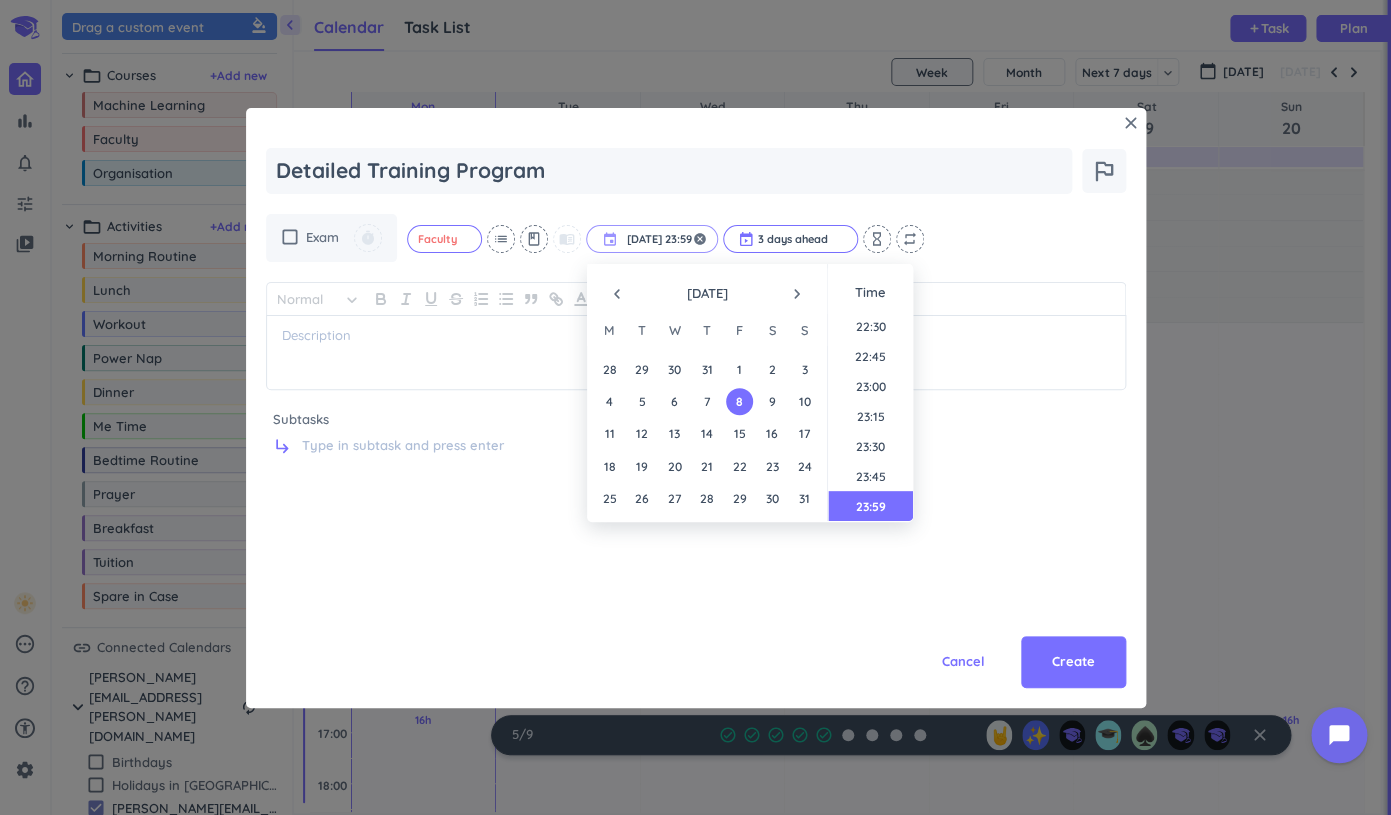 click on "[DATE] 23:59" at bounding box center [652, 239] 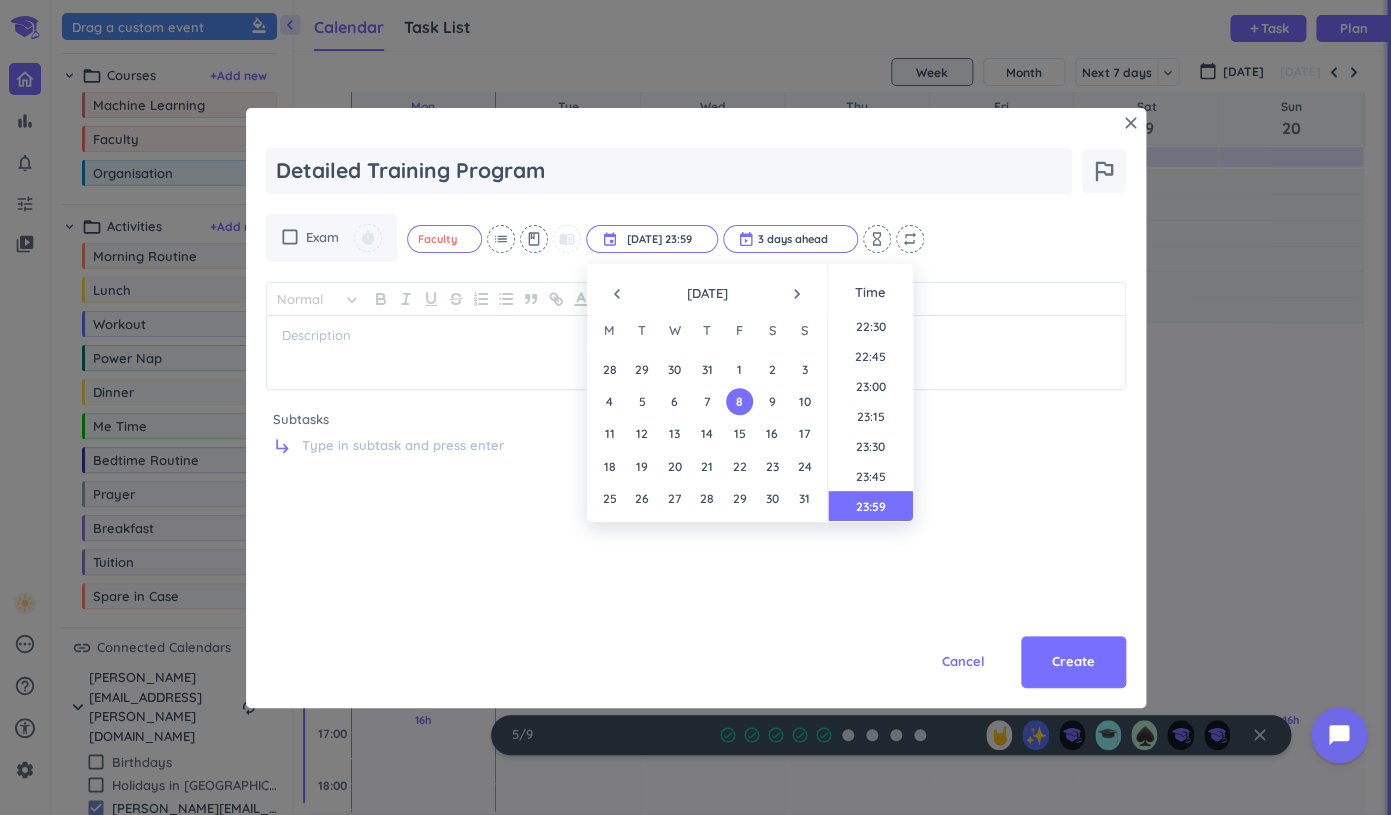 click on "Subtasks" at bounding box center [693, 420] 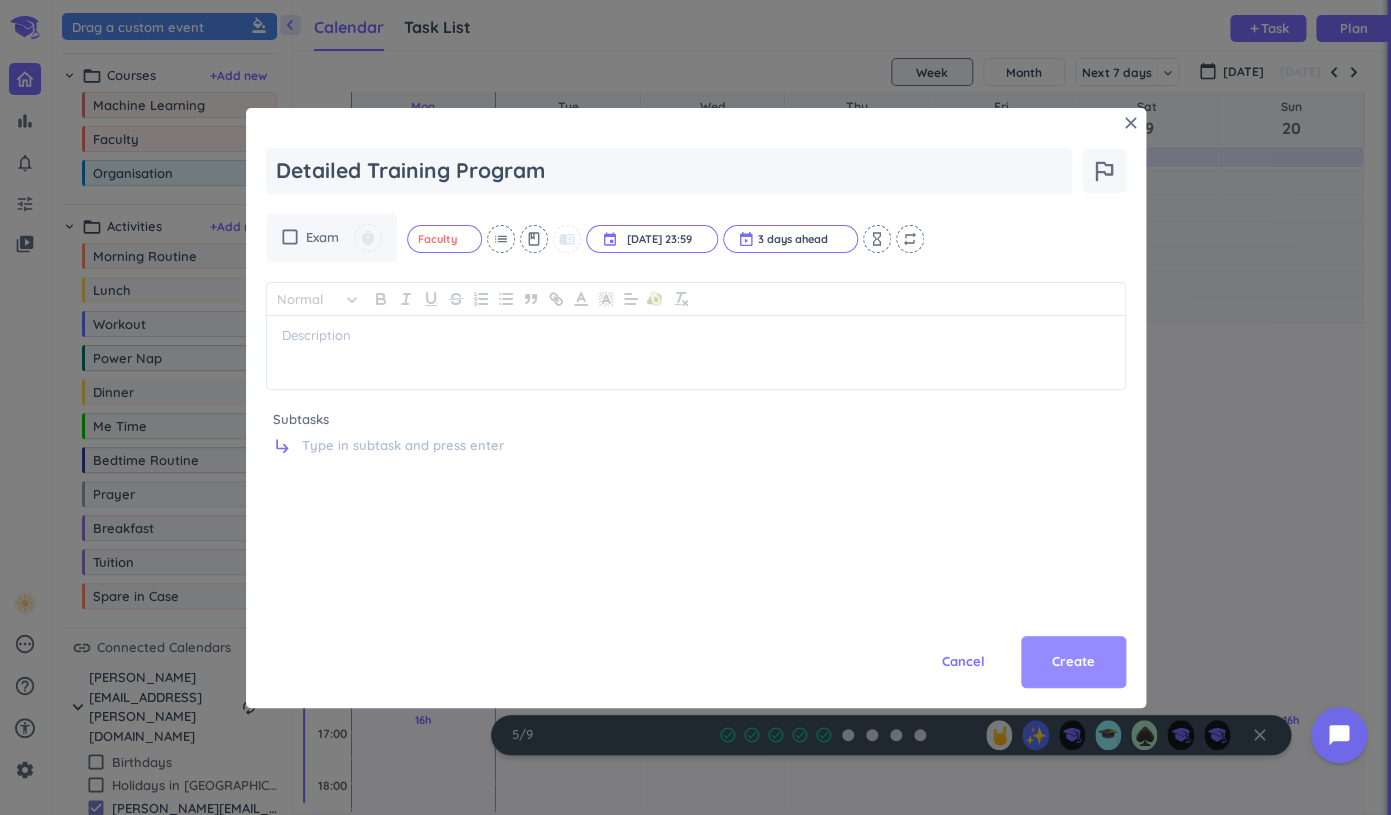 click on "Create" at bounding box center (1073, 662) 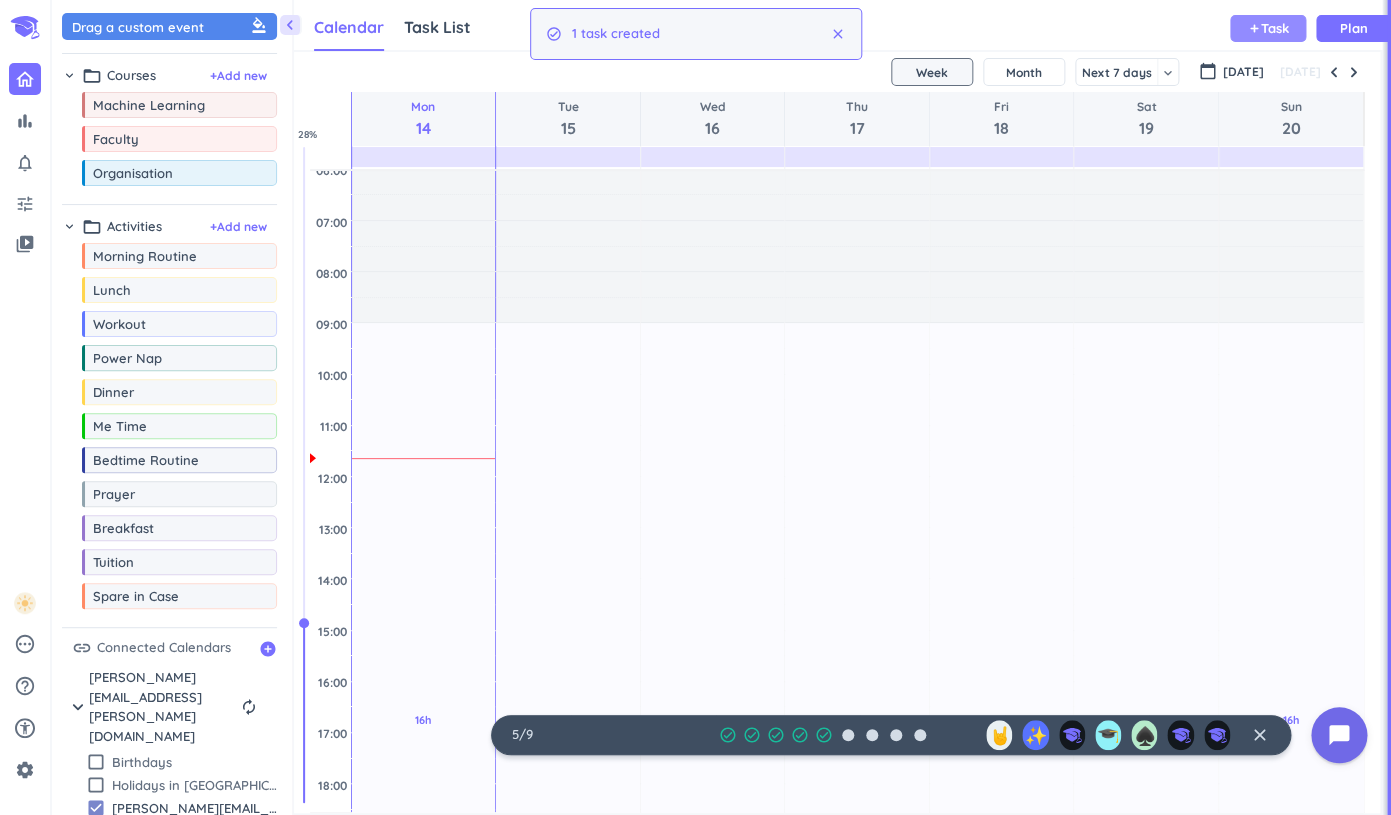 click on "Task" at bounding box center (1275, 28) 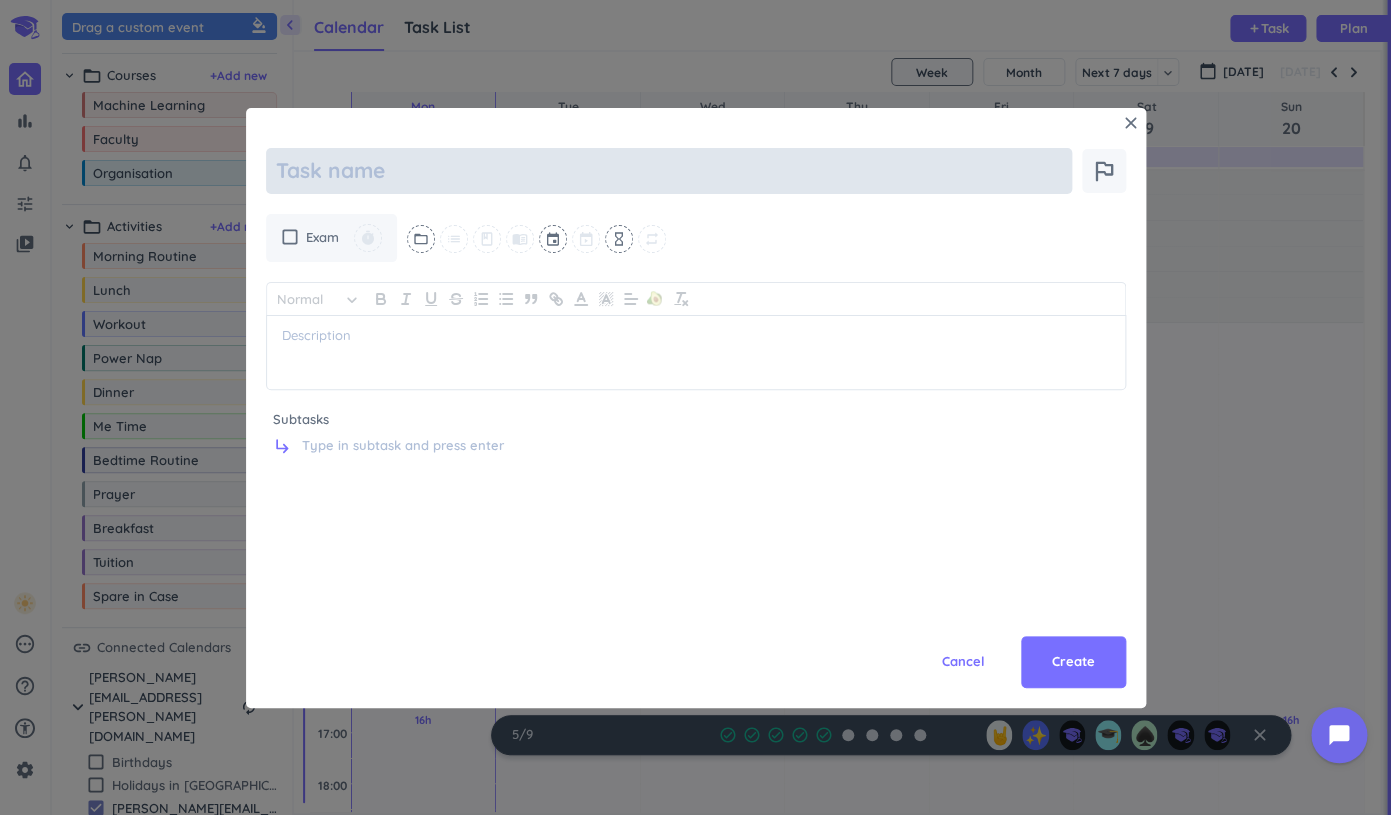 type on "x" 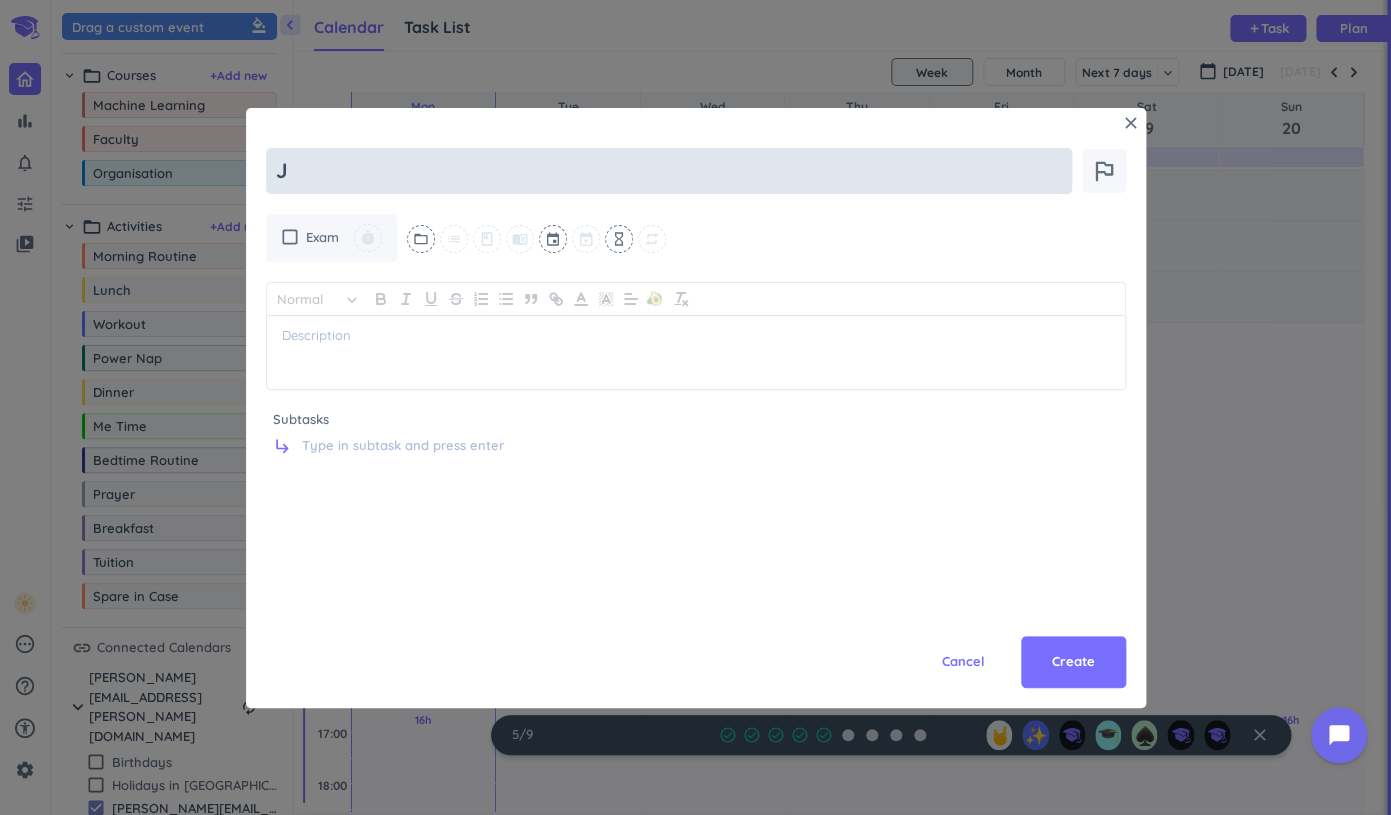type on "x" 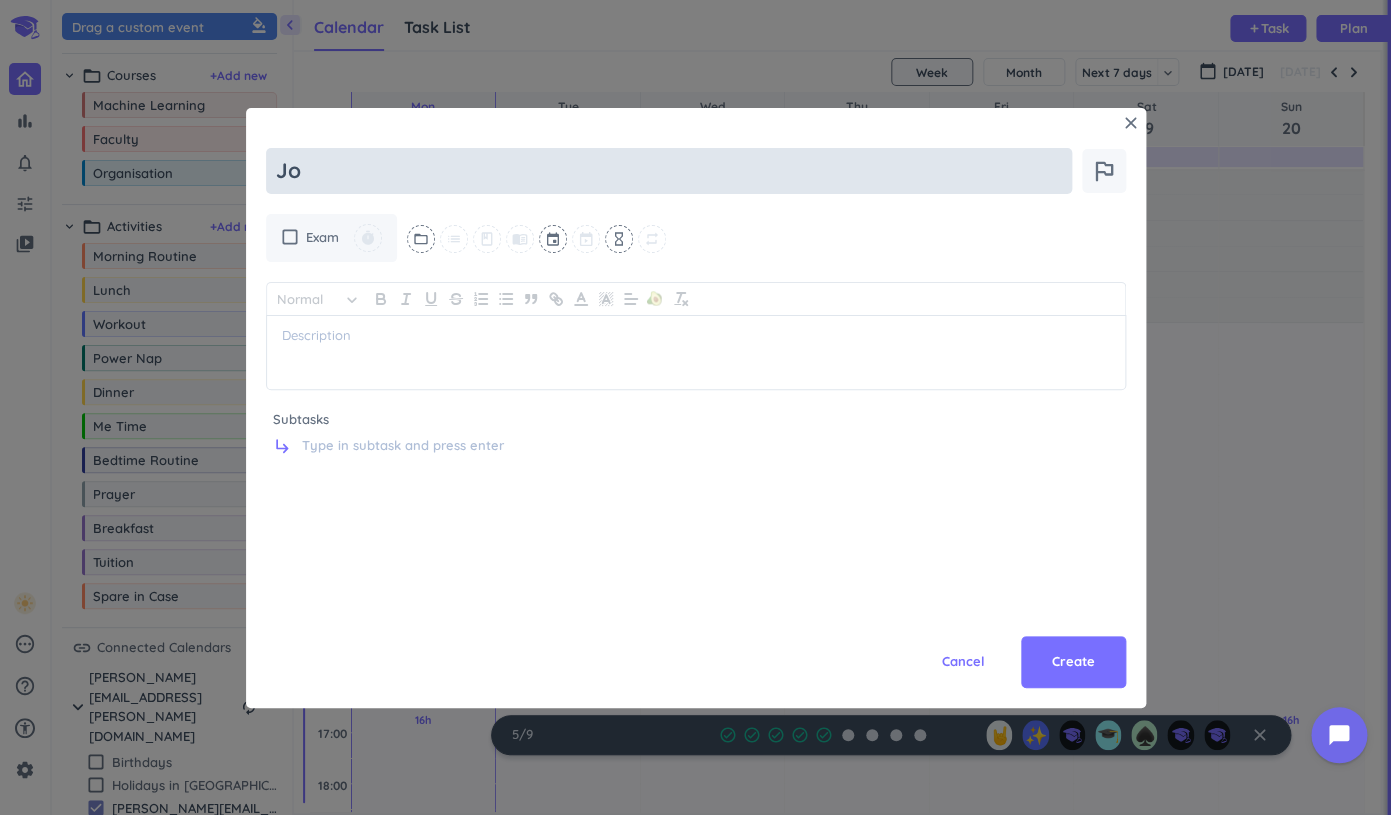 type on "x" 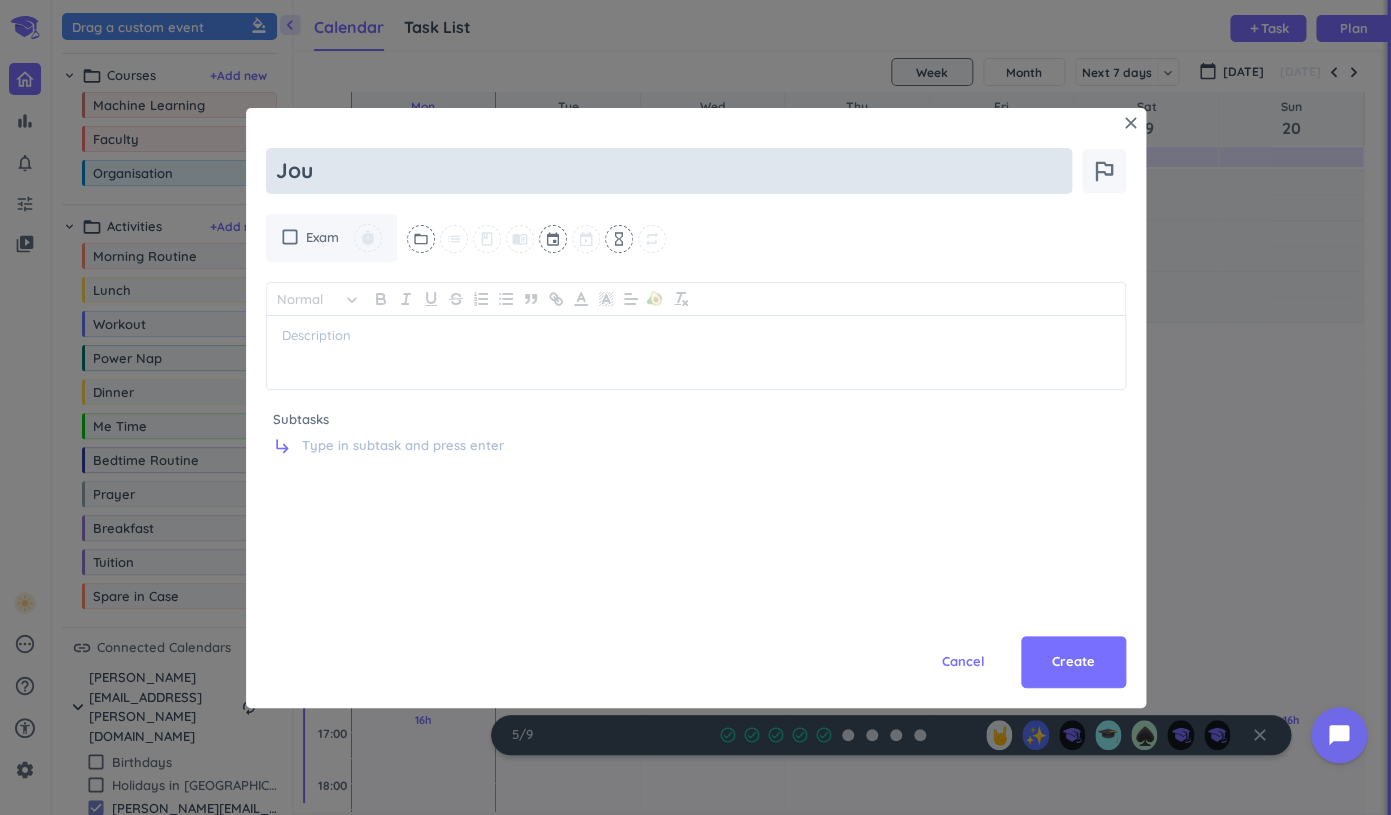 type on "x" 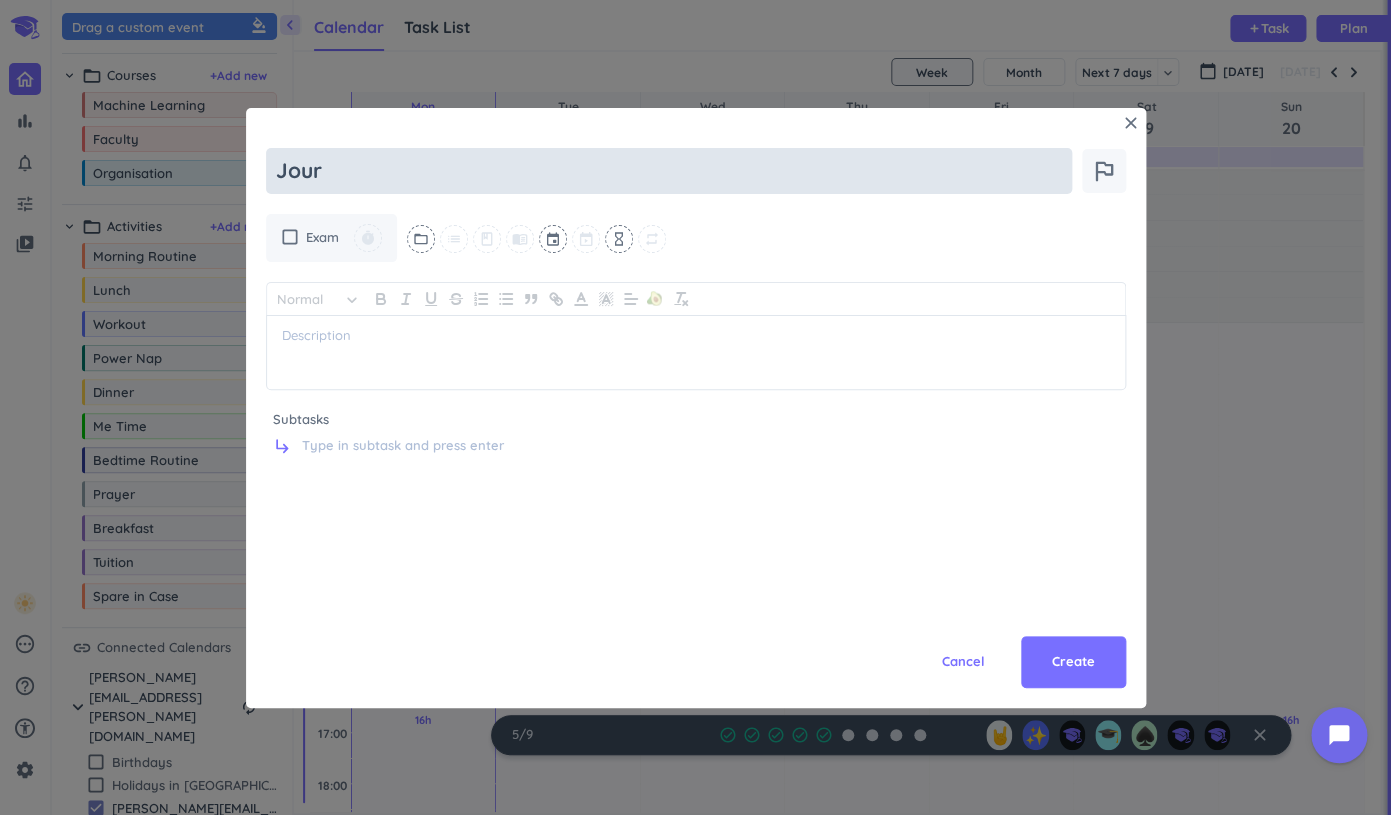 type on "x" 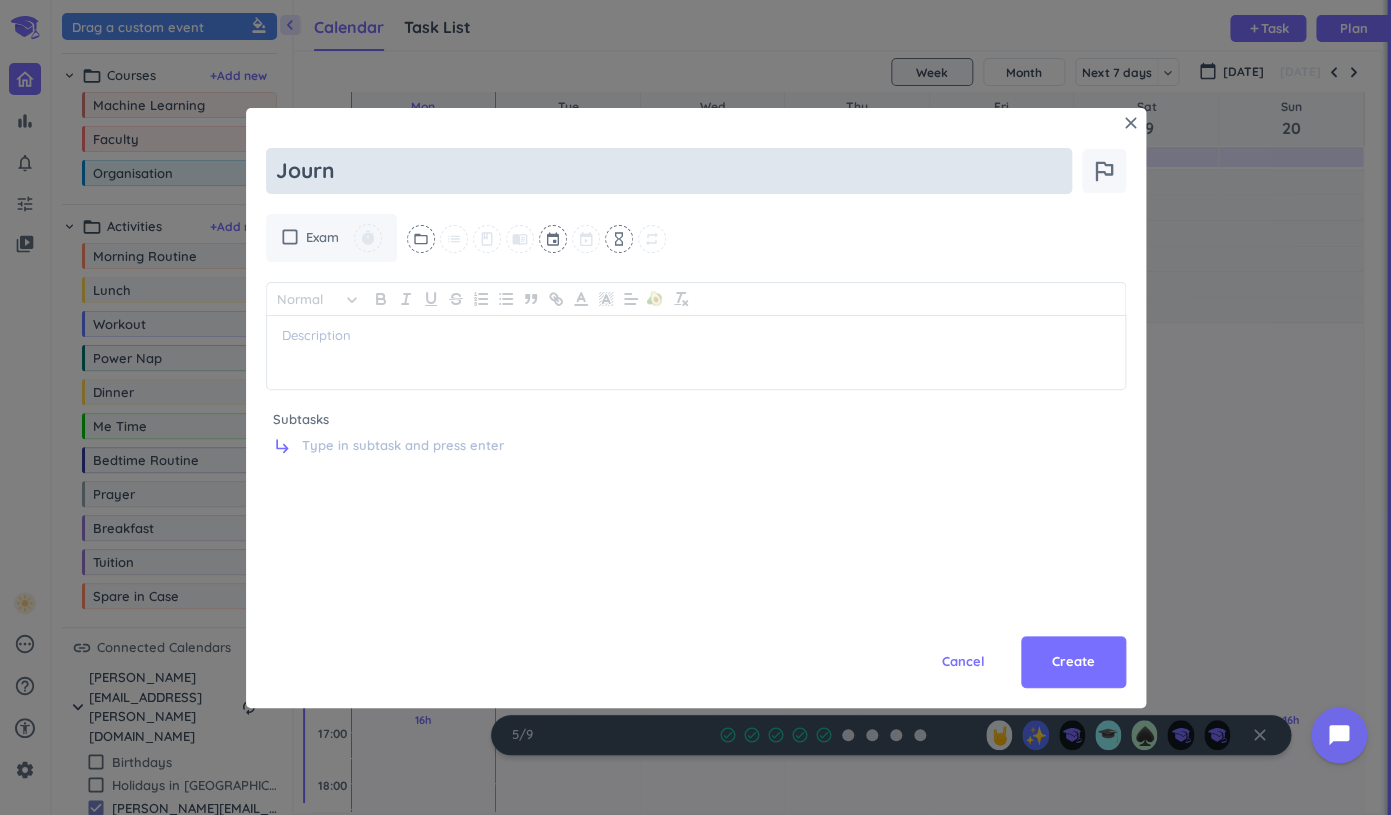 type on "x" 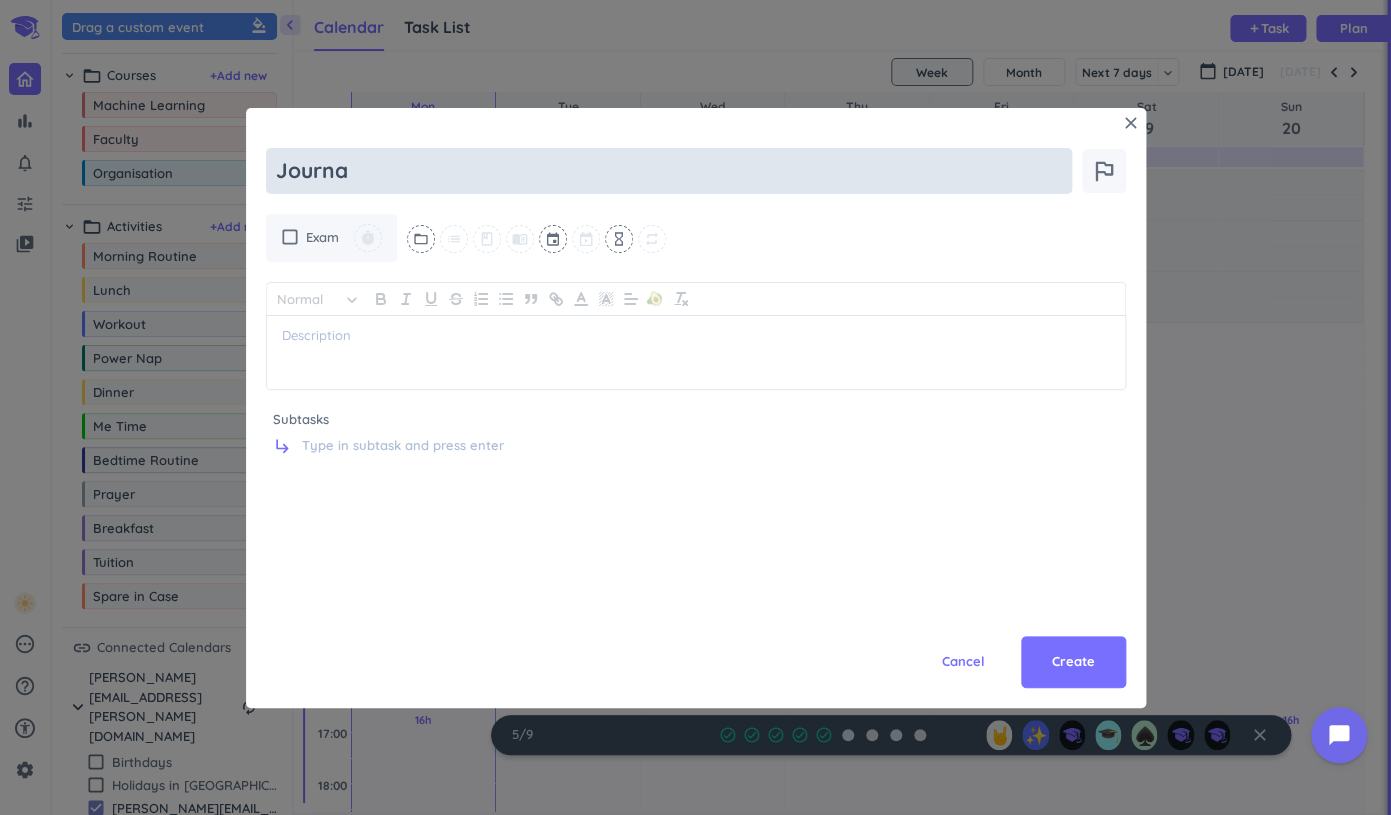 type on "x" 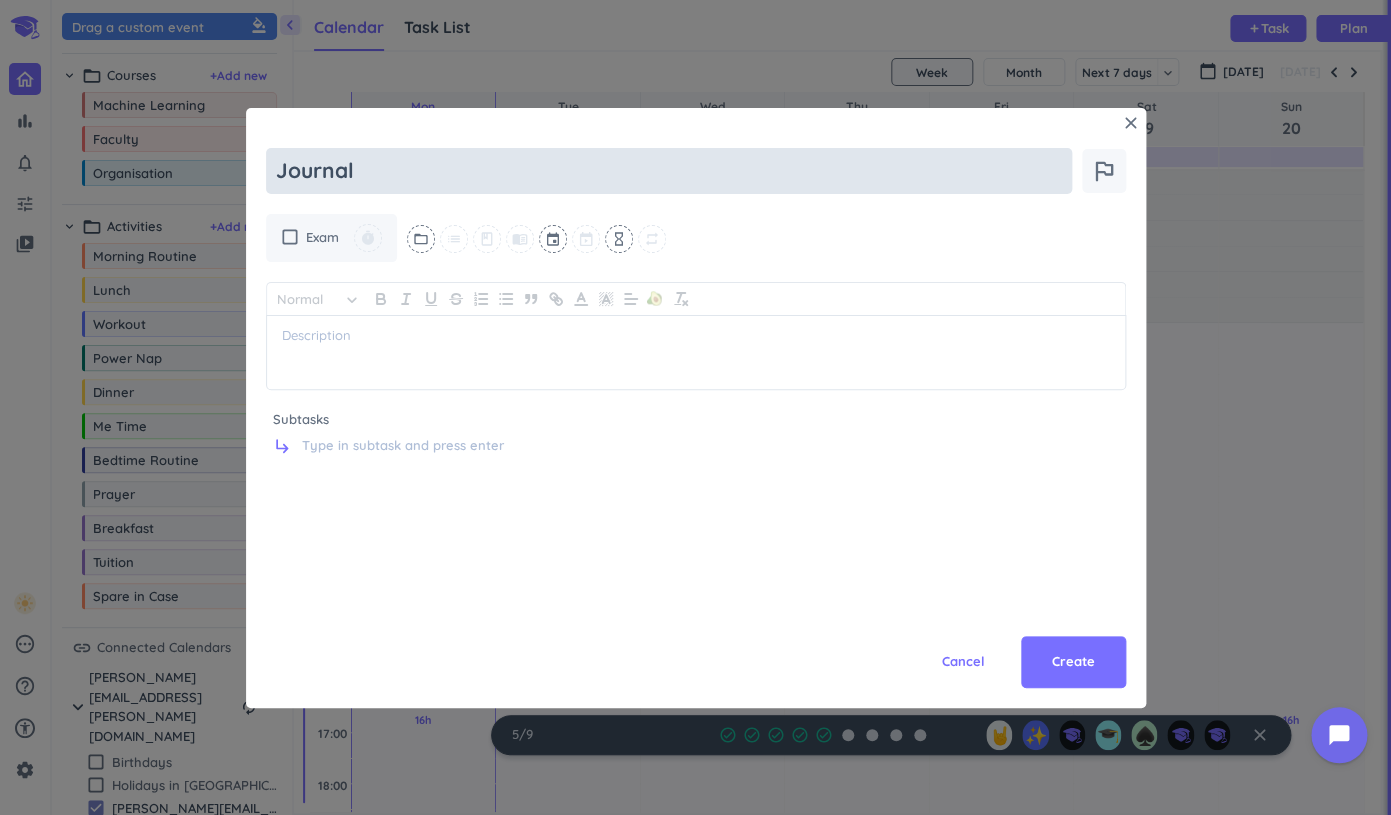 type on "x" 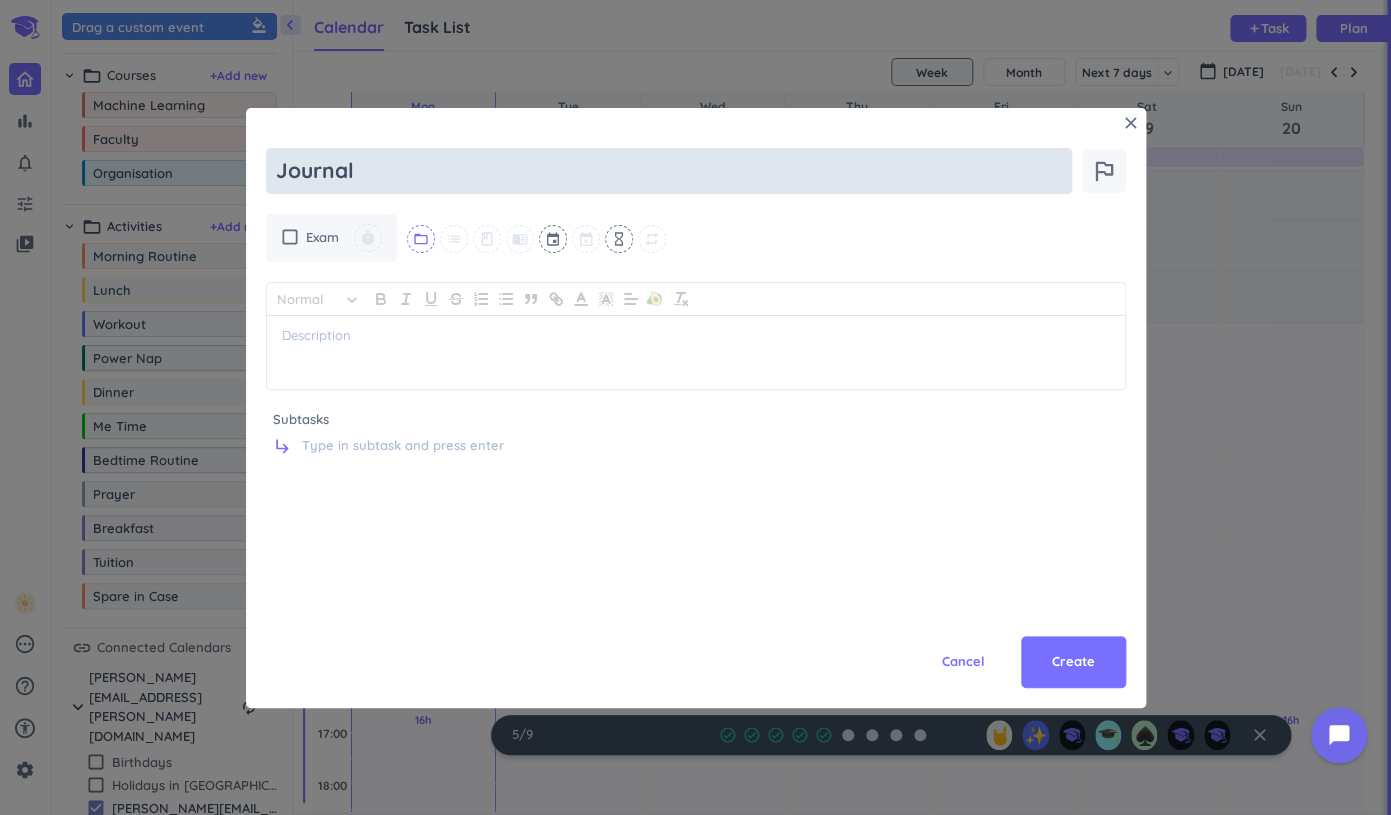 type on "Journal" 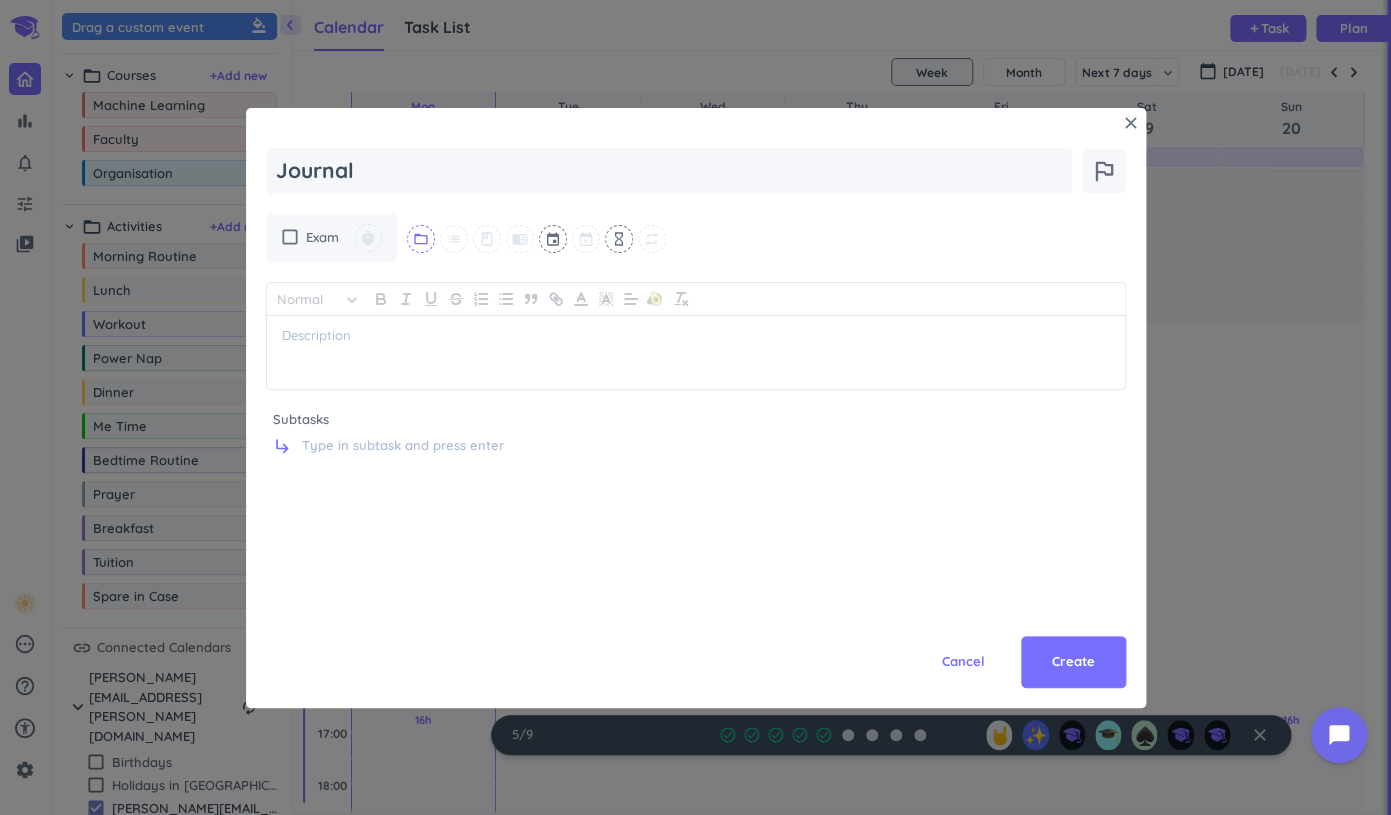 click on "folder_open" at bounding box center [421, 239] 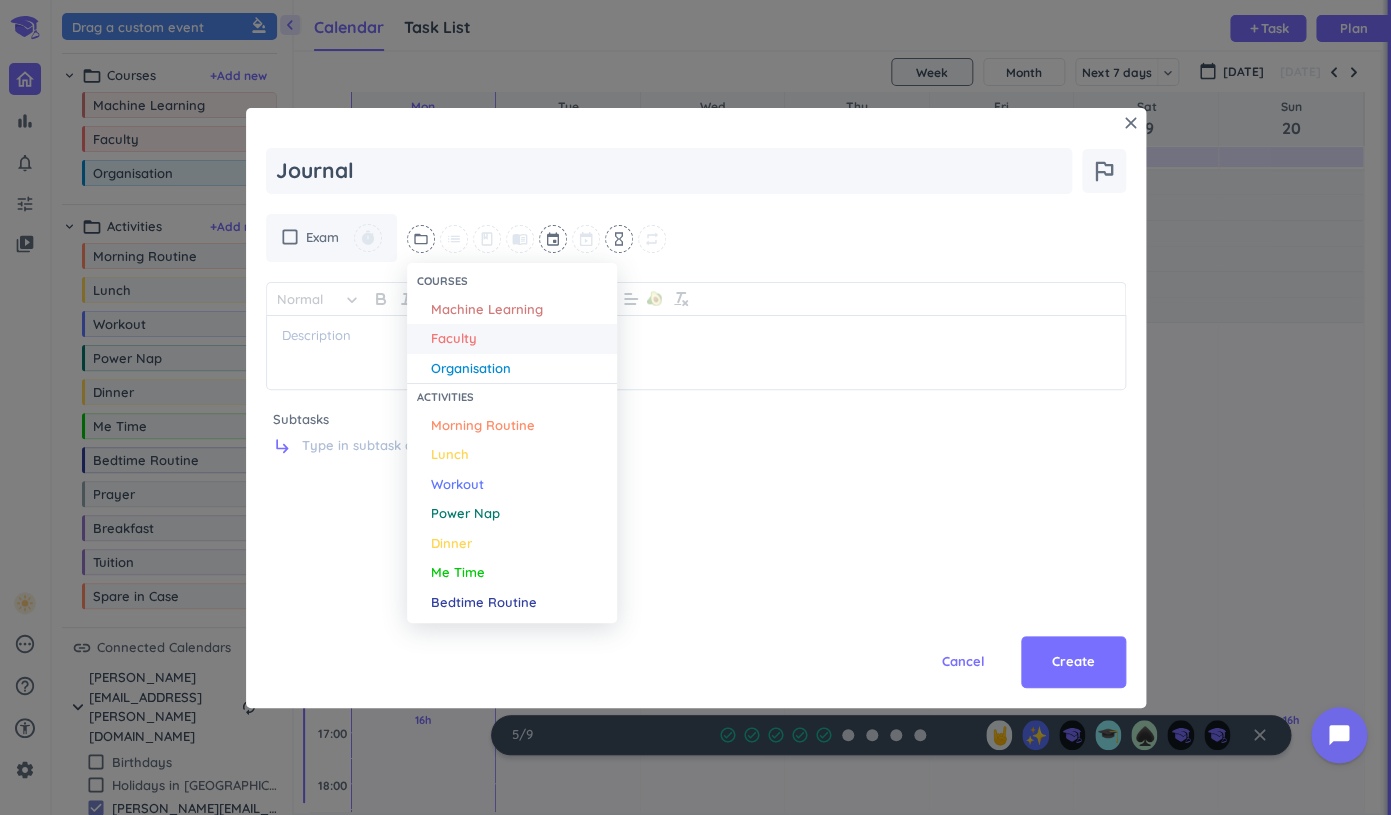 click on "Faculty" at bounding box center [519, 339] 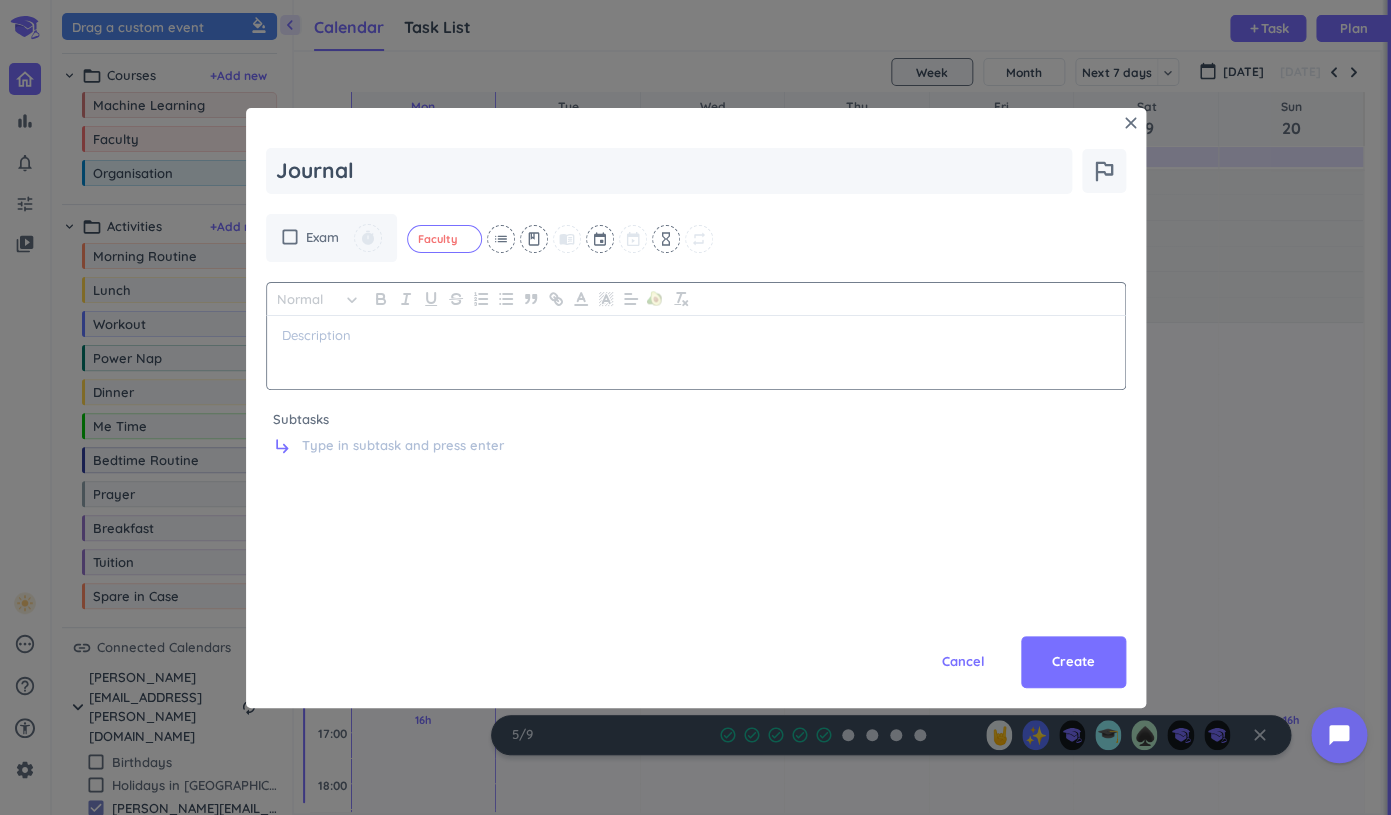 click at bounding box center (696, 352) 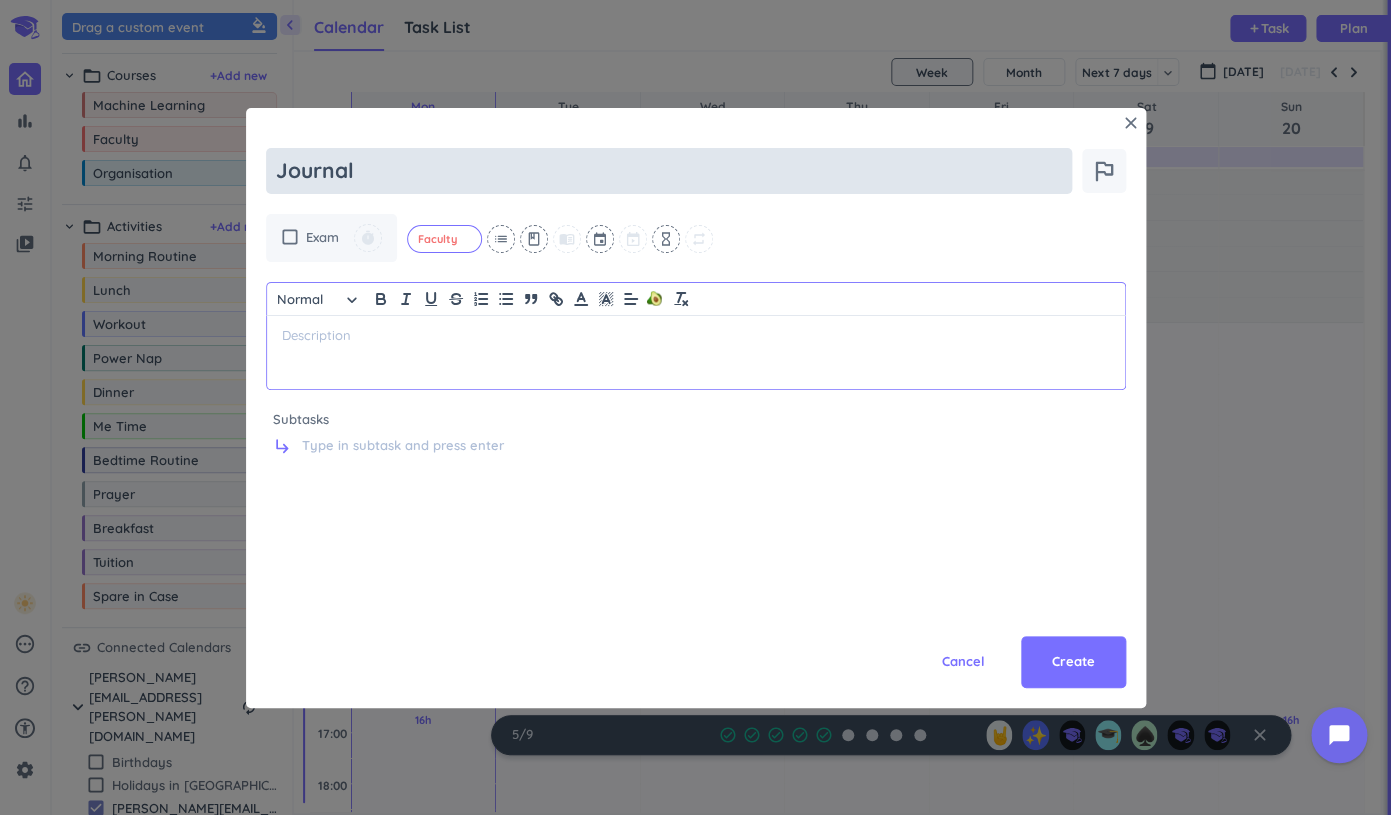 click on "Journal" at bounding box center (669, 171) 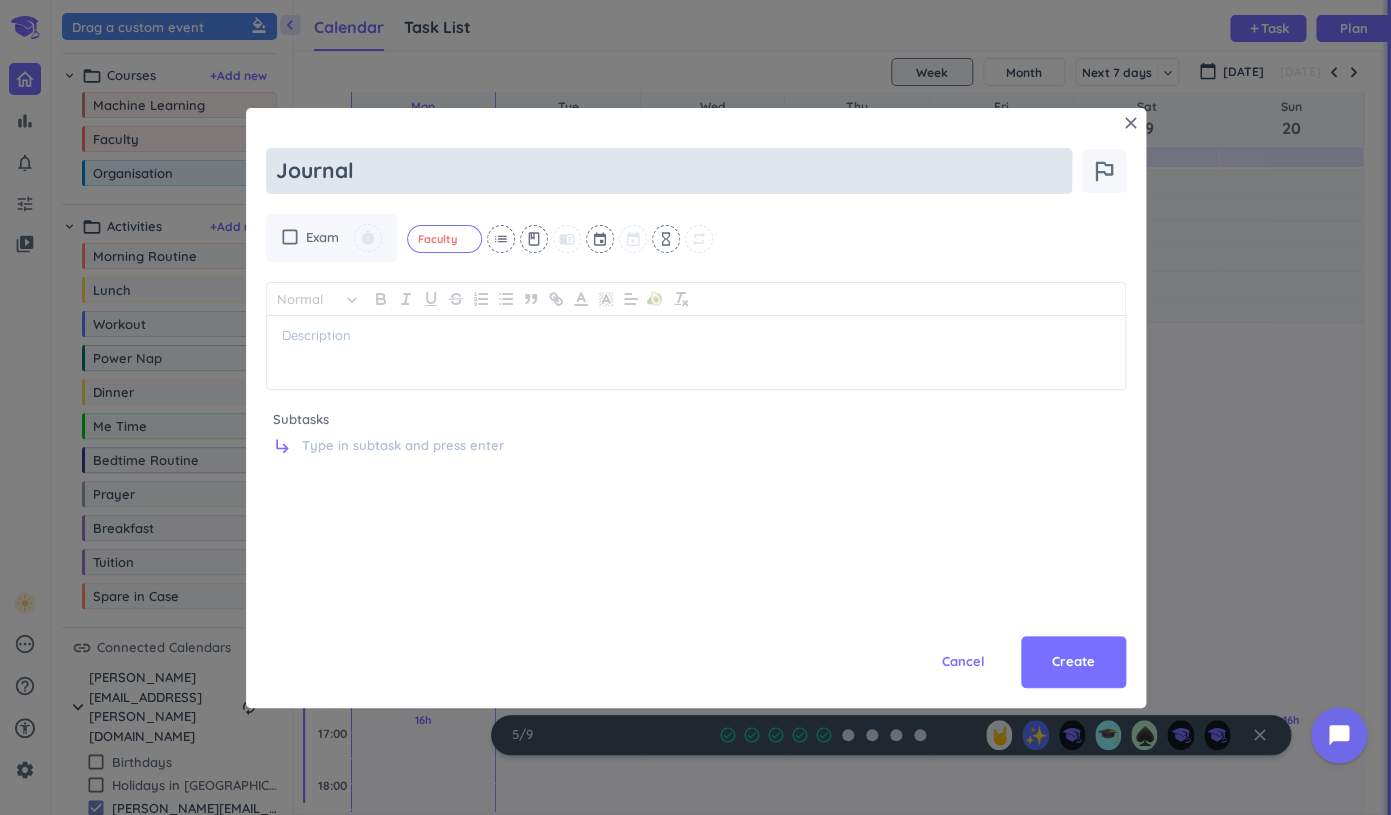 type on "x" 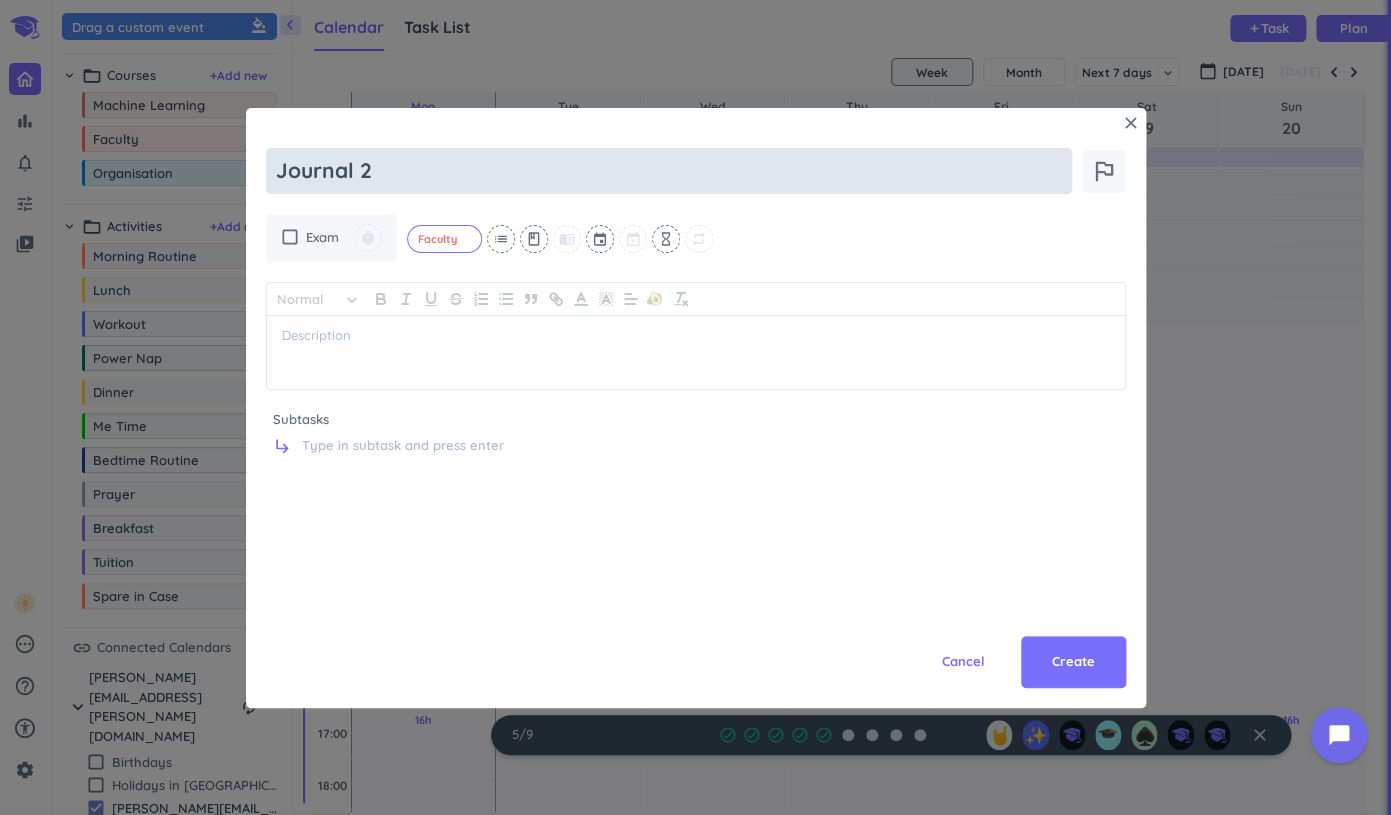 type on "x" 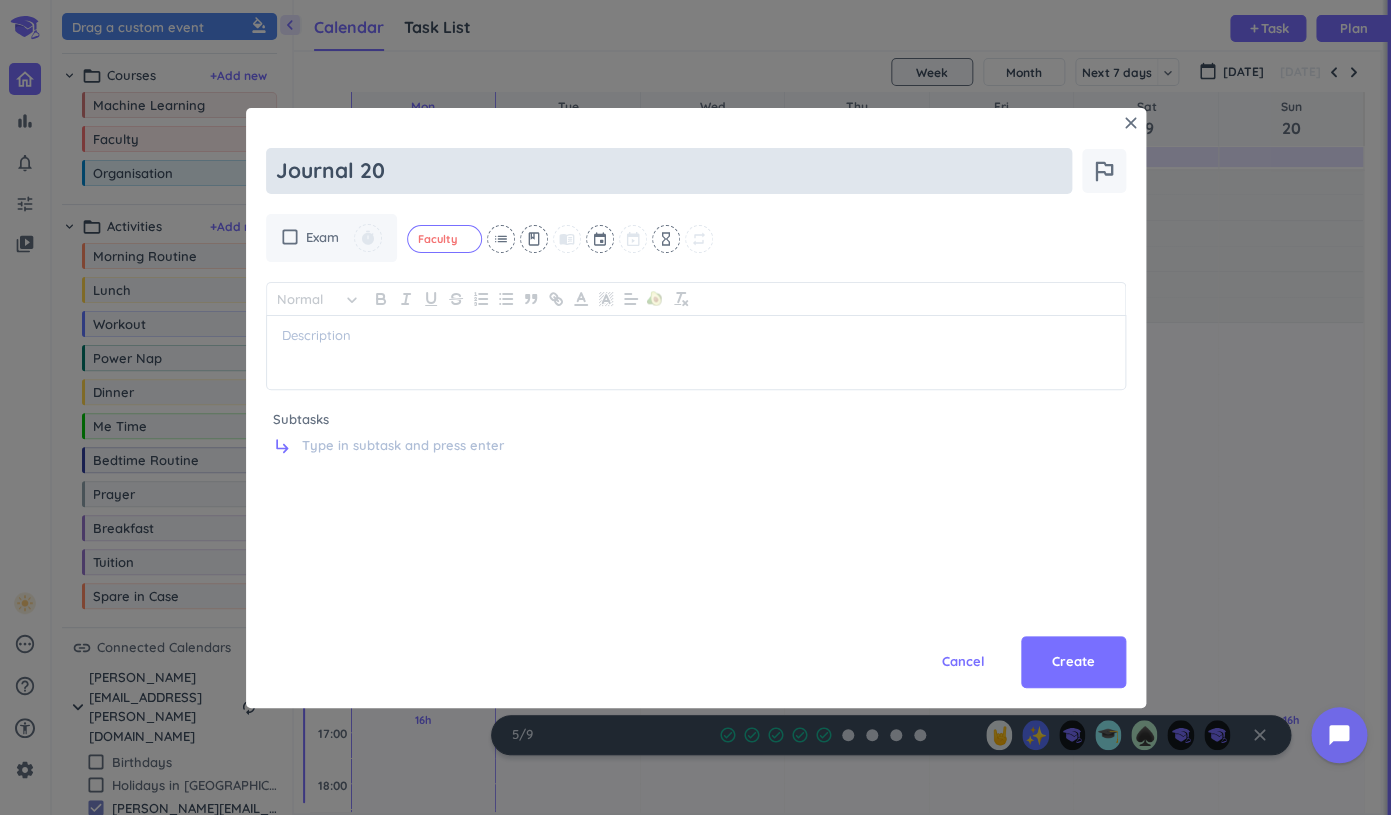 type on "x" 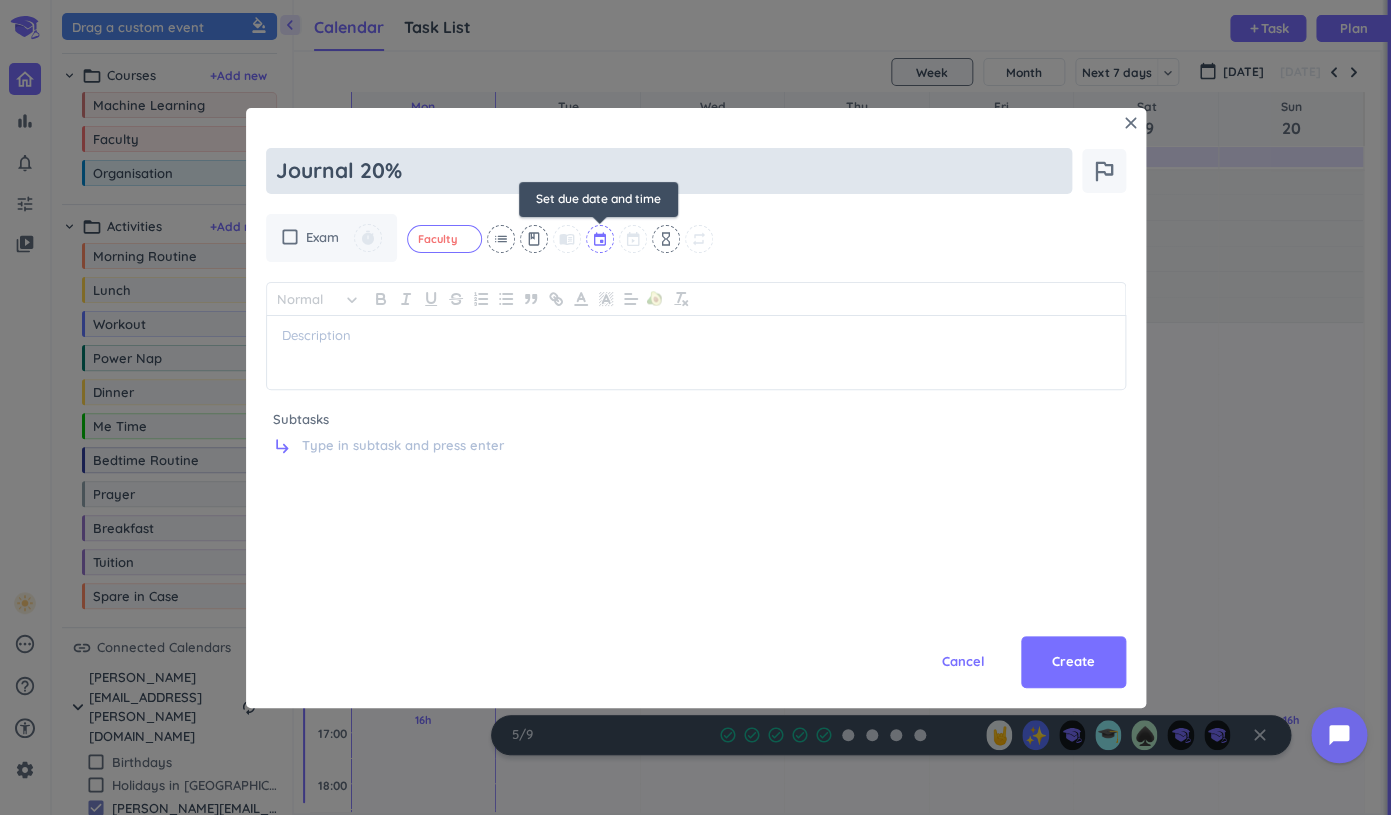type on "Journal 20%" 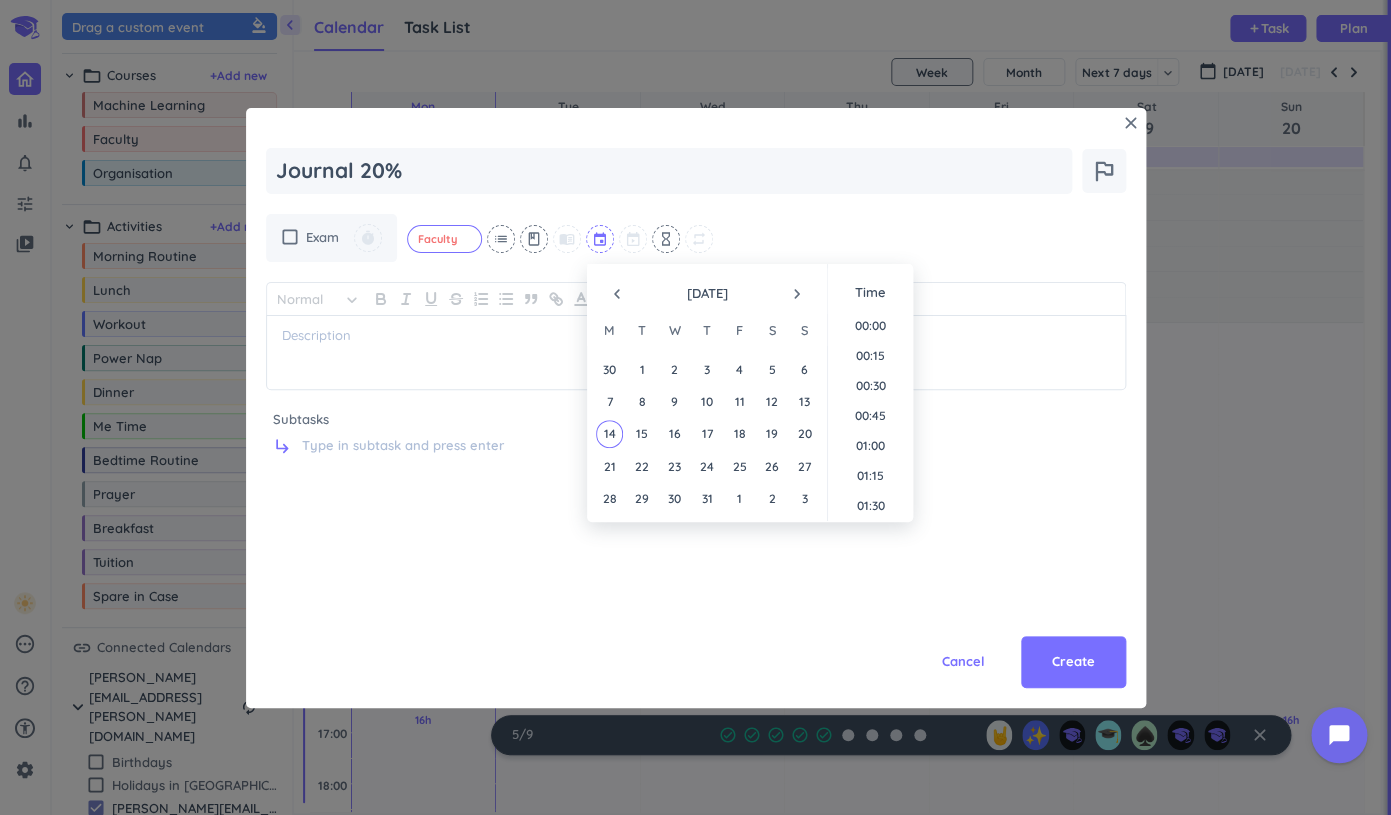 click at bounding box center [601, 239] 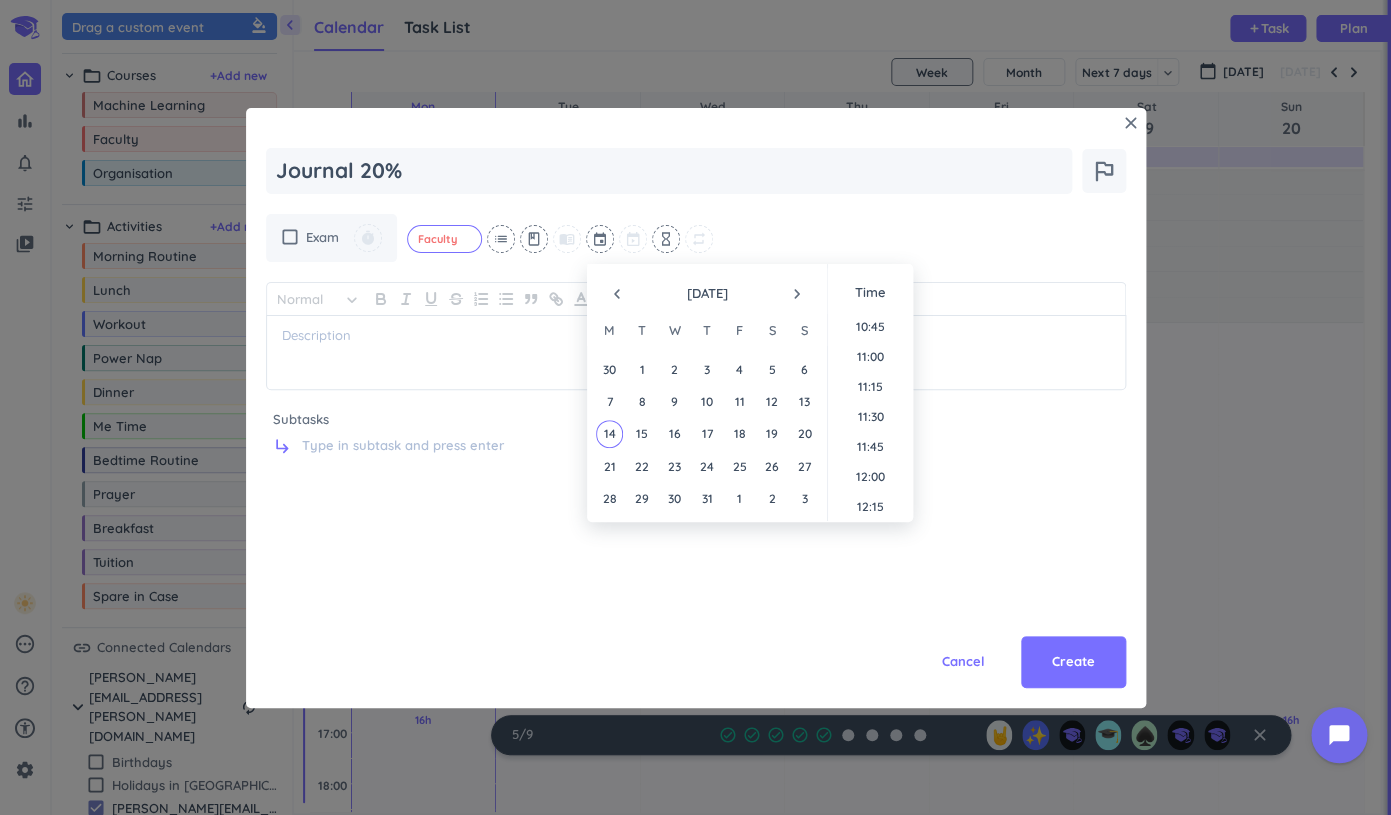 click on "navigate_before [DATE] navigate_next" at bounding box center (707, 289) 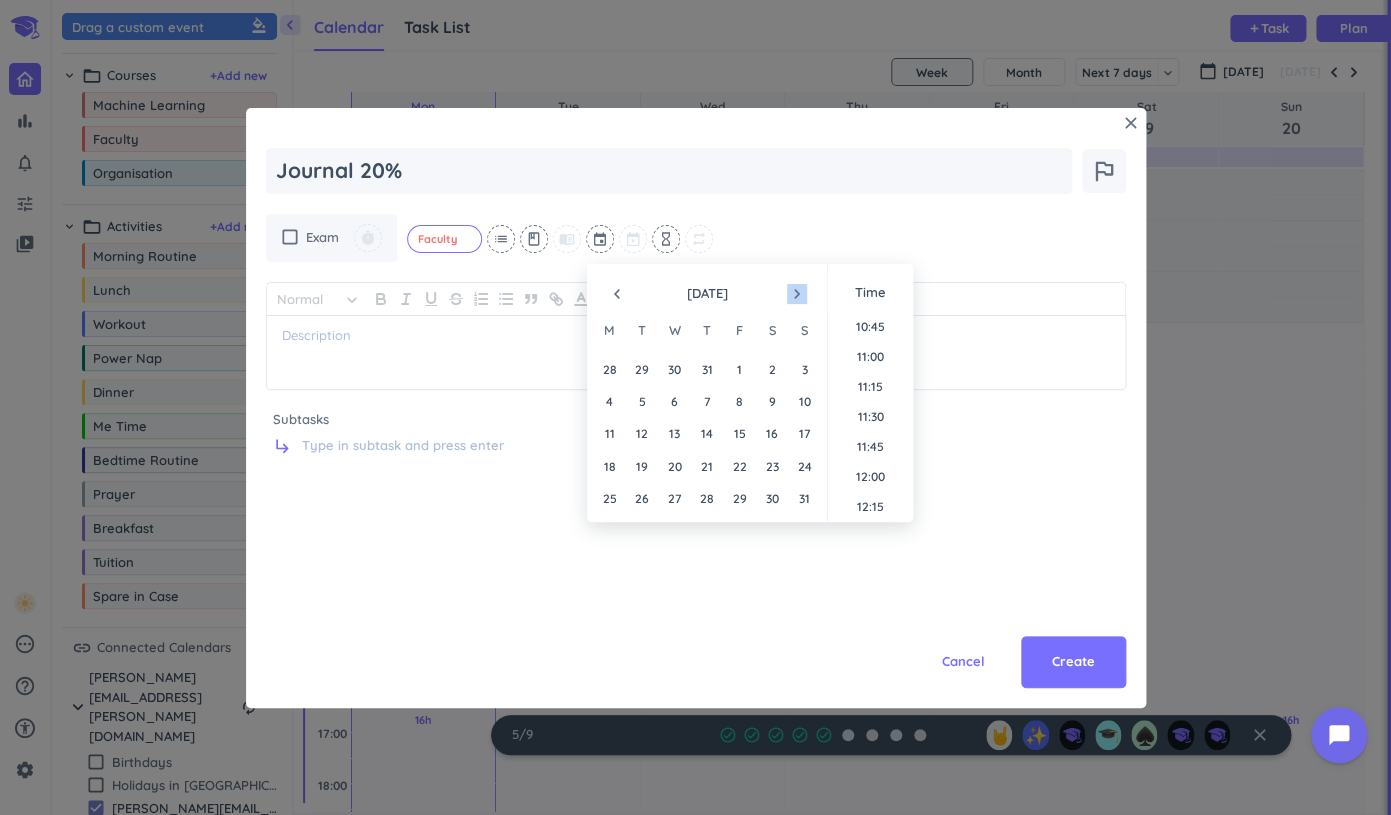 click on "navigate_next" at bounding box center (797, 294) 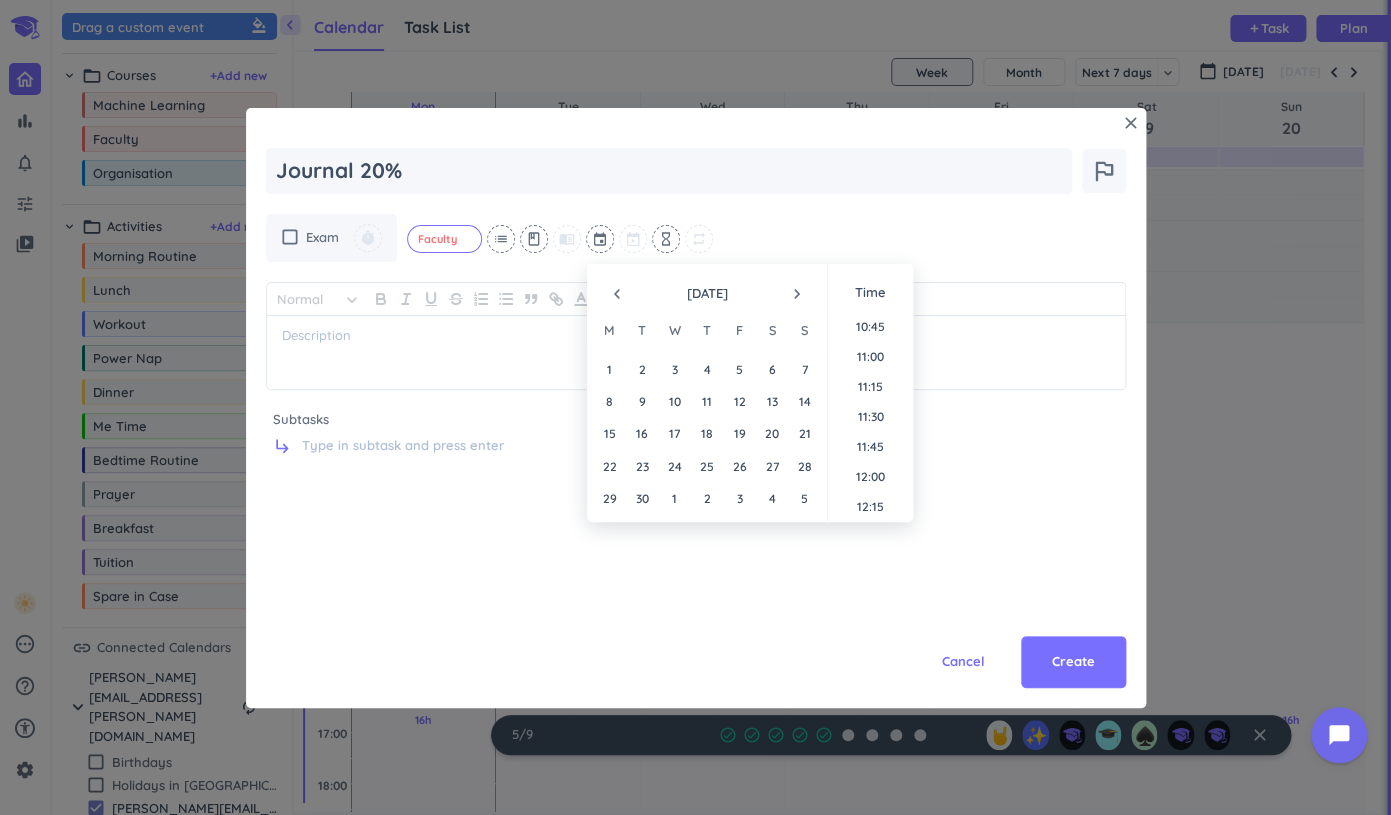 click on "navigate_next" at bounding box center (797, 294) 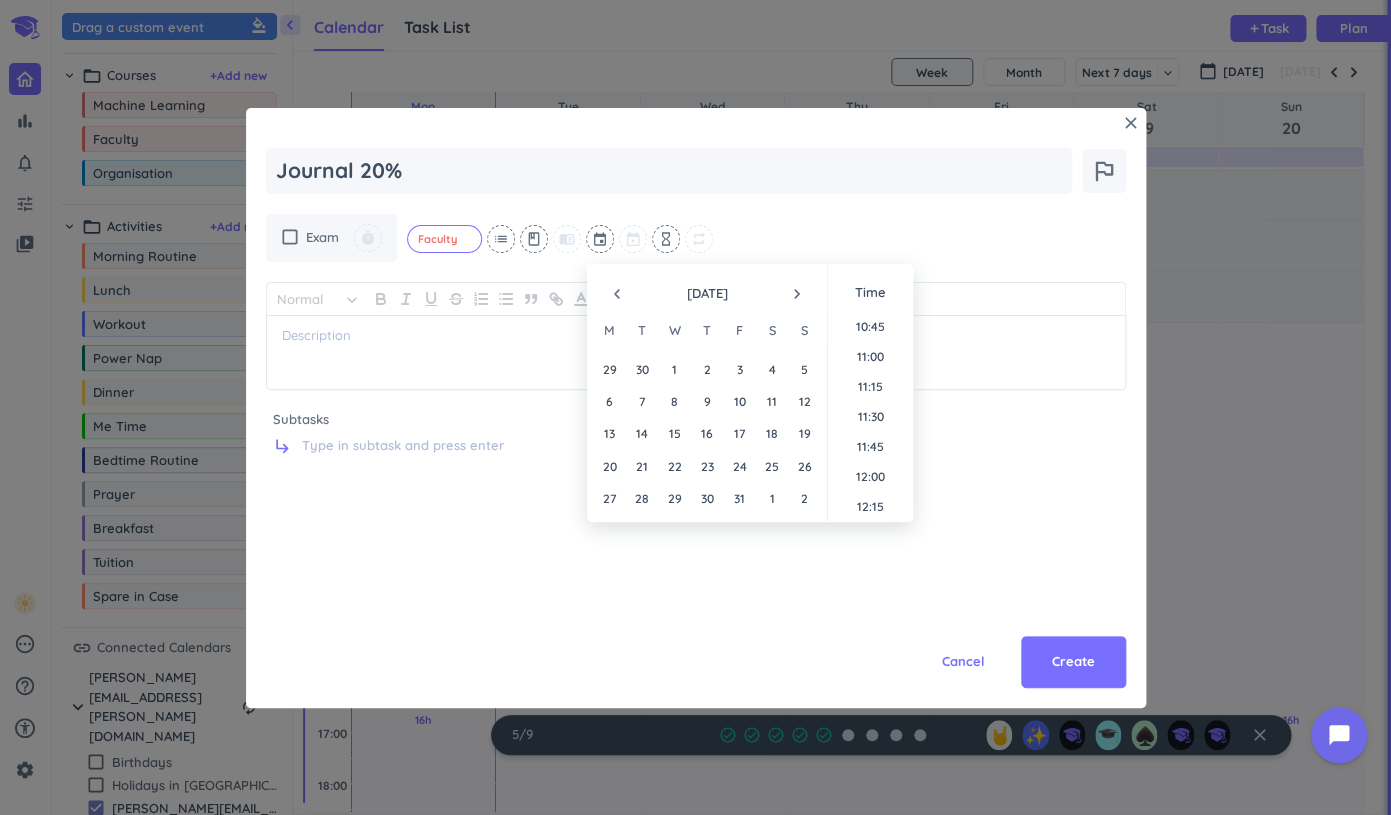 click on "navigate_before" at bounding box center (617, 294) 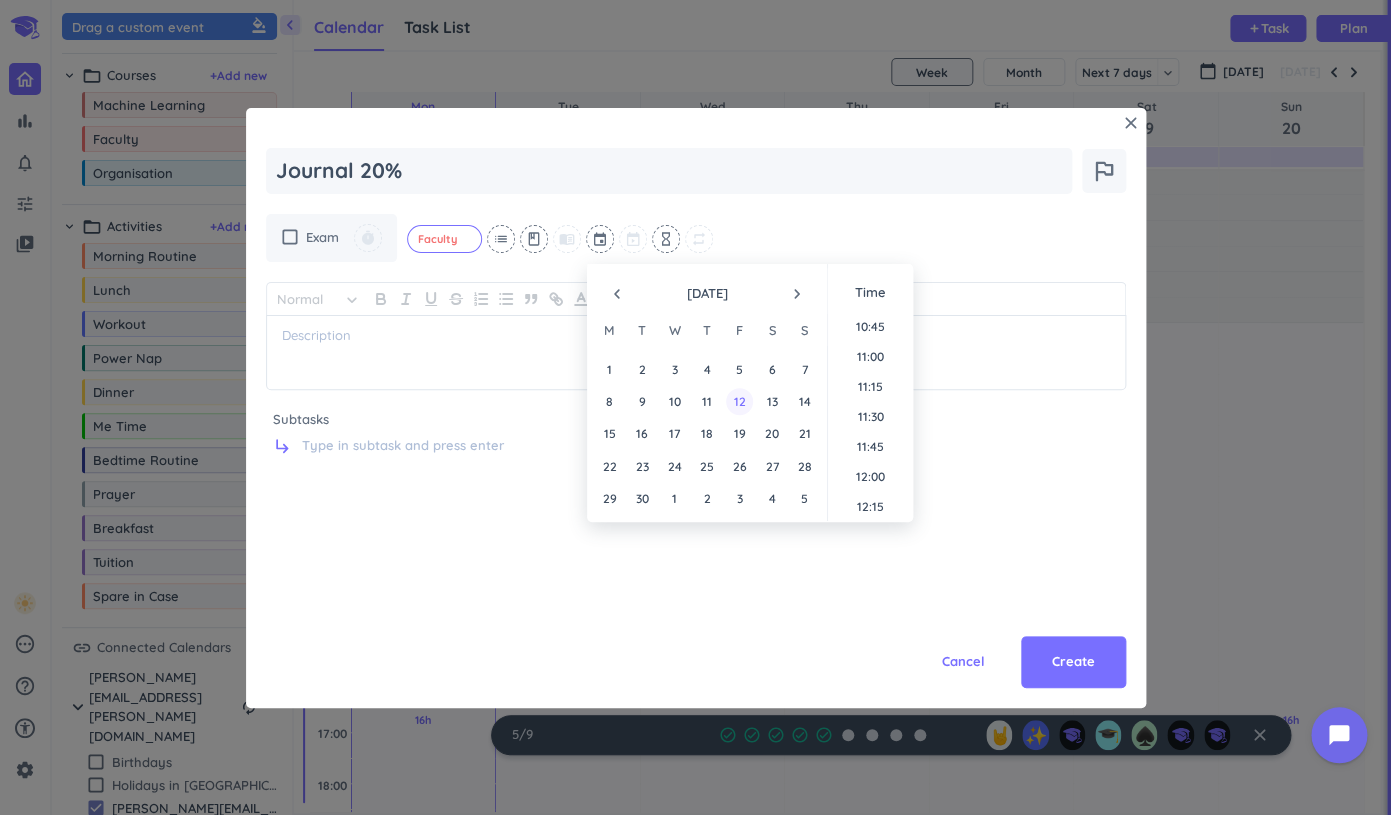 click on "12" at bounding box center [739, 401] 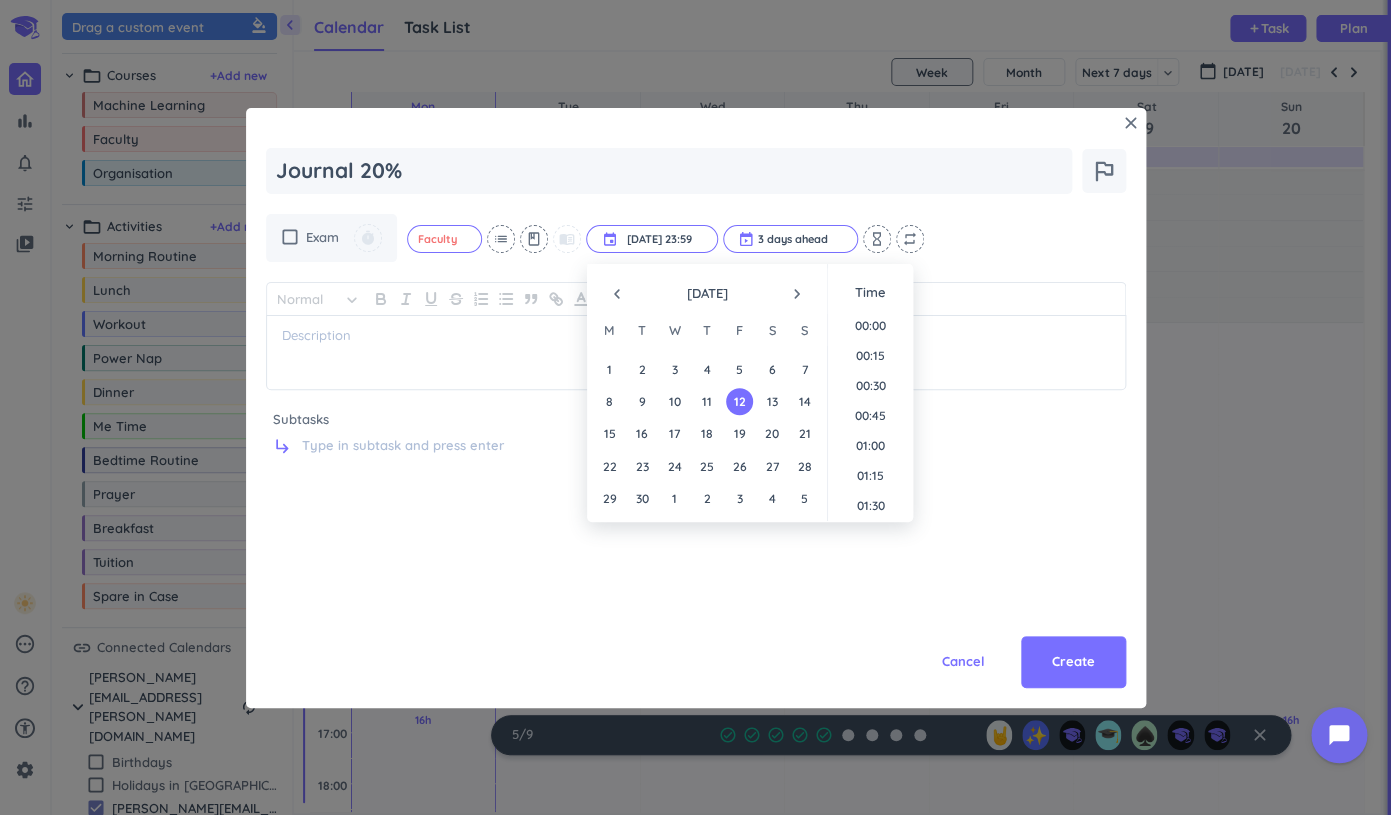scroll, scrollTop: 2699, scrollLeft: 0, axis: vertical 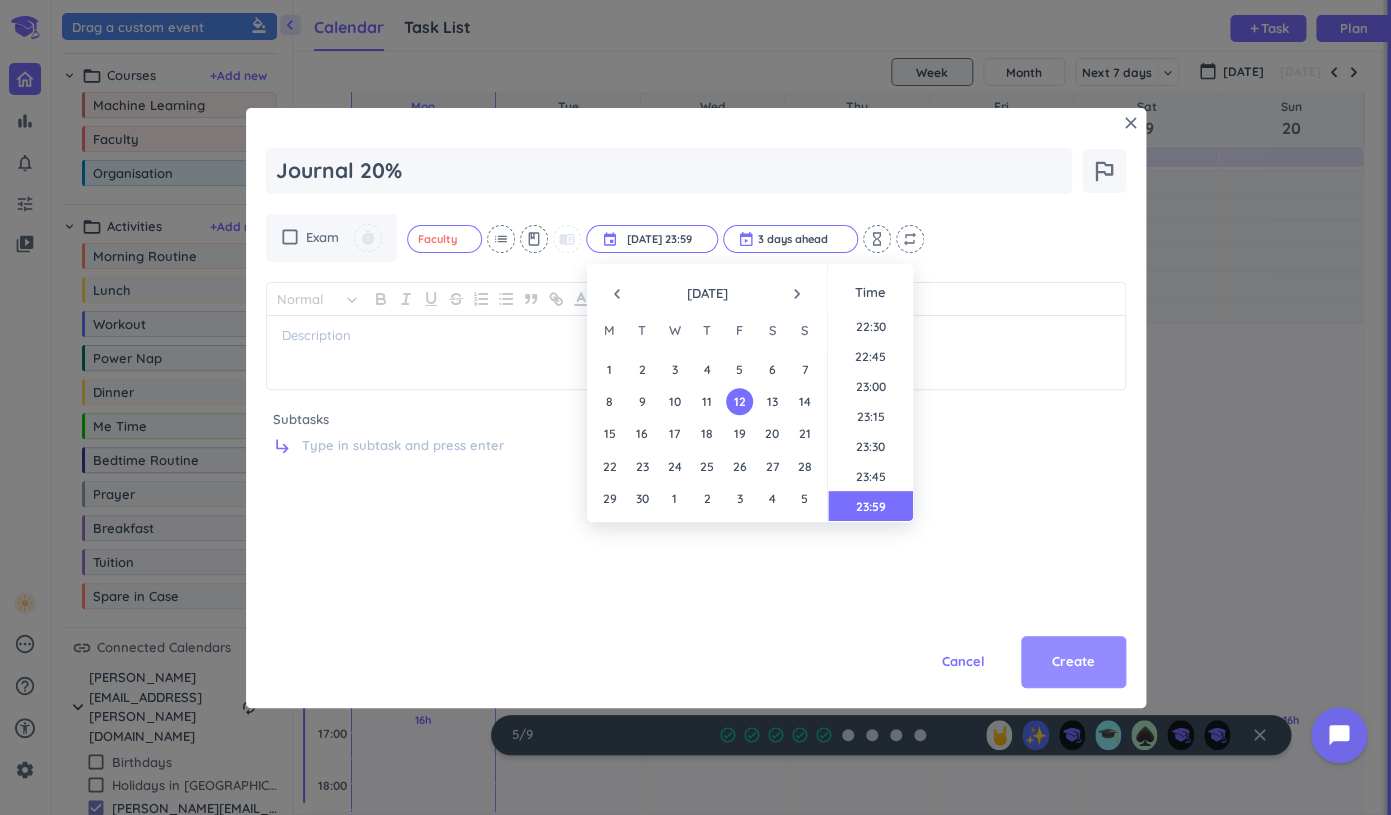 click on "Create" at bounding box center [1073, 662] 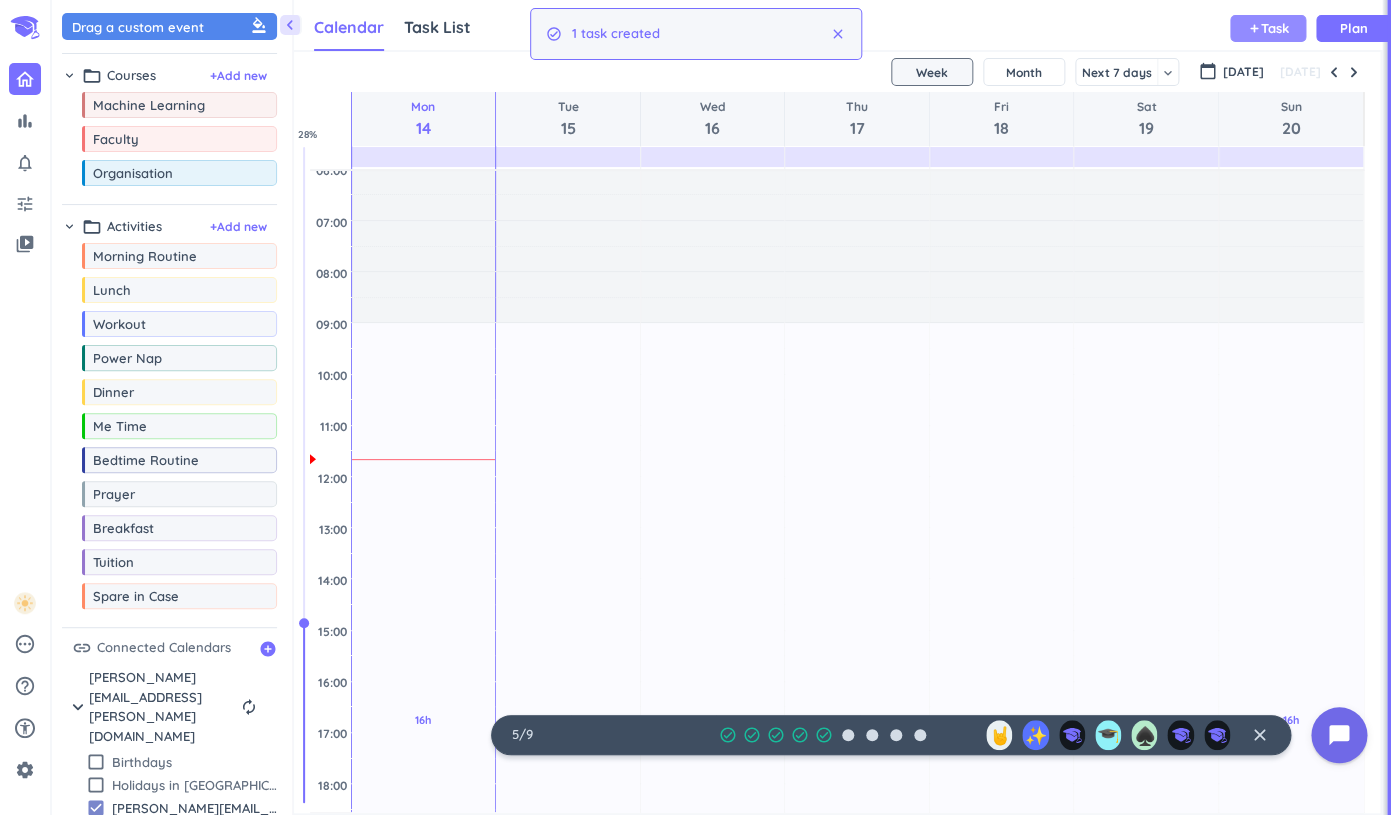 click on "add" at bounding box center (1254, 28) 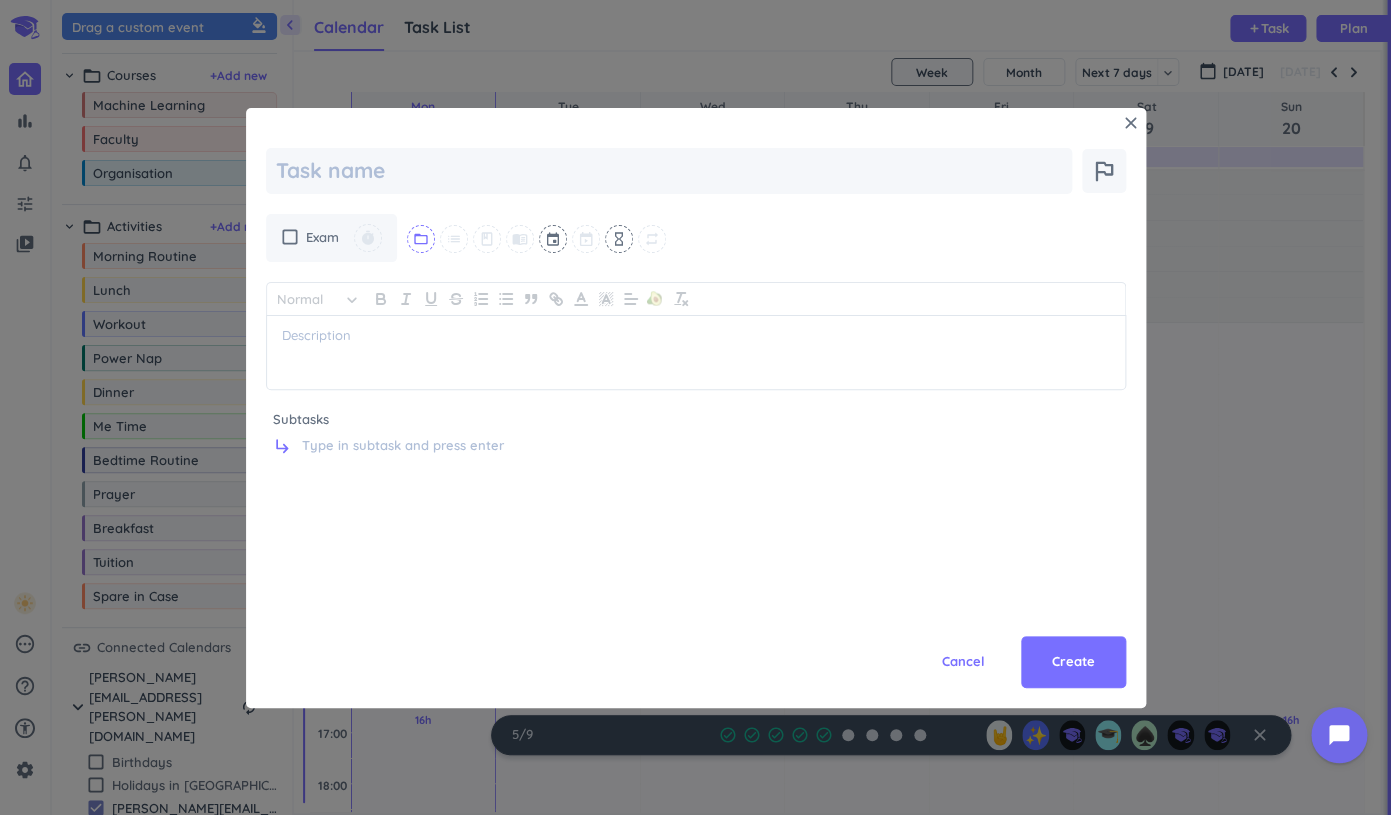 click on "folder_open" at bounding box center (421, 239) 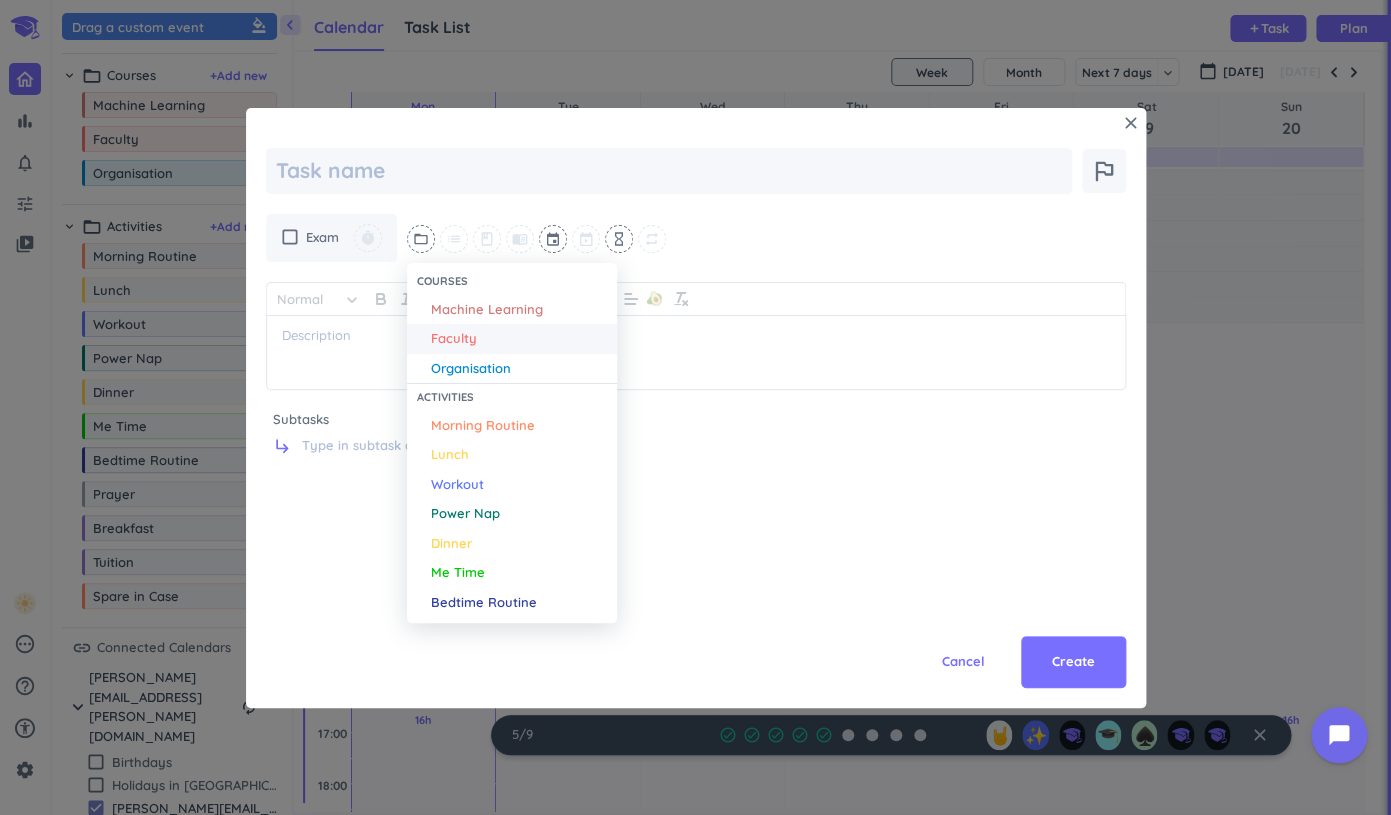click on "Faculty" at bounding box center [454, 339] 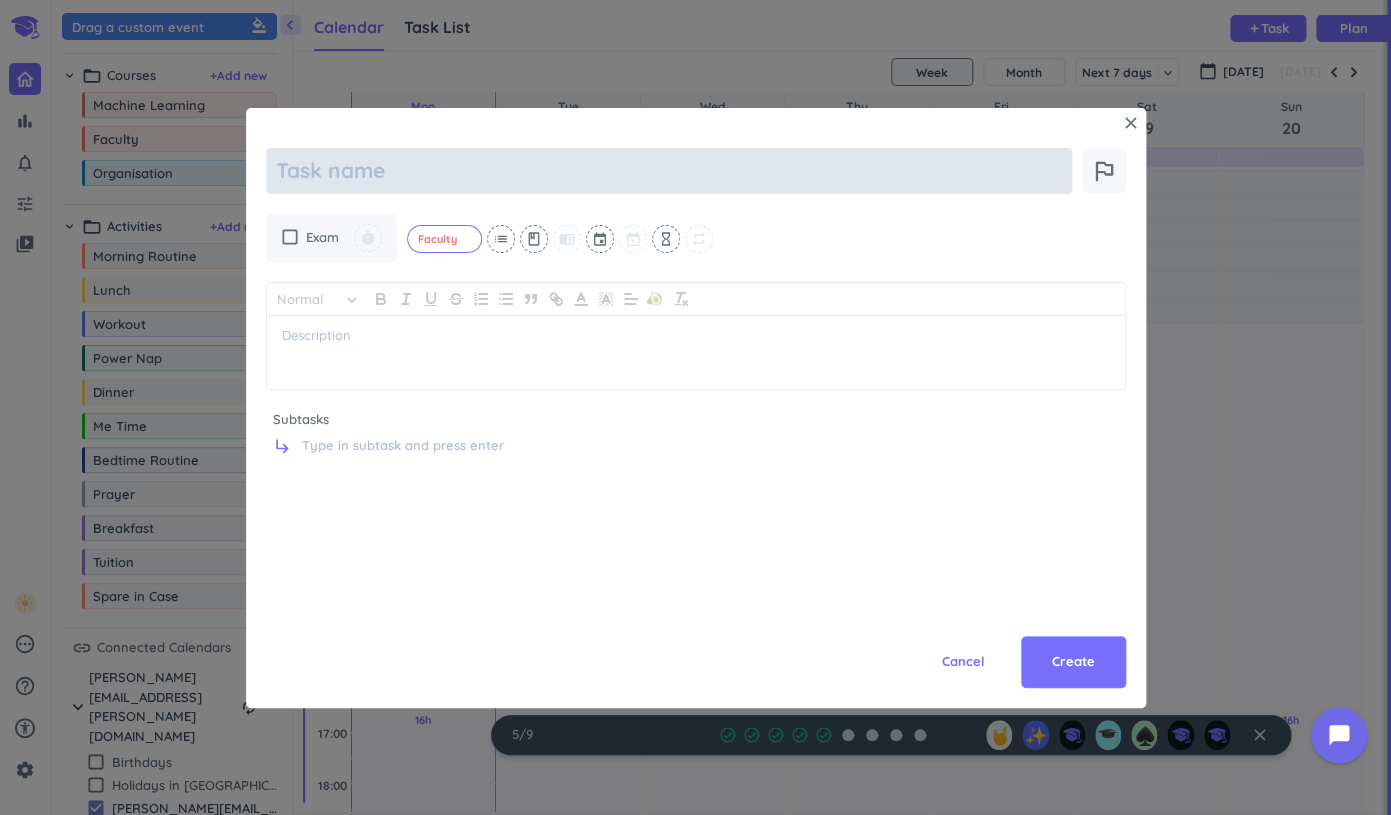 click at bounding box center [669, 171] 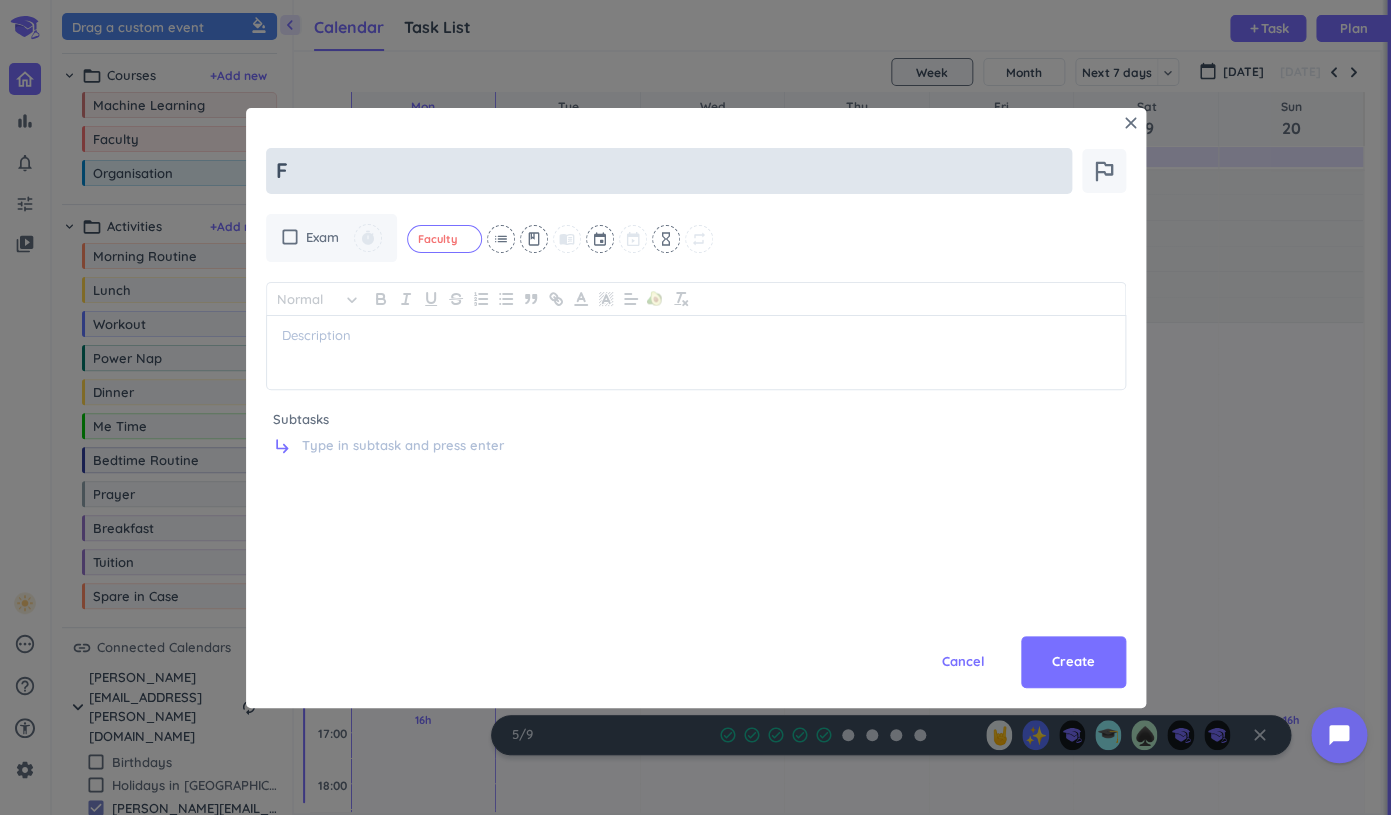 type on "x" 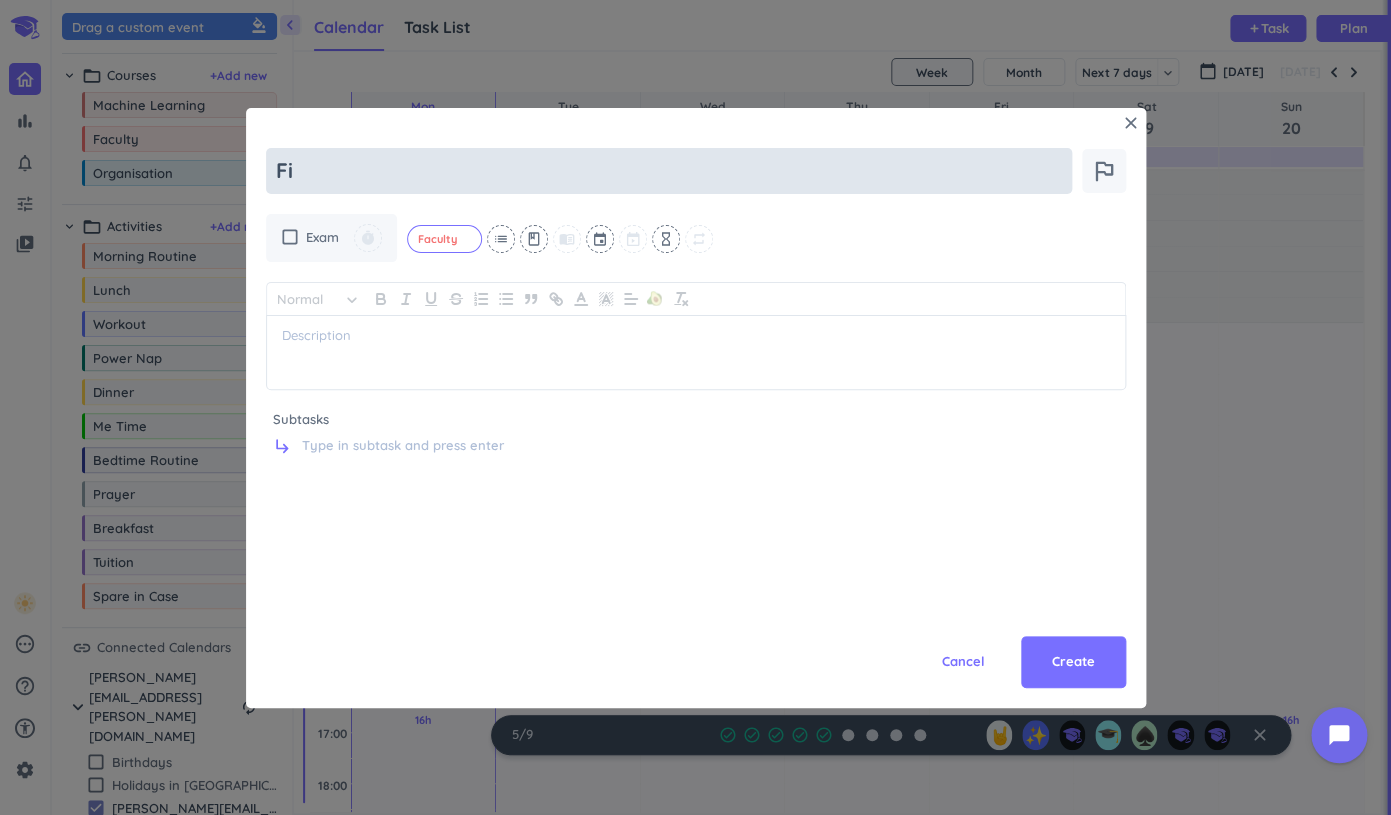 type on "x" 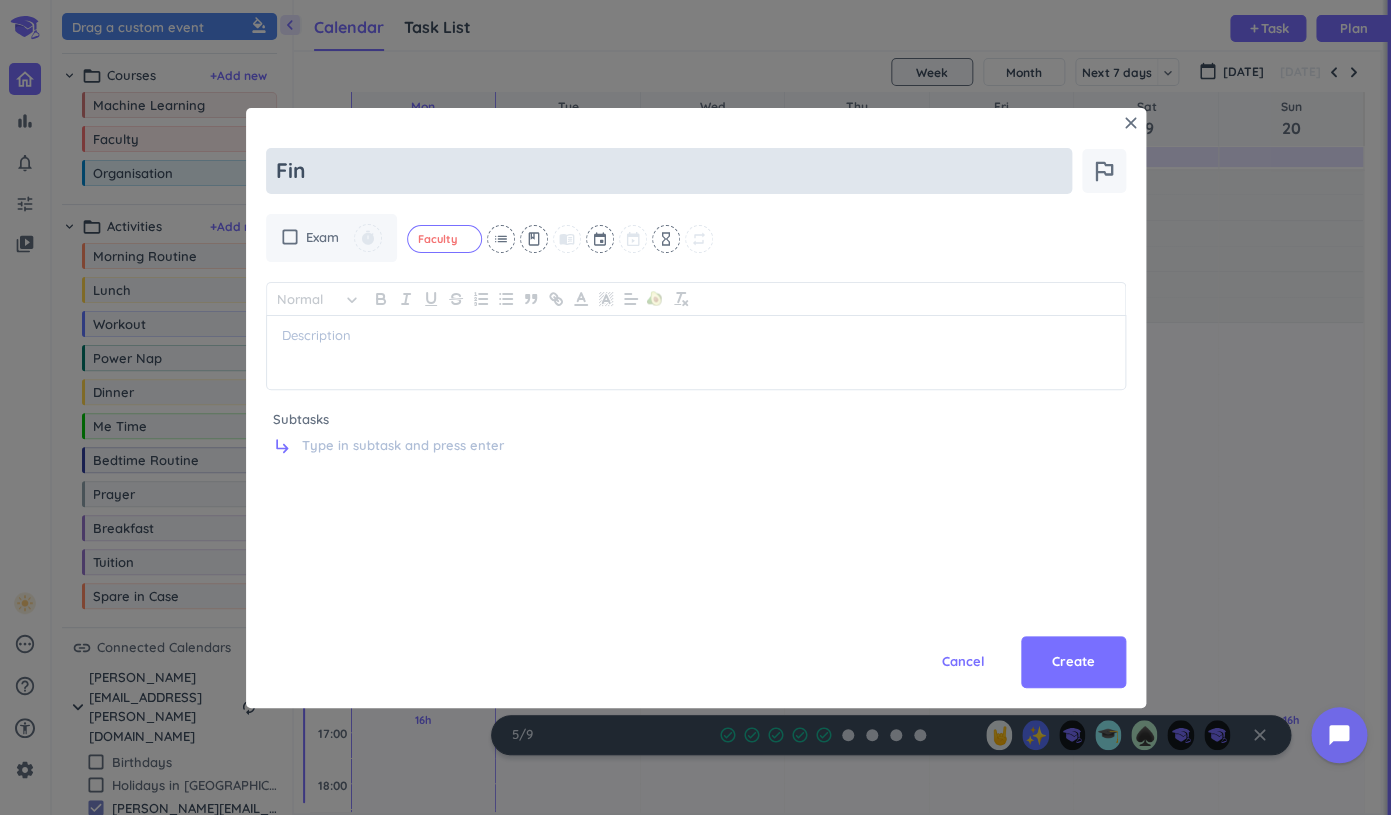 type on "Fina" 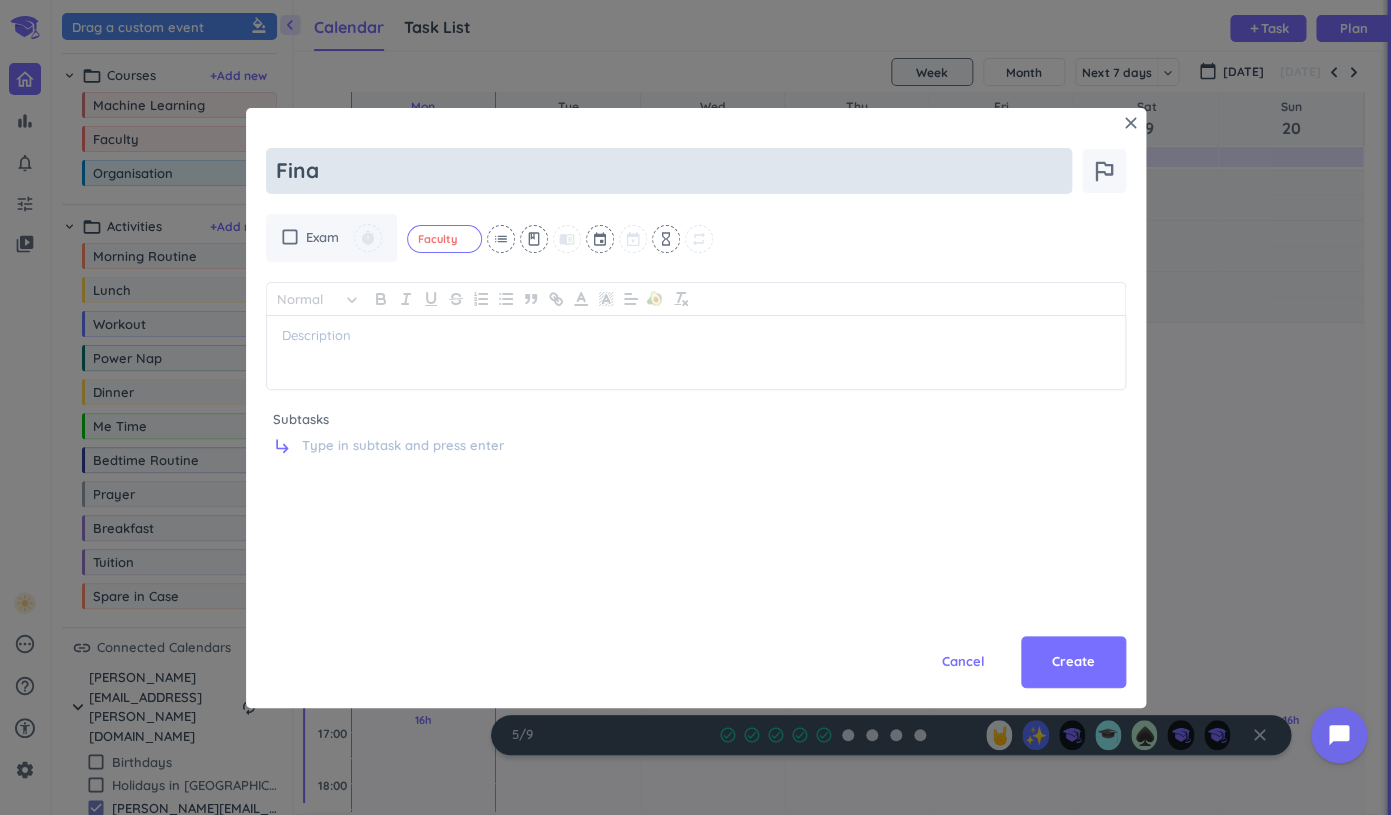 type on "x" 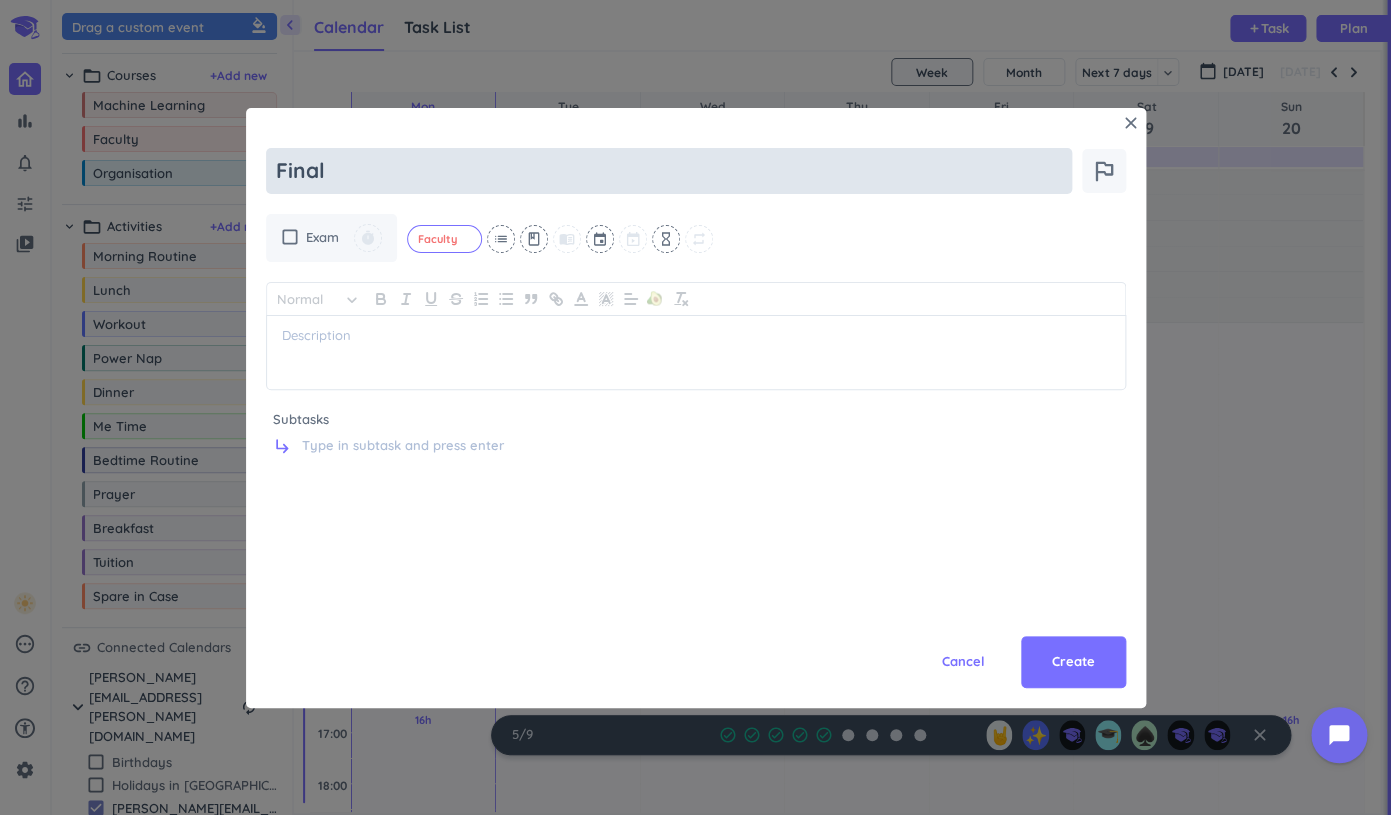 type on "x" 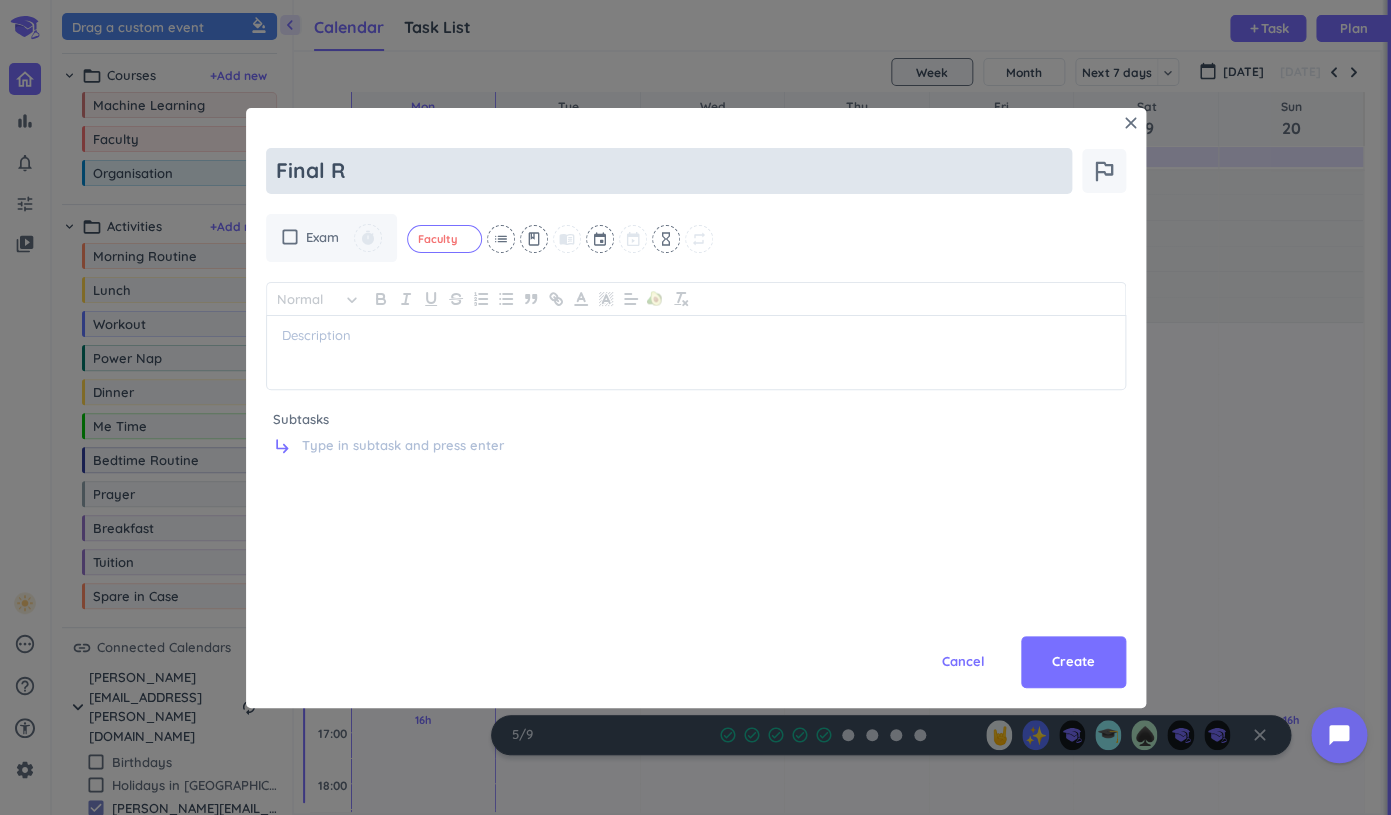 type on "x" 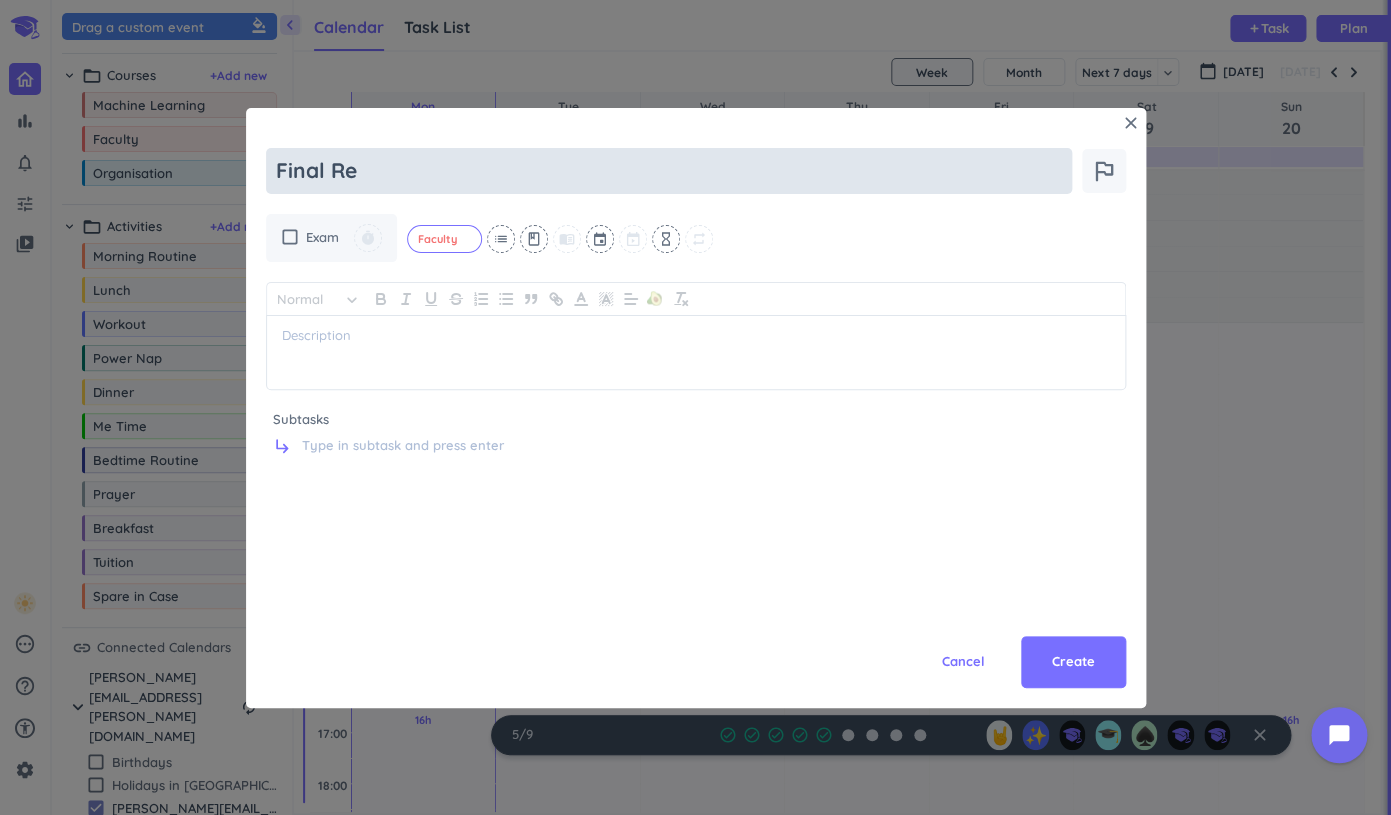 type on "x" 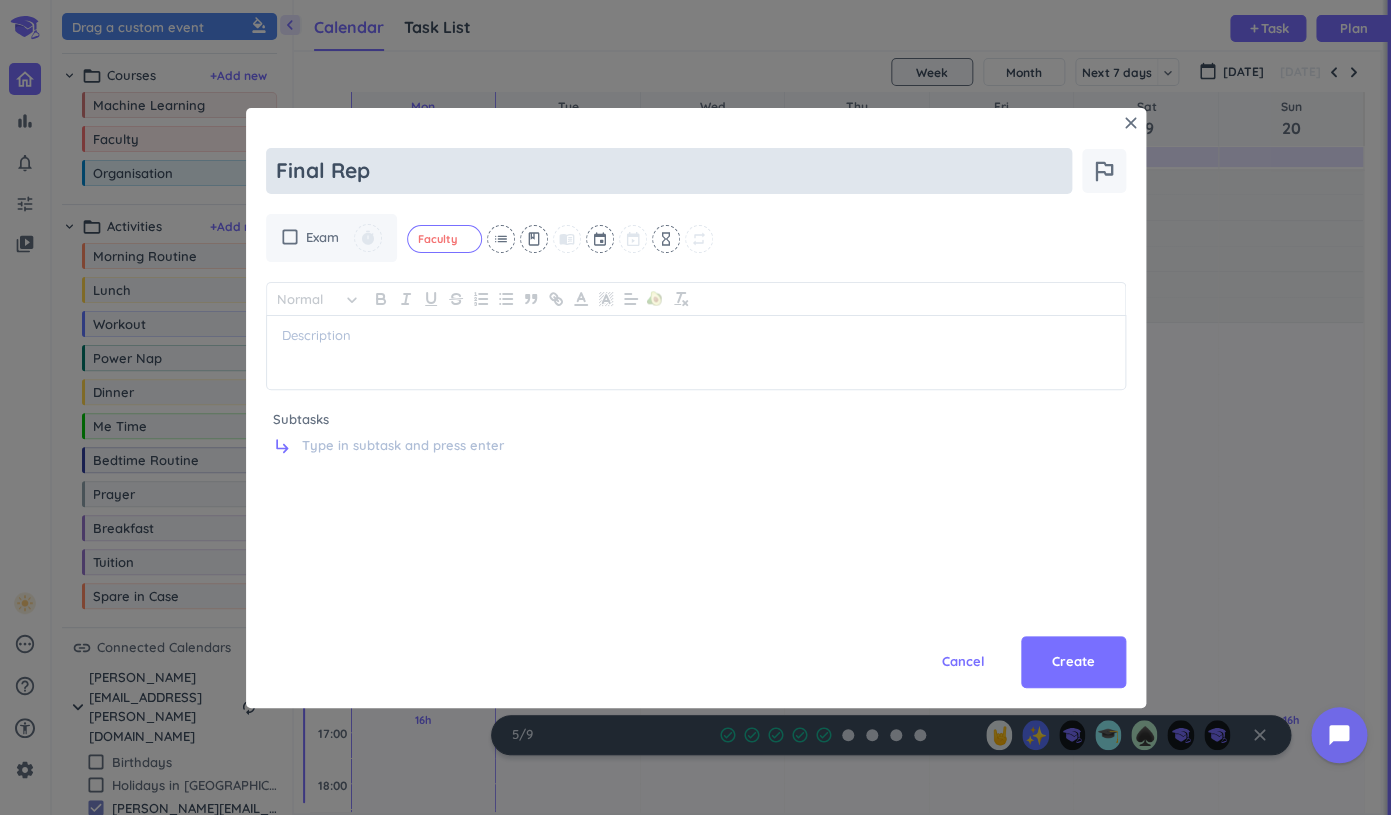 type on "x" 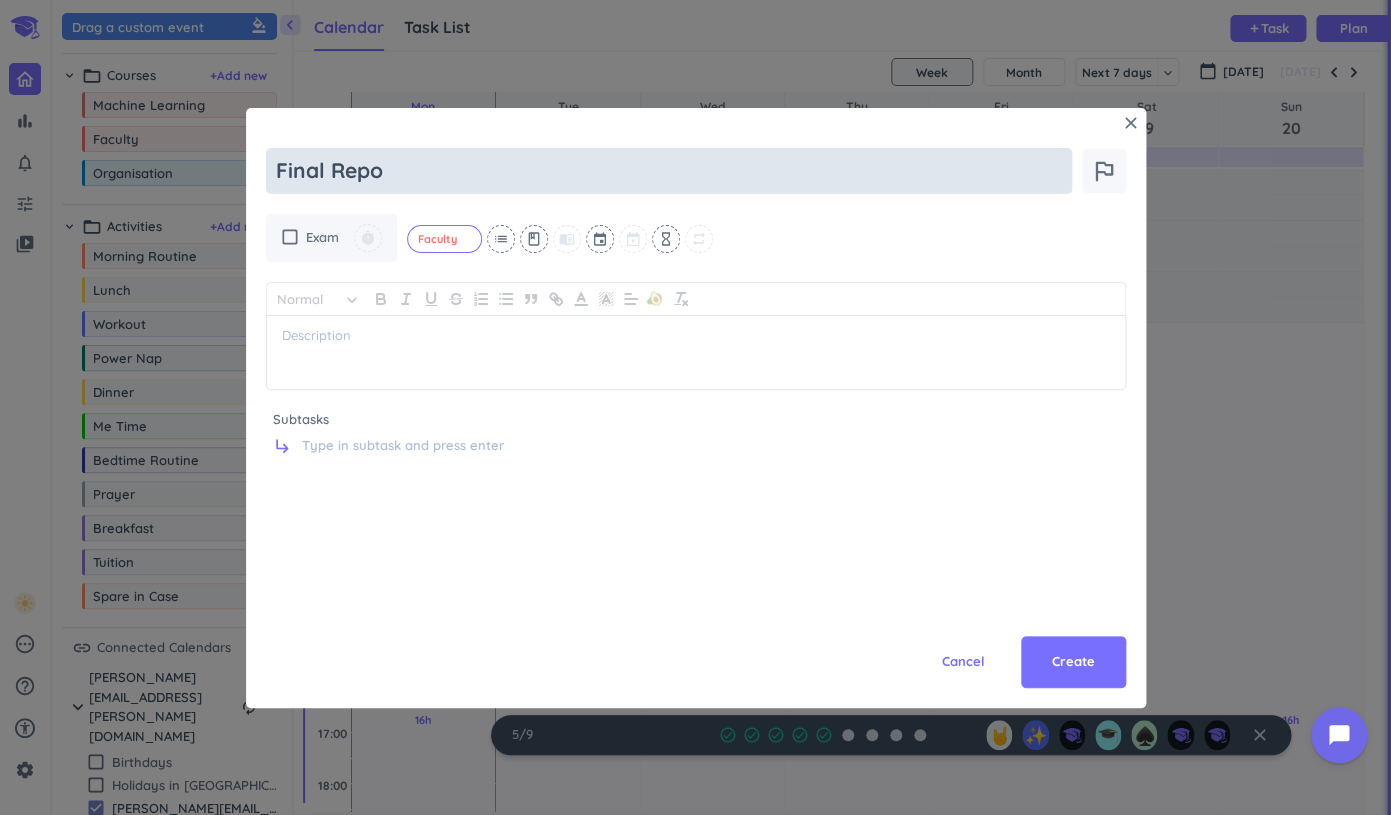 type on "x" 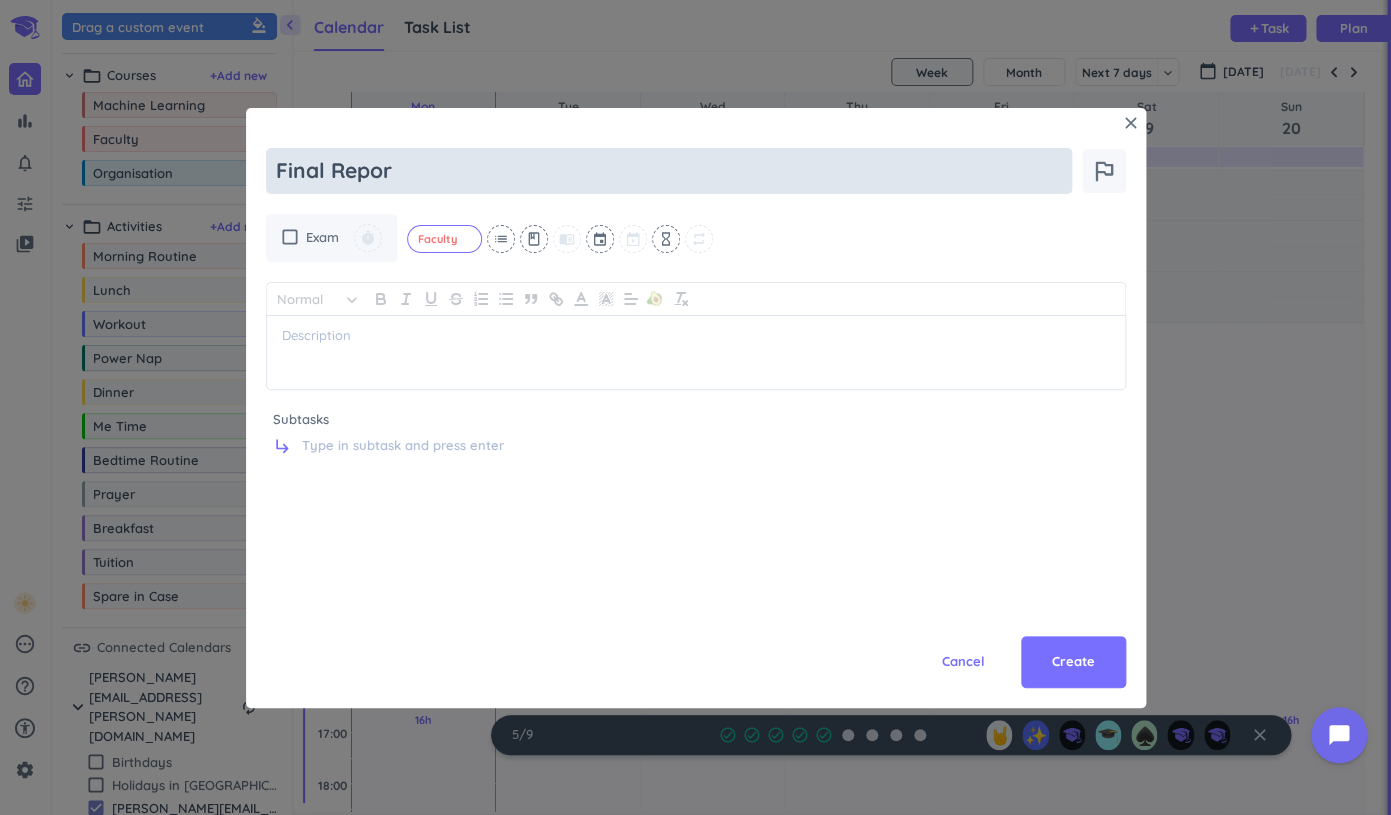 type on "x" 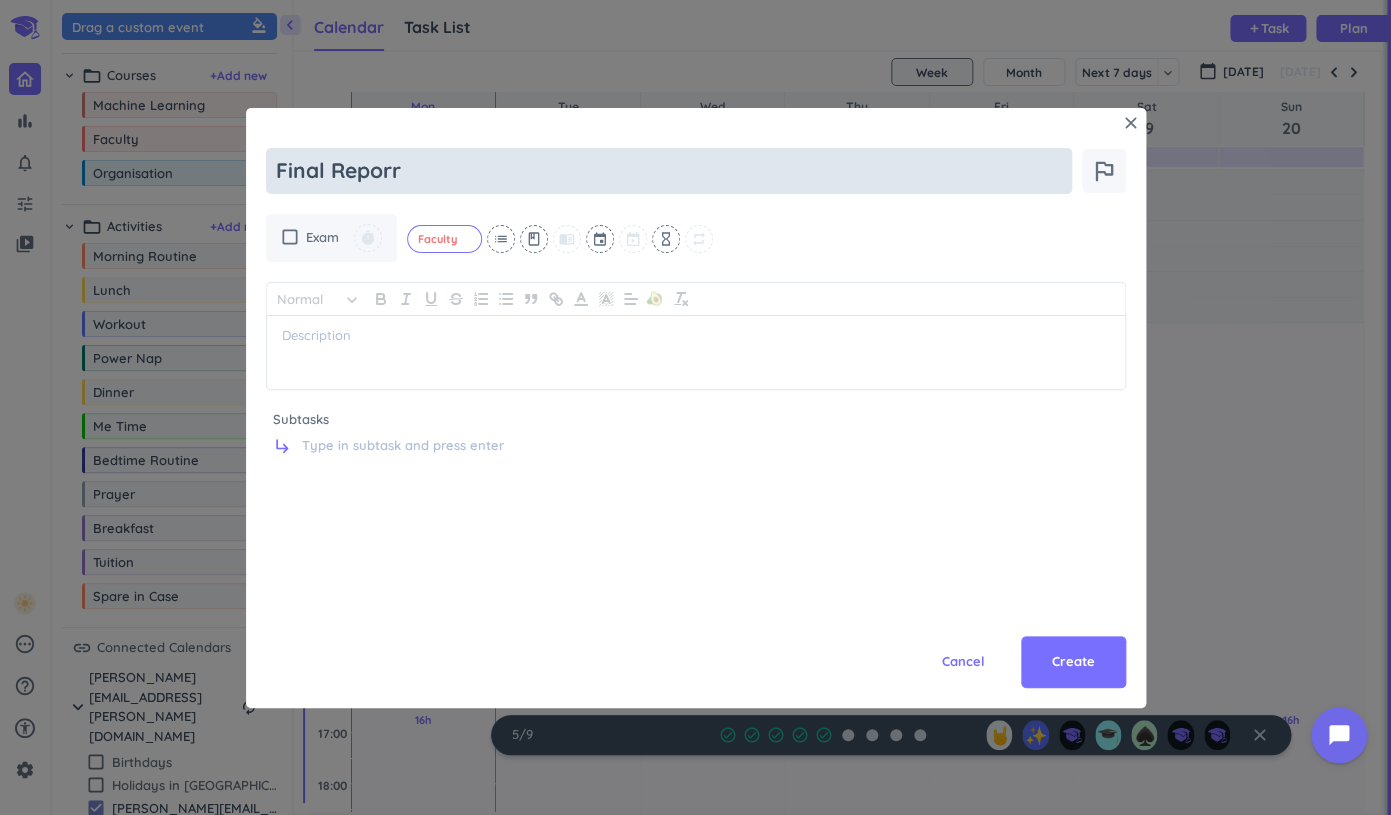 type on "x" 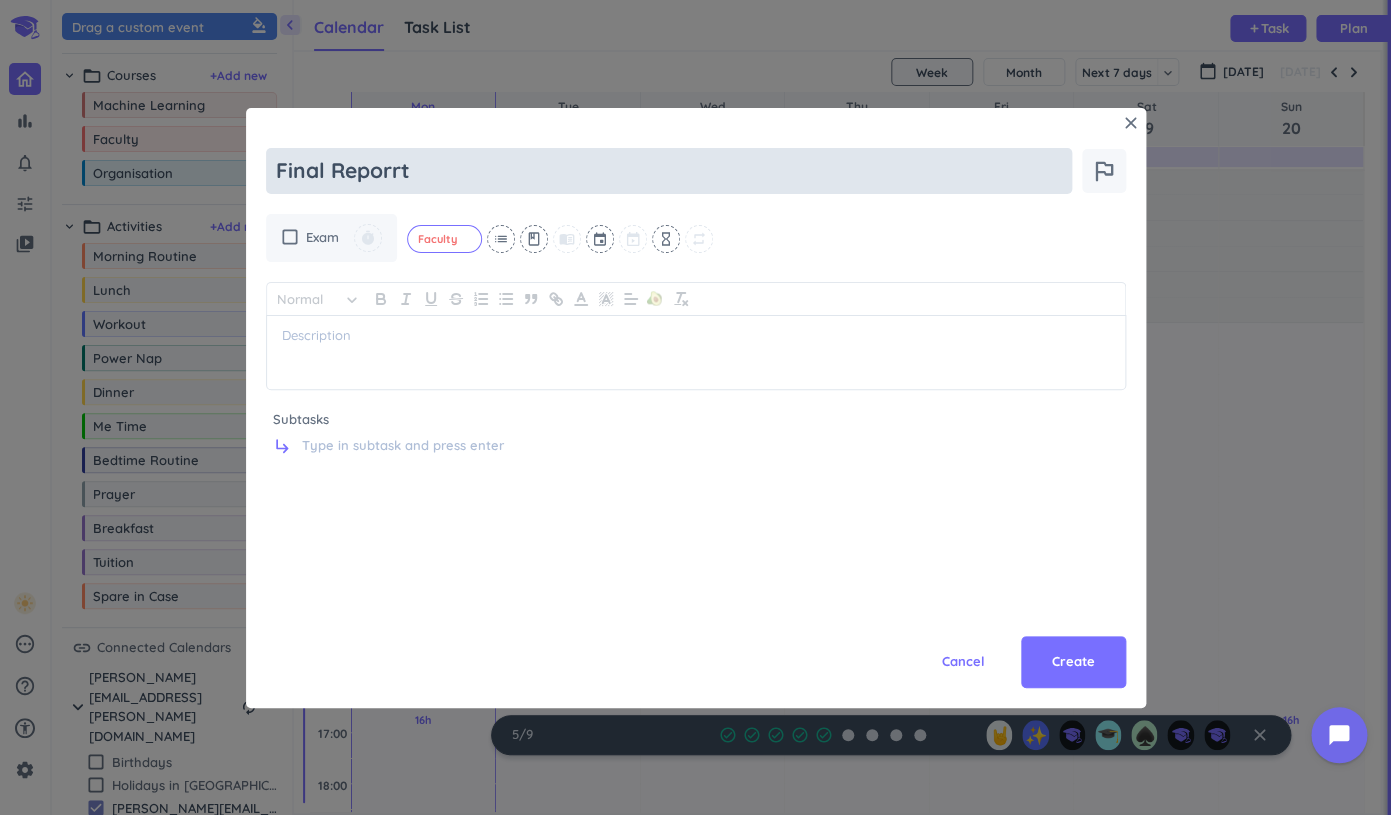 type on "x" 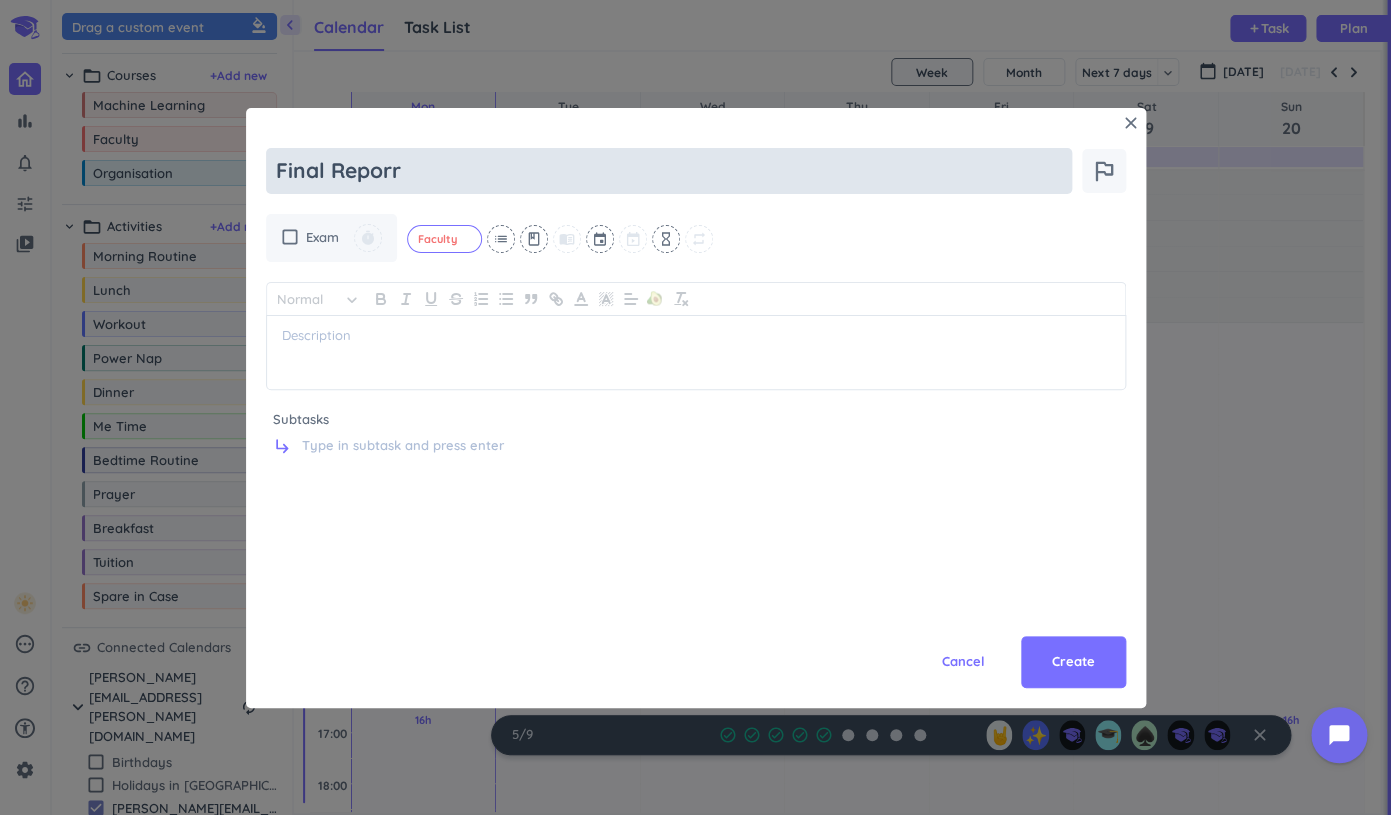 type on "x" 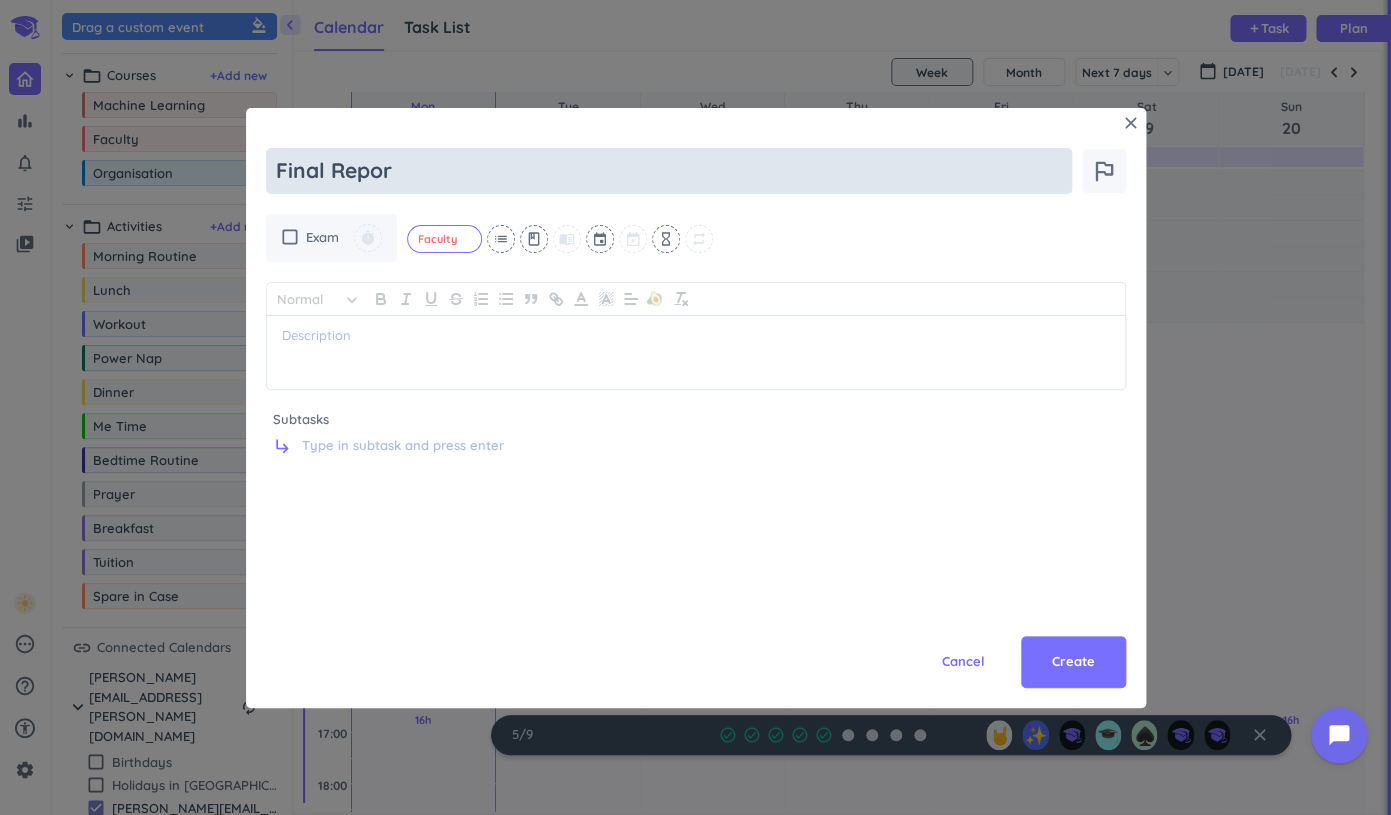 type on "x" 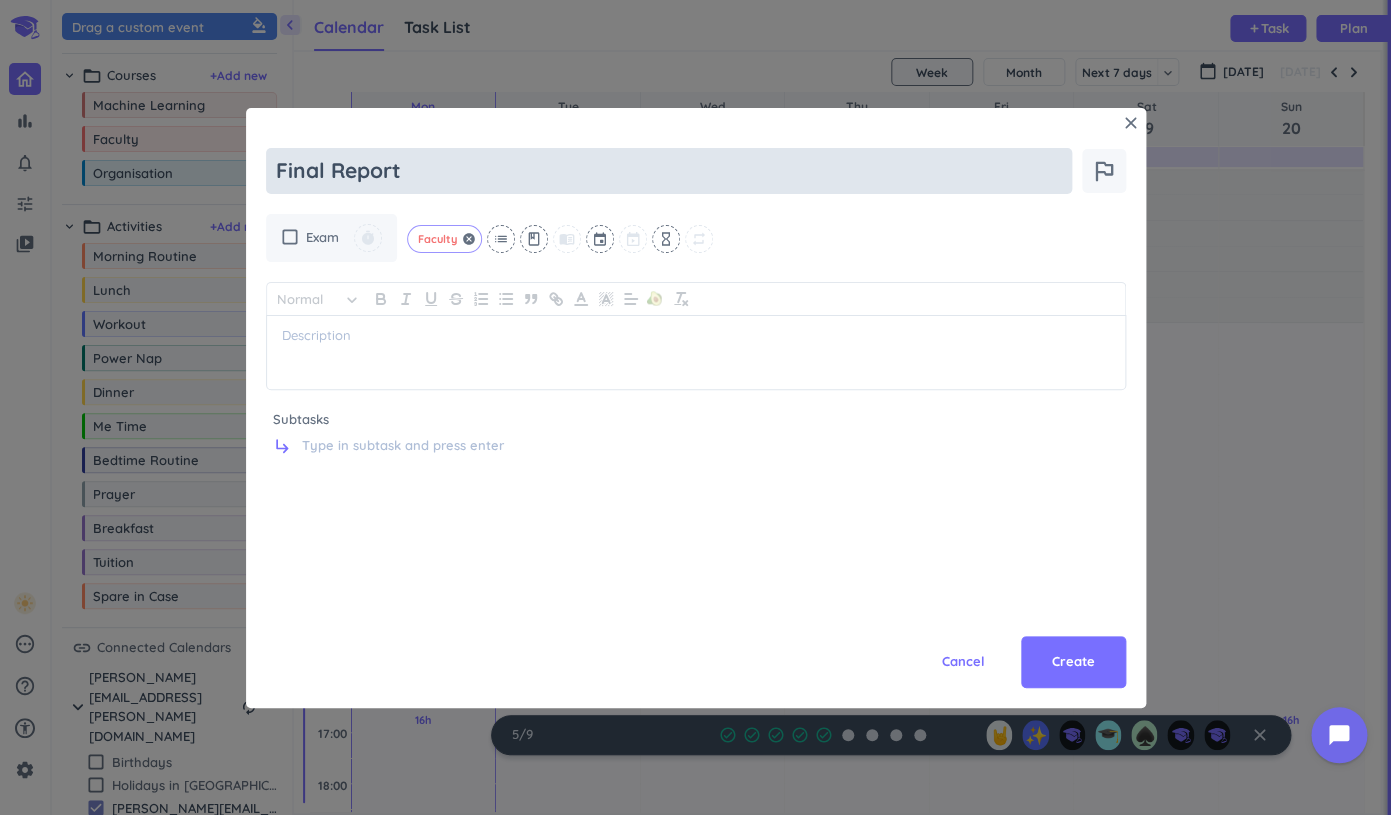 type on "x" 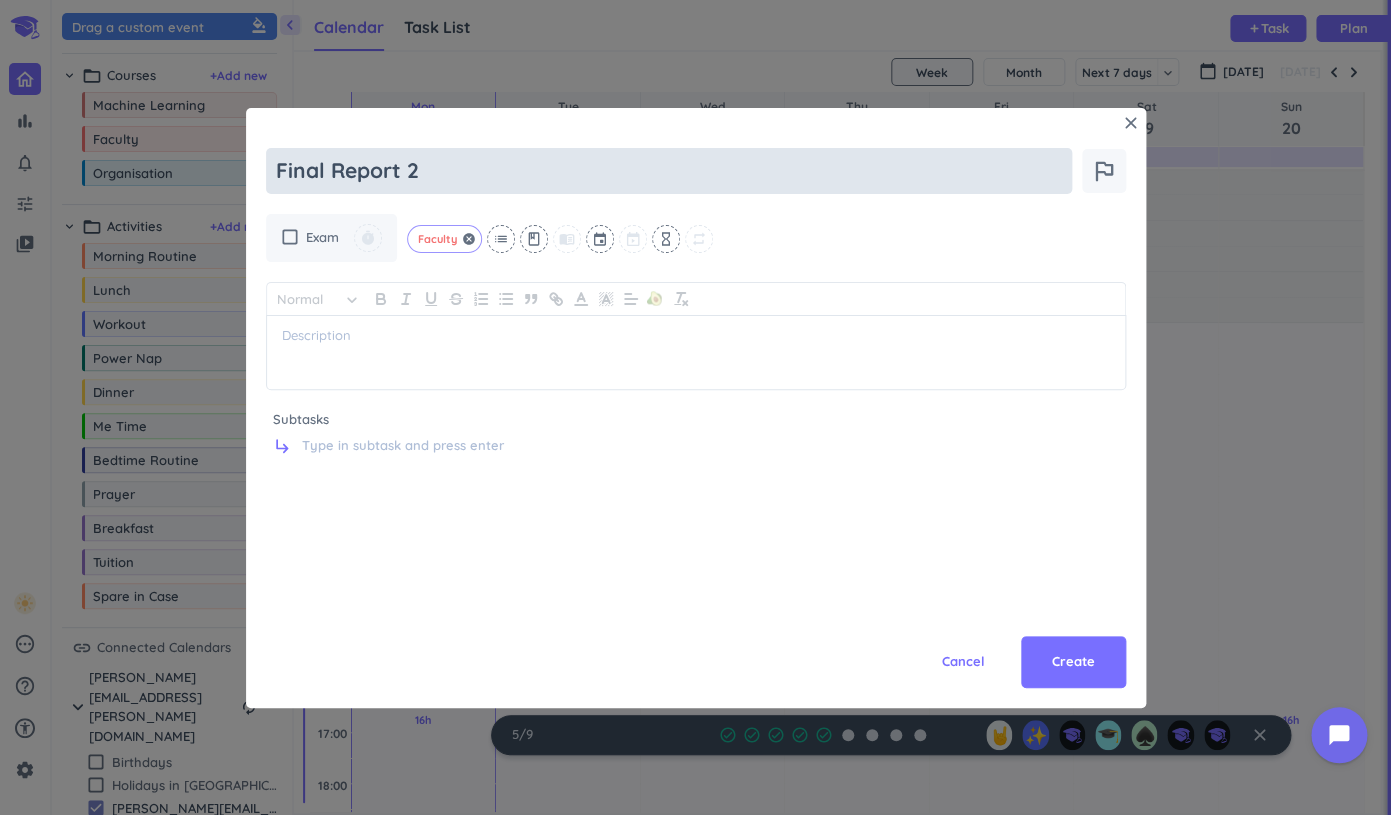 type on "x" 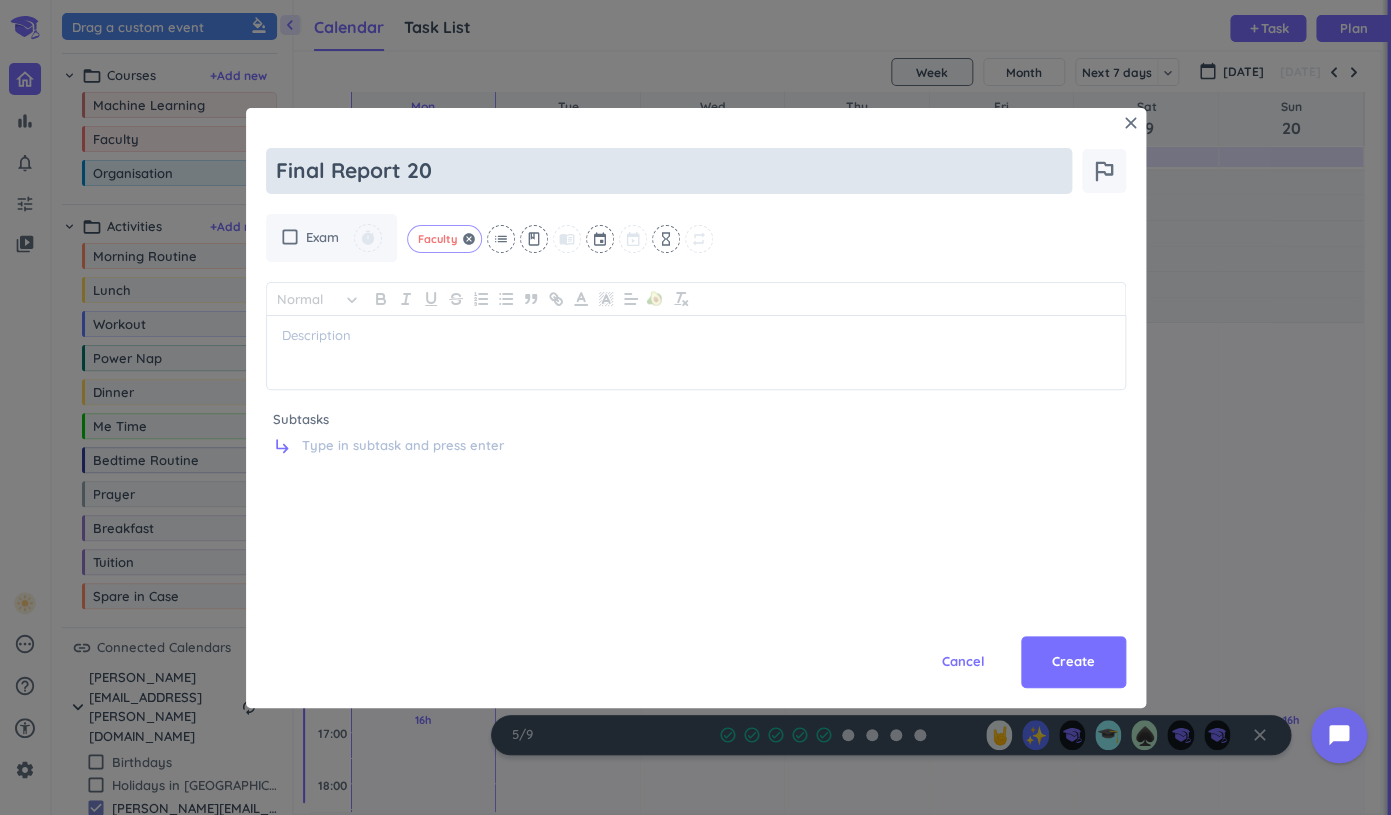 type on "x" 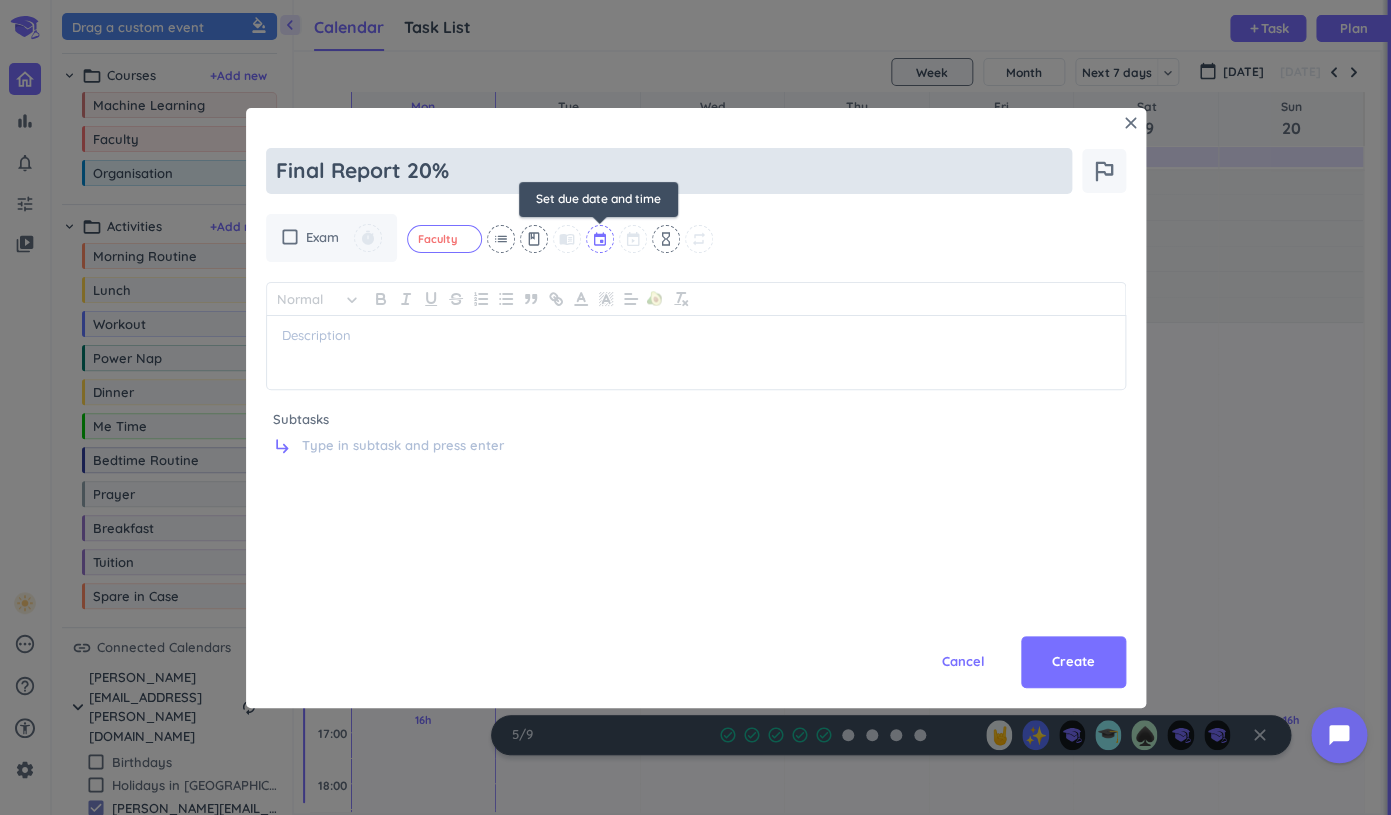 type on "Final Report 20%" 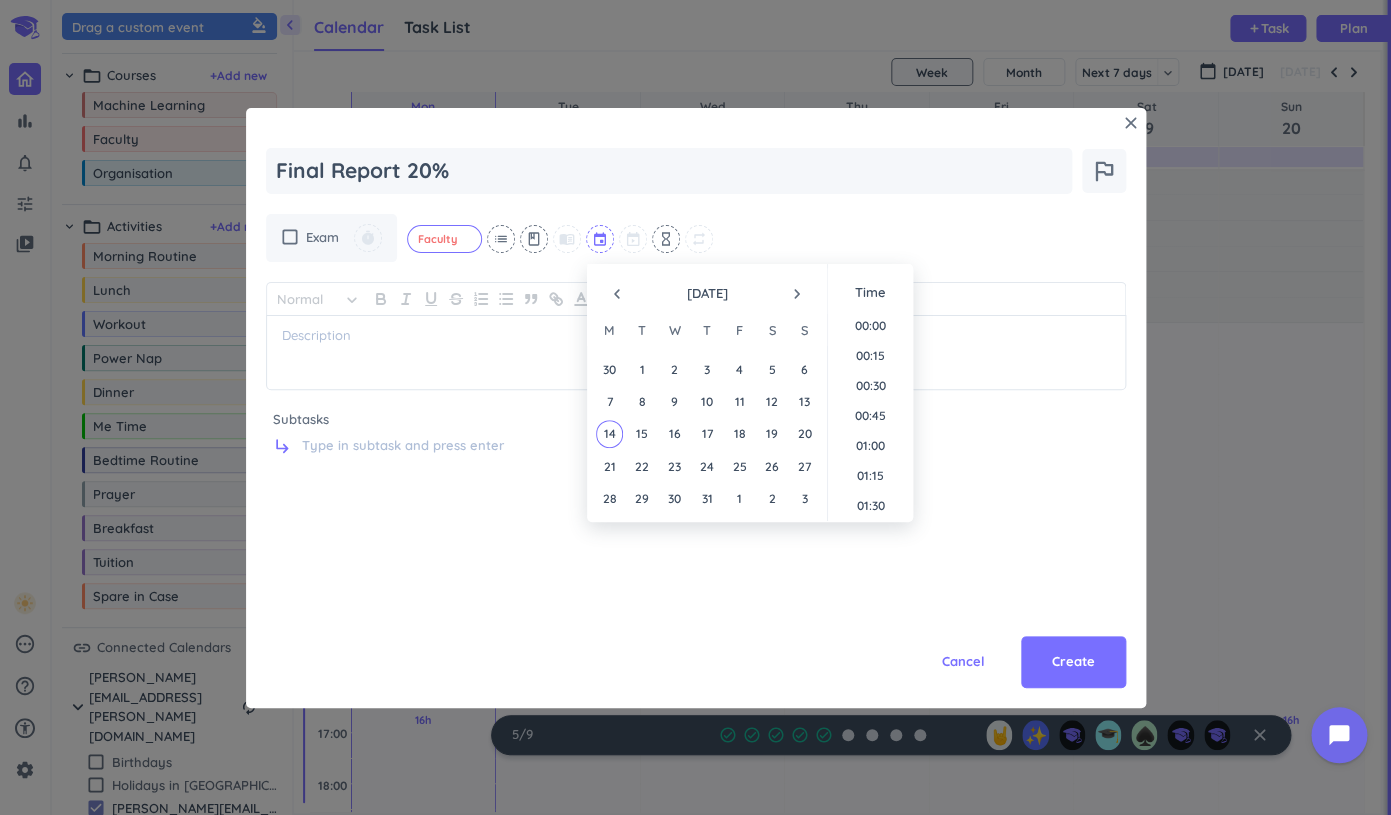 click at bounding box center [601, 239] 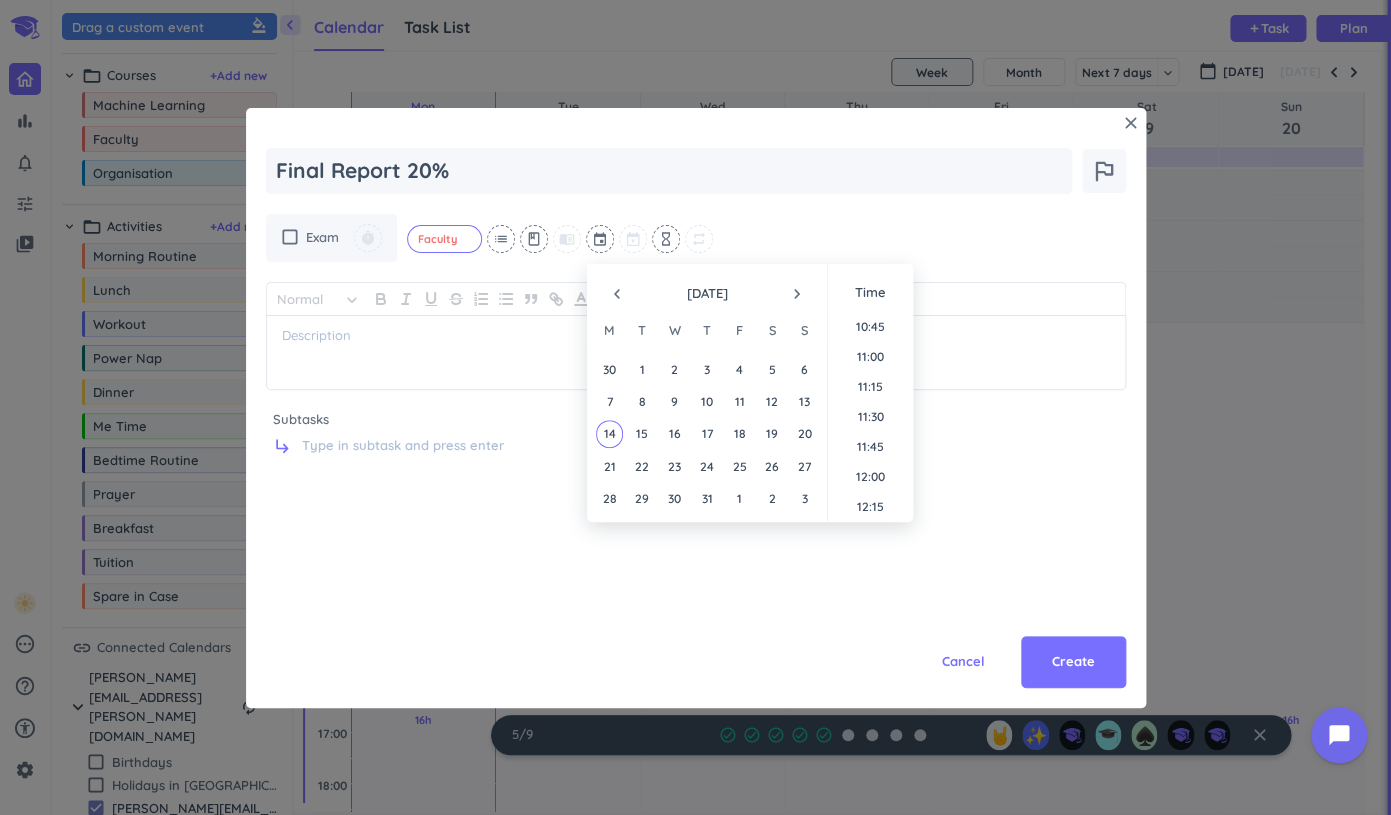 click on "navigate_next" at bounding box center (797, 294) 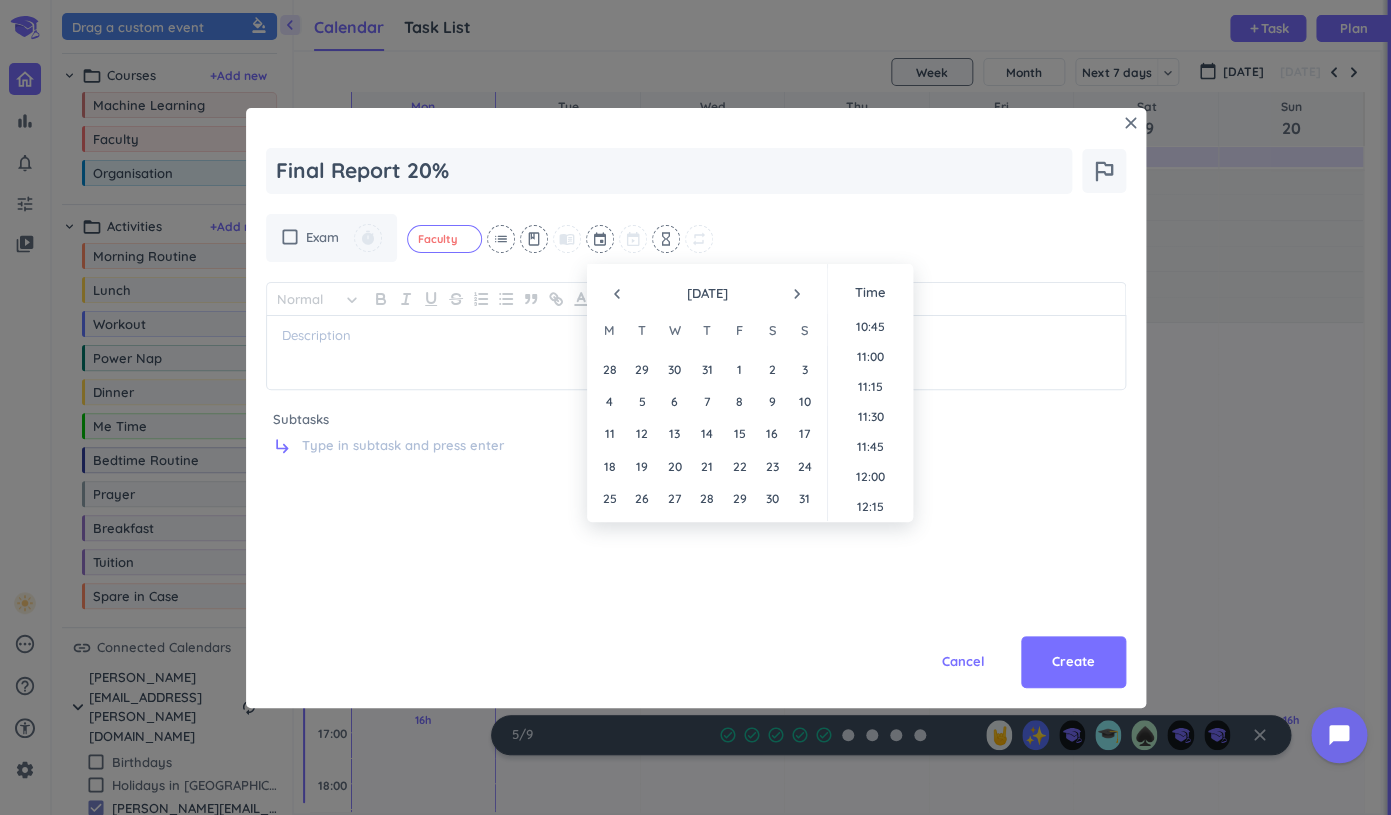 click on "navigate_next" at bounding box center [797, 294] 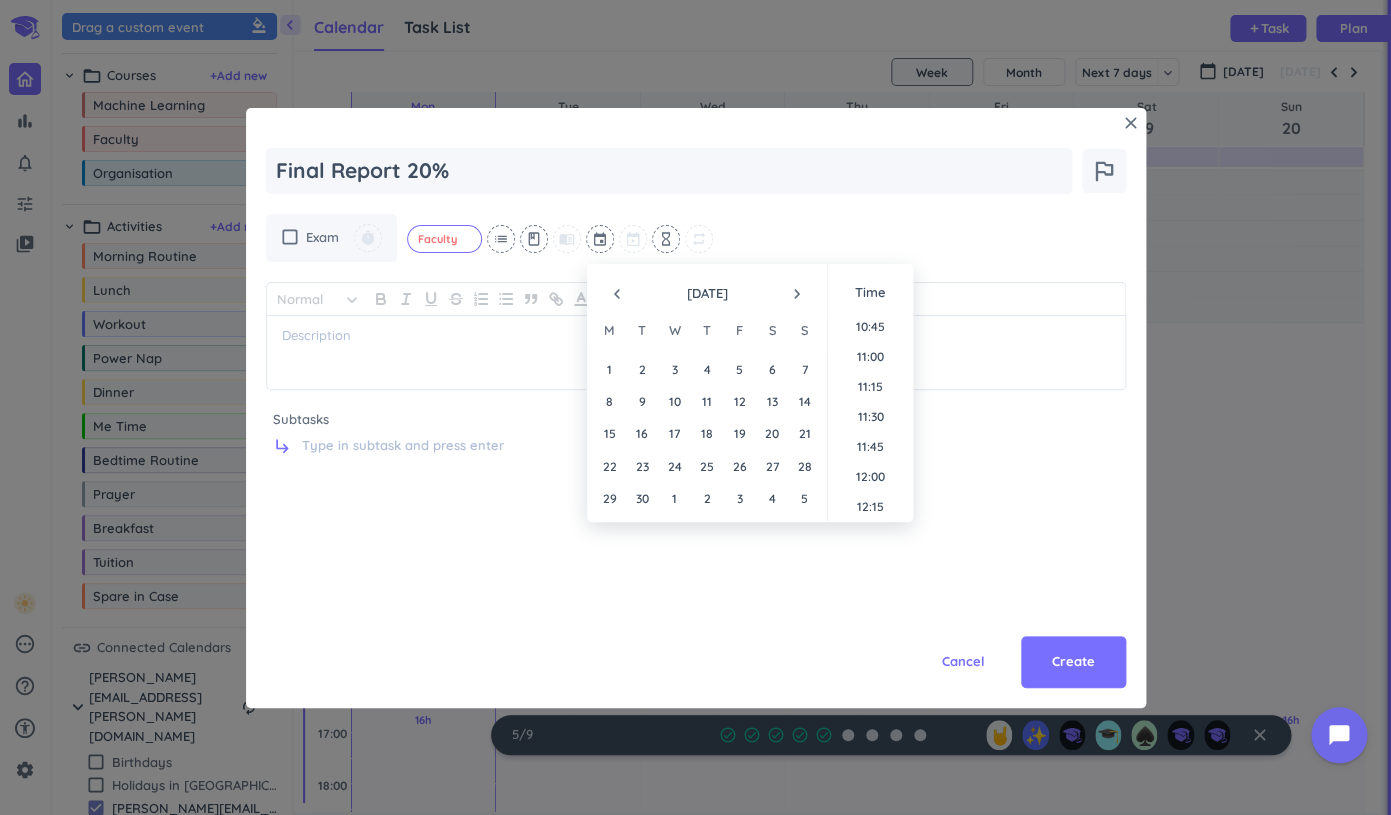 click on "navigate_next" at bounding box center [797, 294] 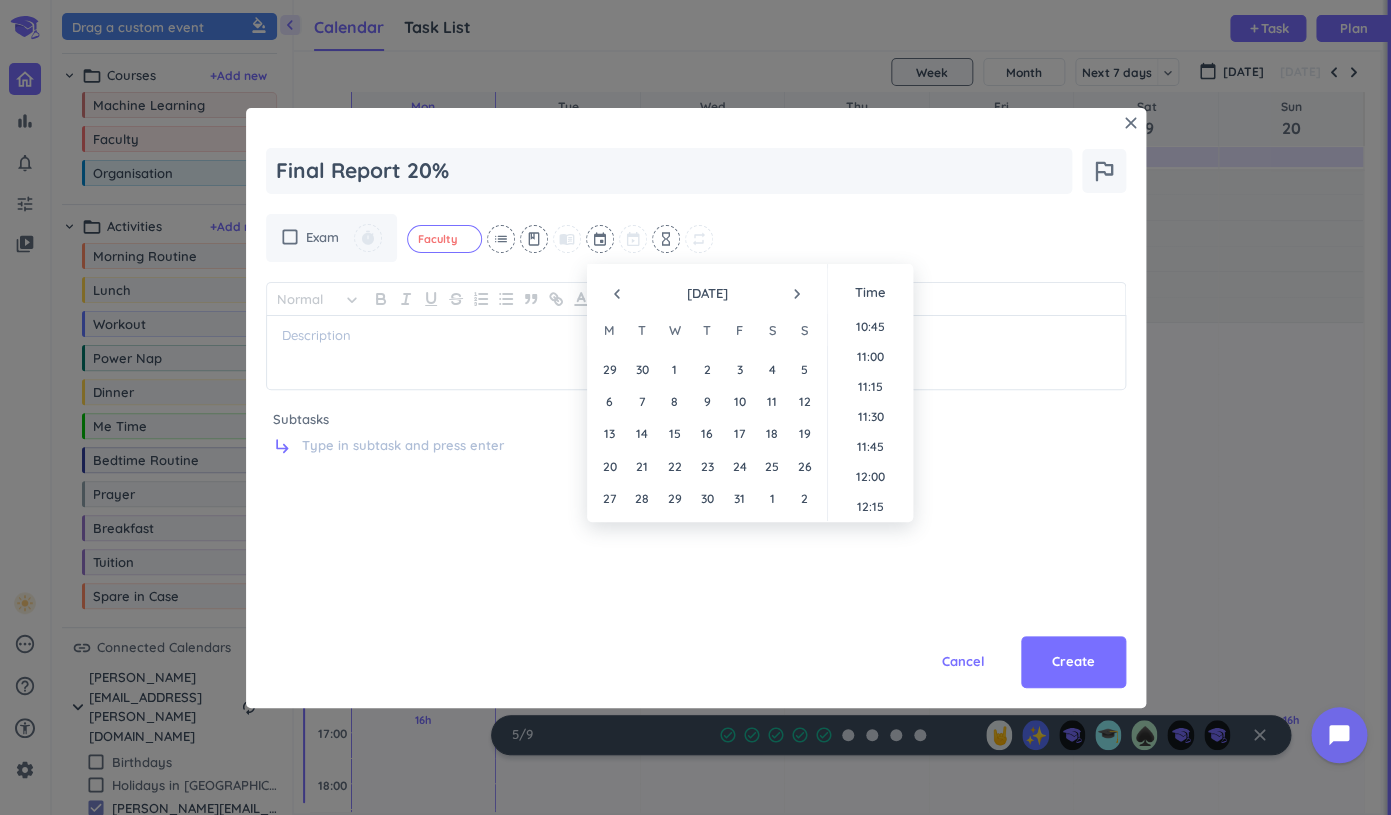 click on "navigate_next" at bounding box center [797, 294] 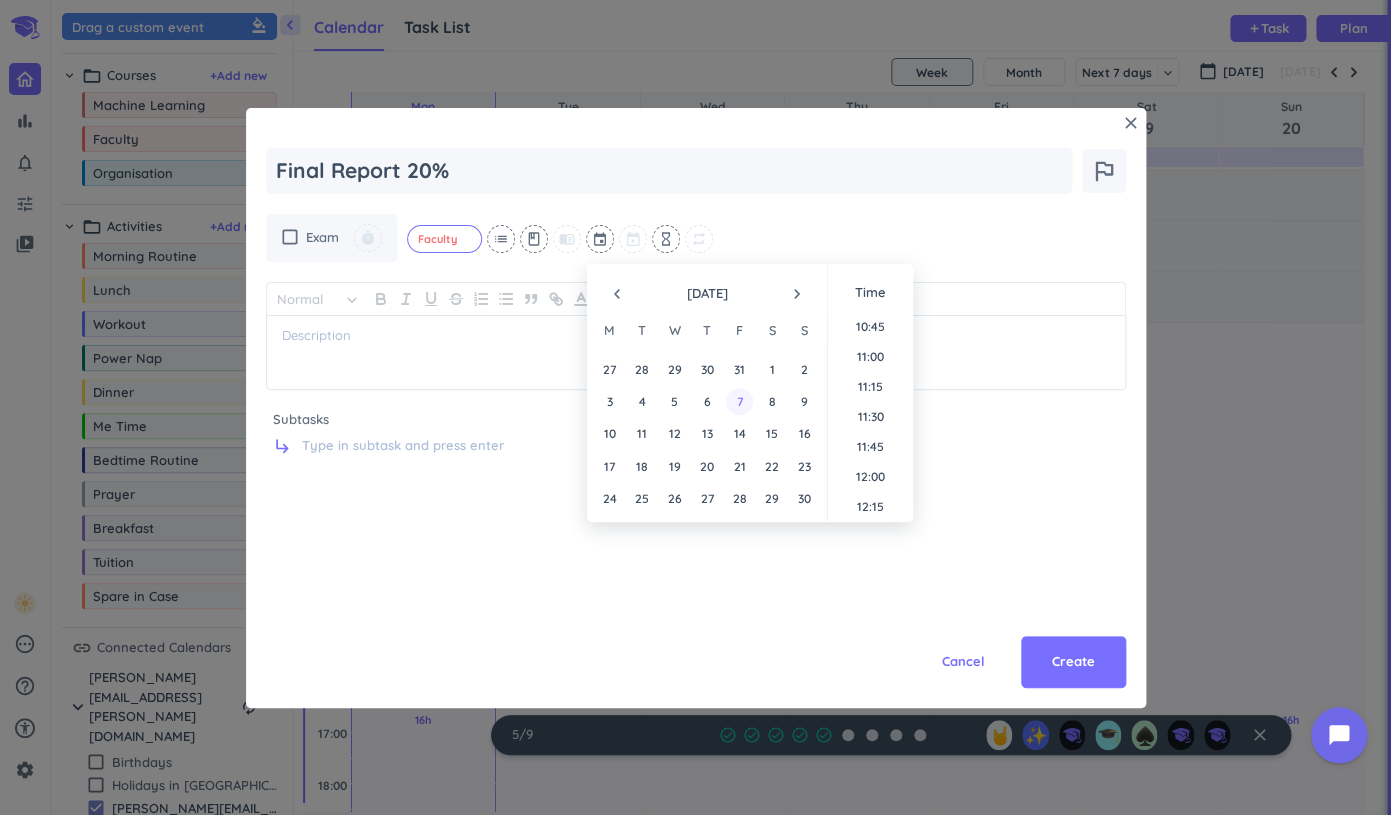 click on "7" at bounding box center [739, 401] 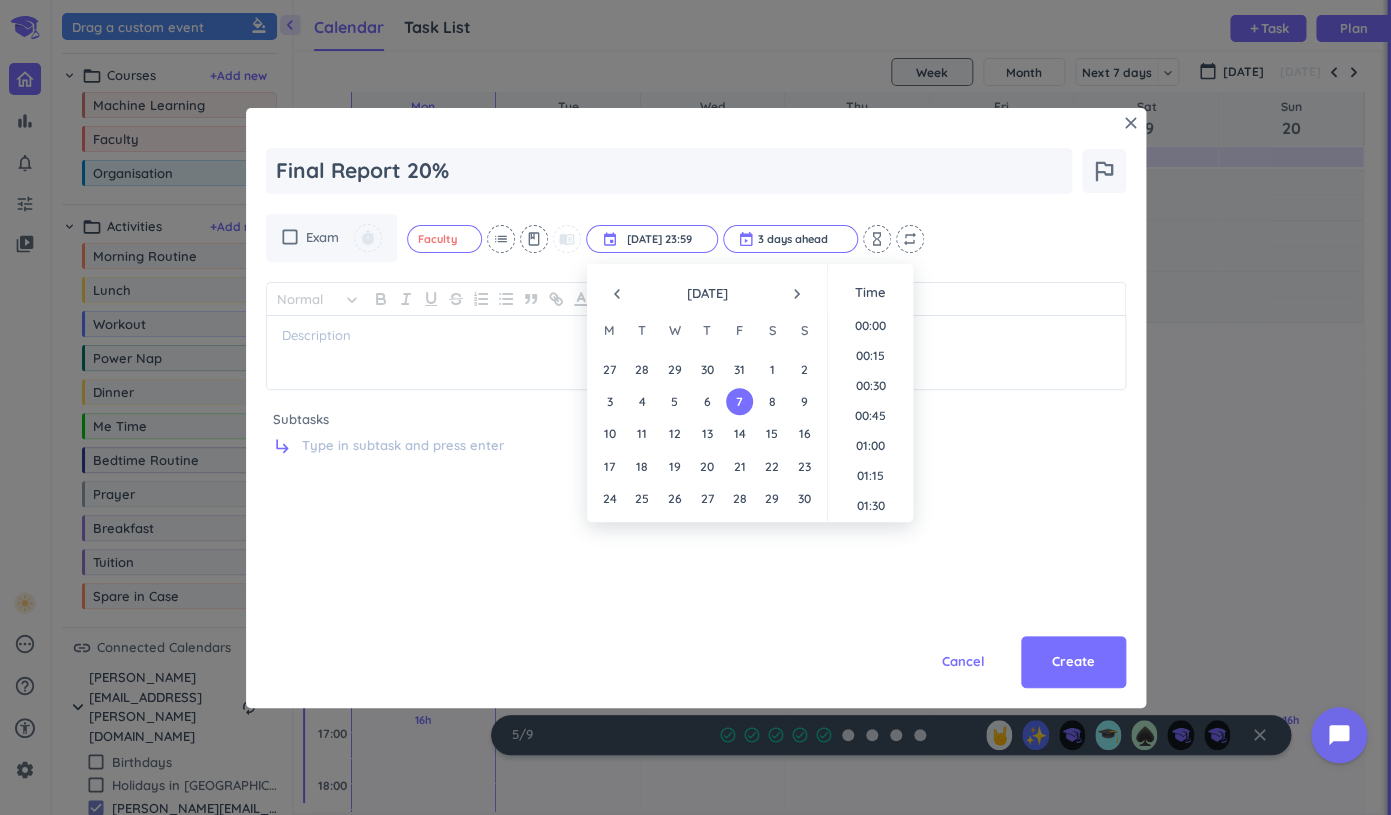 scroll, scrollTop: 2699, scrollLeft: 0, axis: vertical 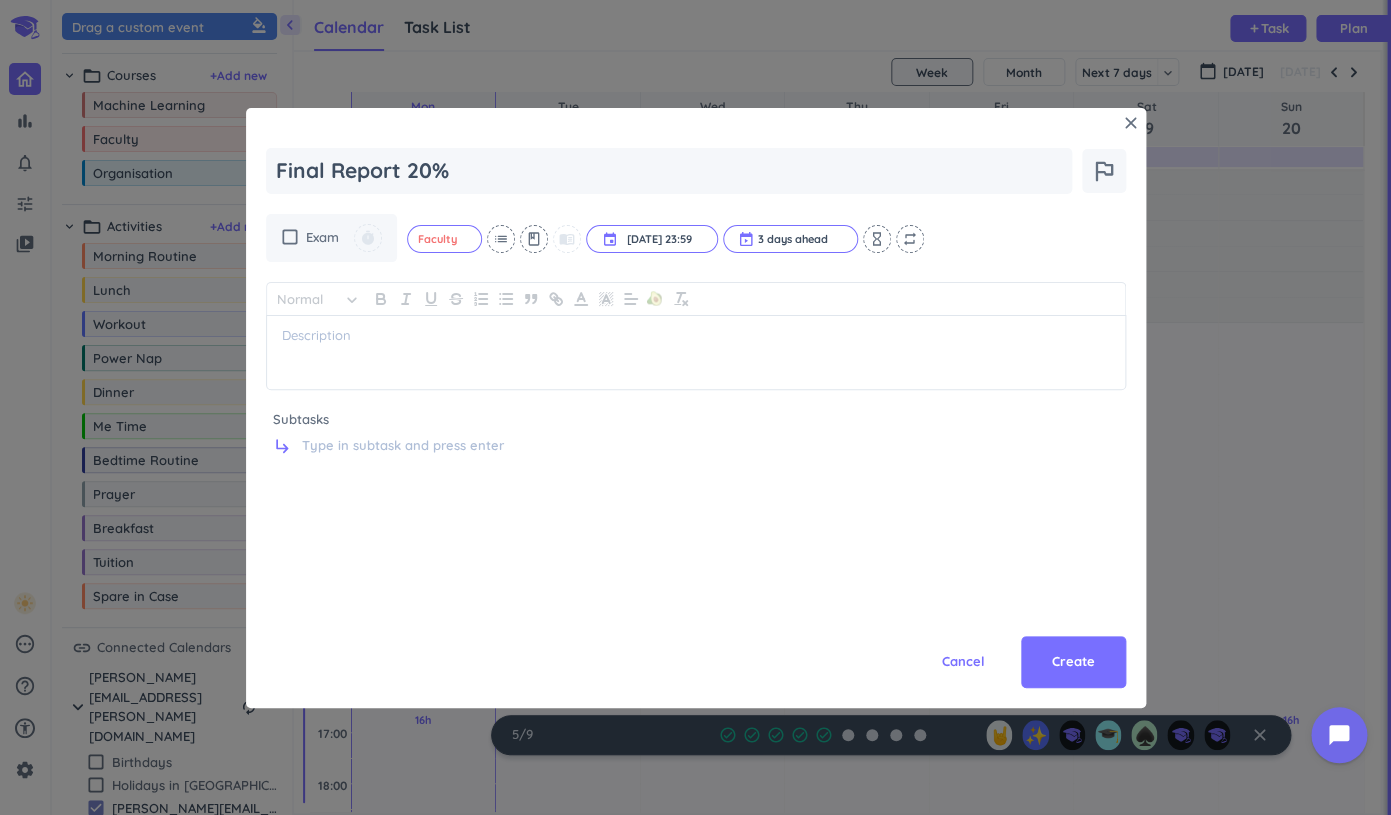 click on "Cancel Create" at bounding box center [696, 618] 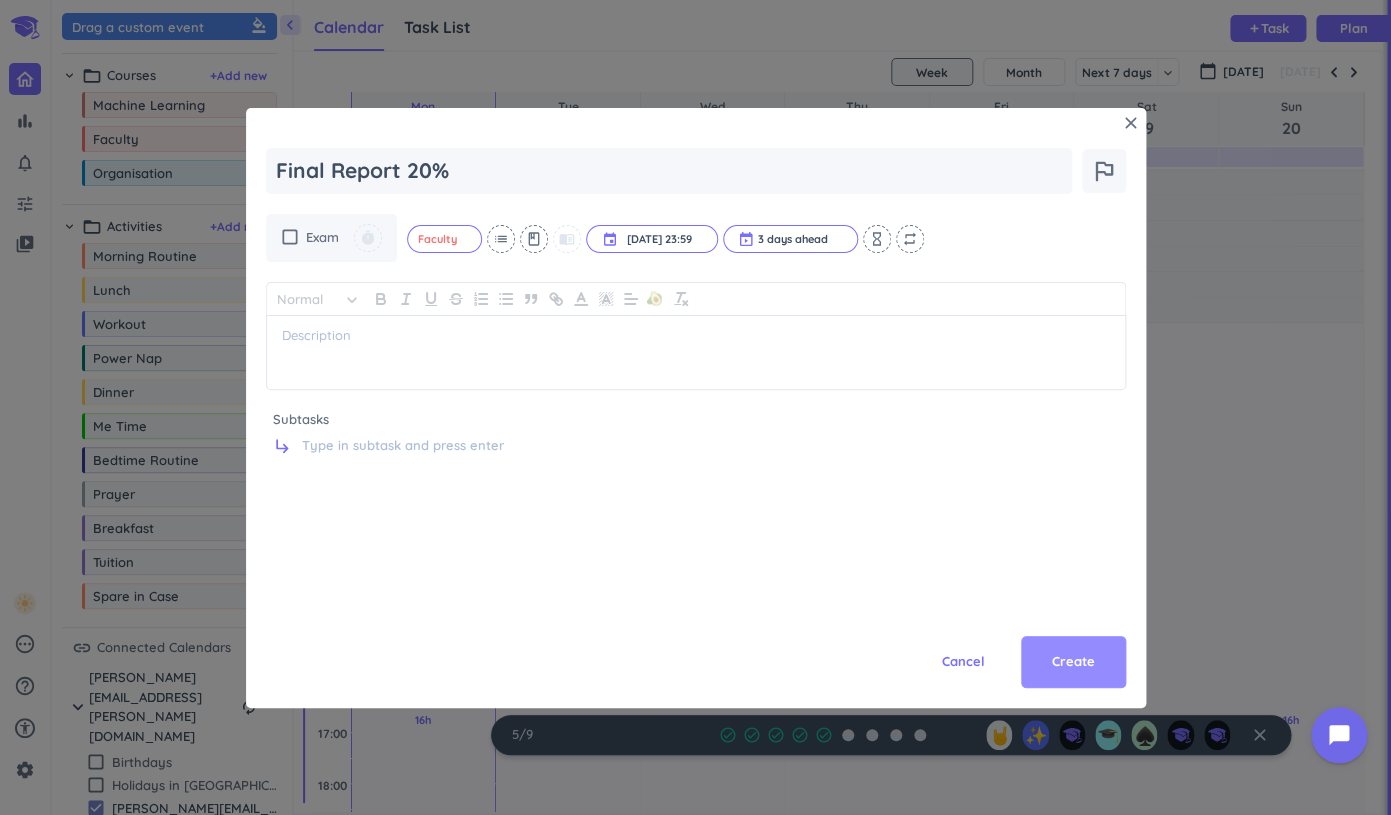 click on "Create" at bounding box center (1073, 662) 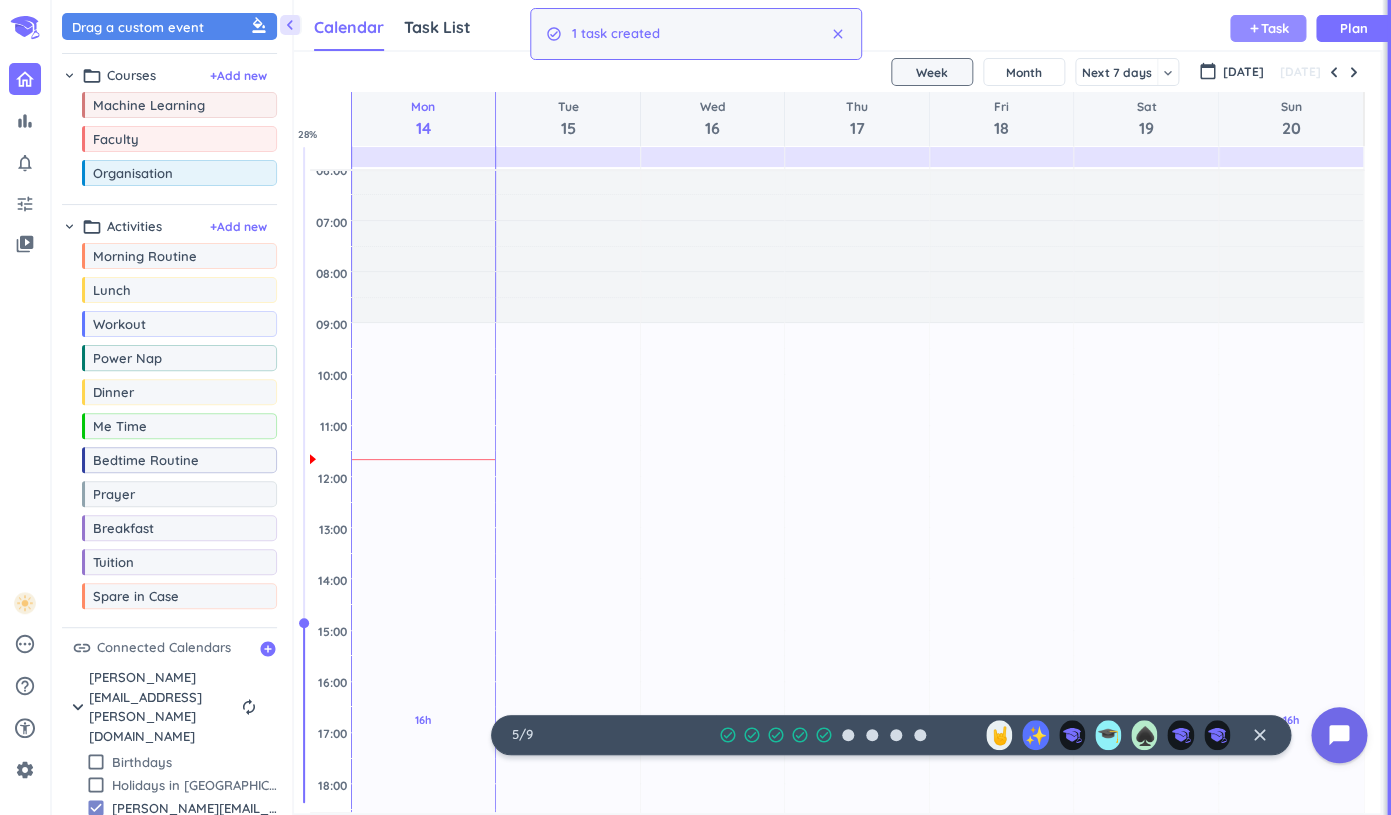 click on "add Task" at bounding box center (1268, 28) 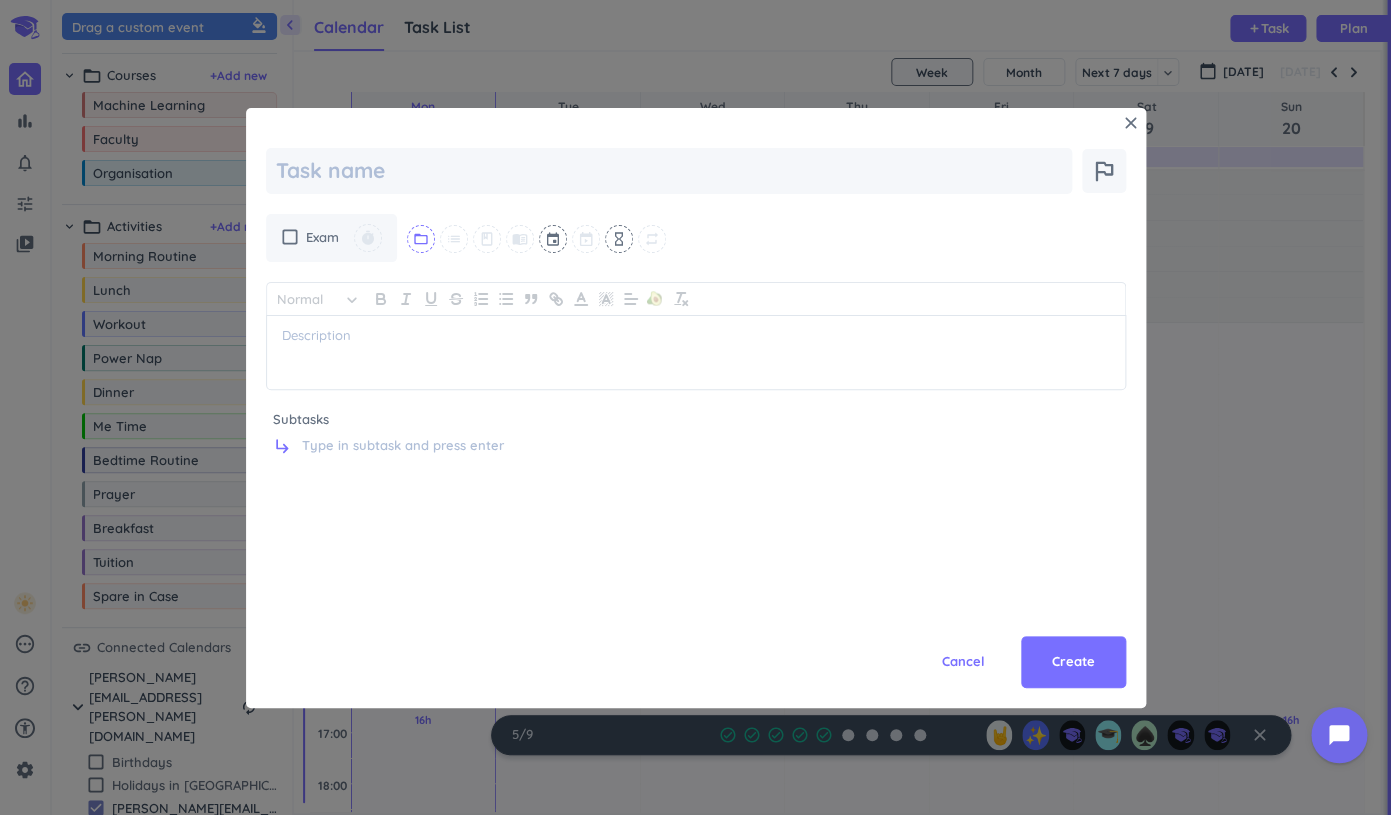 click on "folder_open" at bounding box center (421, 239) 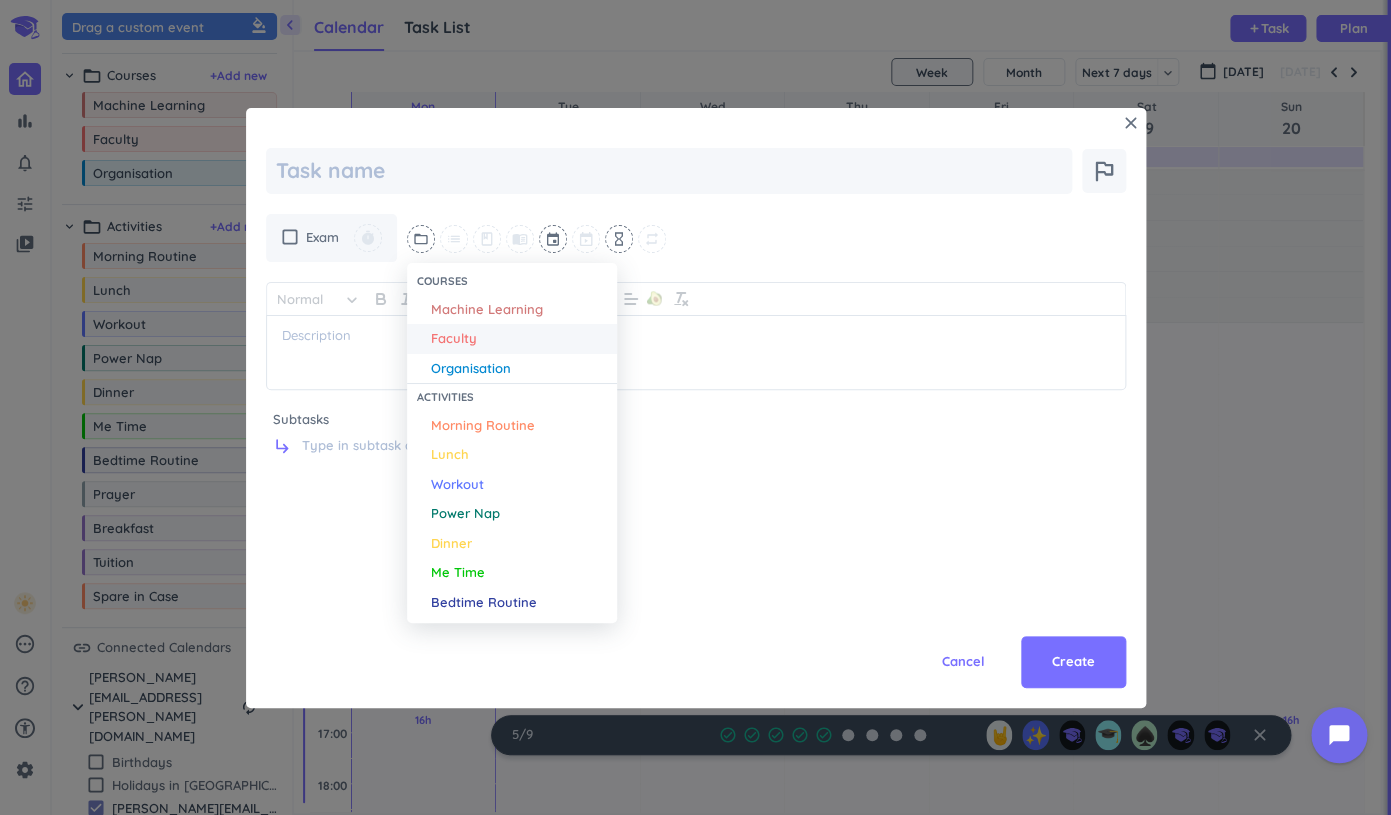 click on "Faculty" at bounding box center [512, 339] 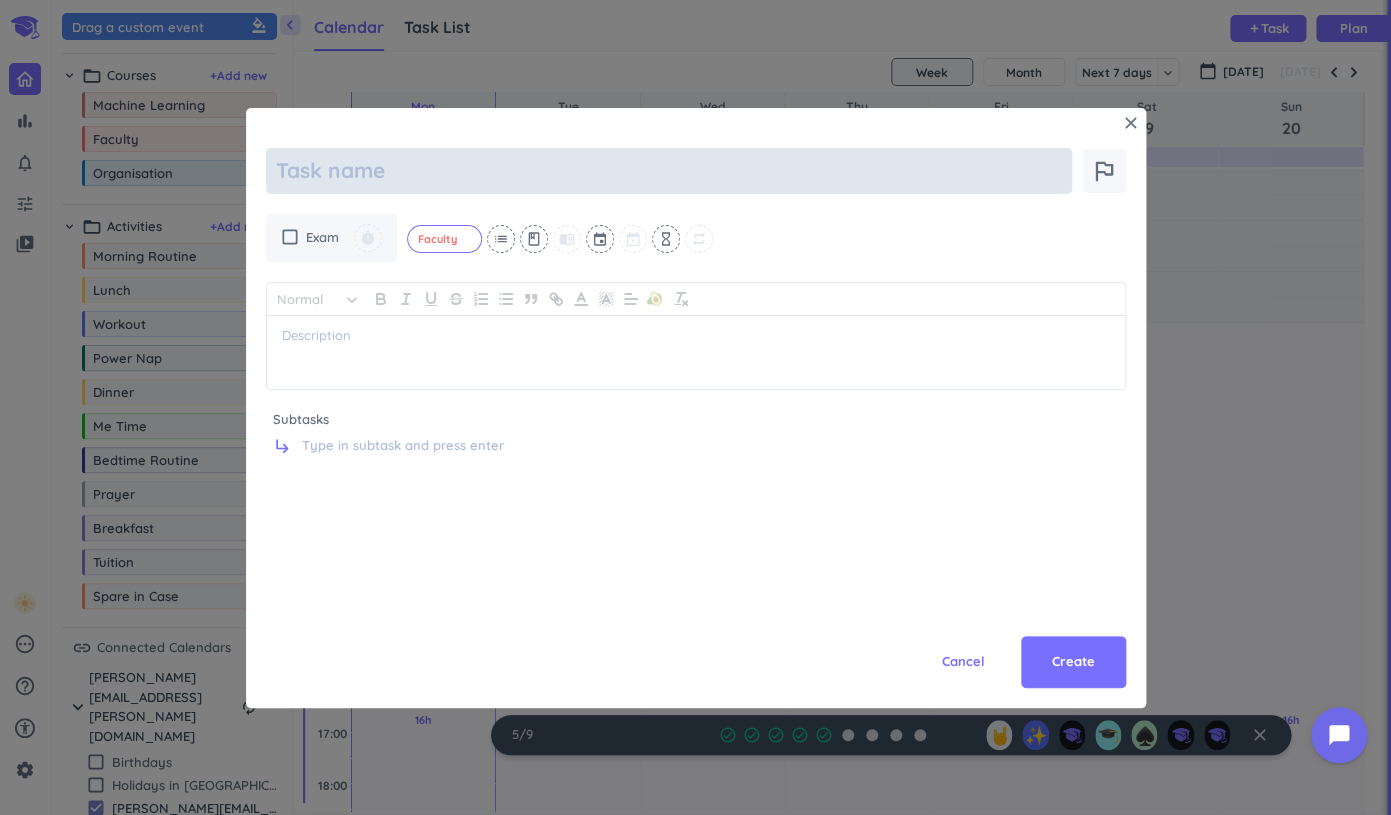 click at bounding box center [669, 171] 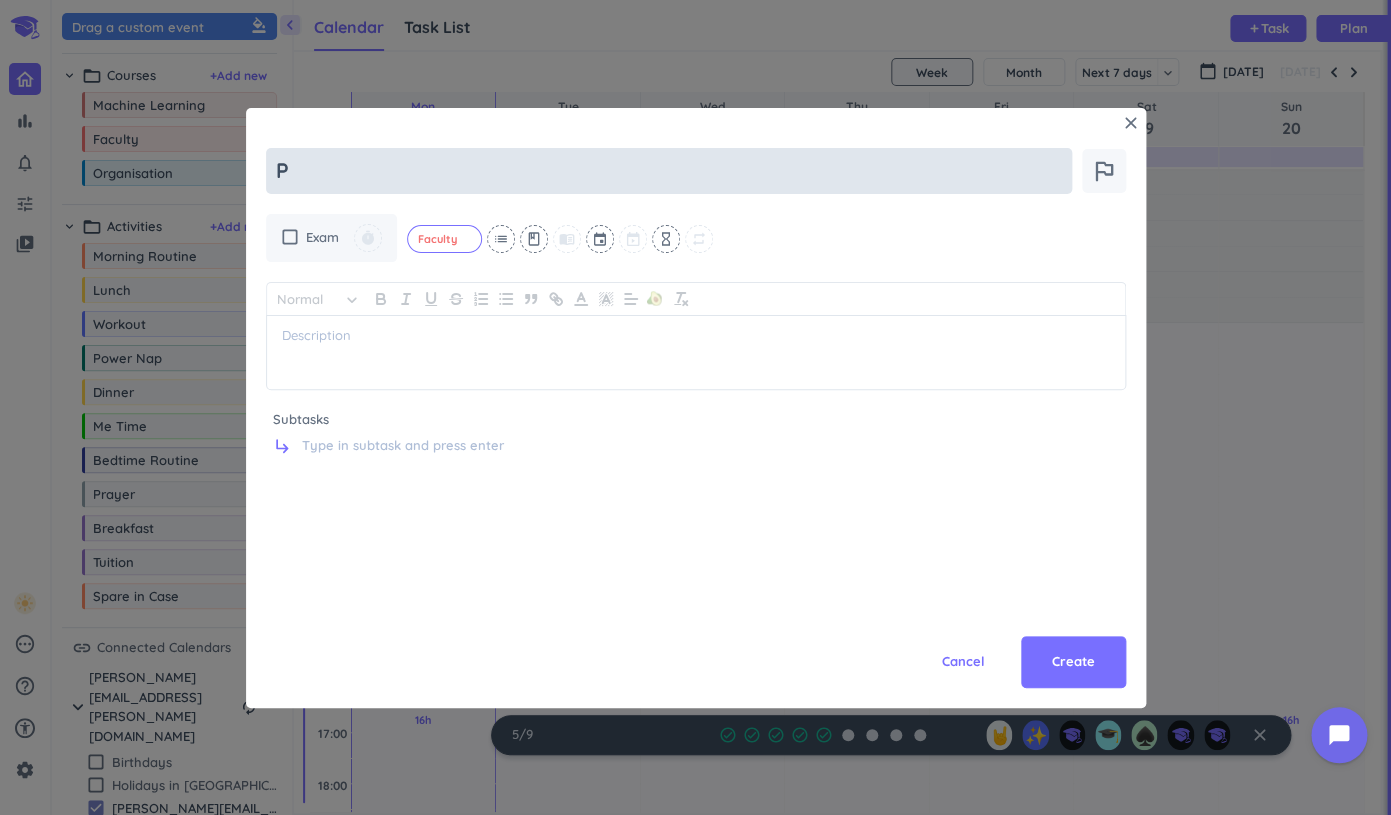 type on "PR" 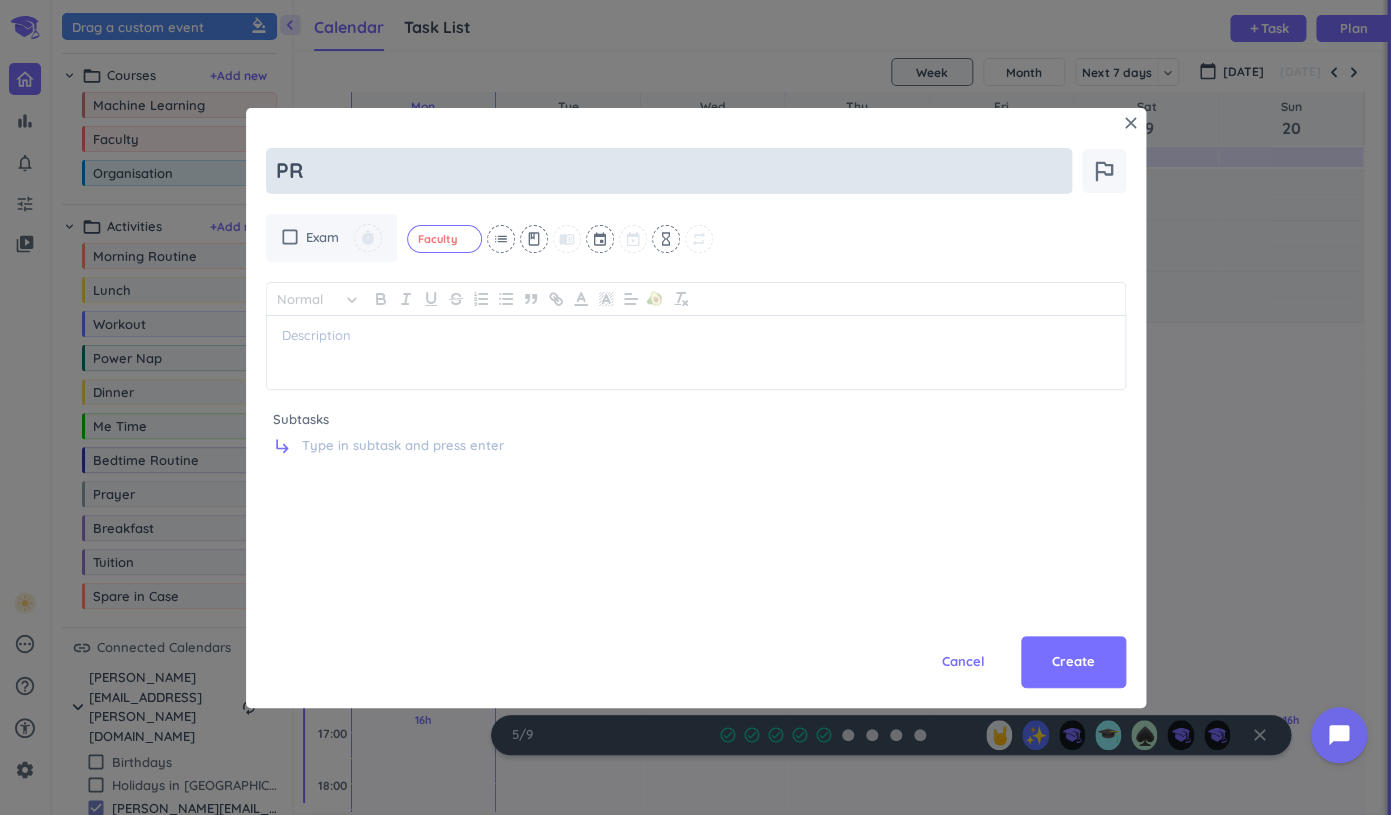 type on "x" 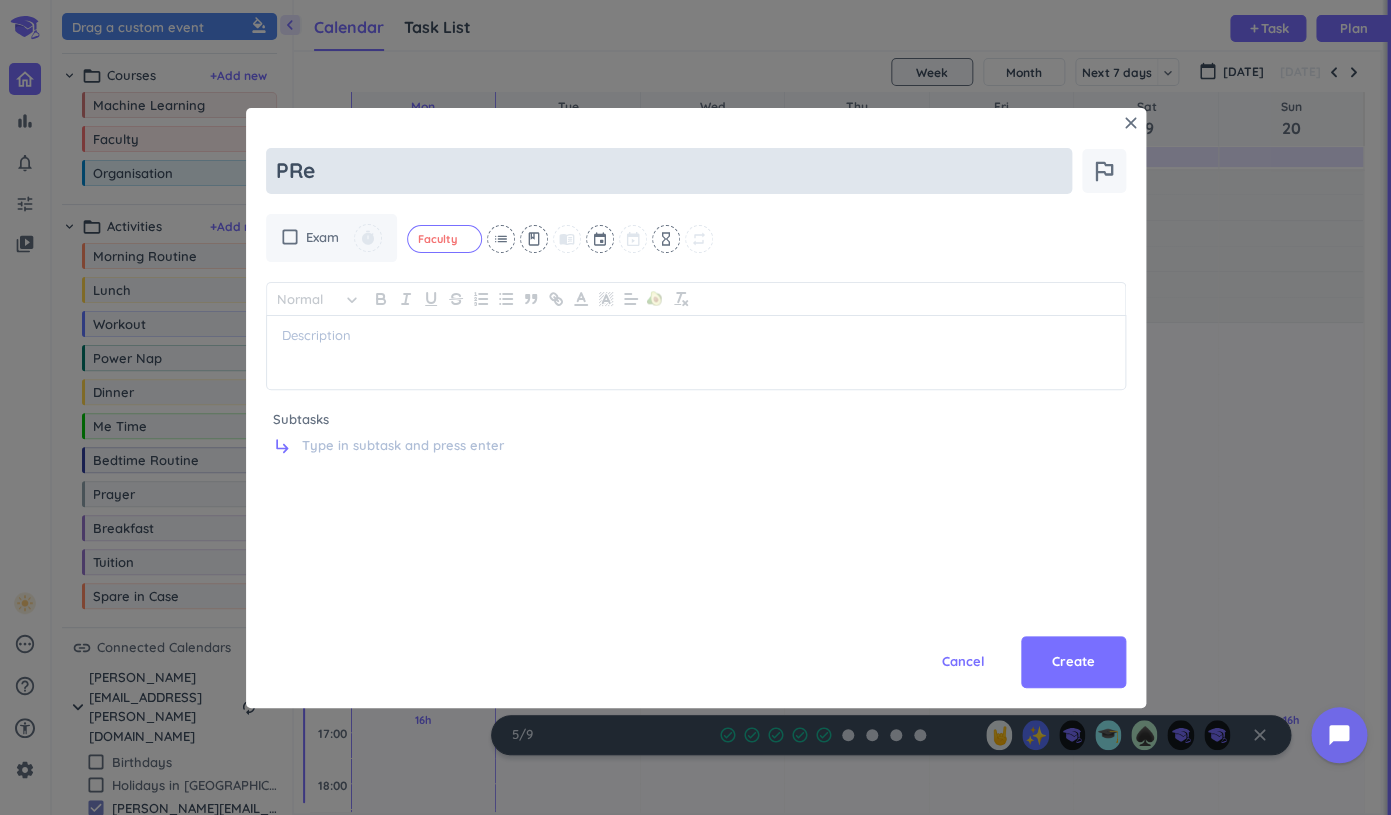 type on "PRes" 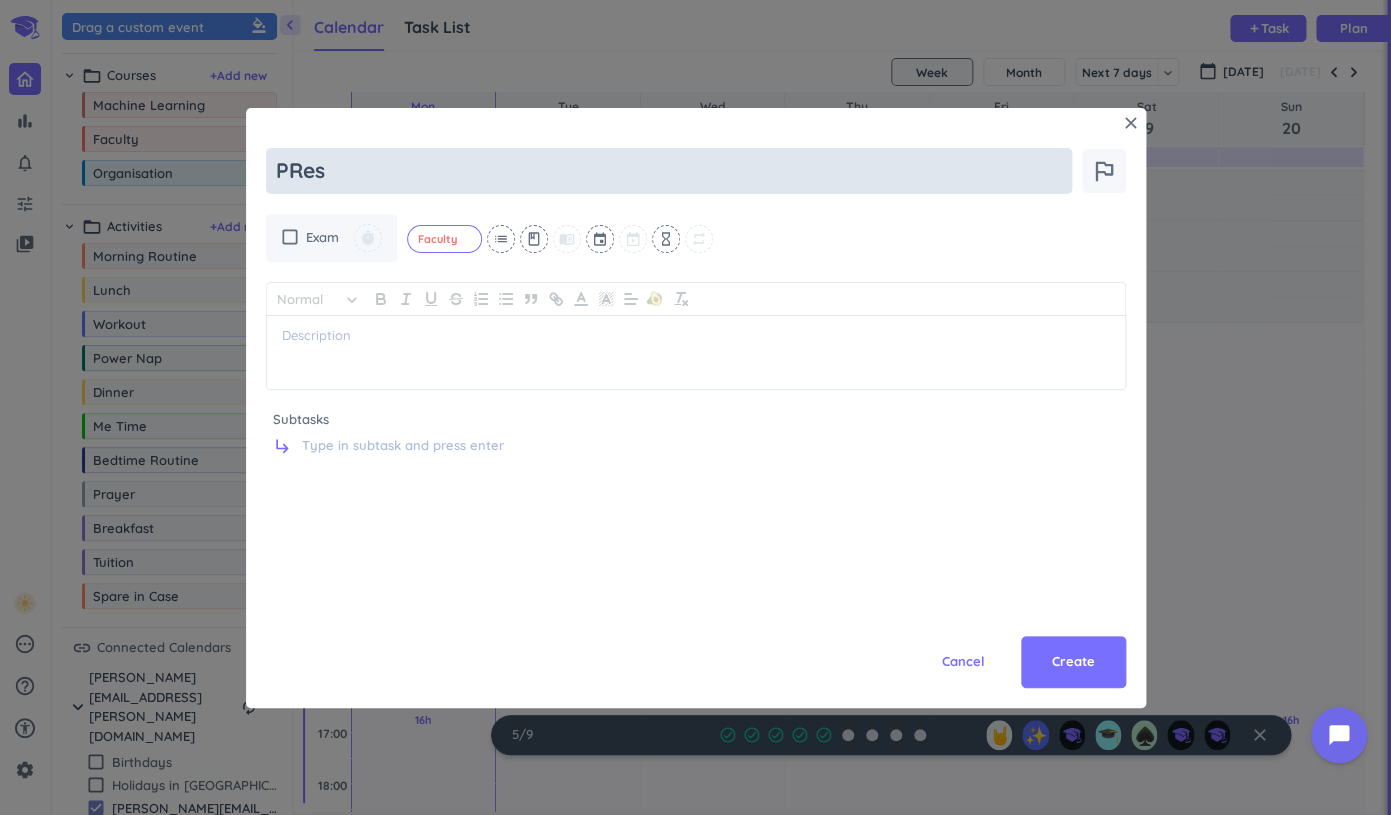 type on "x" 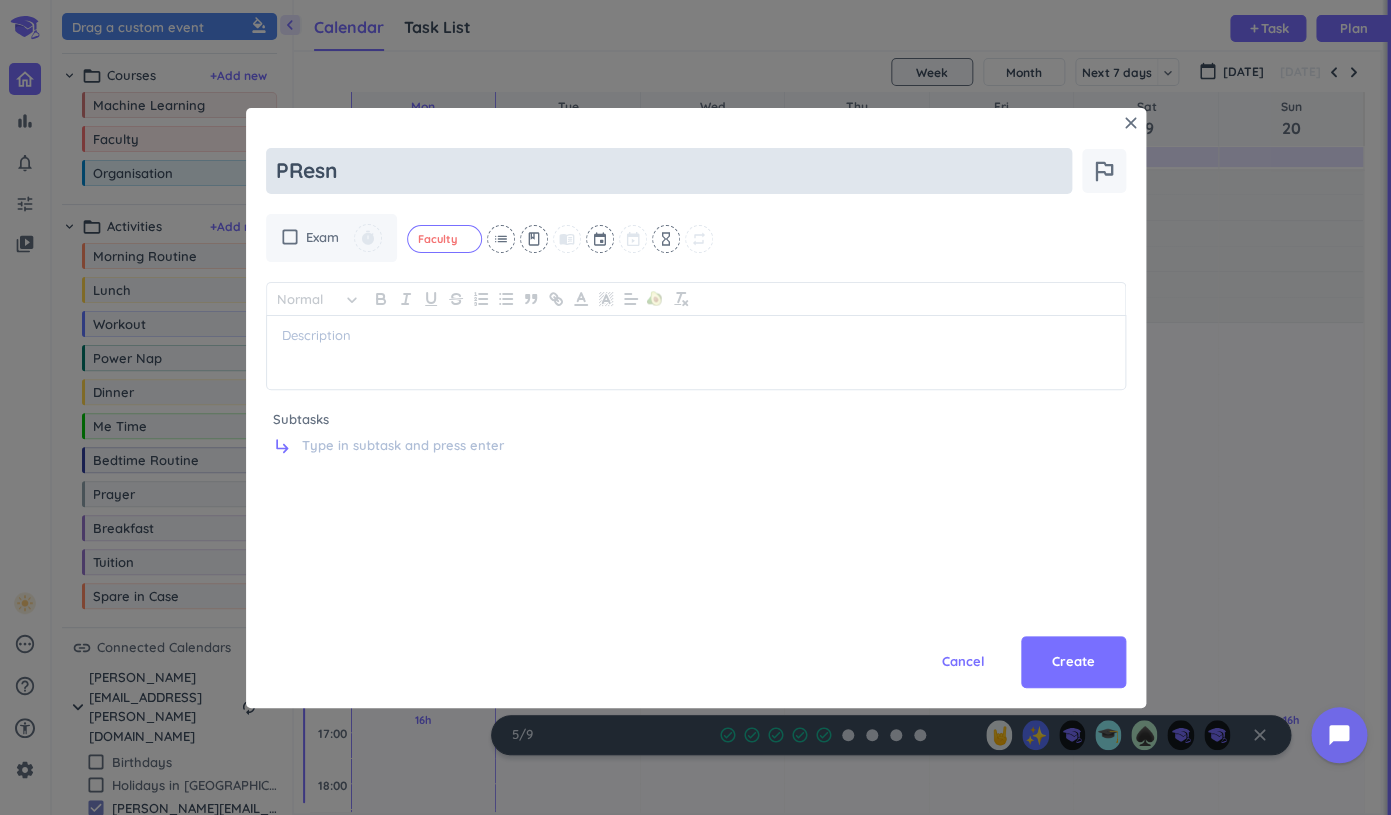 type on "x" 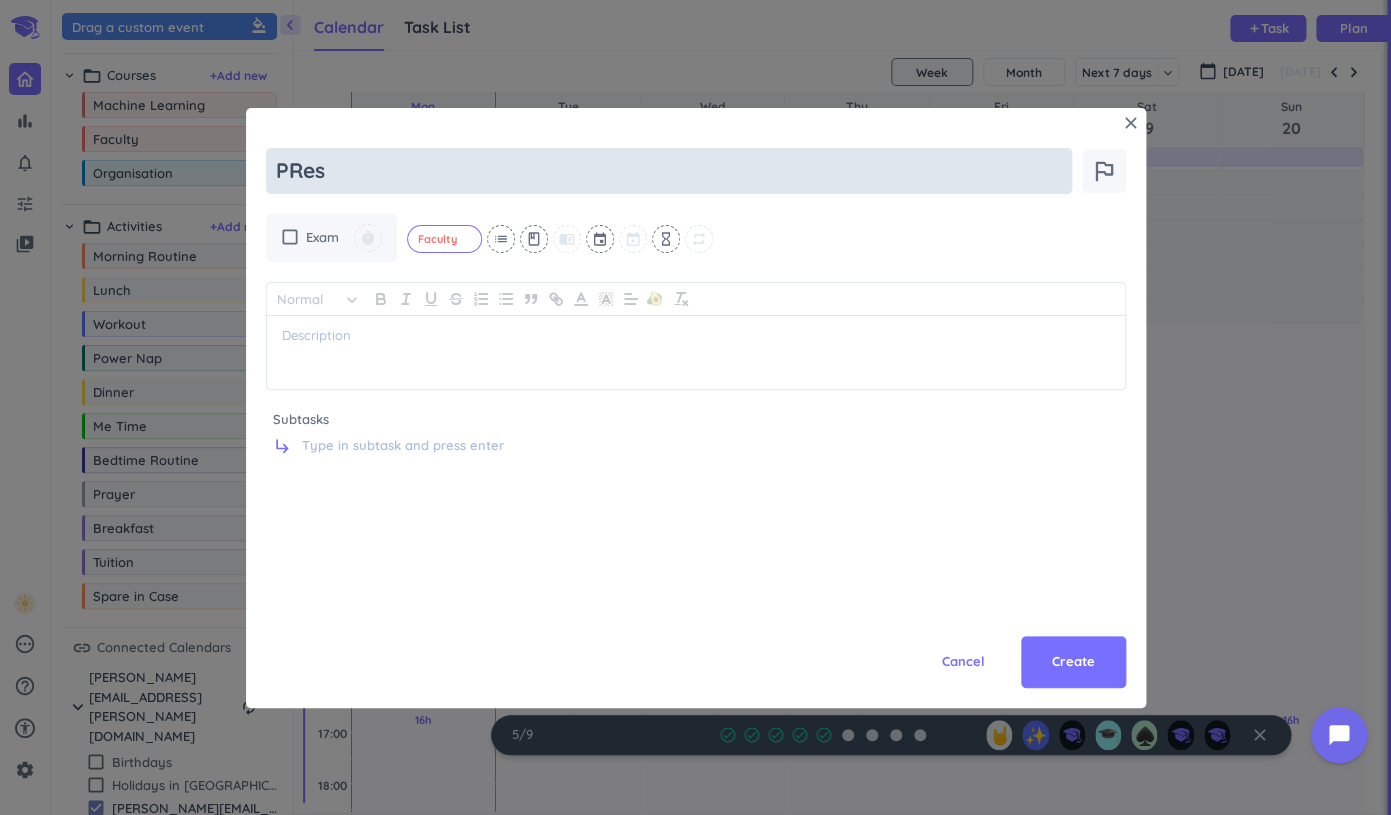type on "x" 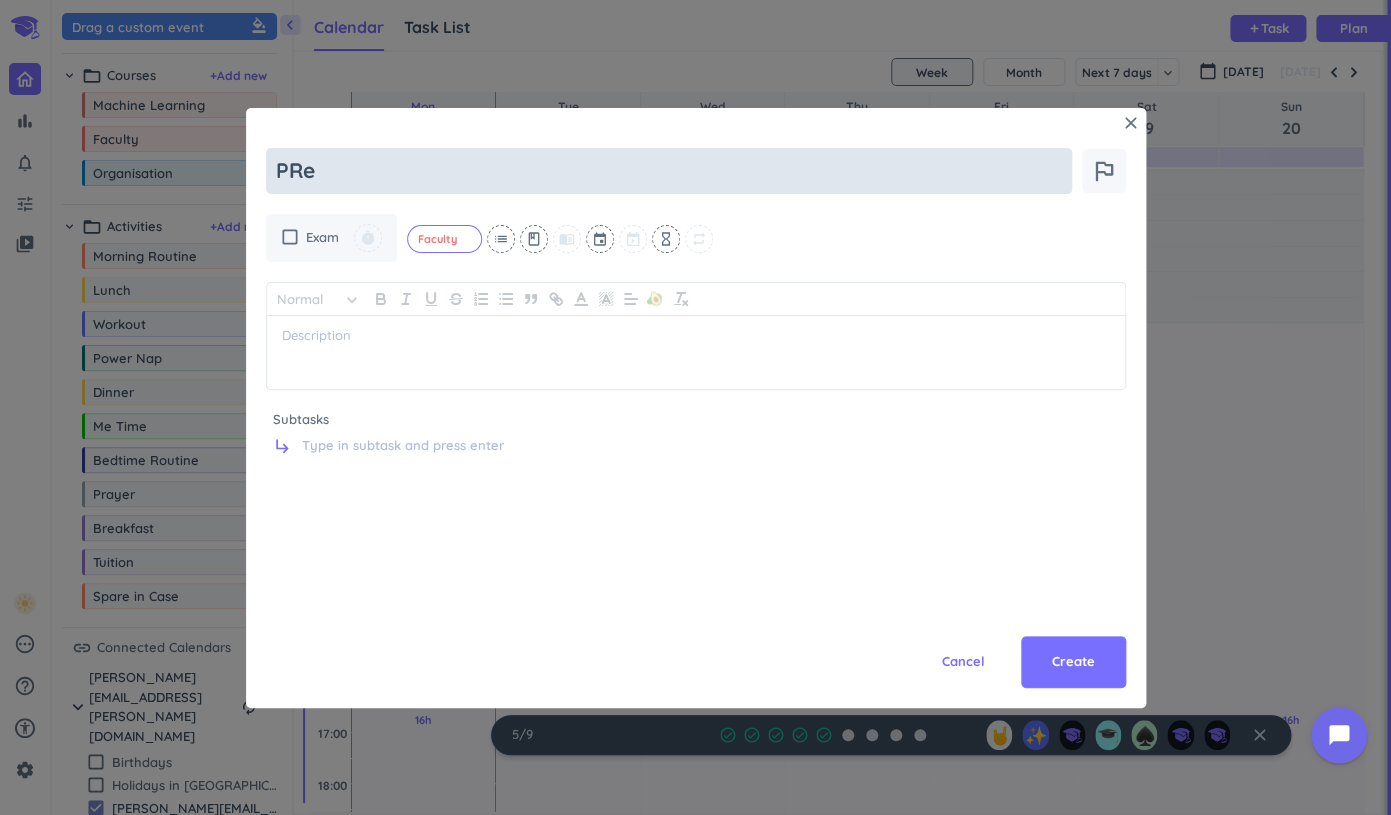 type on "x" 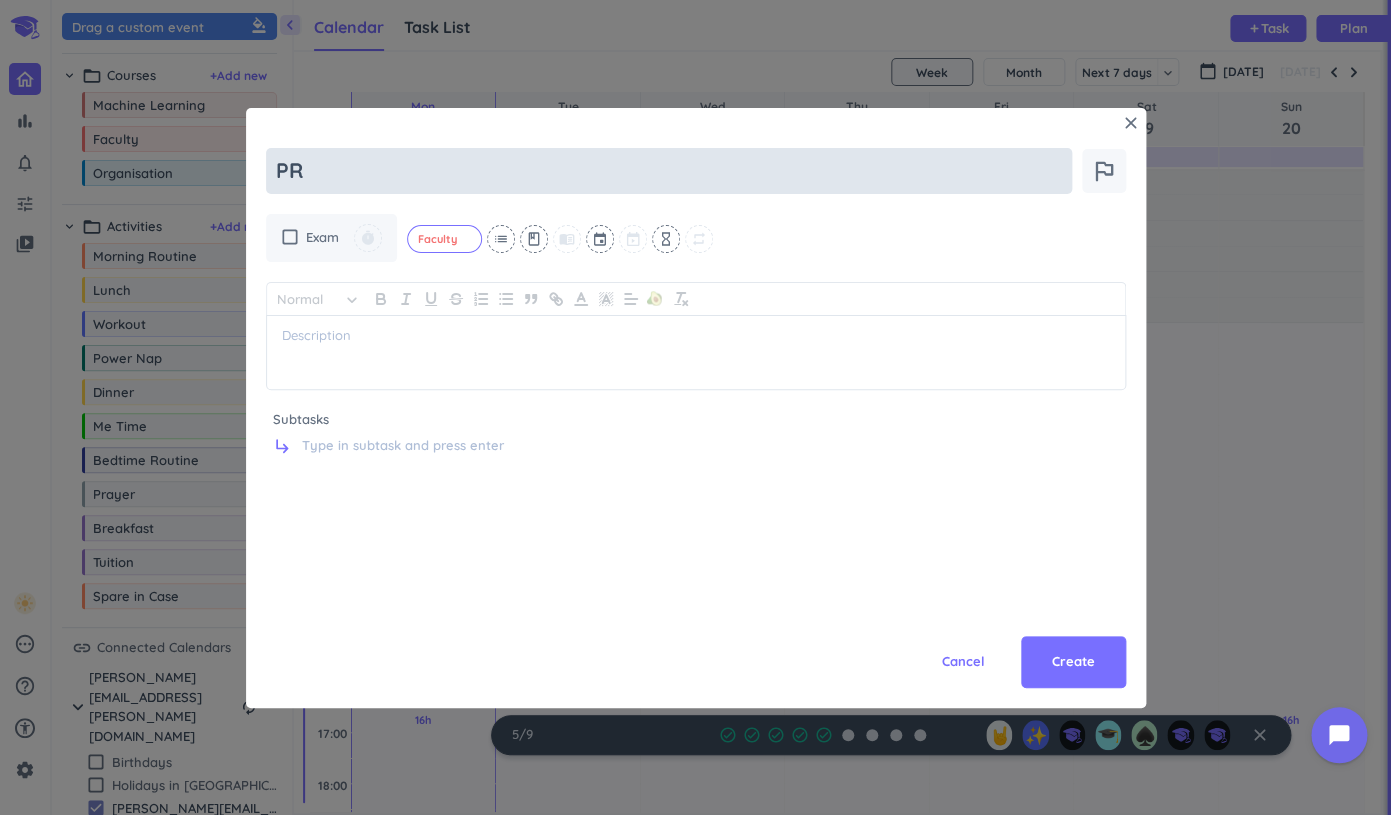 type on "x" 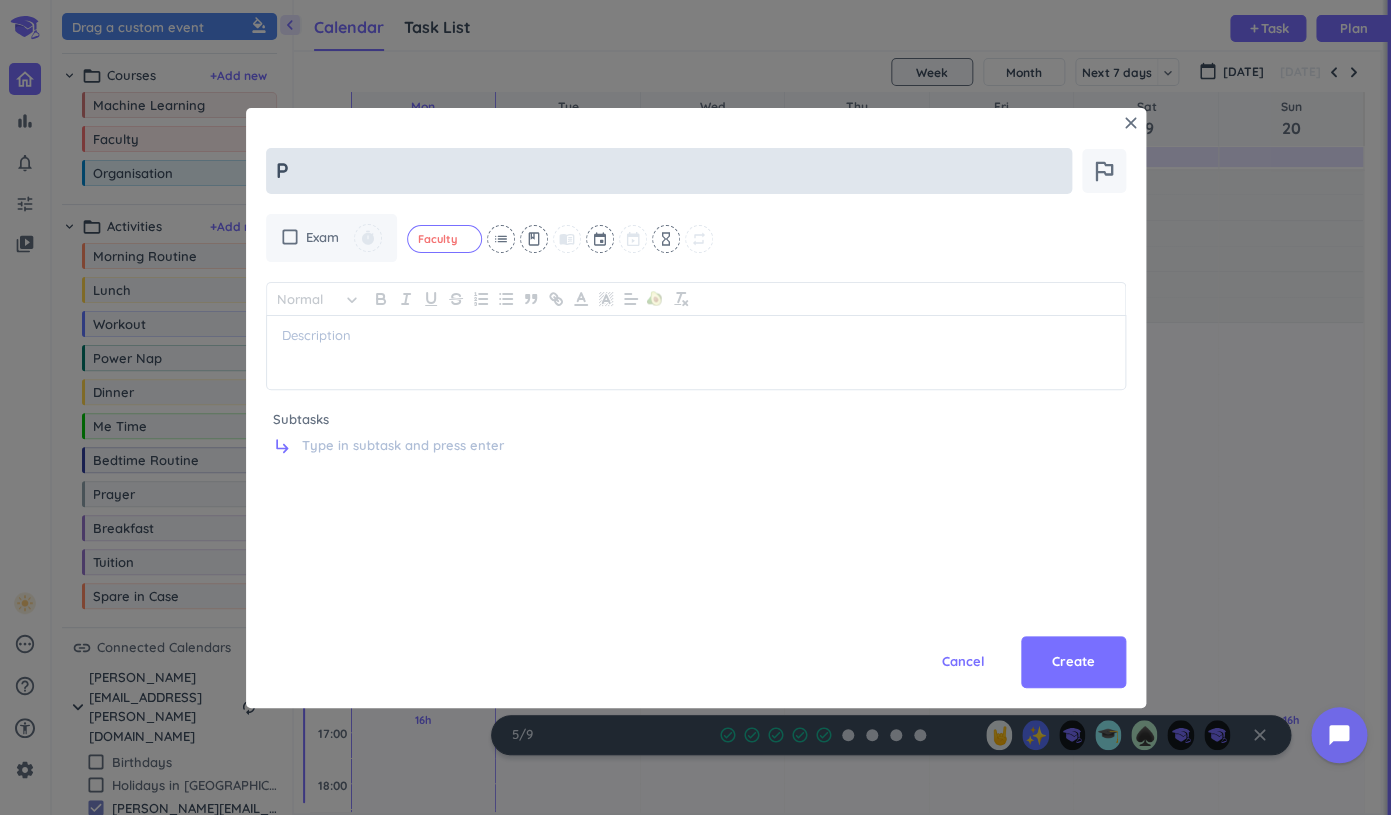 type on "x" 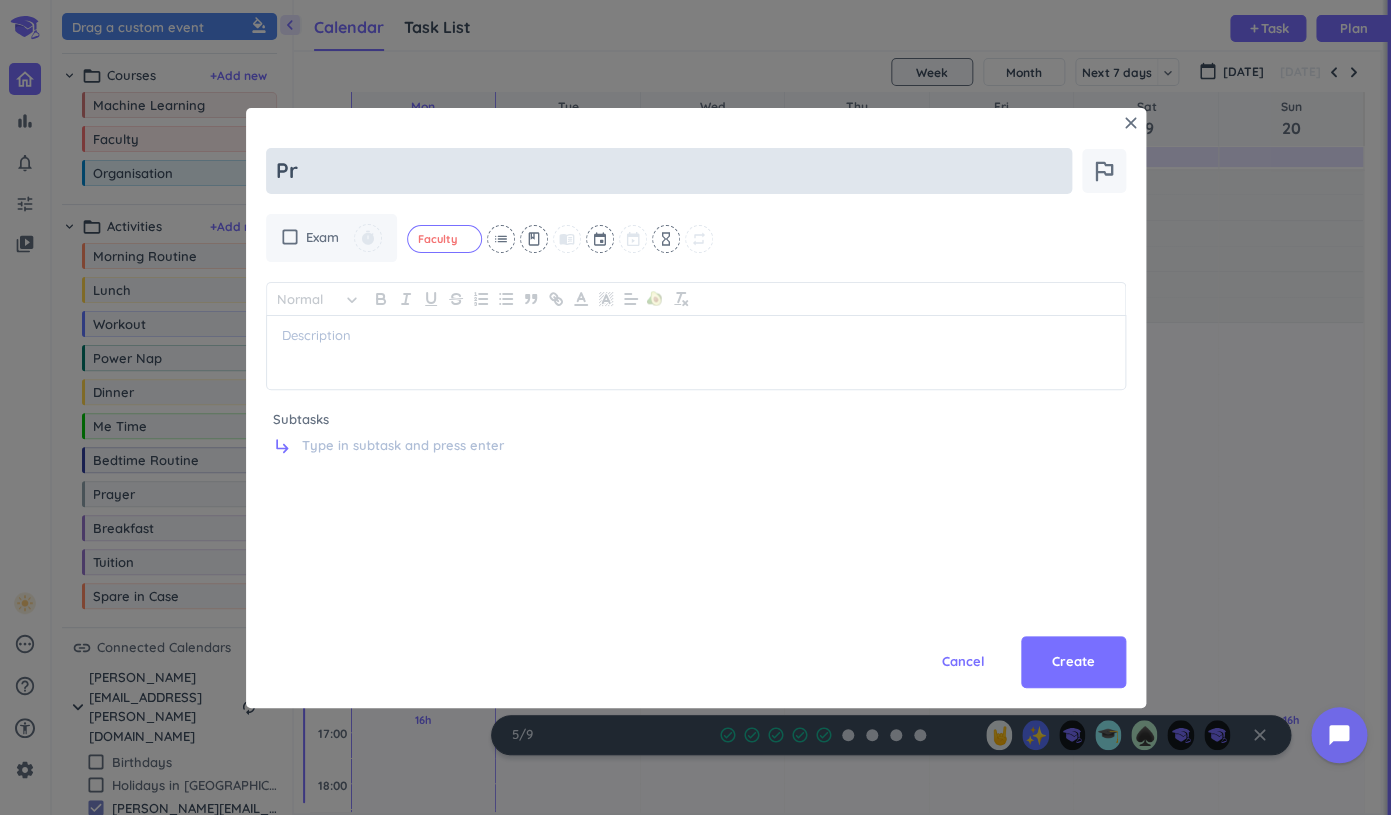 type on "x" 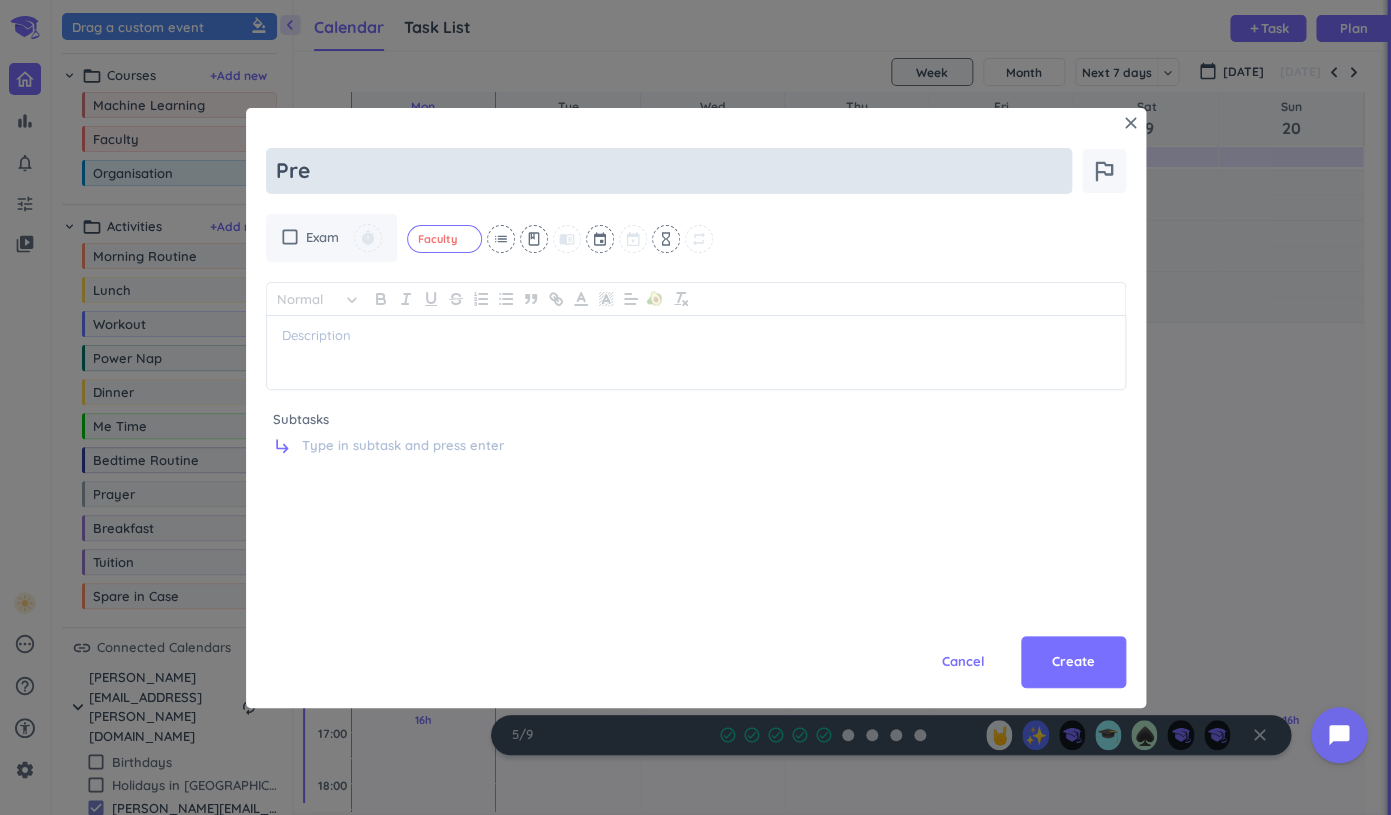 type on "x" 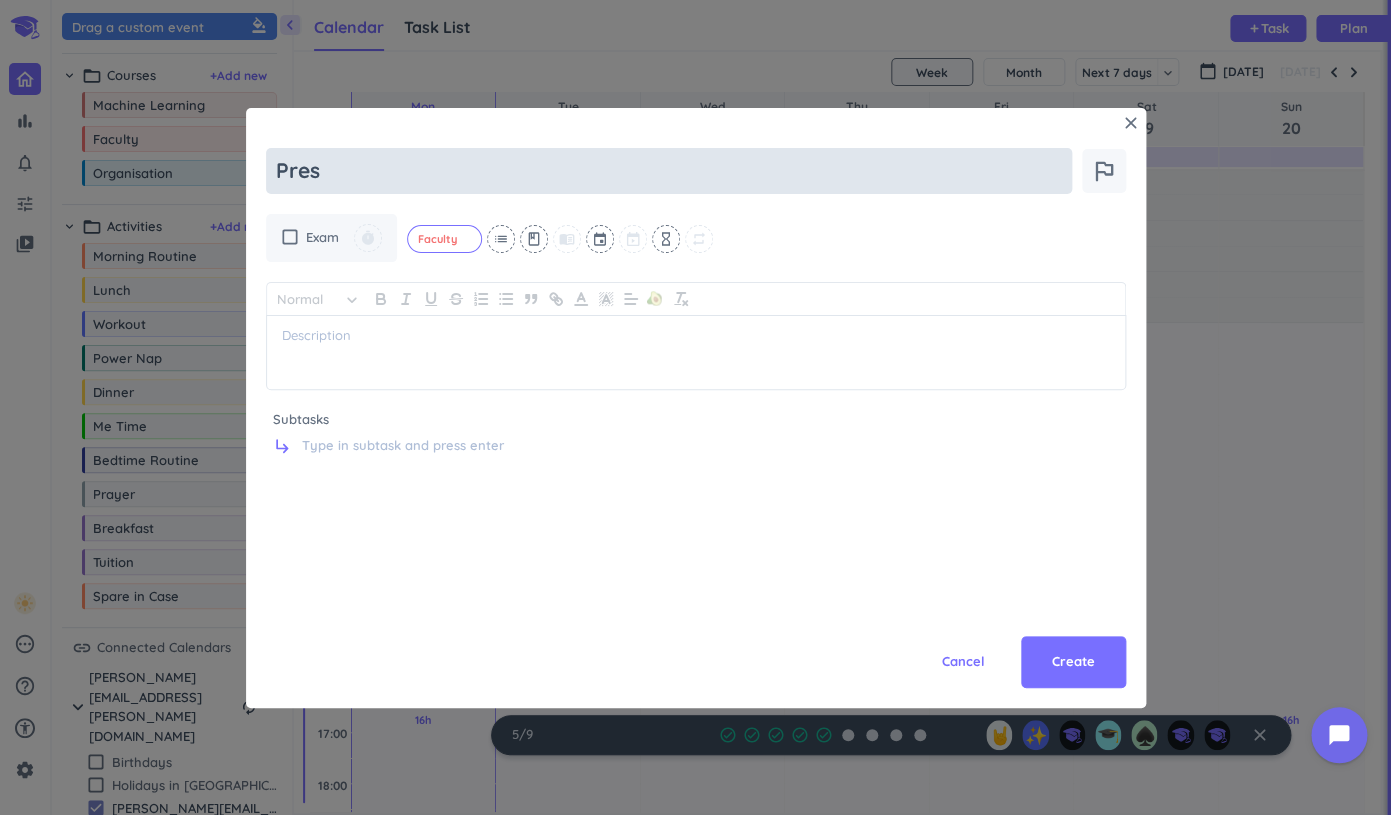 type on "Prese" 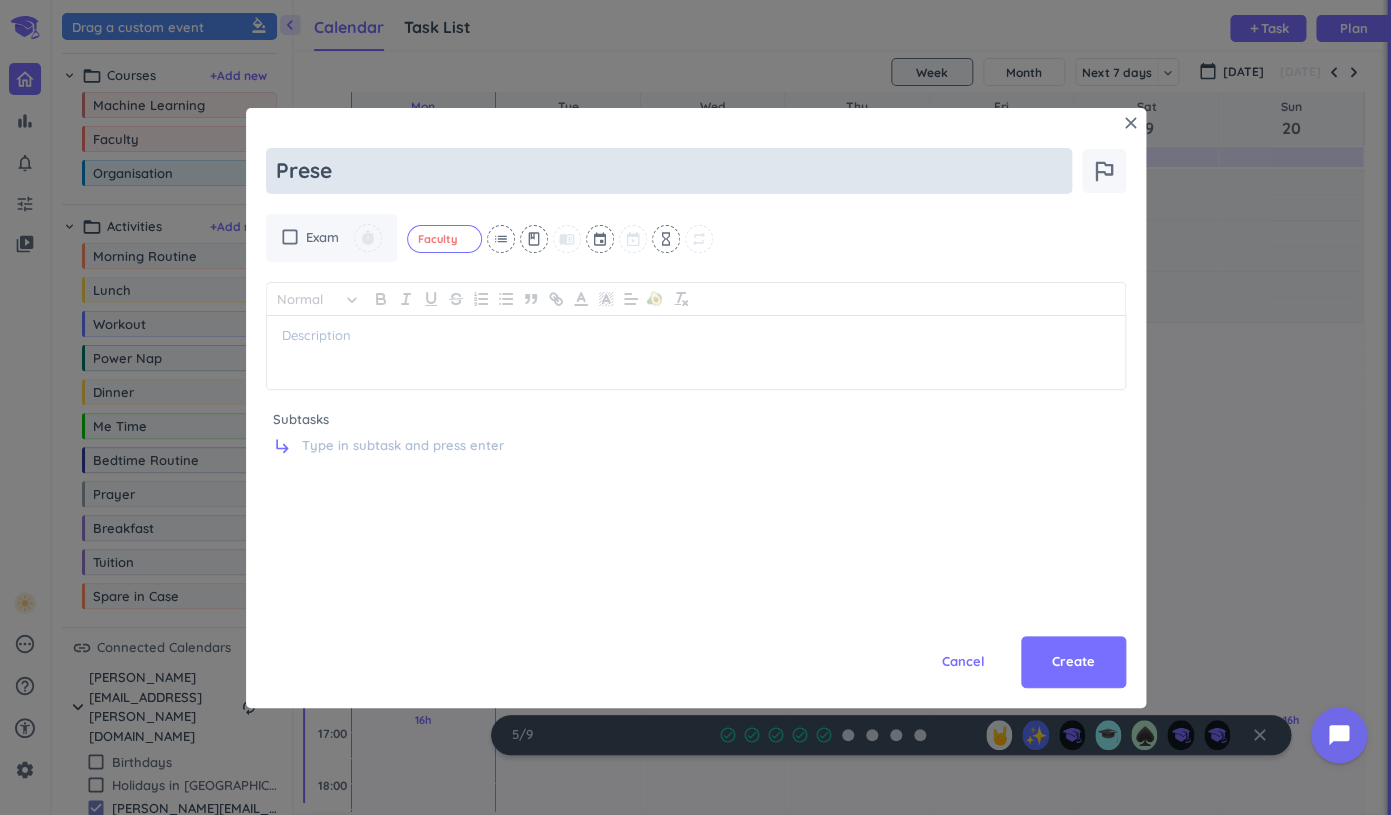 type on "x" 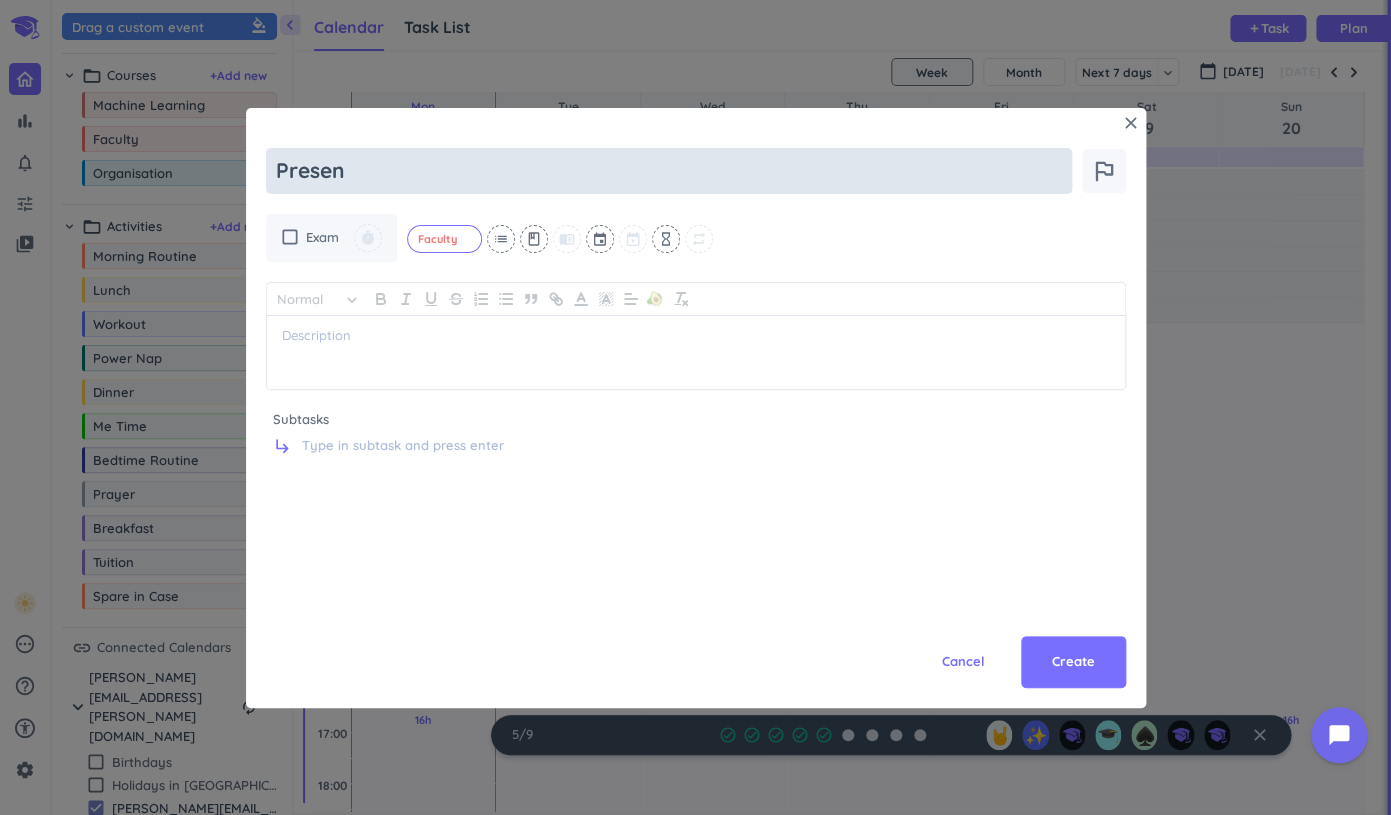 type on "x" 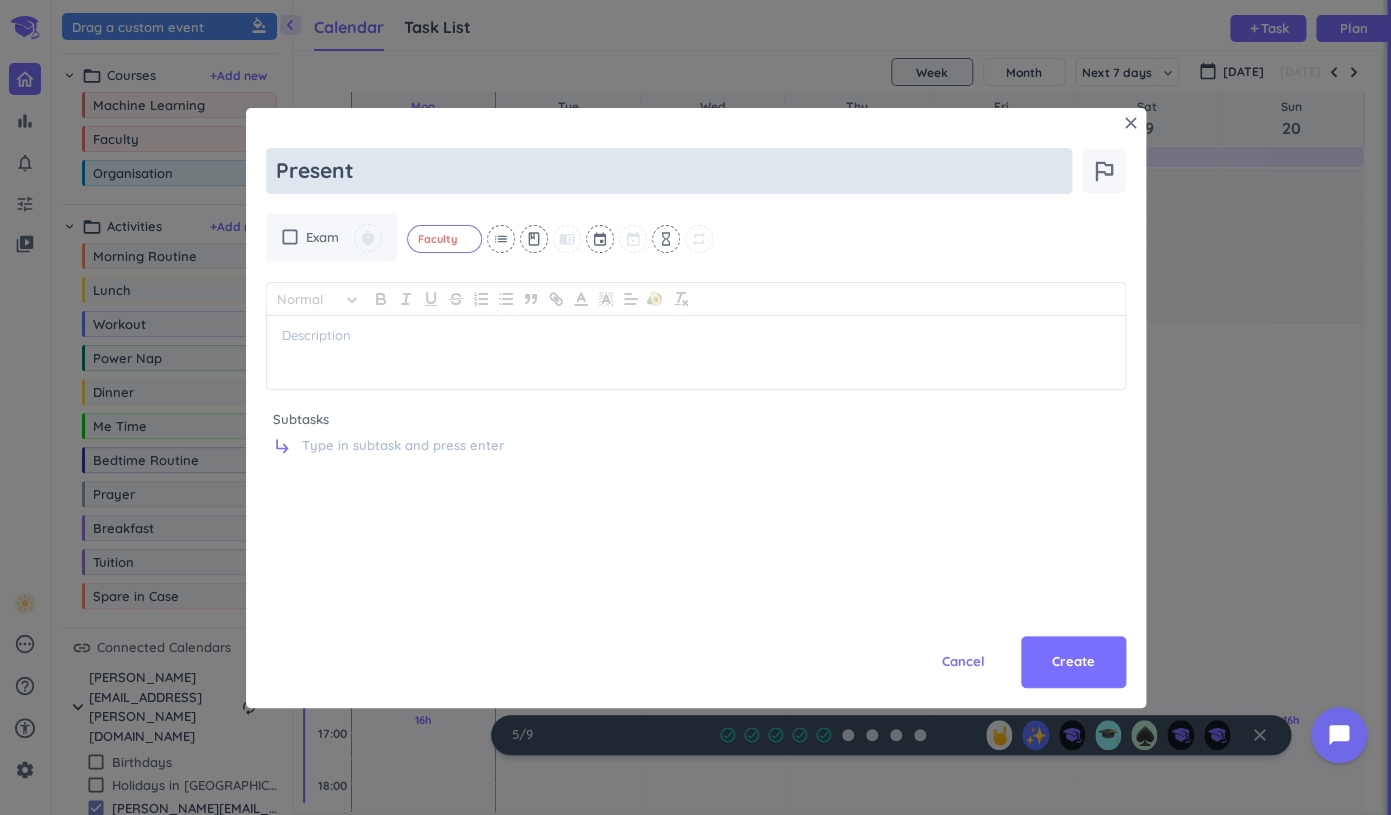type on "x" 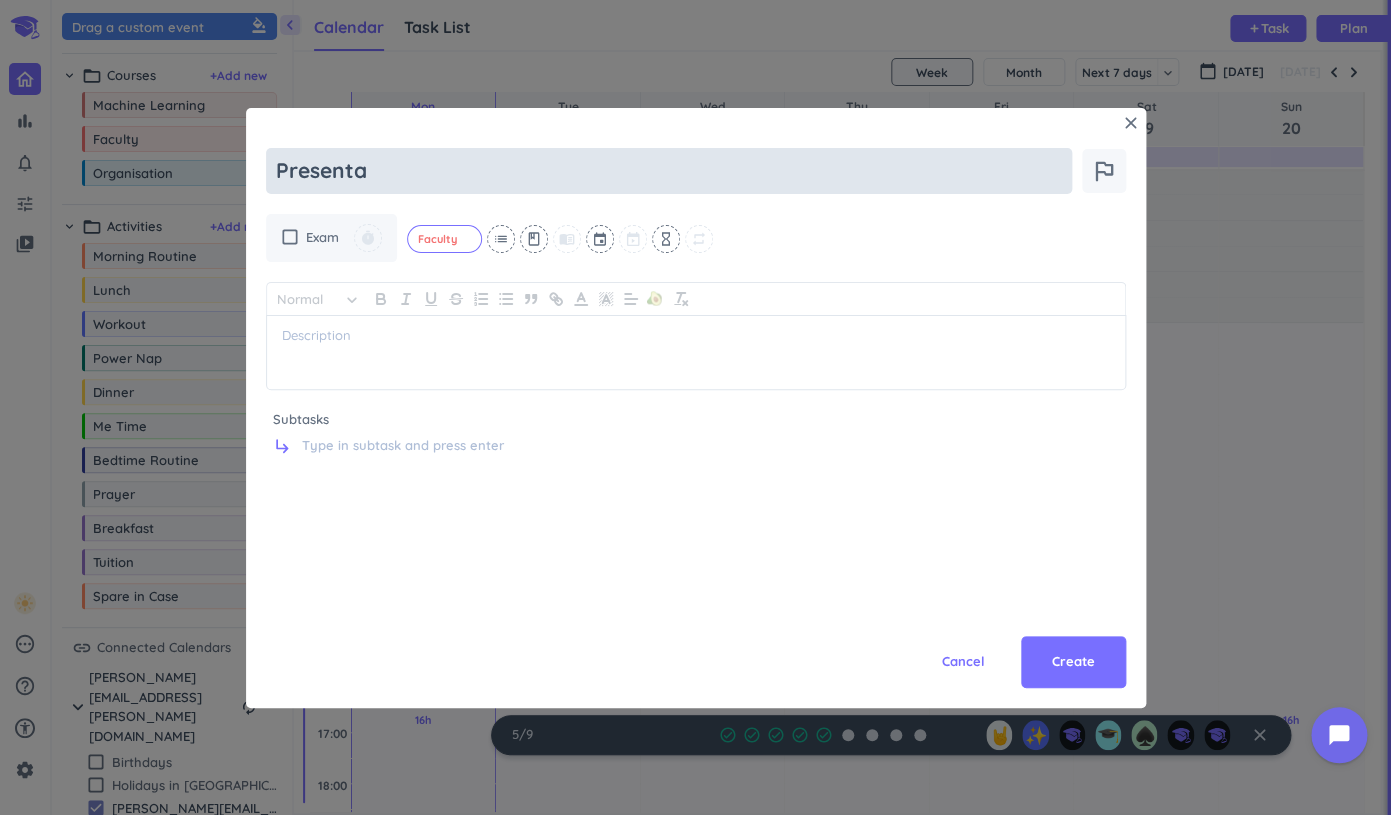 type on "x" 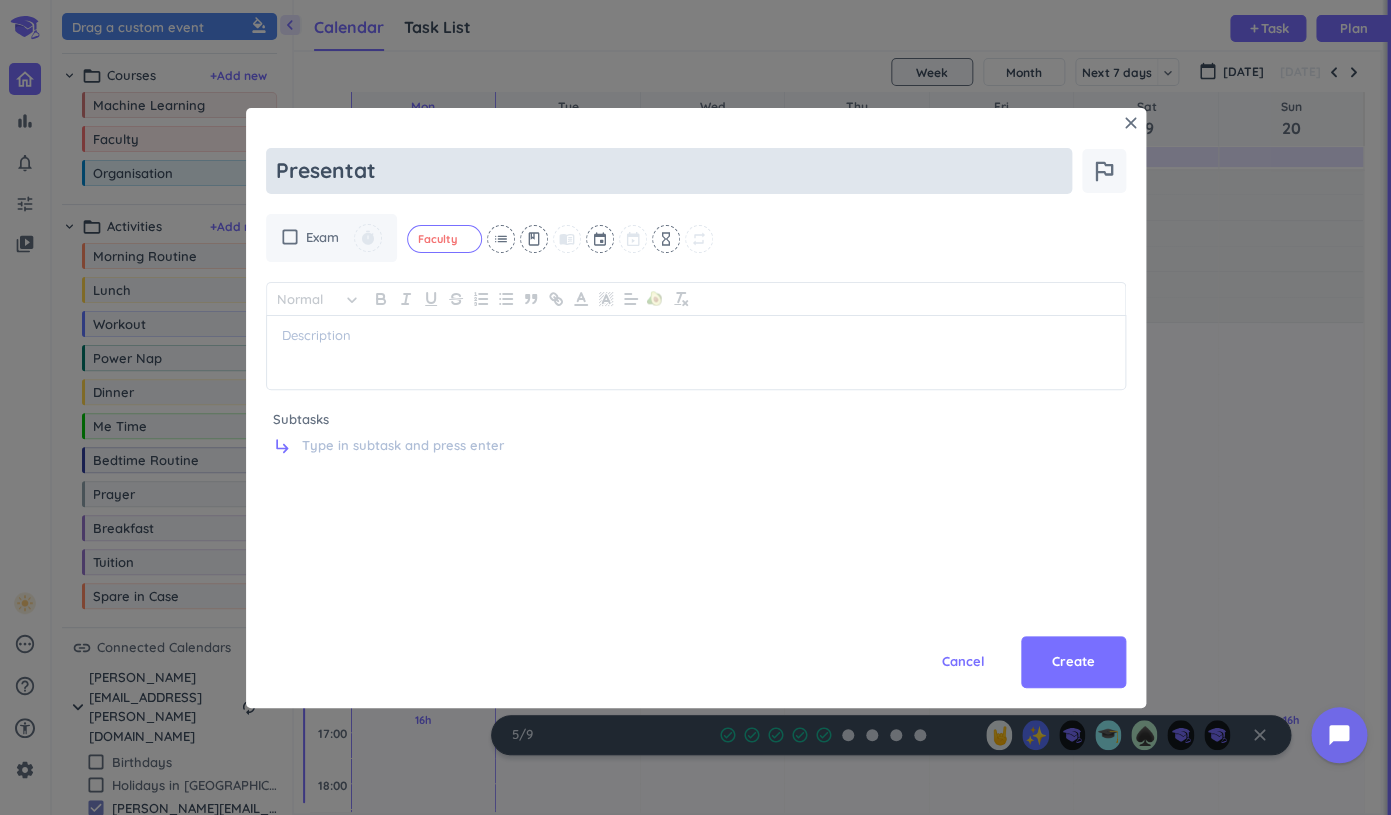 type on "x" 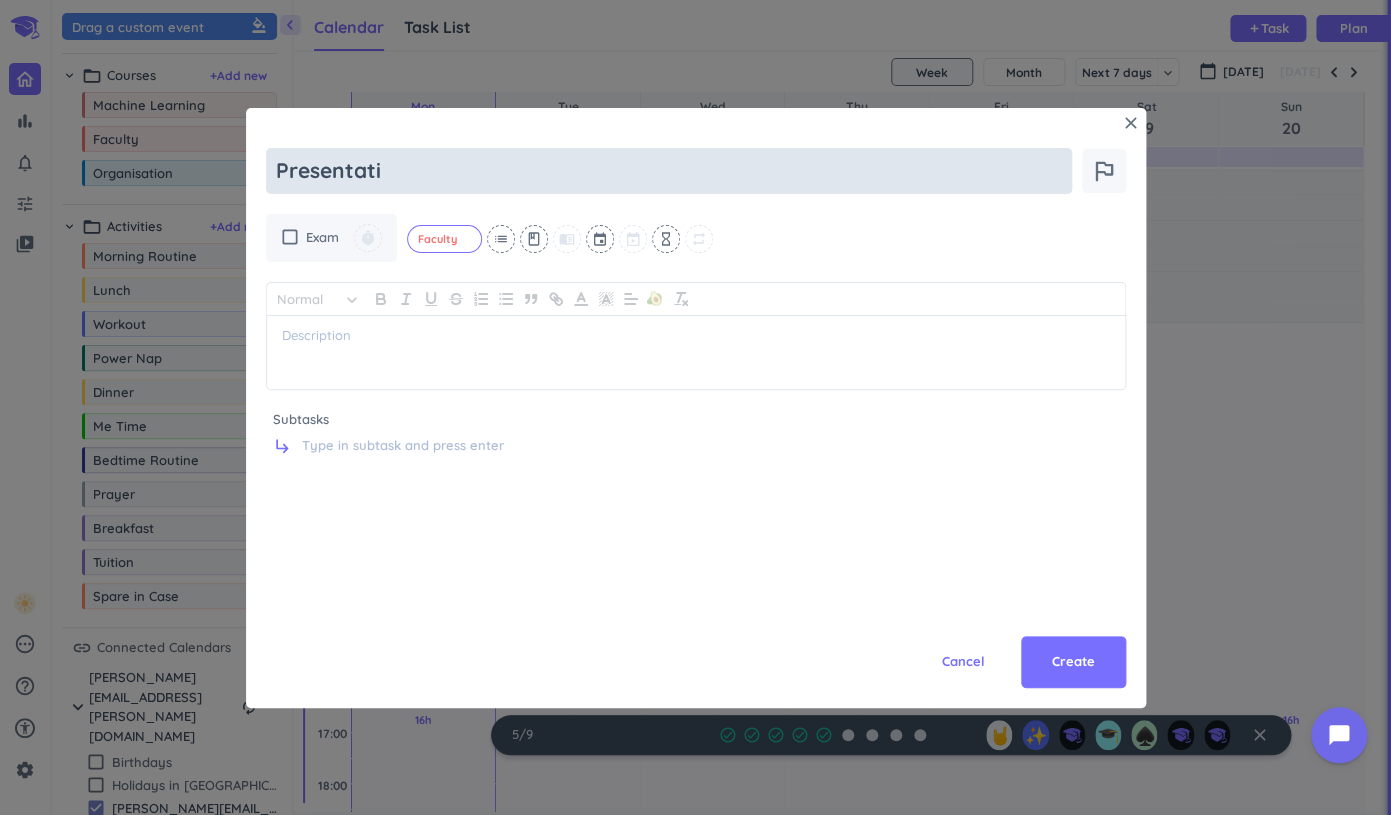 type on "x" 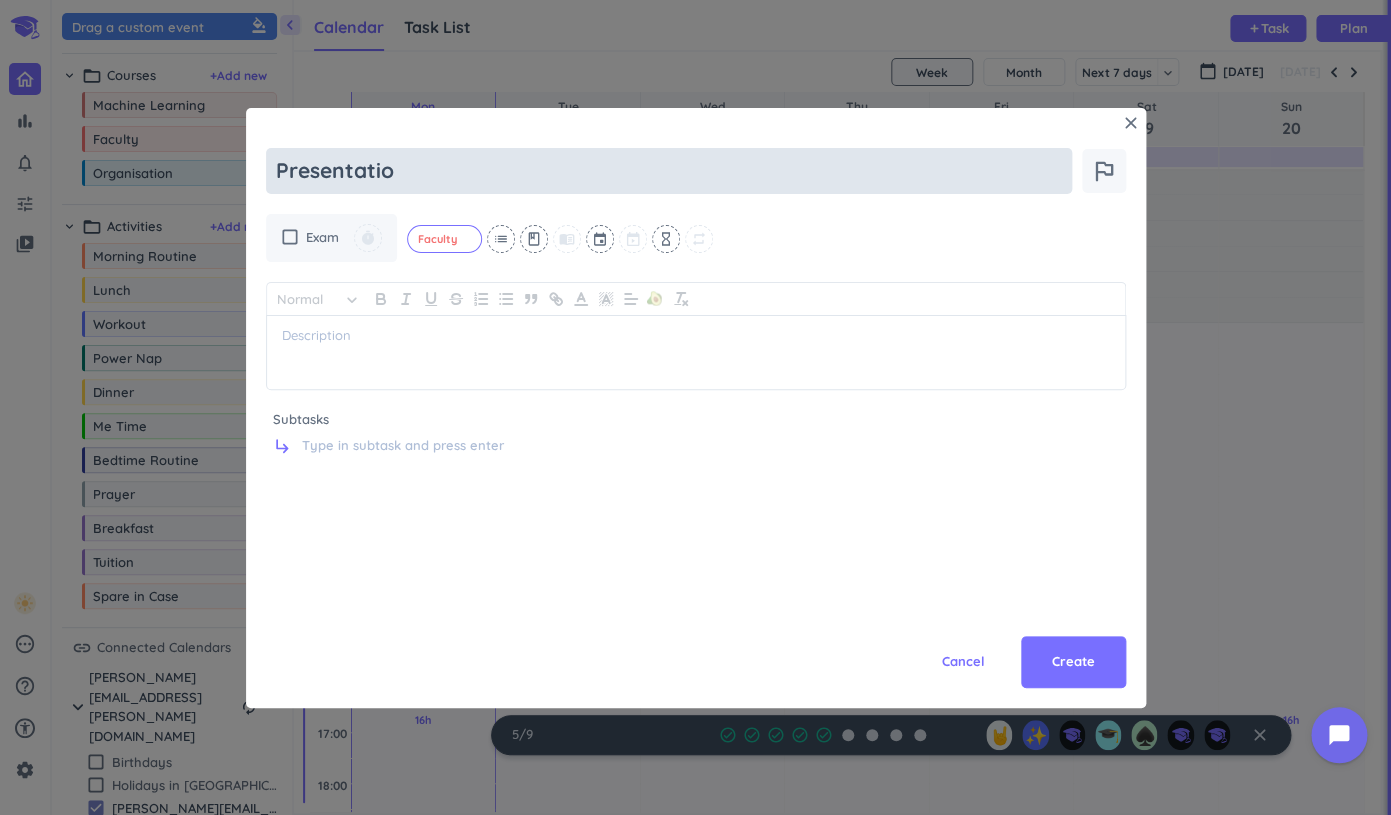 type on "x" 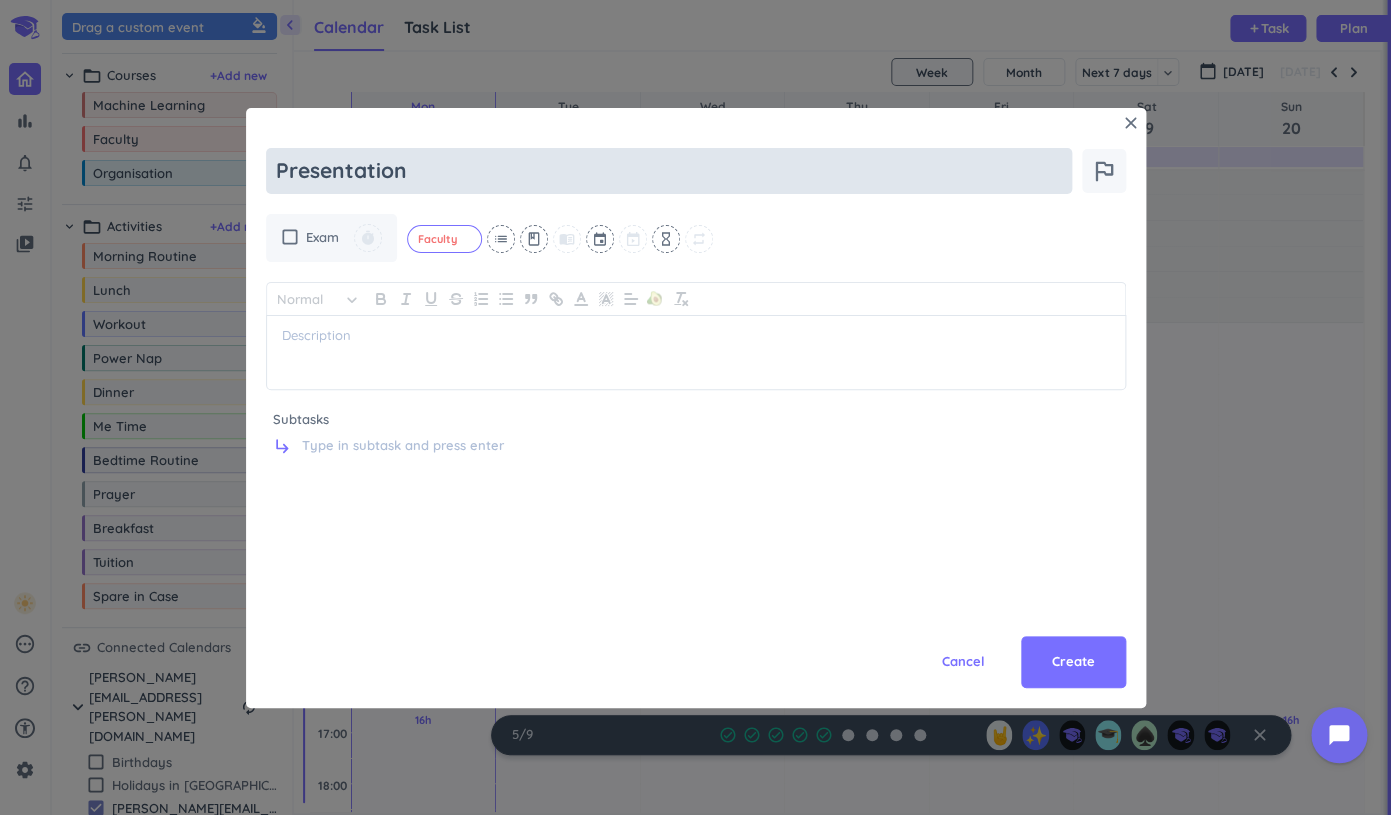 type on "x" 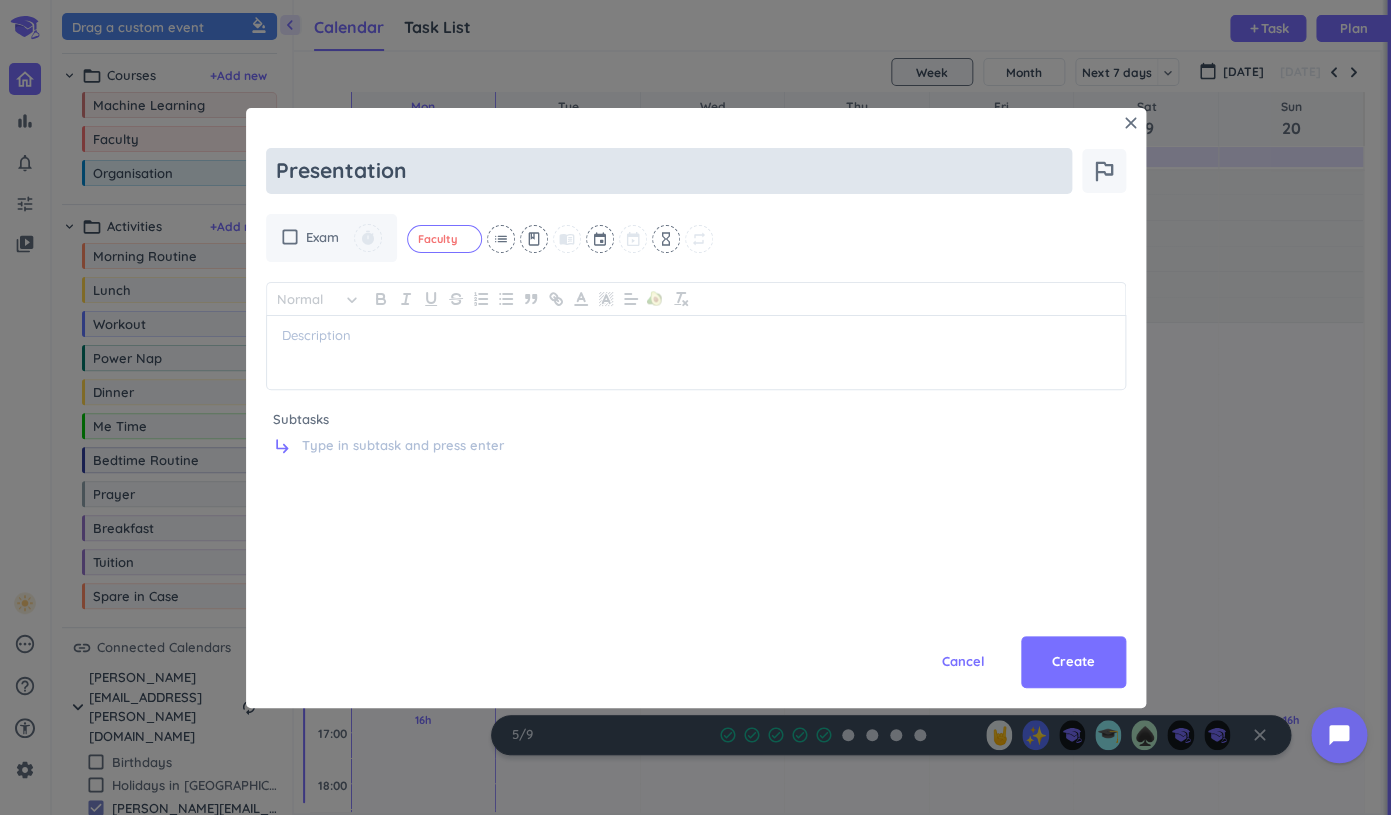 type on "x" 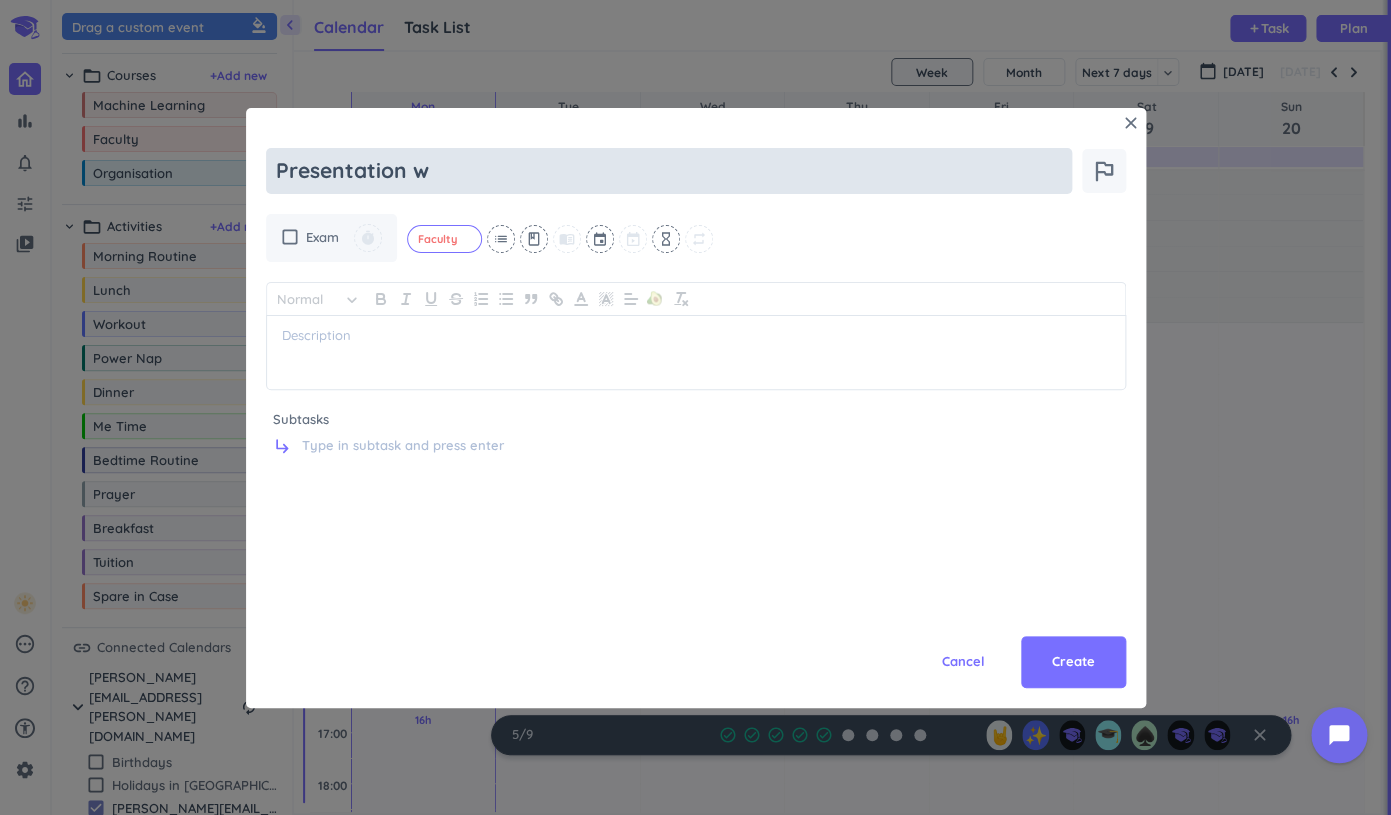 type on "x" 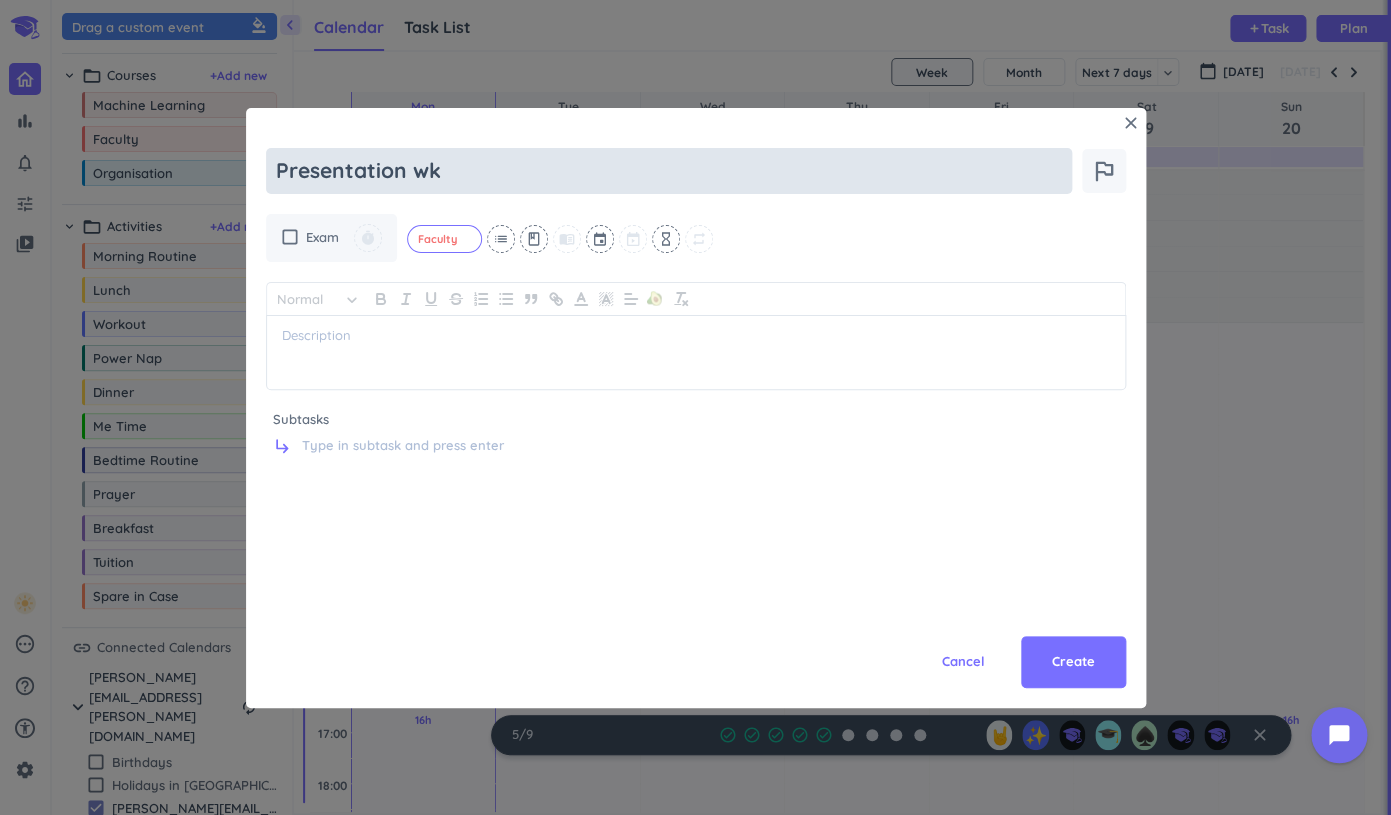 type on "x" 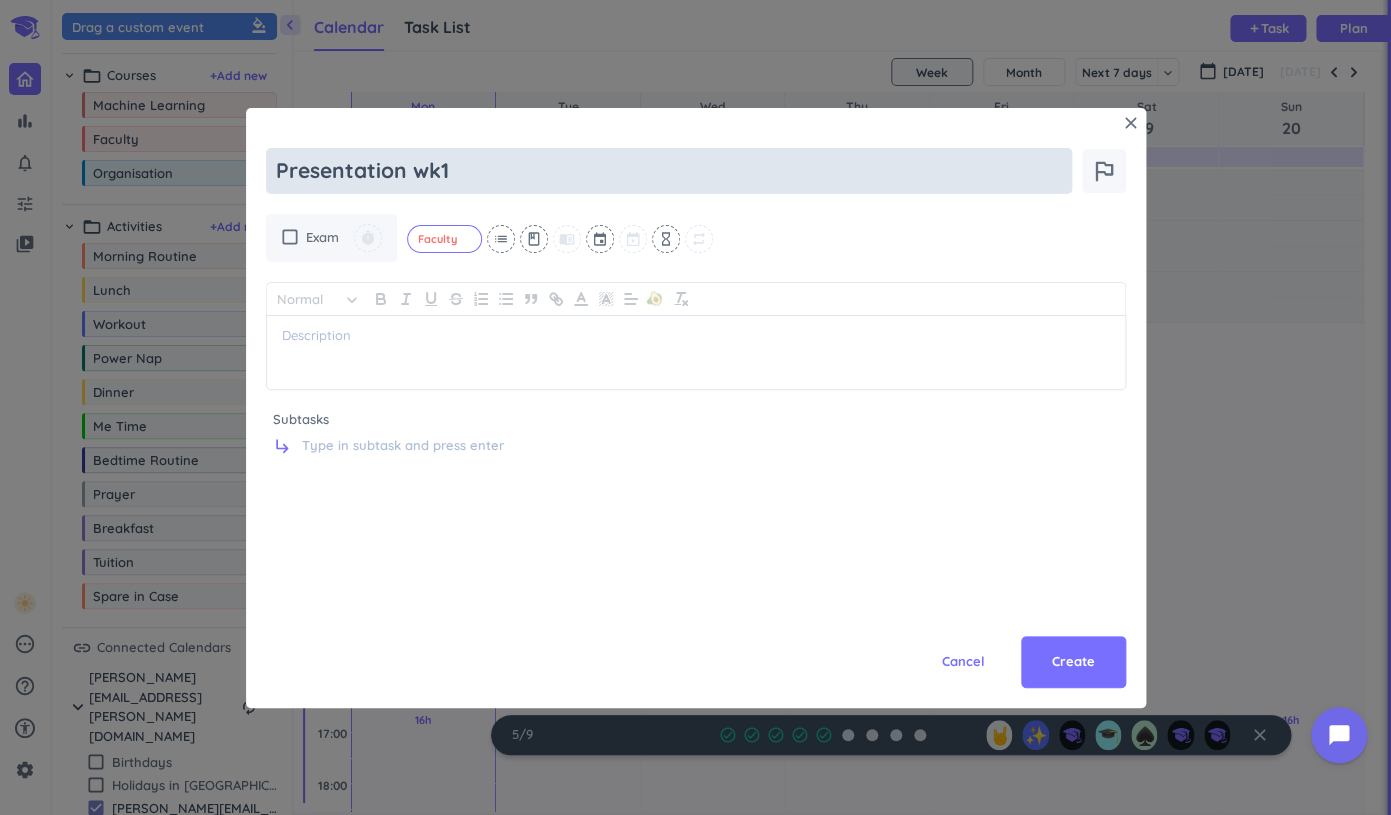 type on "x" 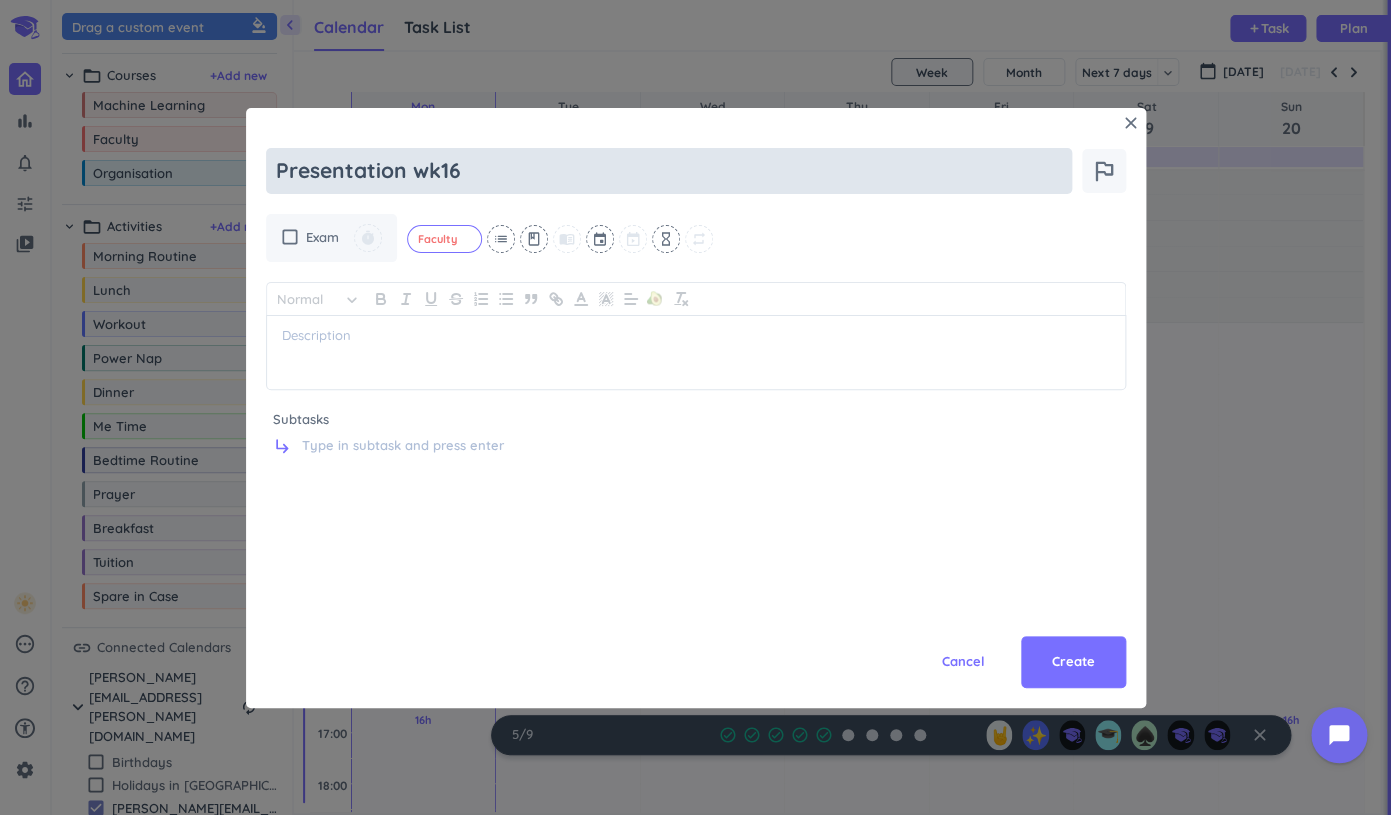 type on "x" 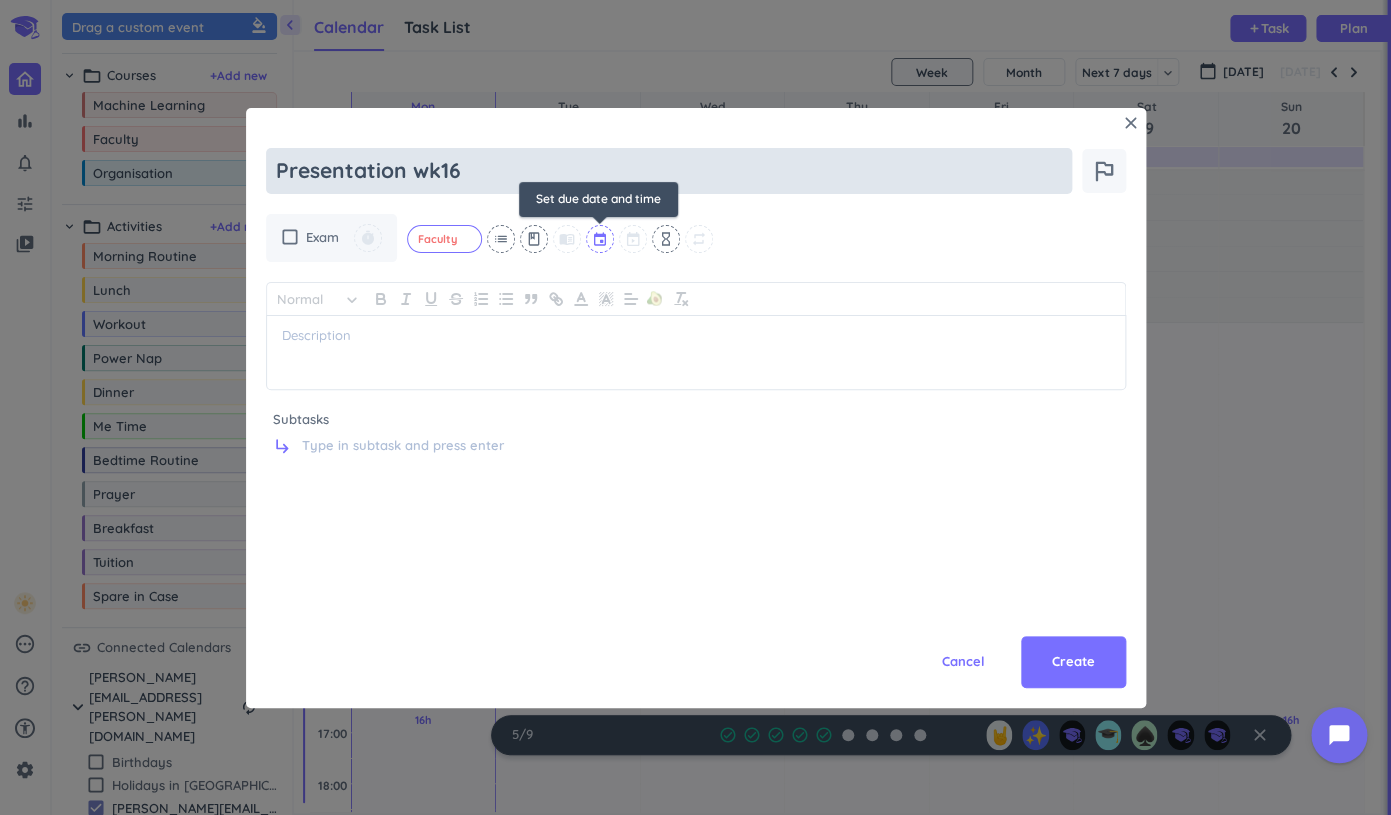 type on "Presentation wk16" 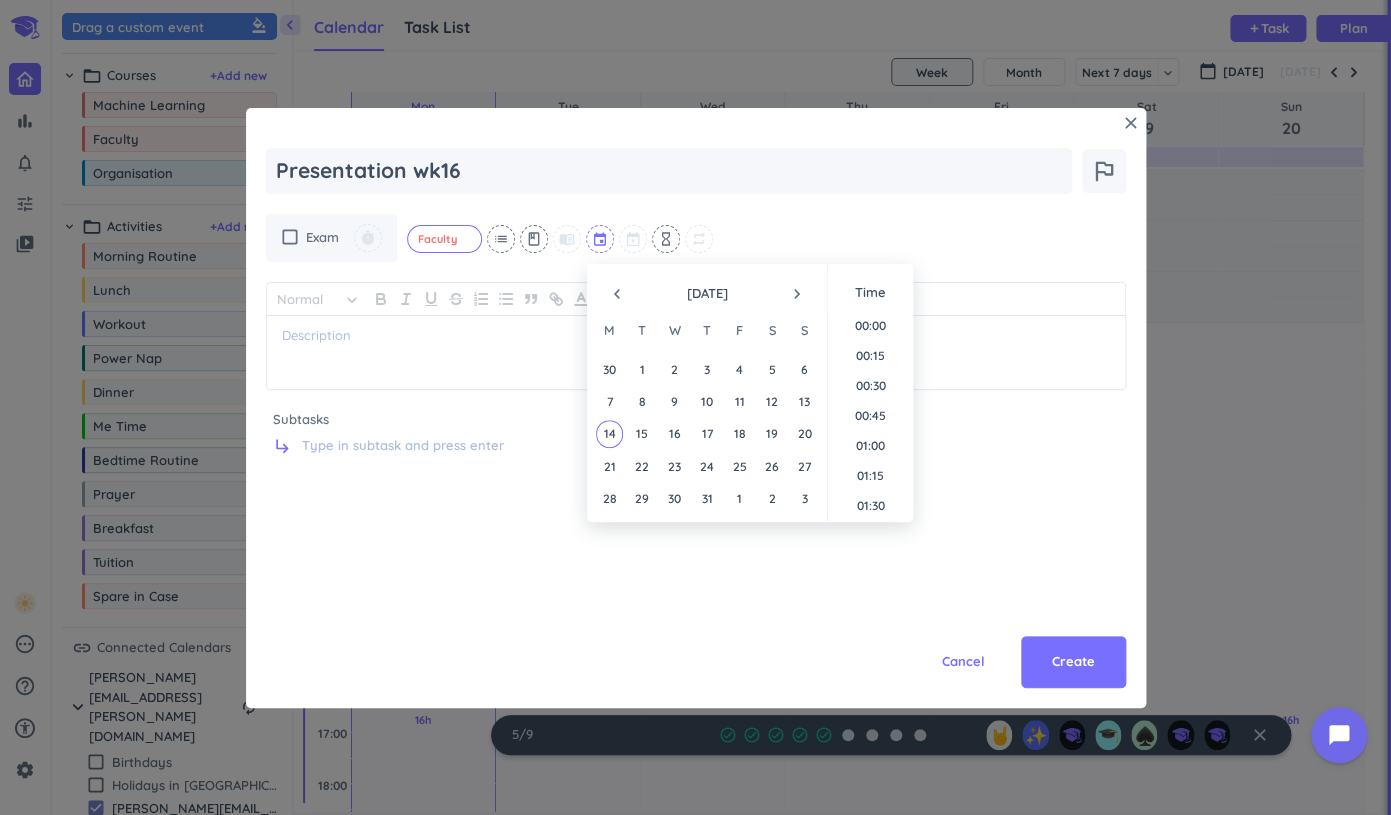 scroll, scrollTop: 1289, scrollLeft: 0, axis: vertical 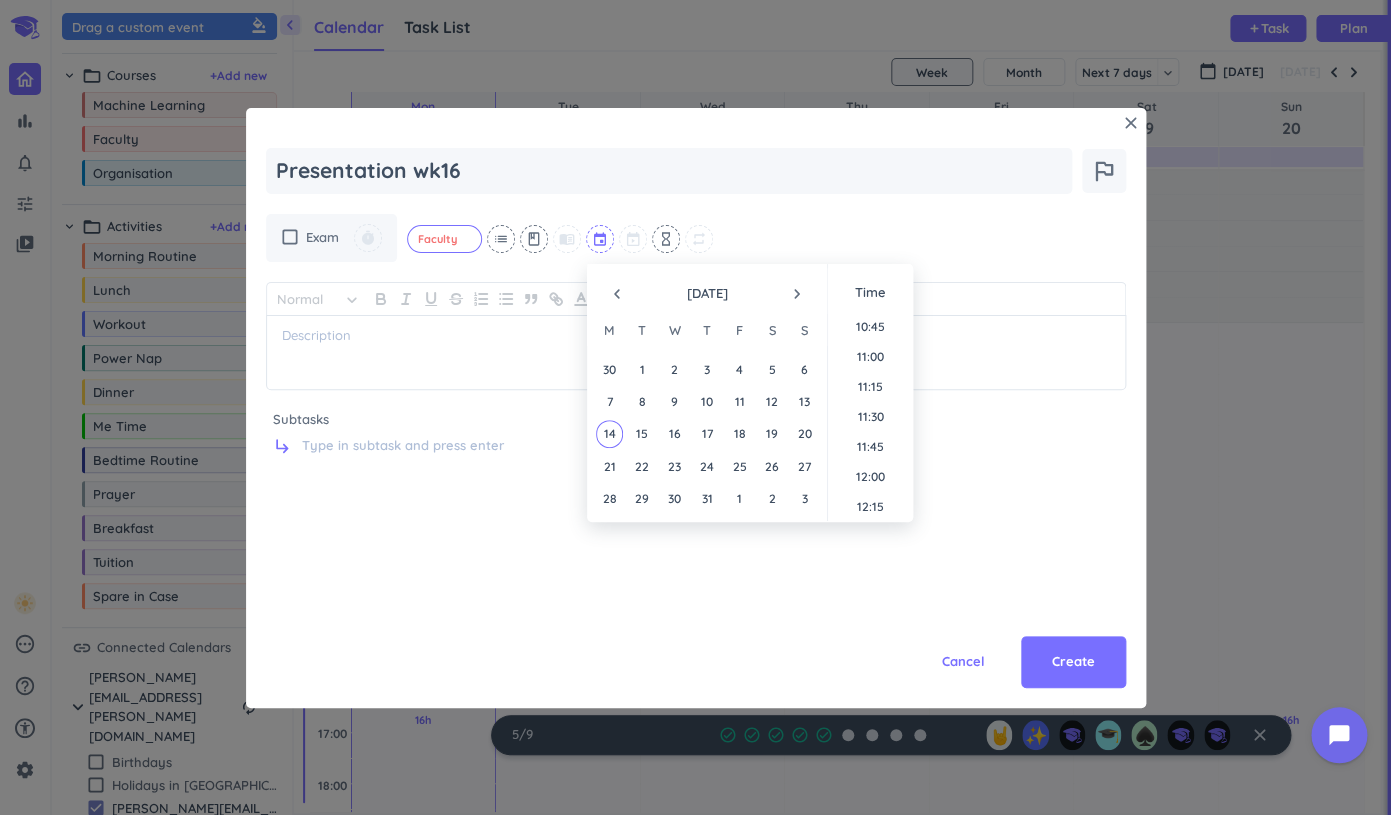 click at bounding box center [601, 239] 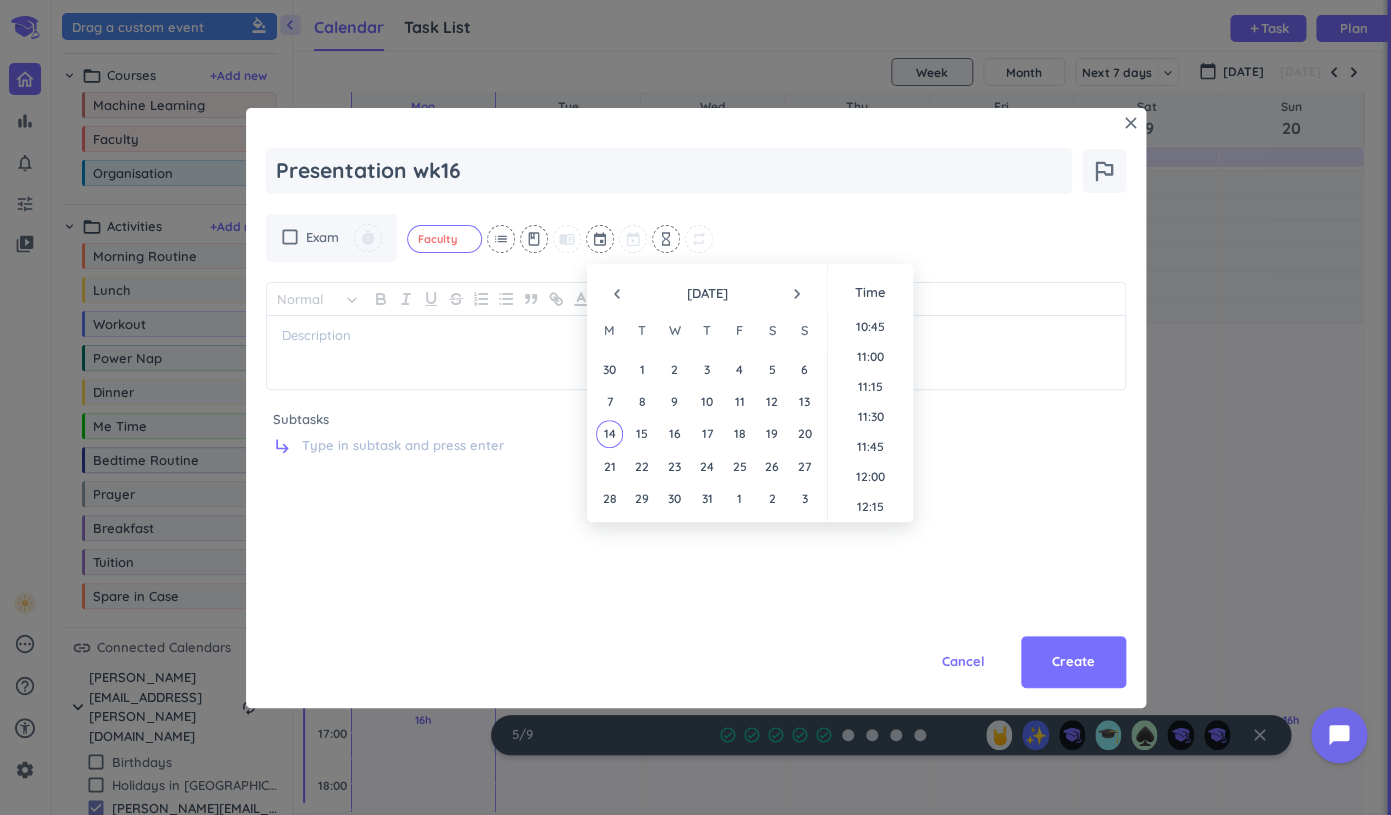click on "navigate_next" at bounding box center [797, 294] 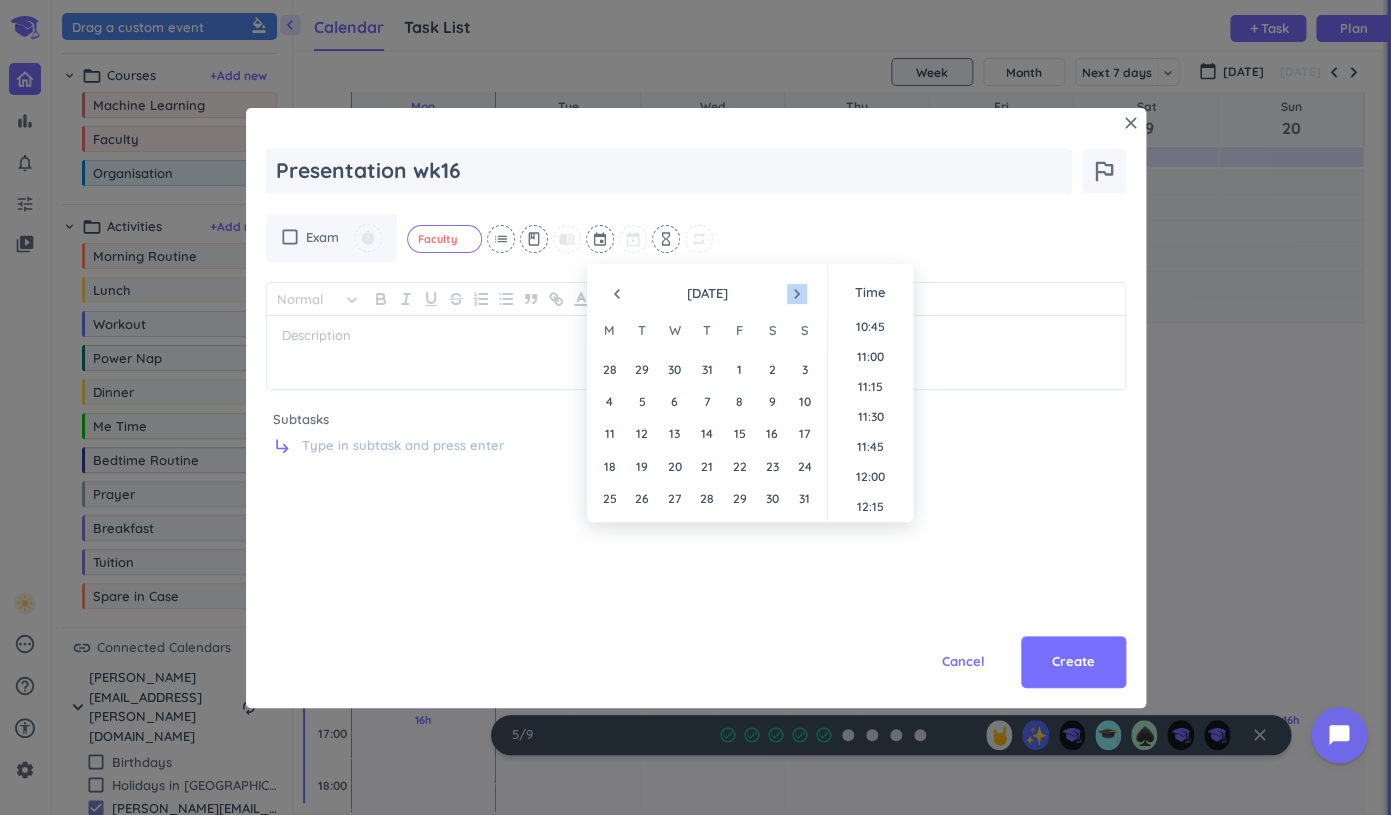 click on "navigate_next" at bounding box center [797, 294] 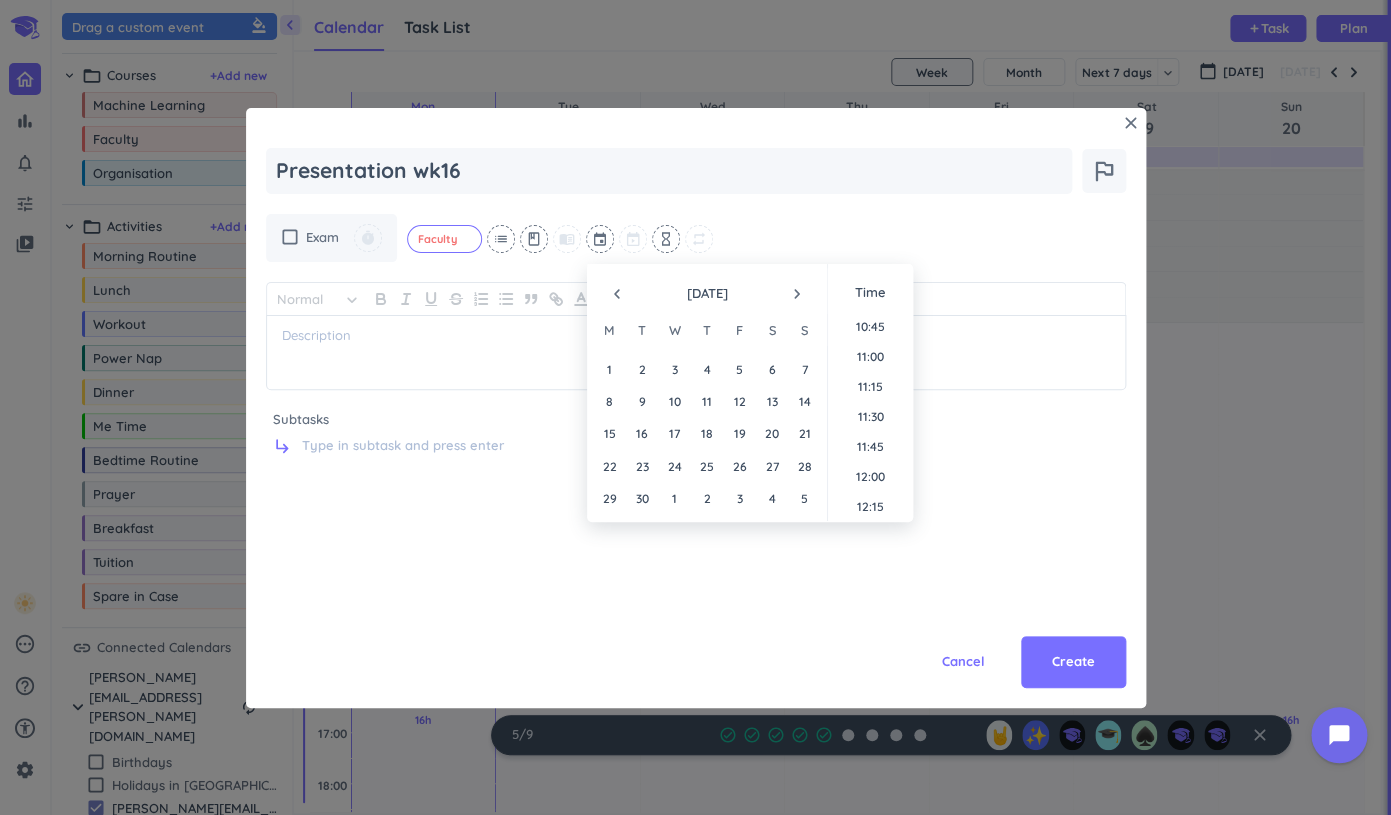 click on "navigate_next" at bounding box center (797, 294) 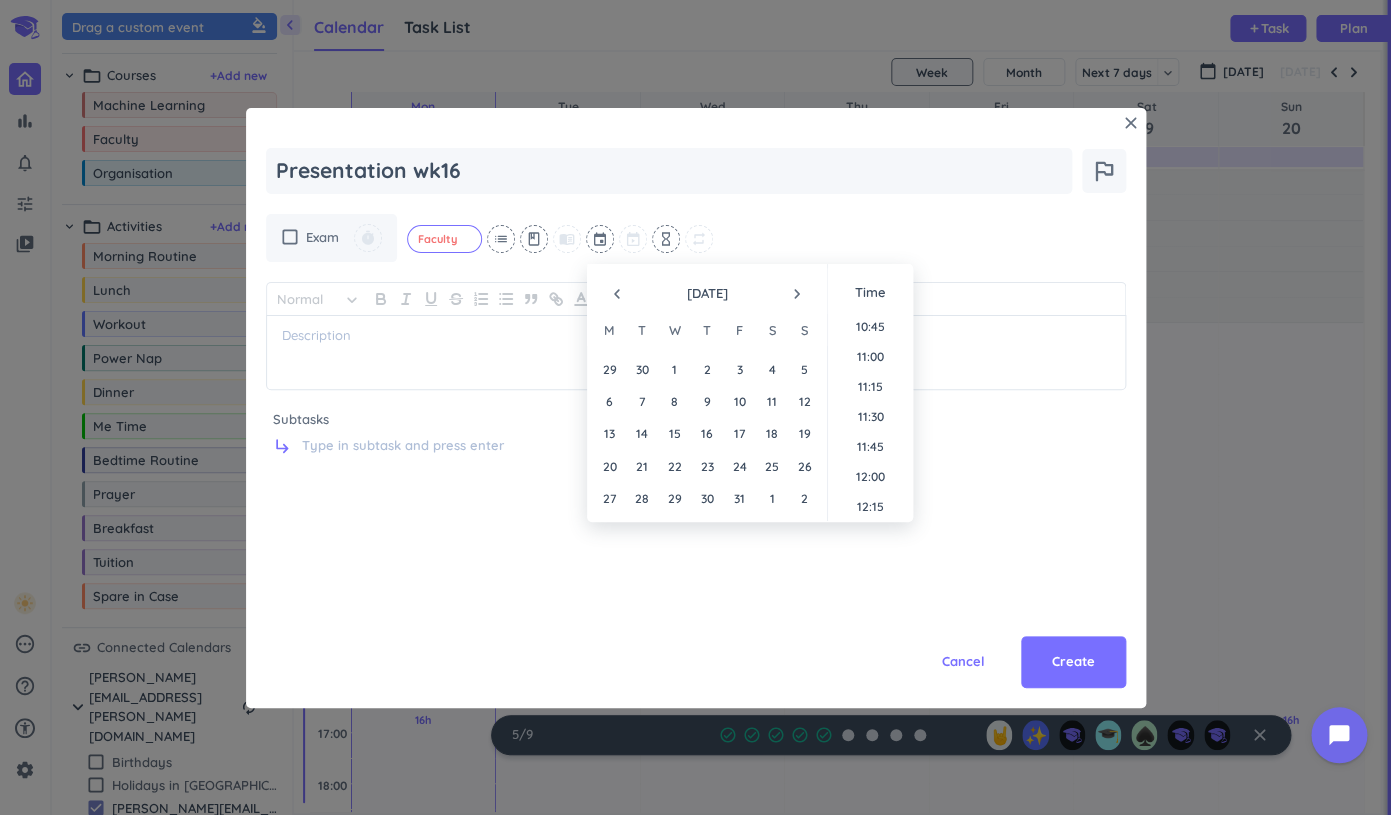 click on "navigate_next" at bounding box center (797, 294) 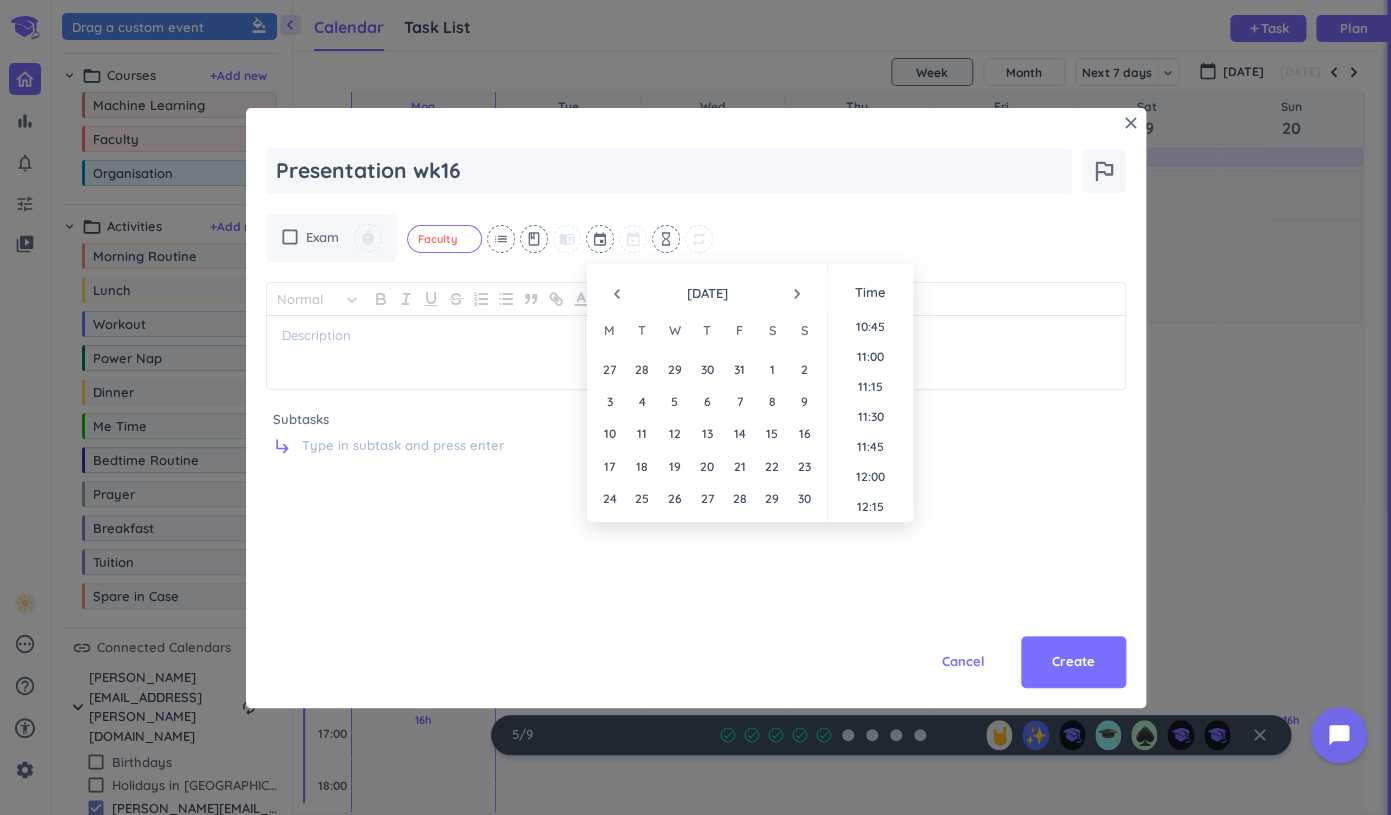 click on "navigate_next" at bounding box center (797, 294) 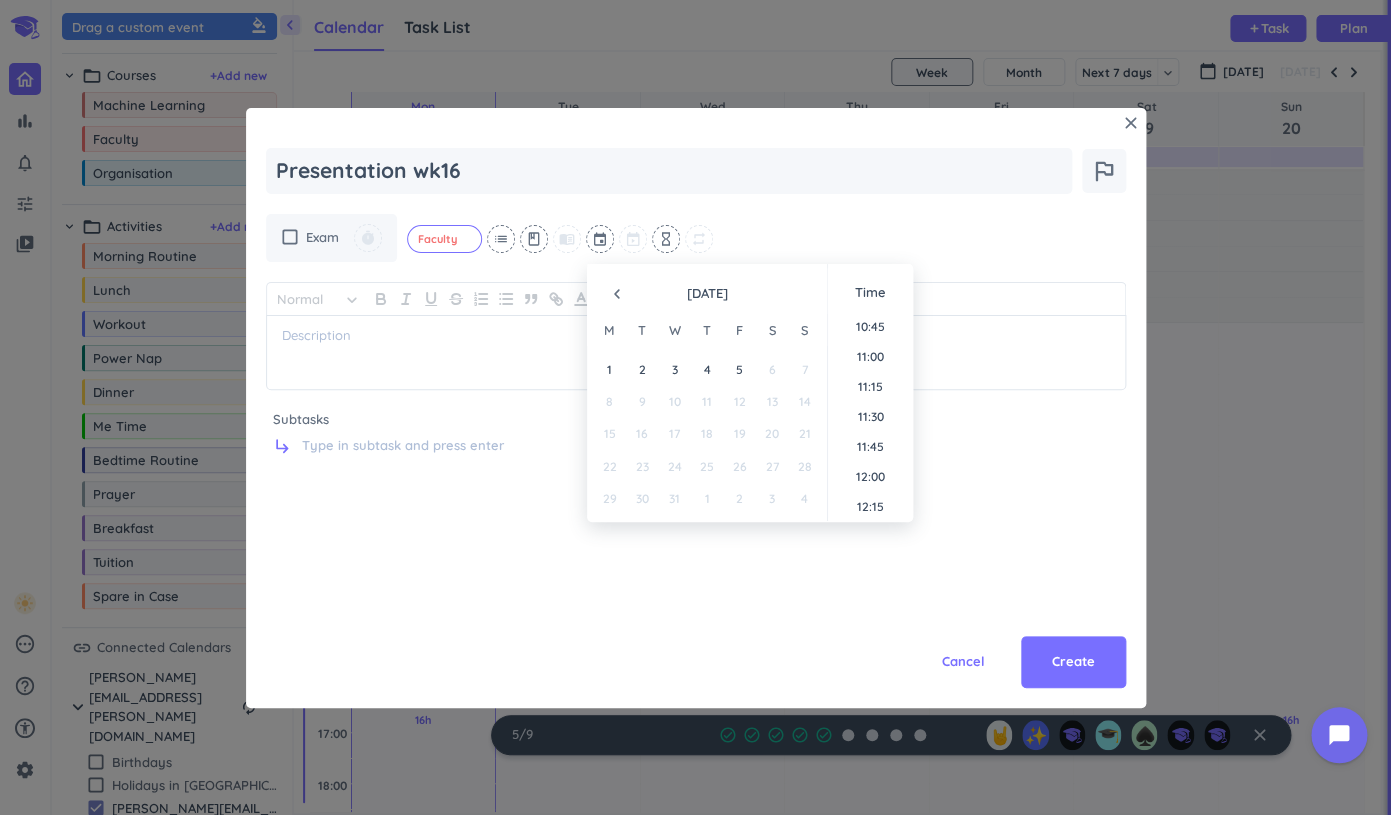 click on "navigate_before" at bounding box center (617, 294) 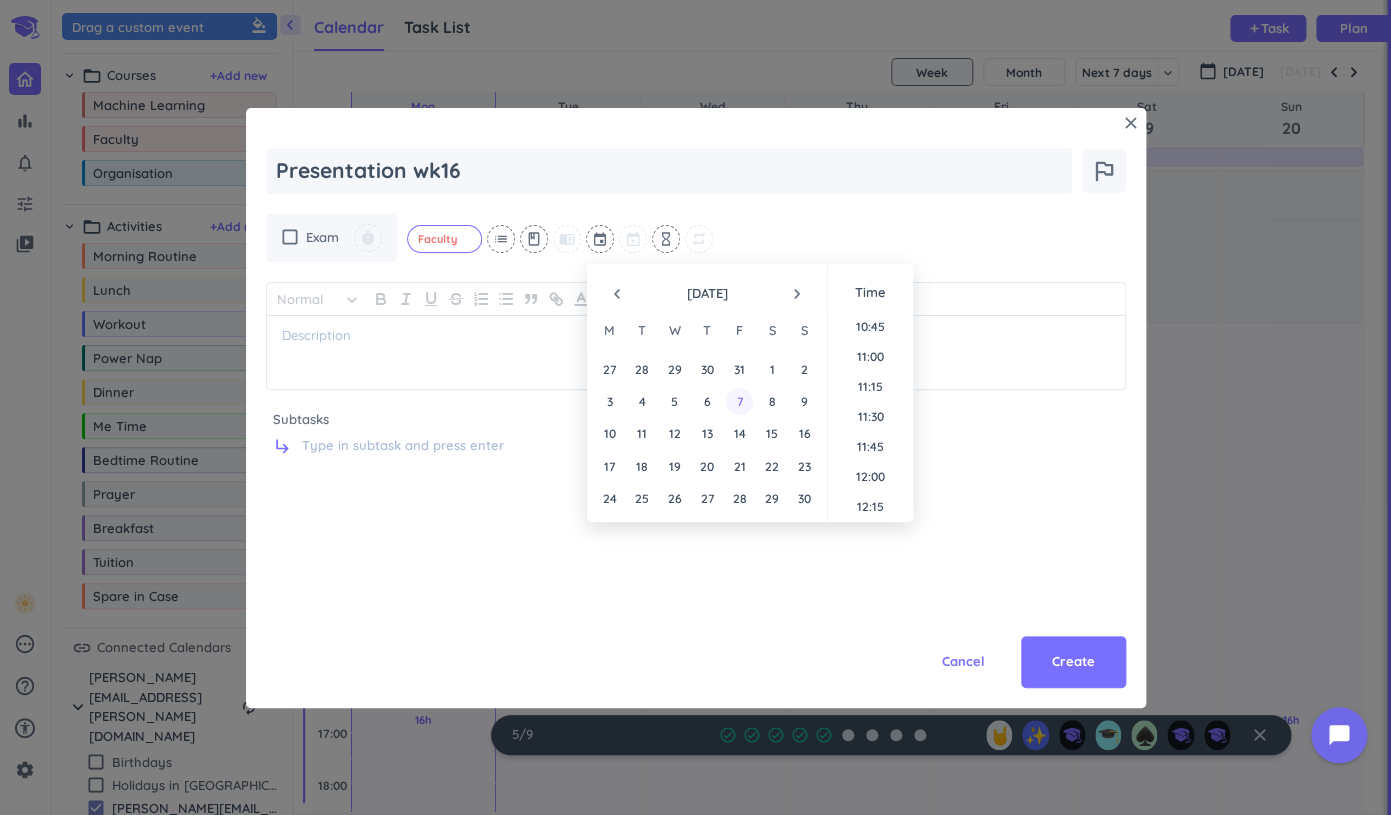 click on "7" at bounding box center [739, 401] 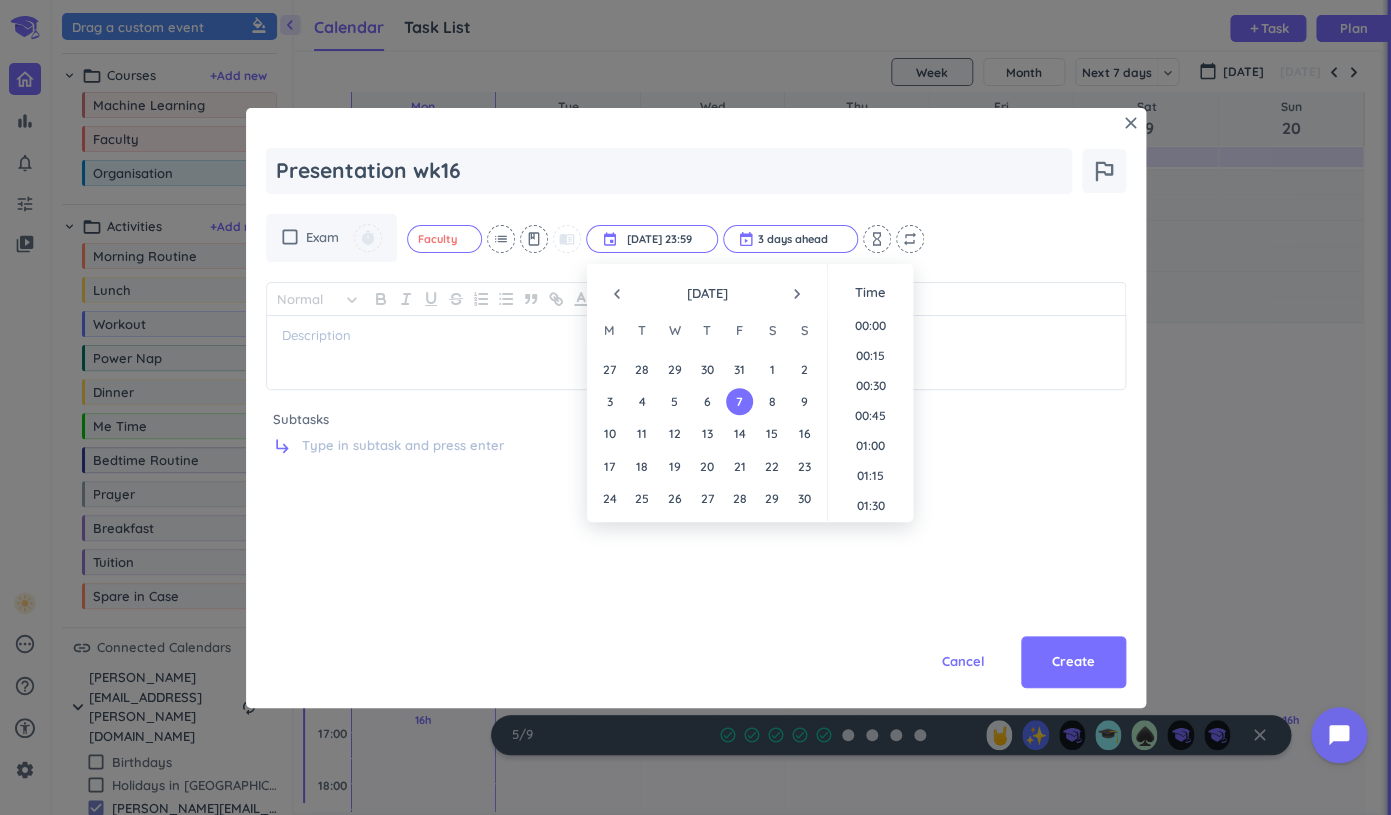 scroll, scrollTop: 2699, scrollLeft: 0, axis: vertical 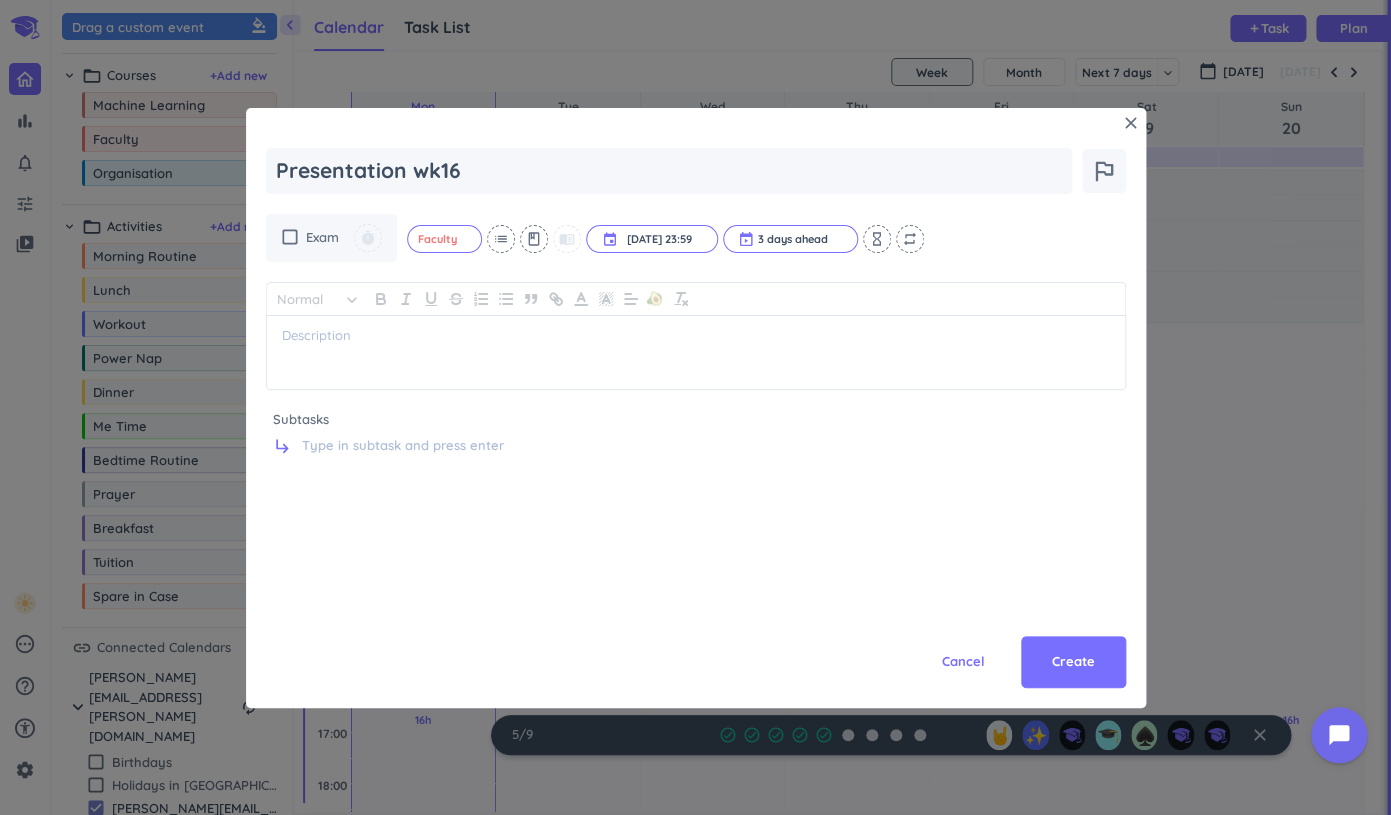 click on "Cancel Create" at bounding box center (696, 618) 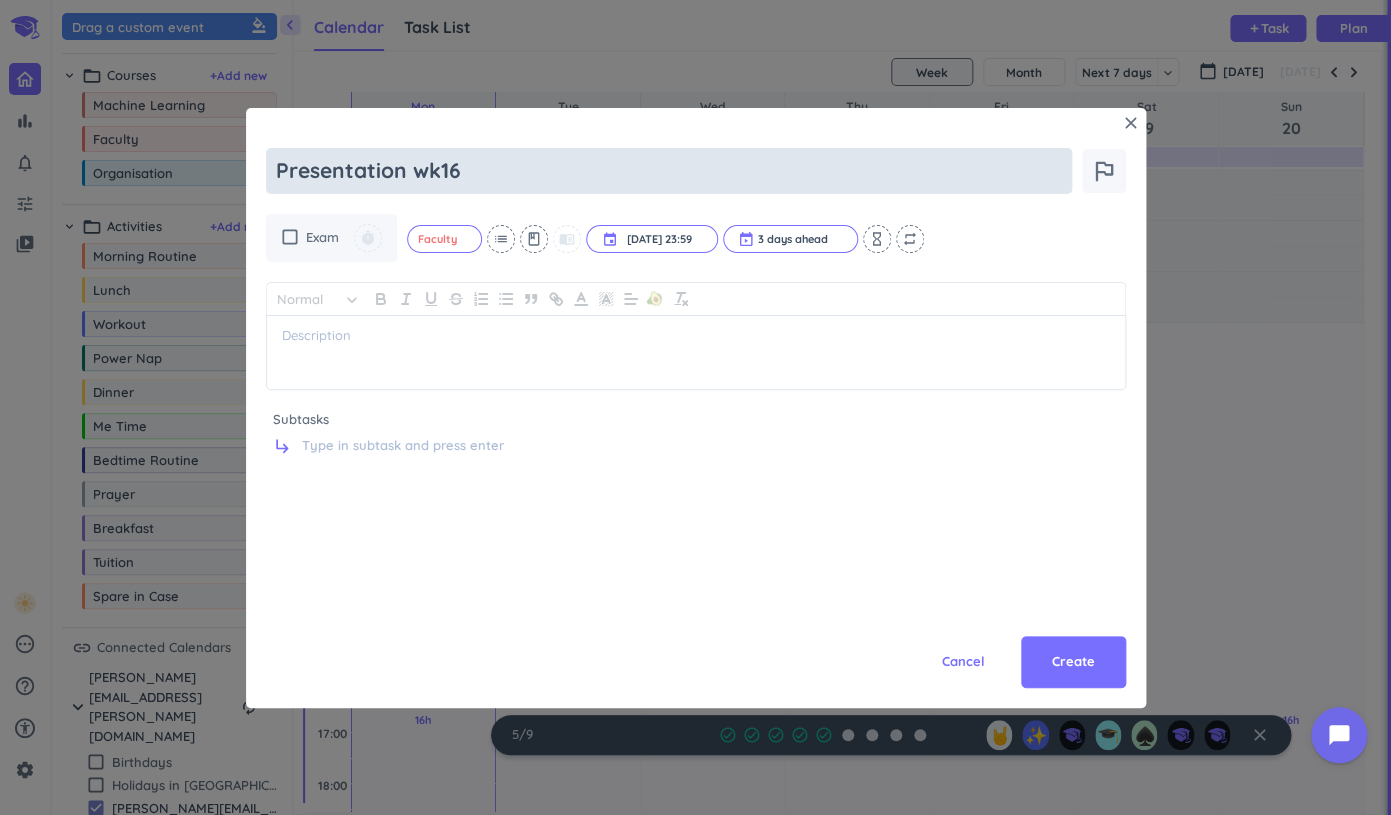 click on "Presentation wk16" at bounding box center (669, 171) 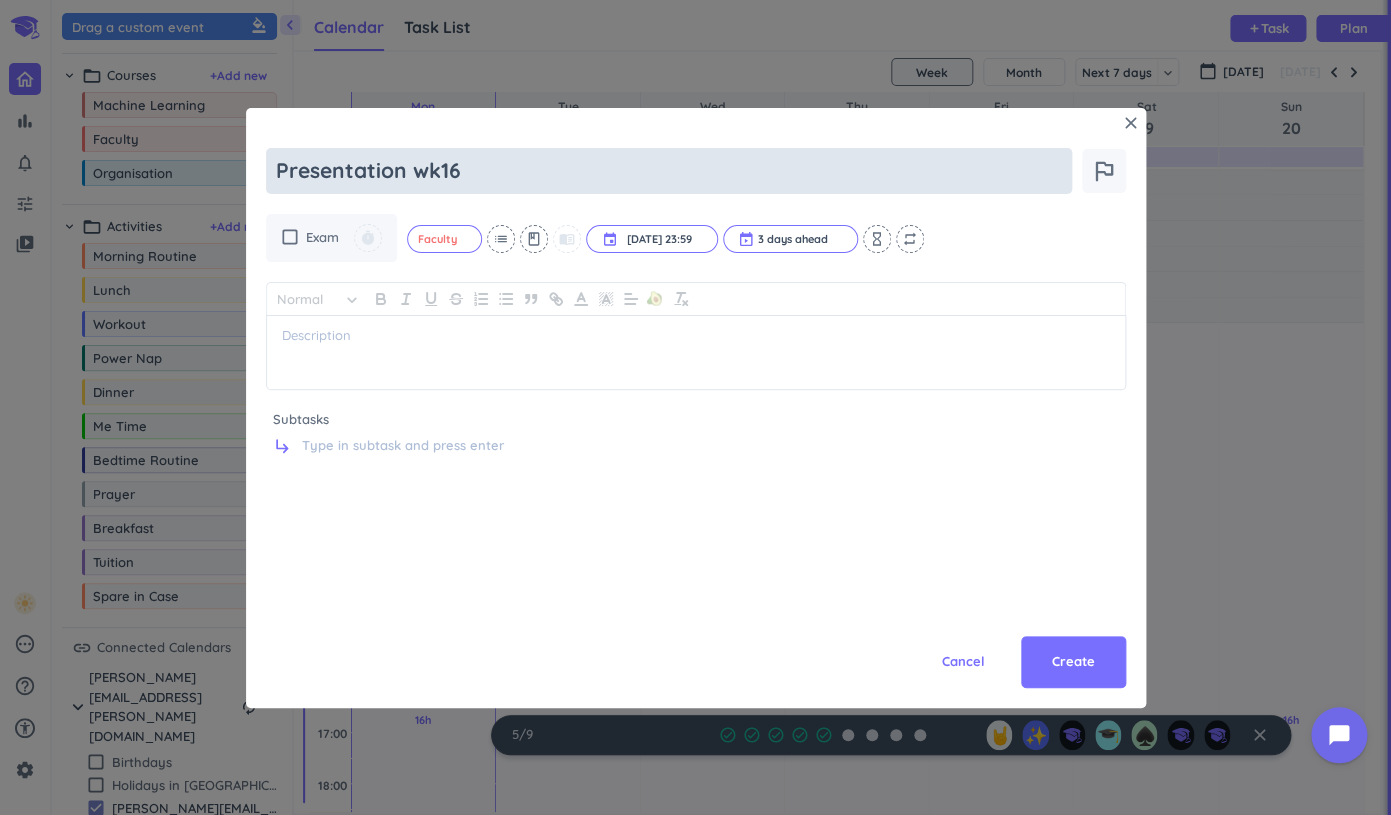 type on "x" 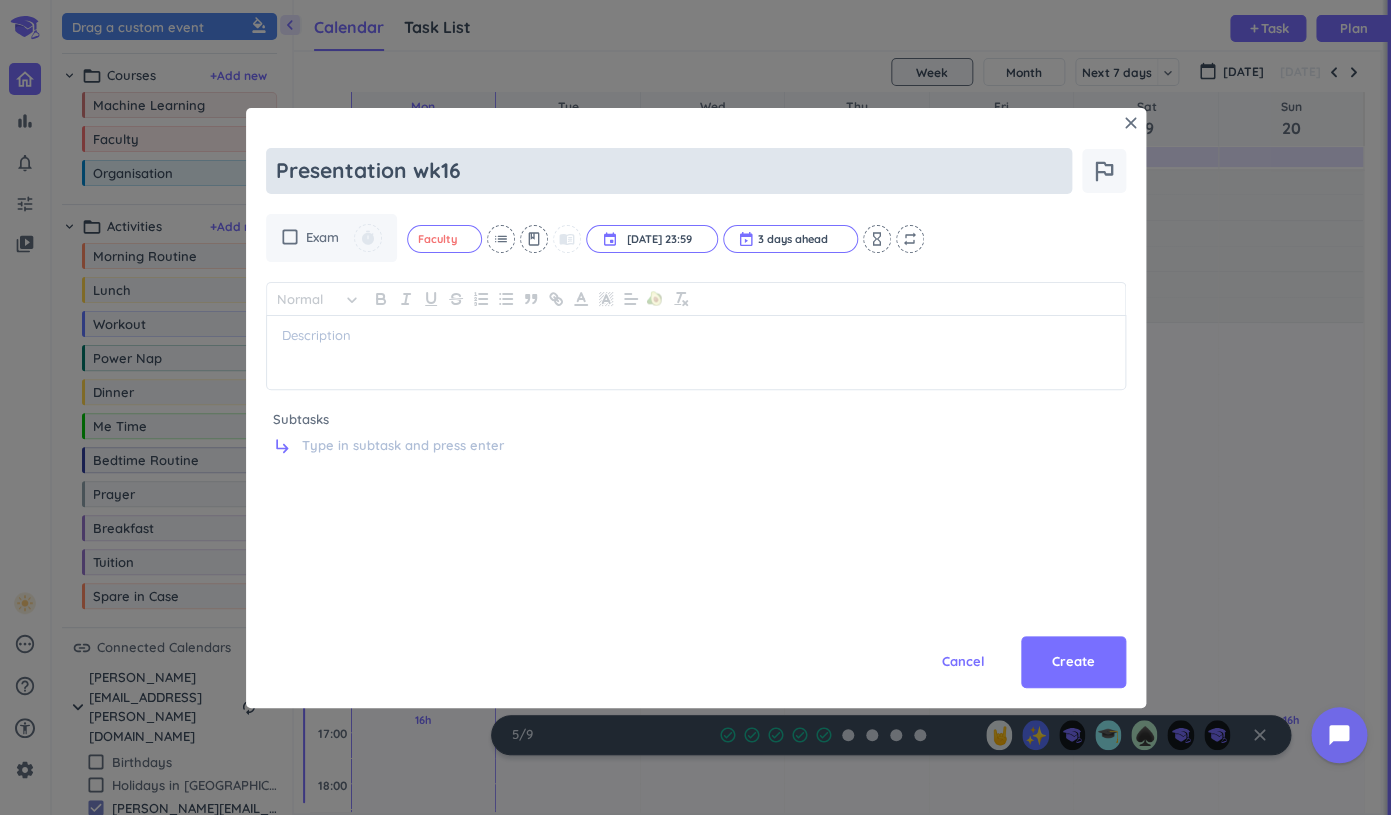 type on "Presentation wk16" 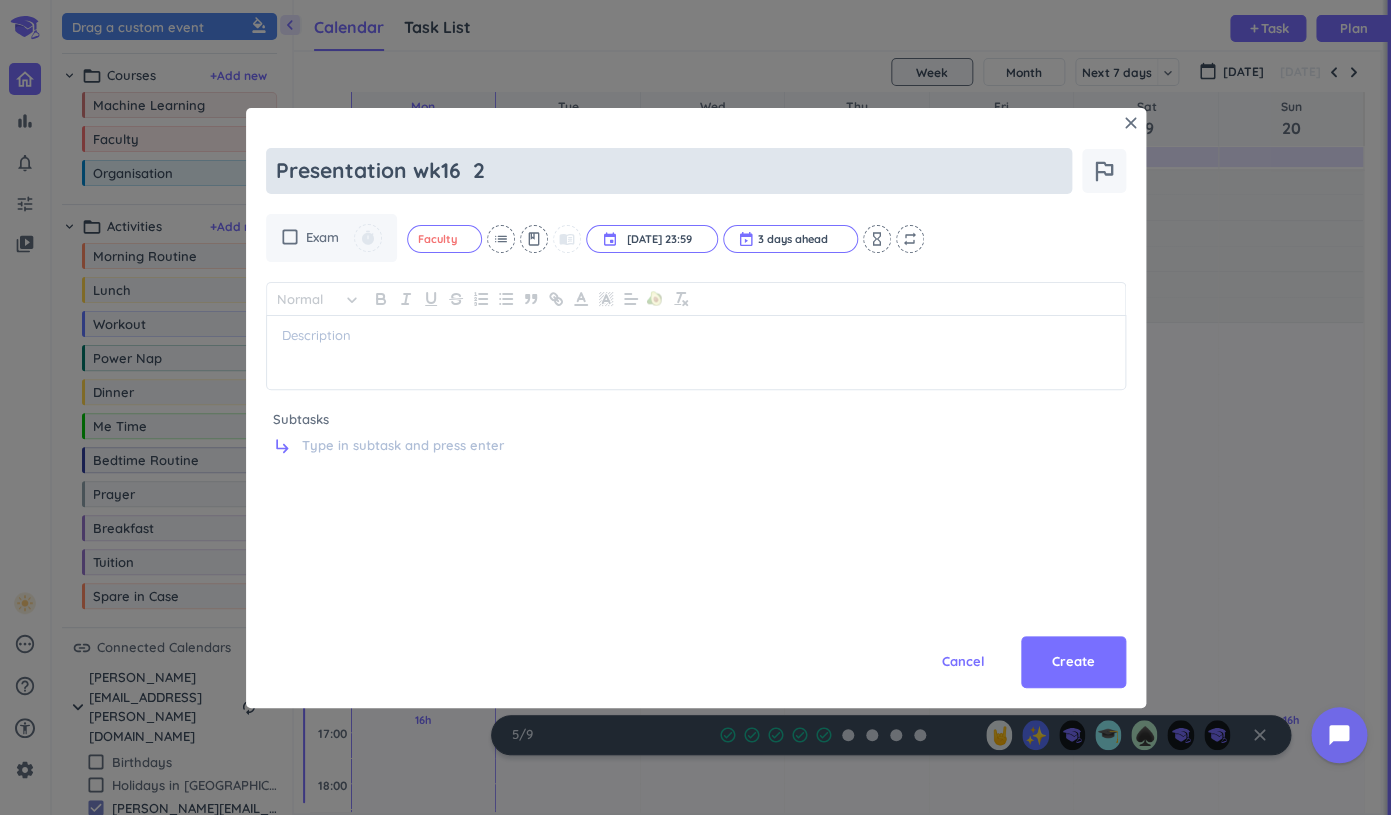 type on "Presentation wk16  20" 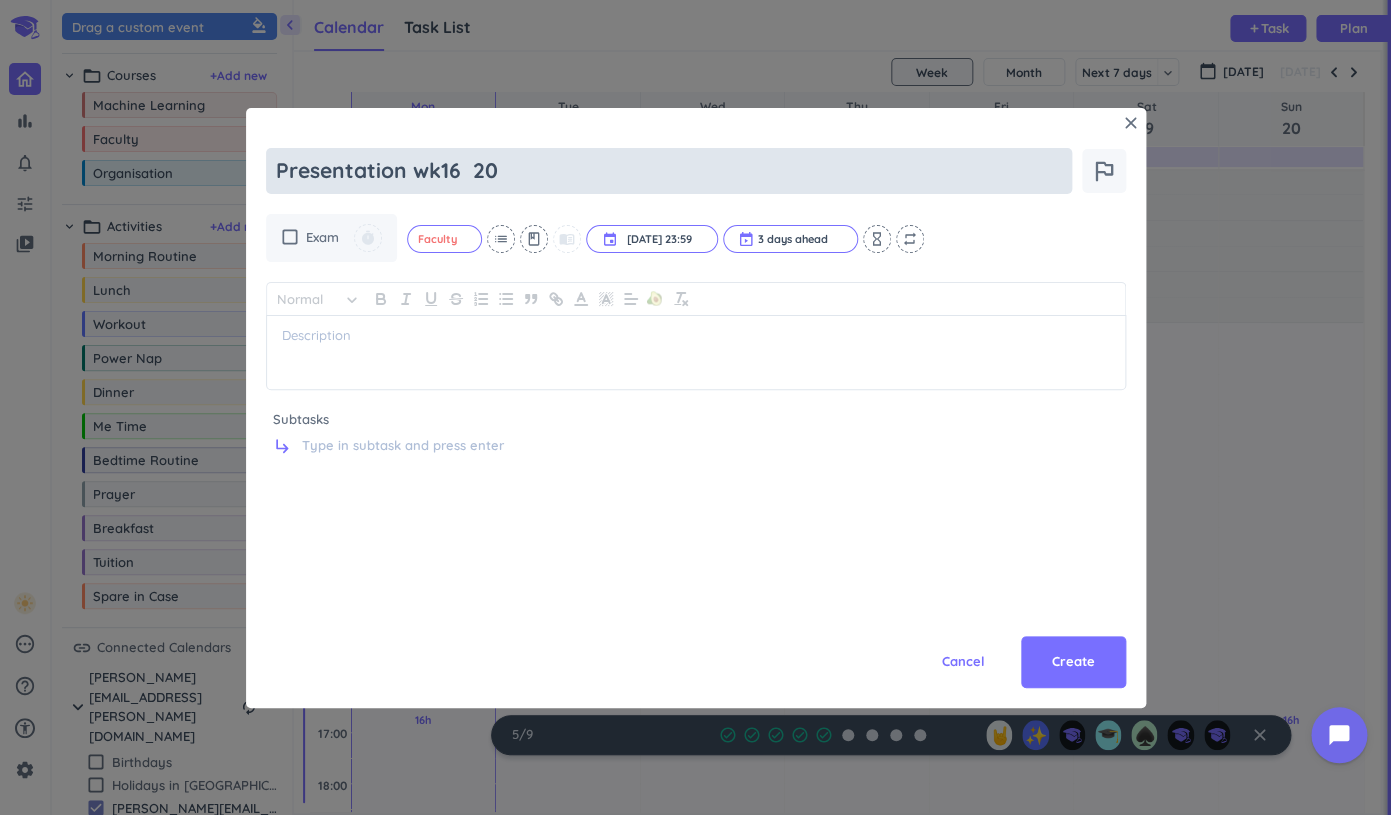 type on "x" 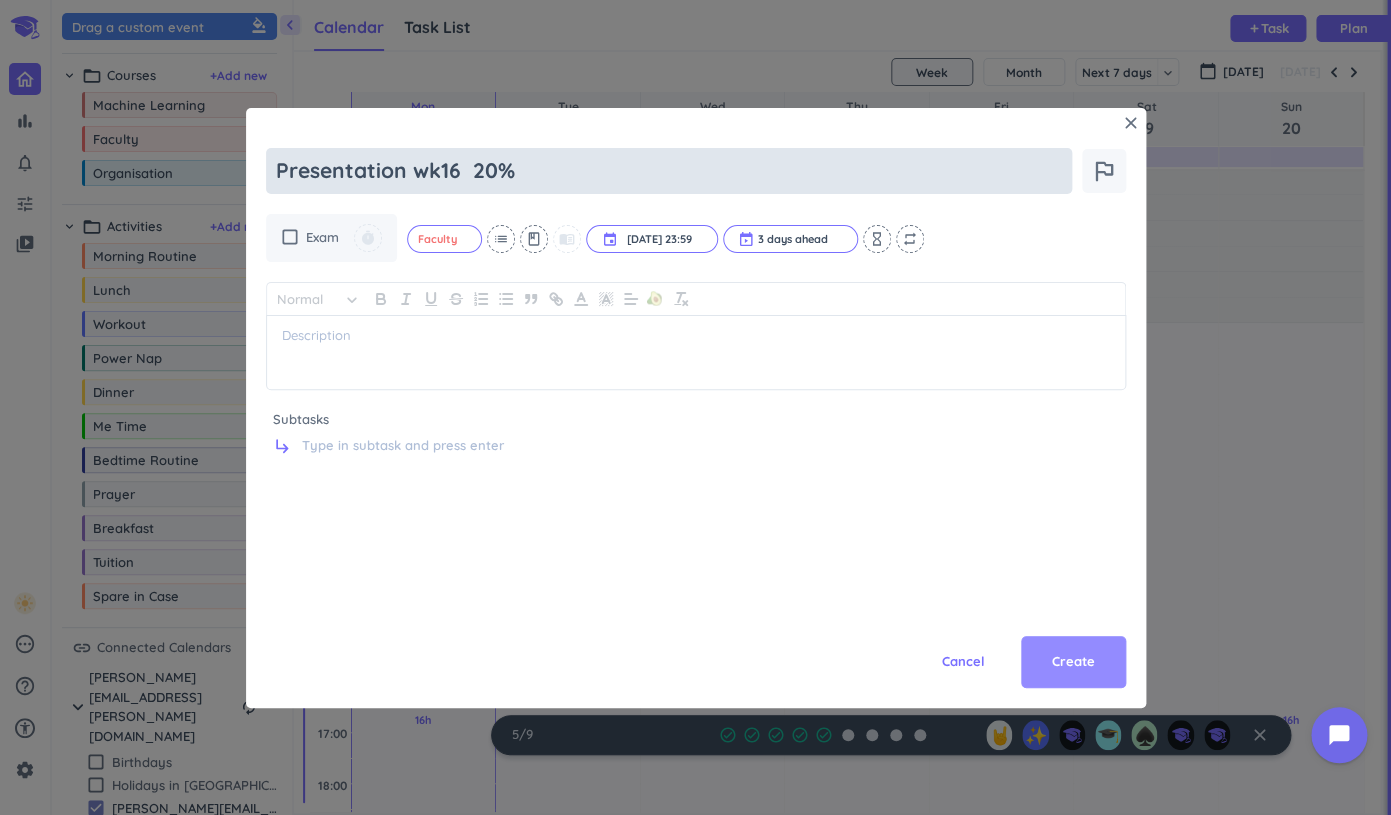 type on "Presentation wk16  20%" 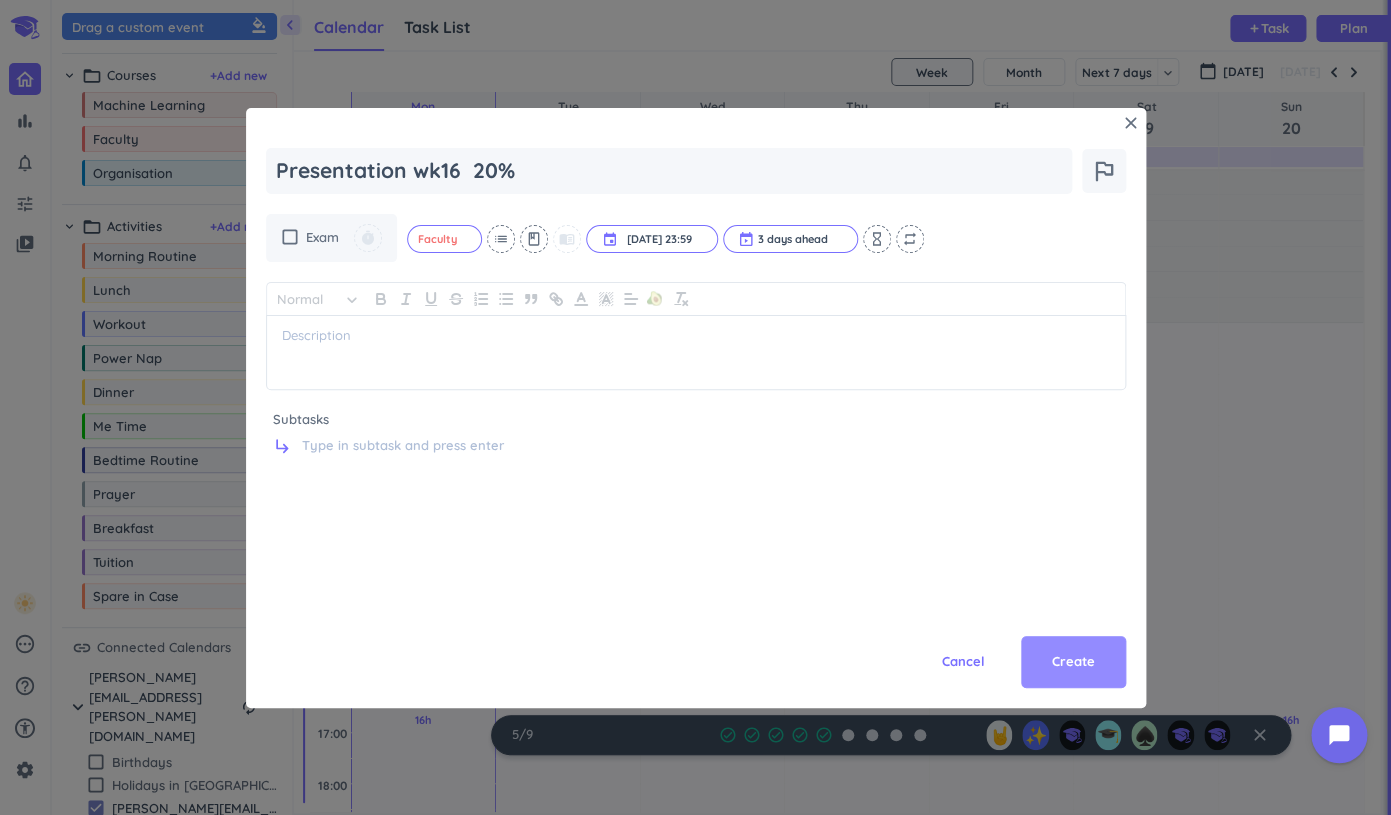 click on "Create" at bounding box center [1073, 662] 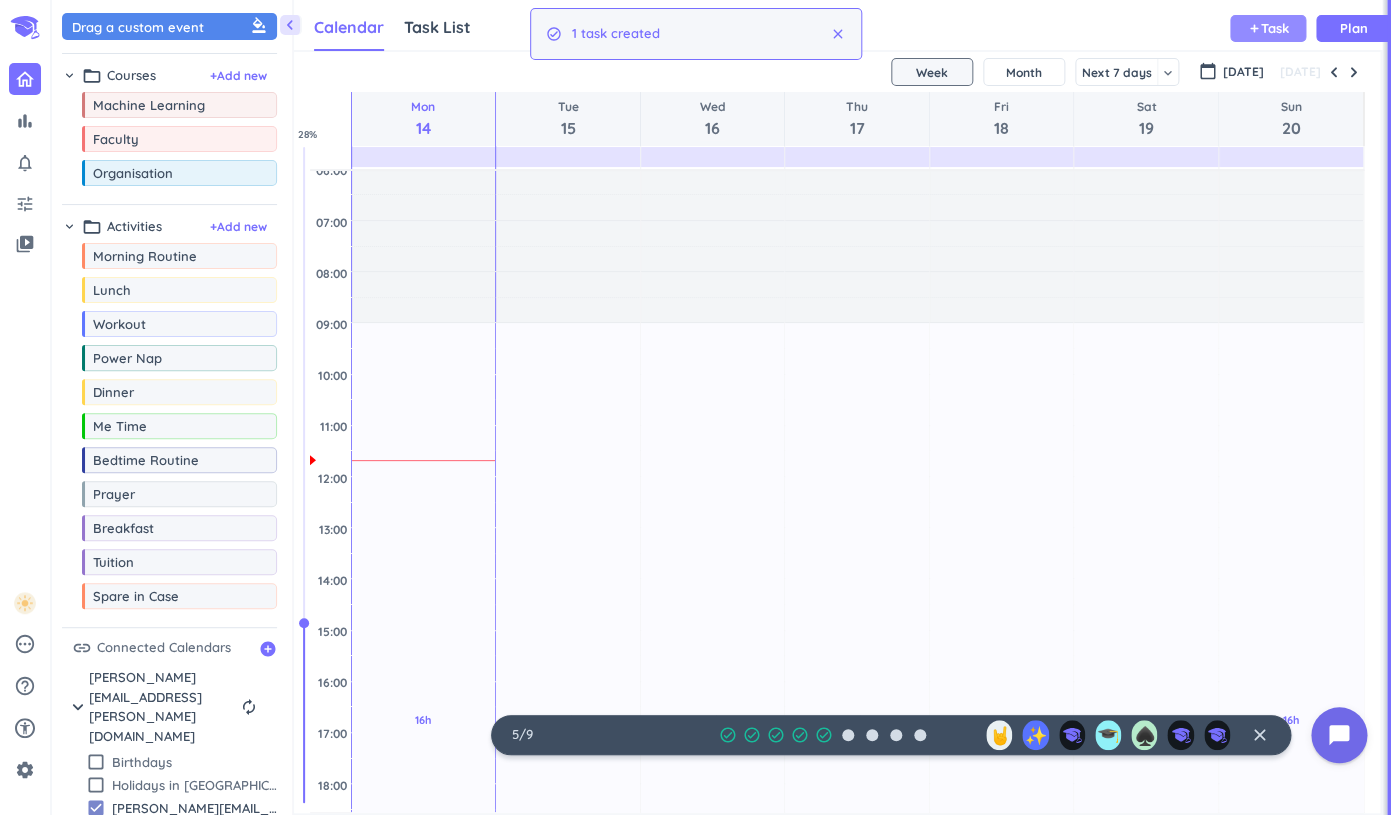 click on "add" at bounding box center [1254, 28] 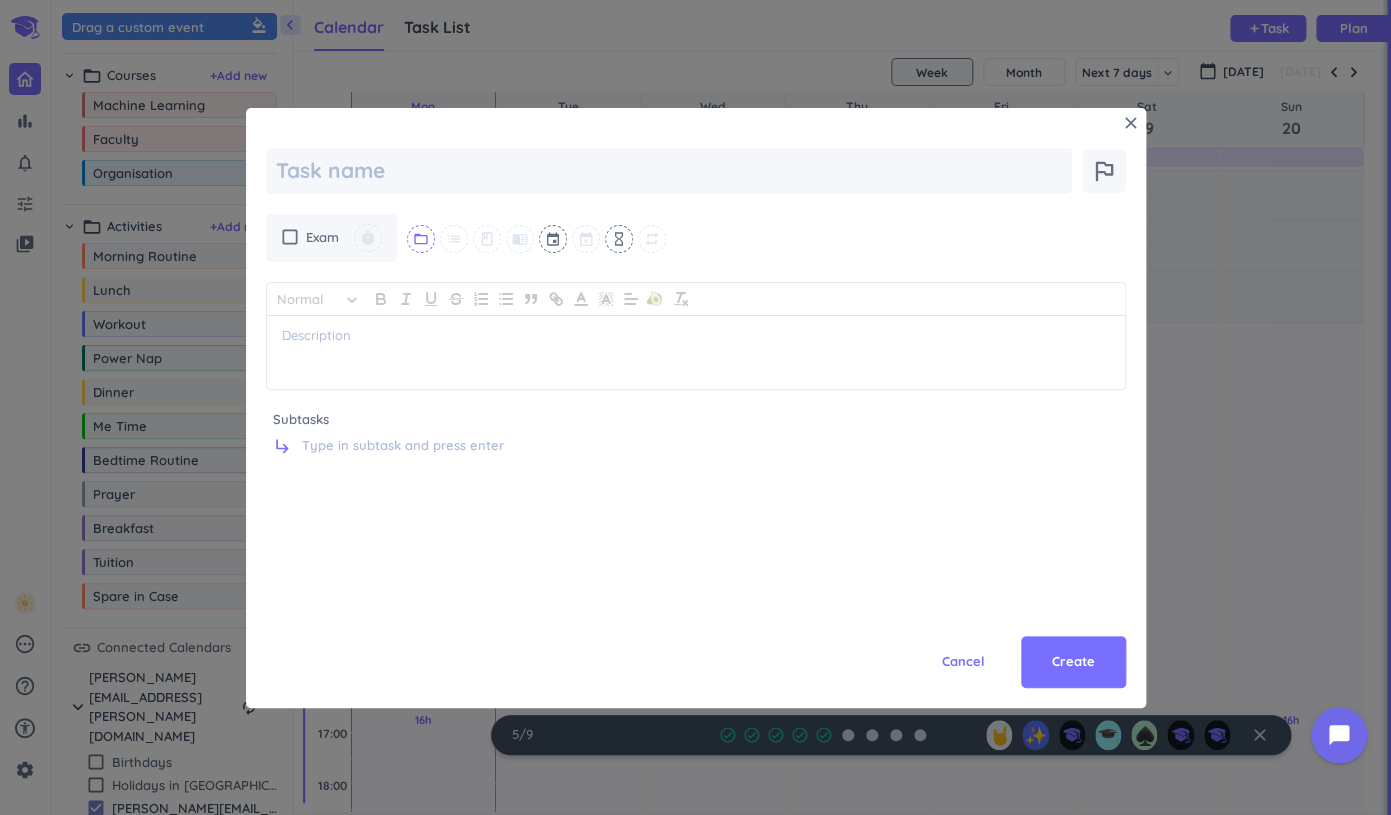 click on "folder_open" at bounding box center (421, 239) 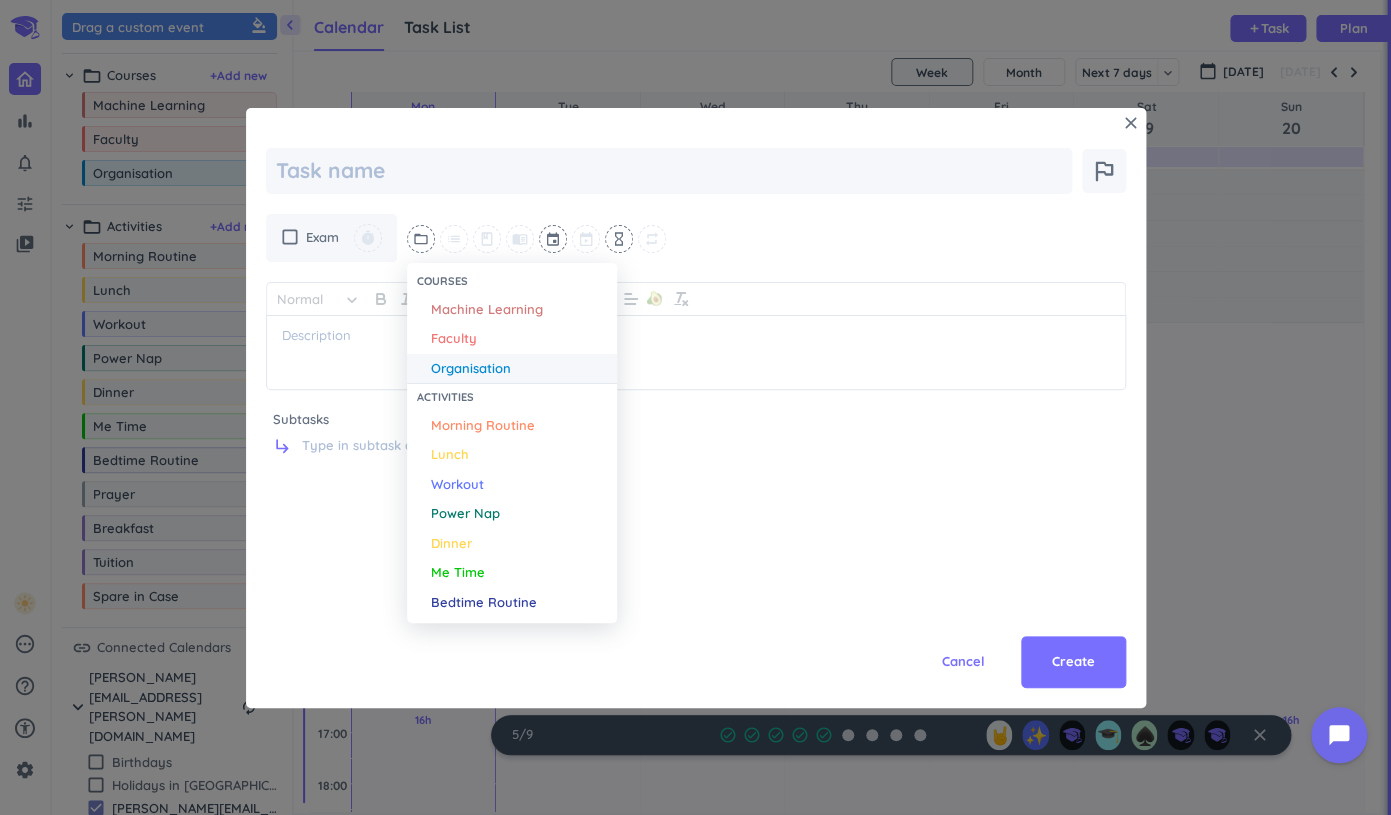 click on "Organisation" at bounding box center [471, 369] 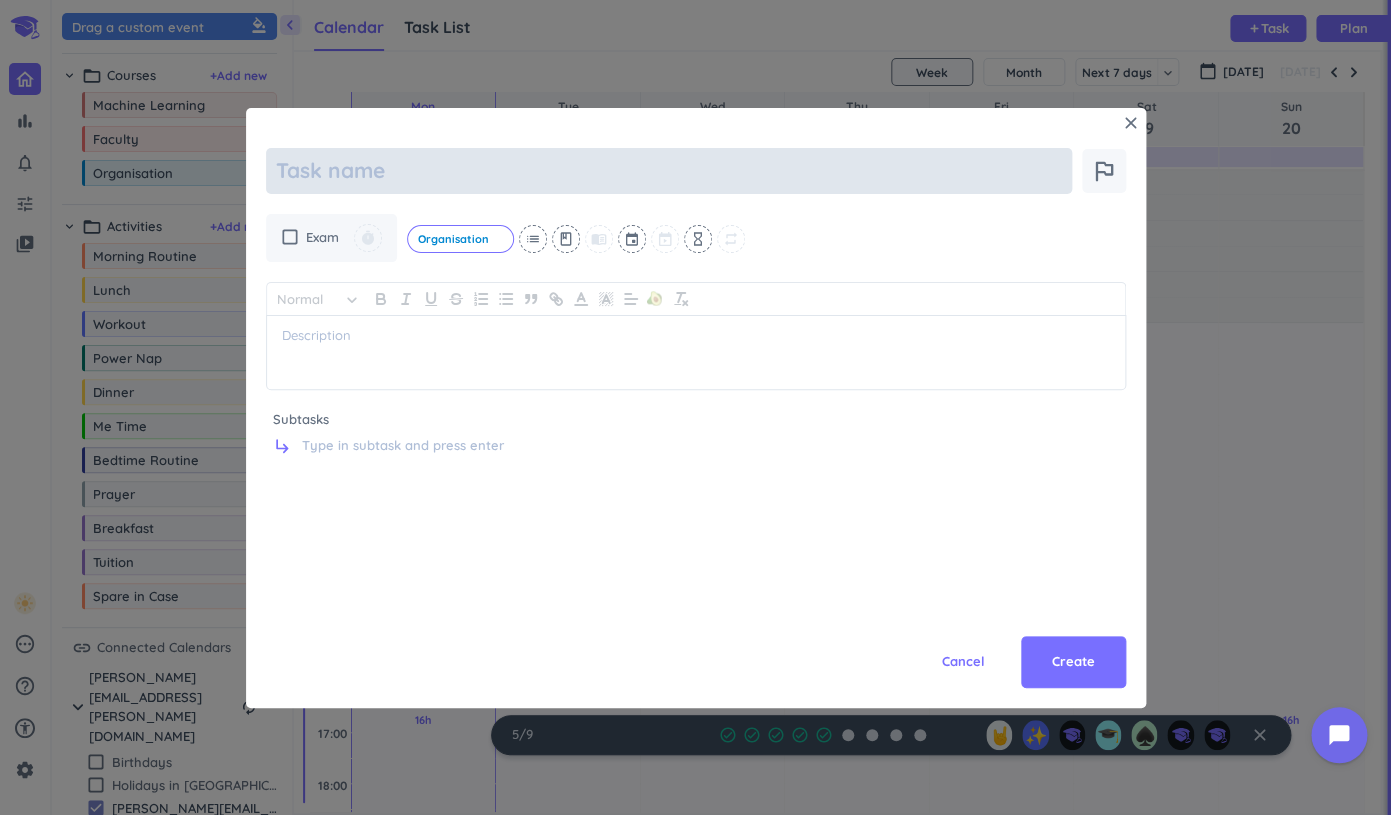 click at bounding box center (669, 171) 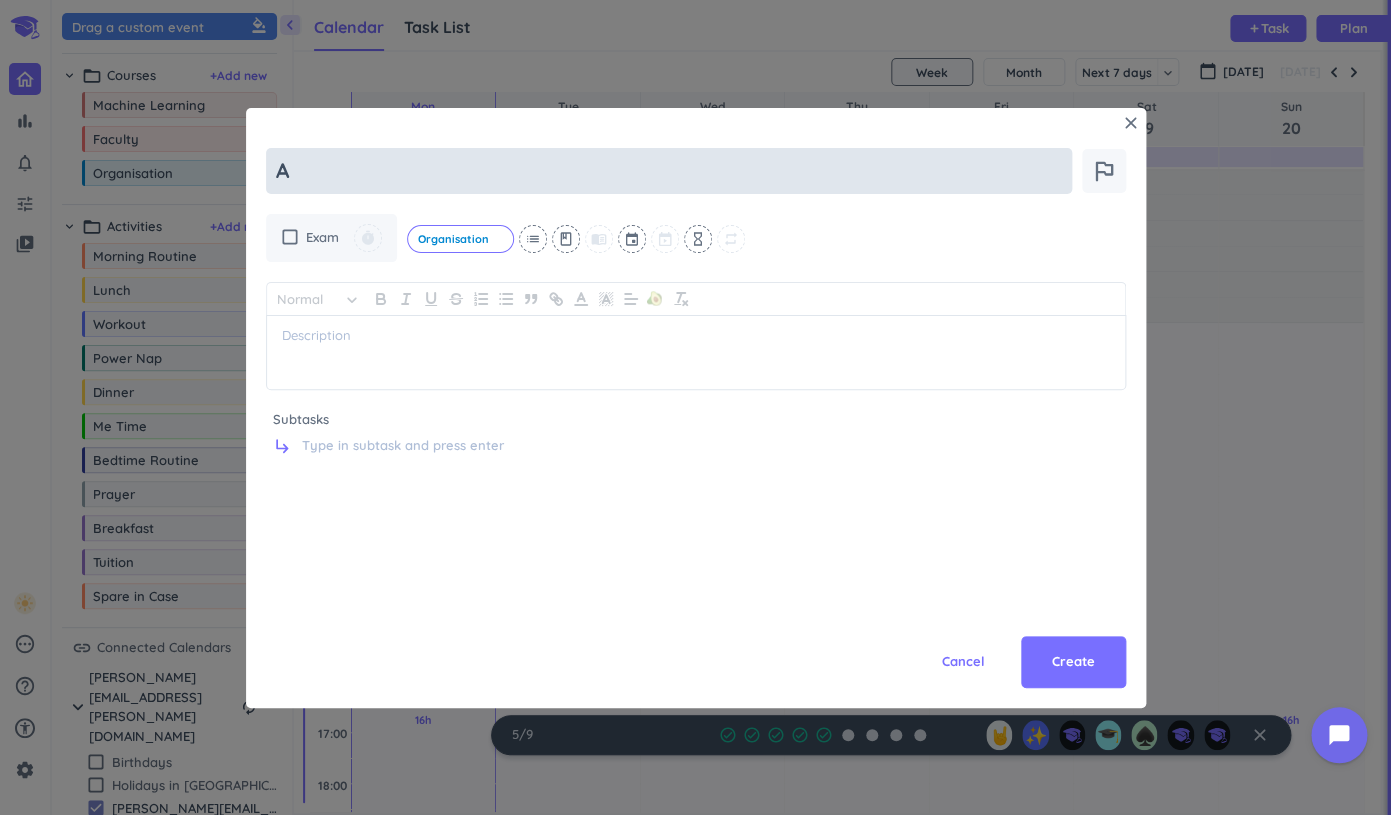 type on "x" 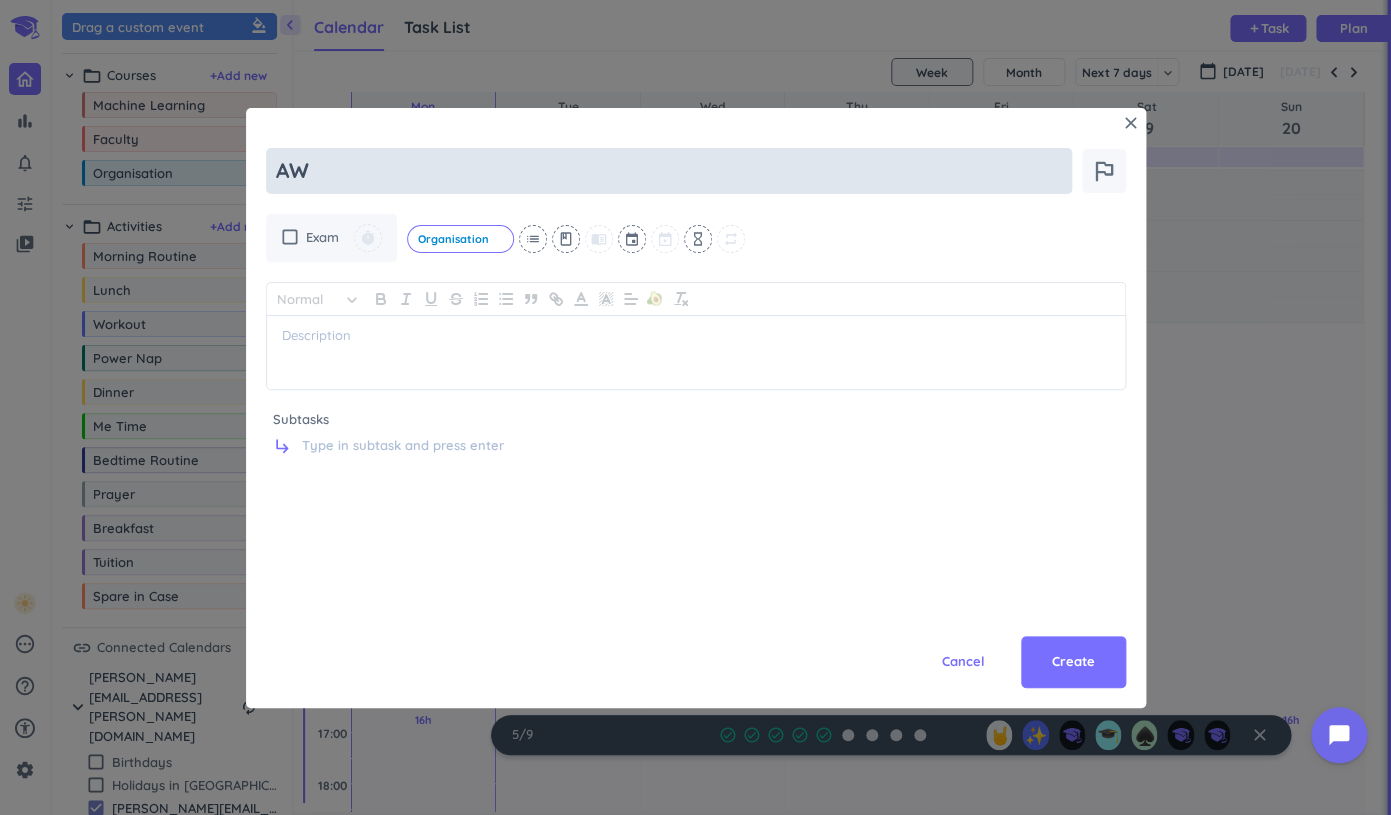 type on "x" 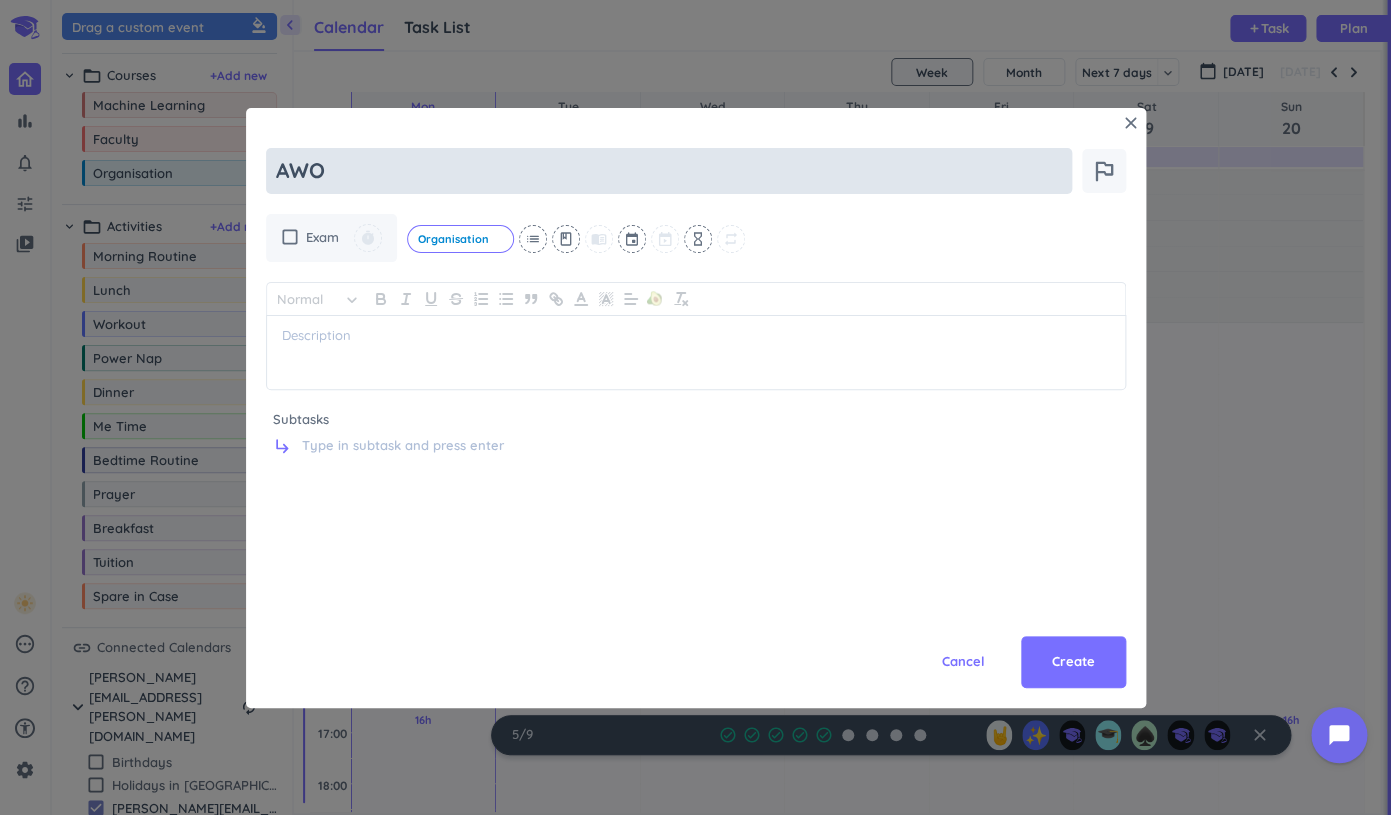 type on "x" 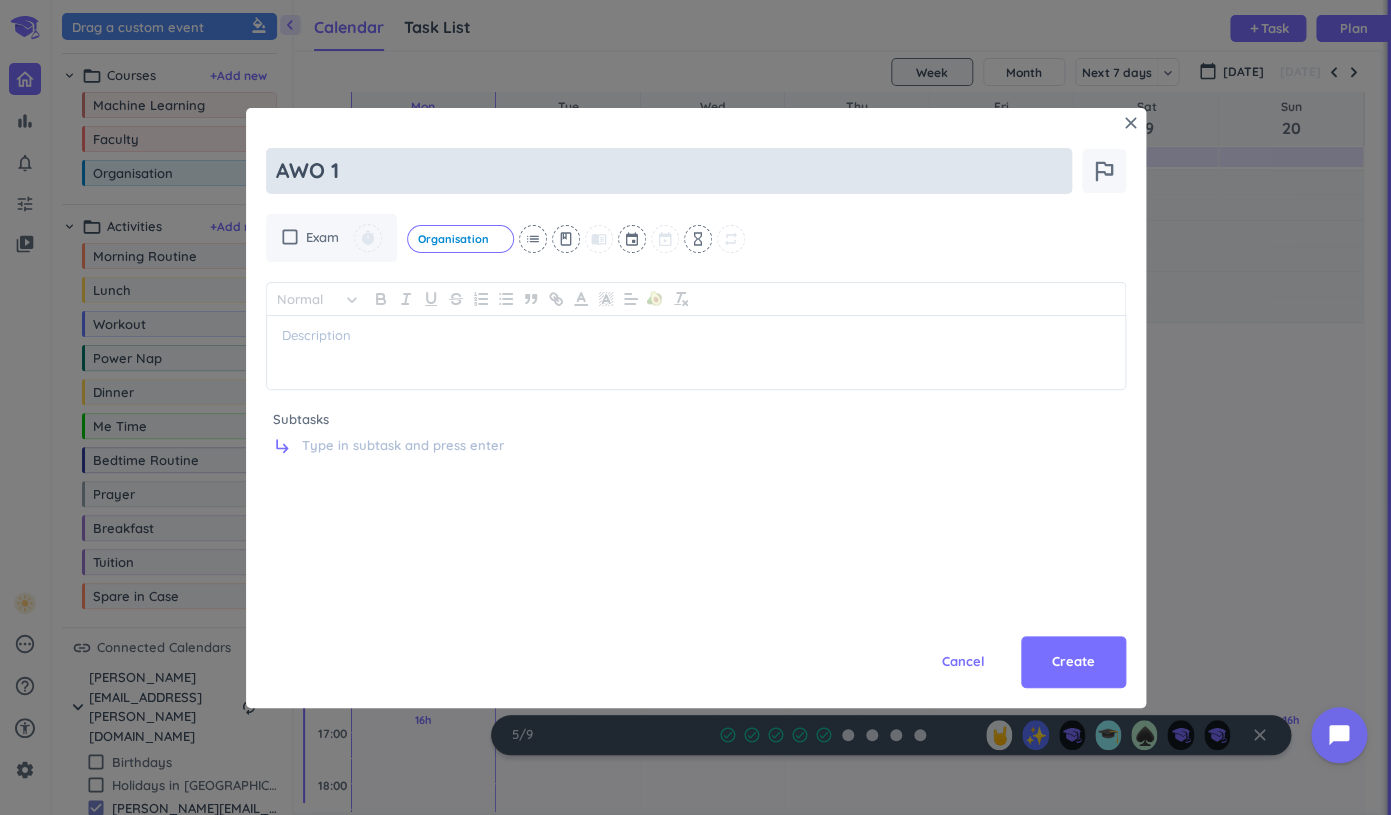 type on "x" 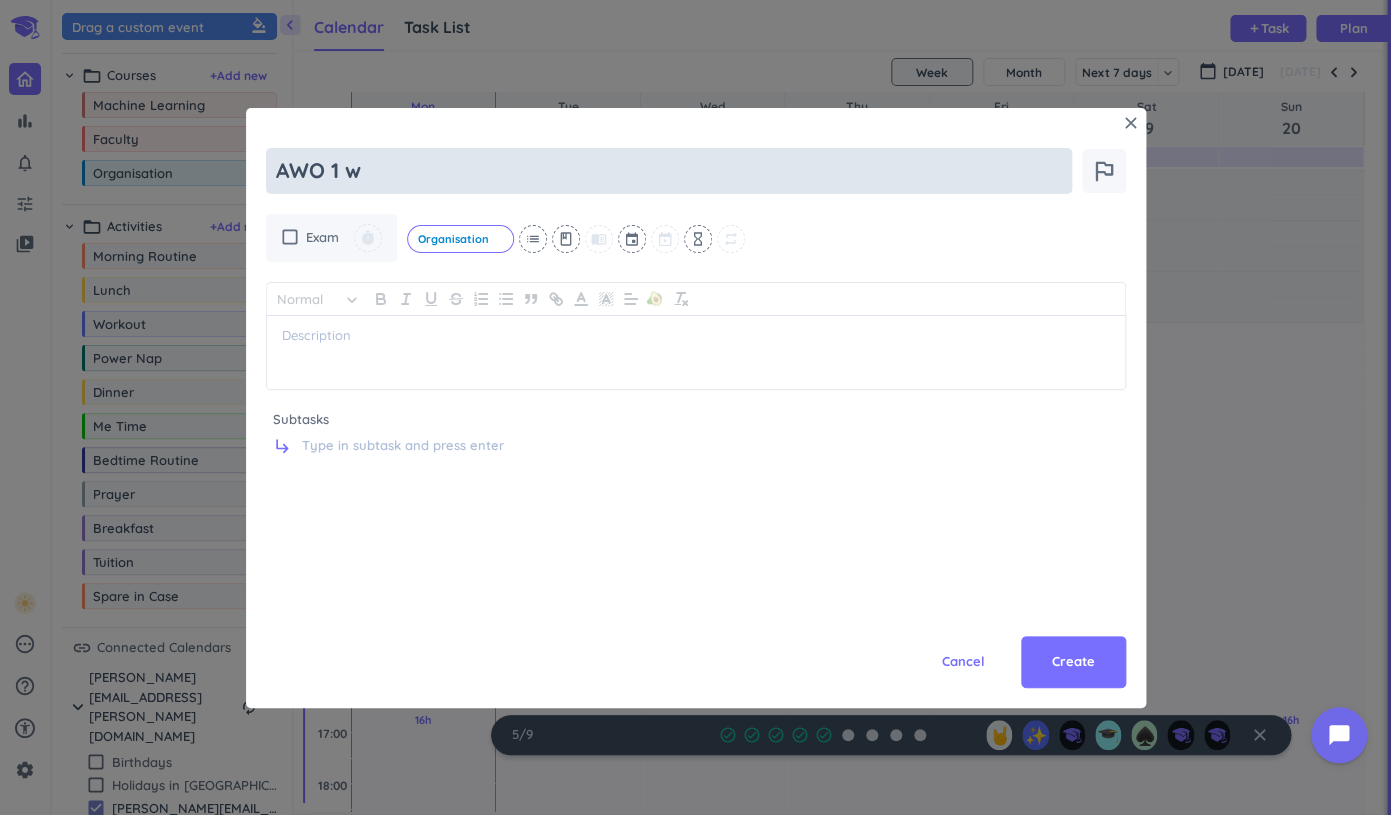 type on "x" 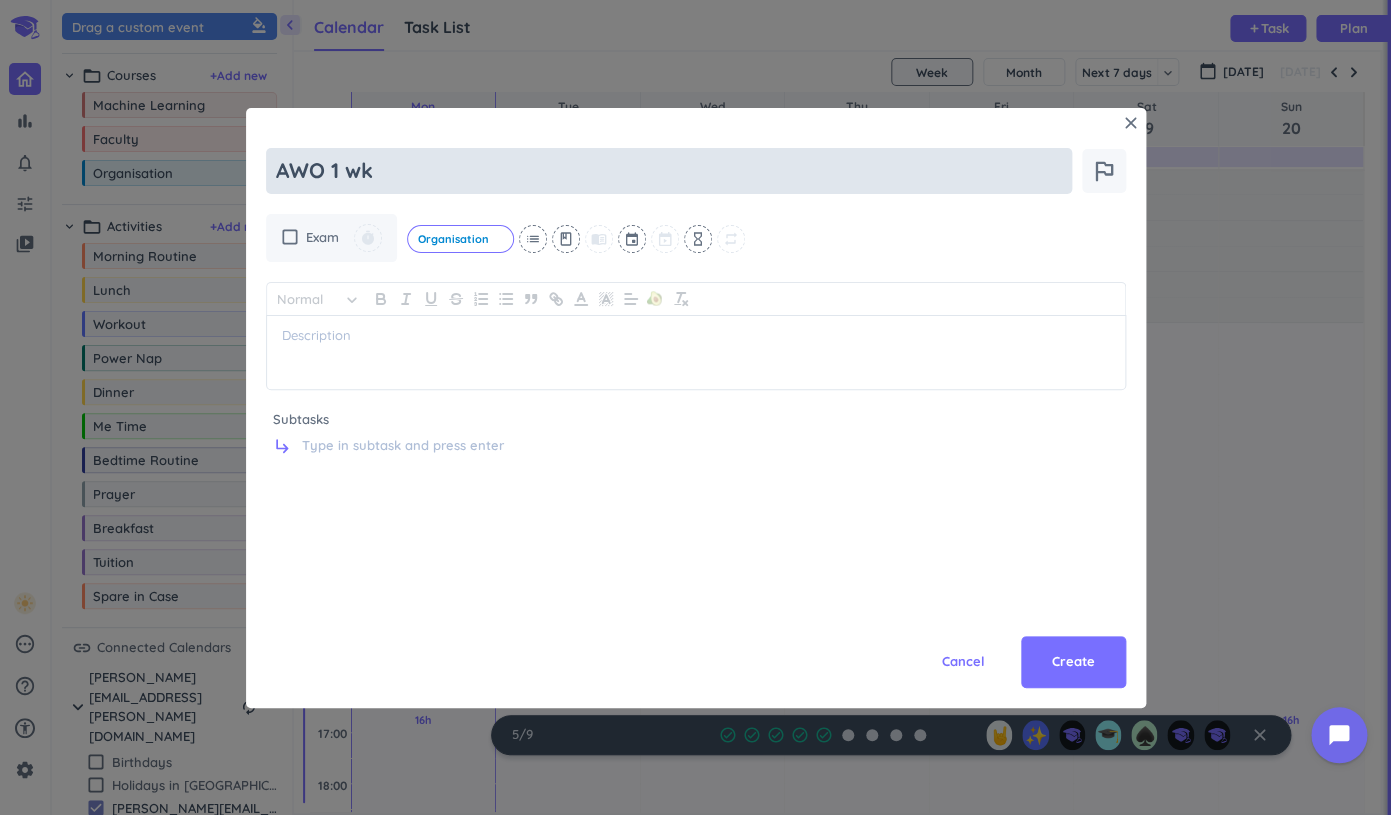 type on "x" 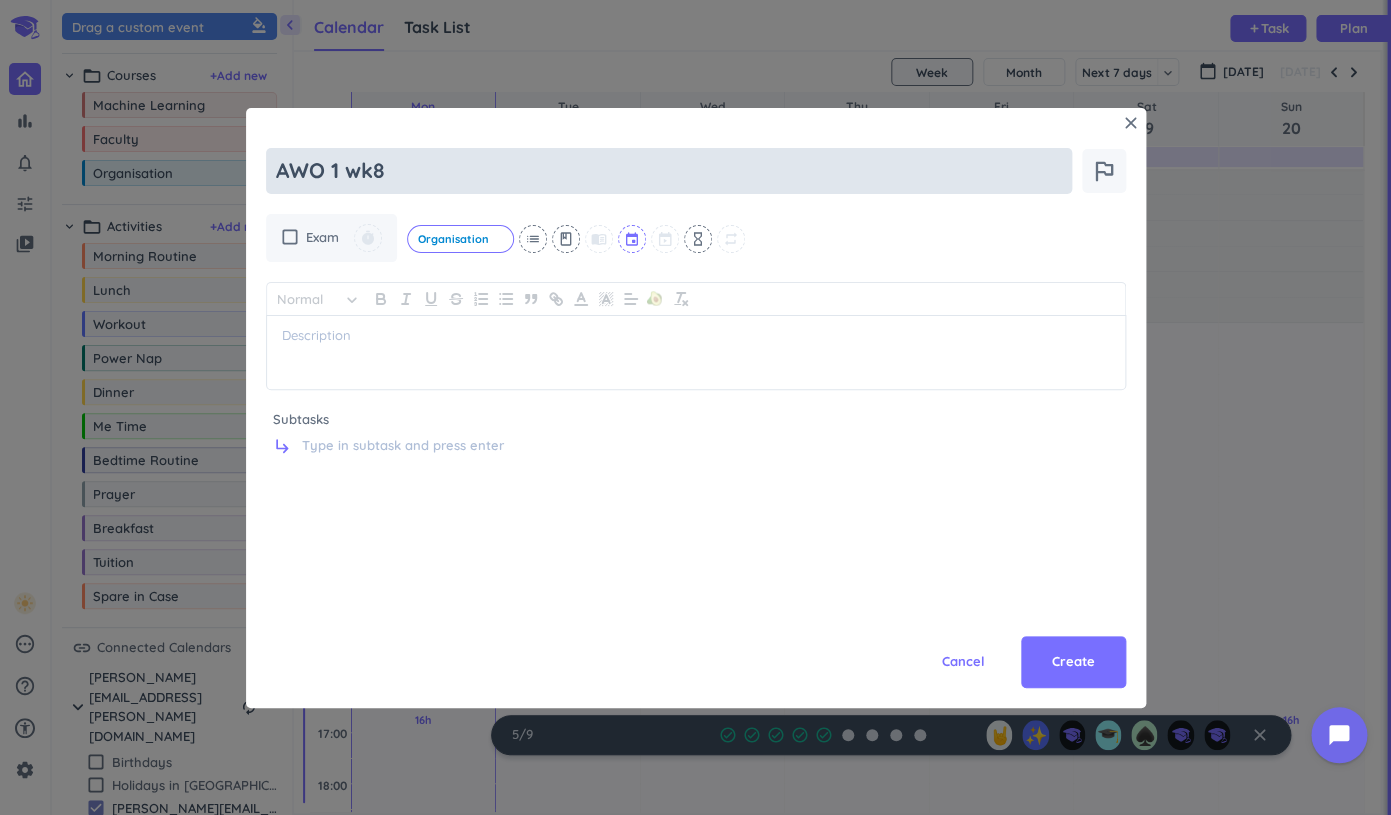 type on "AWO 1 wk8" 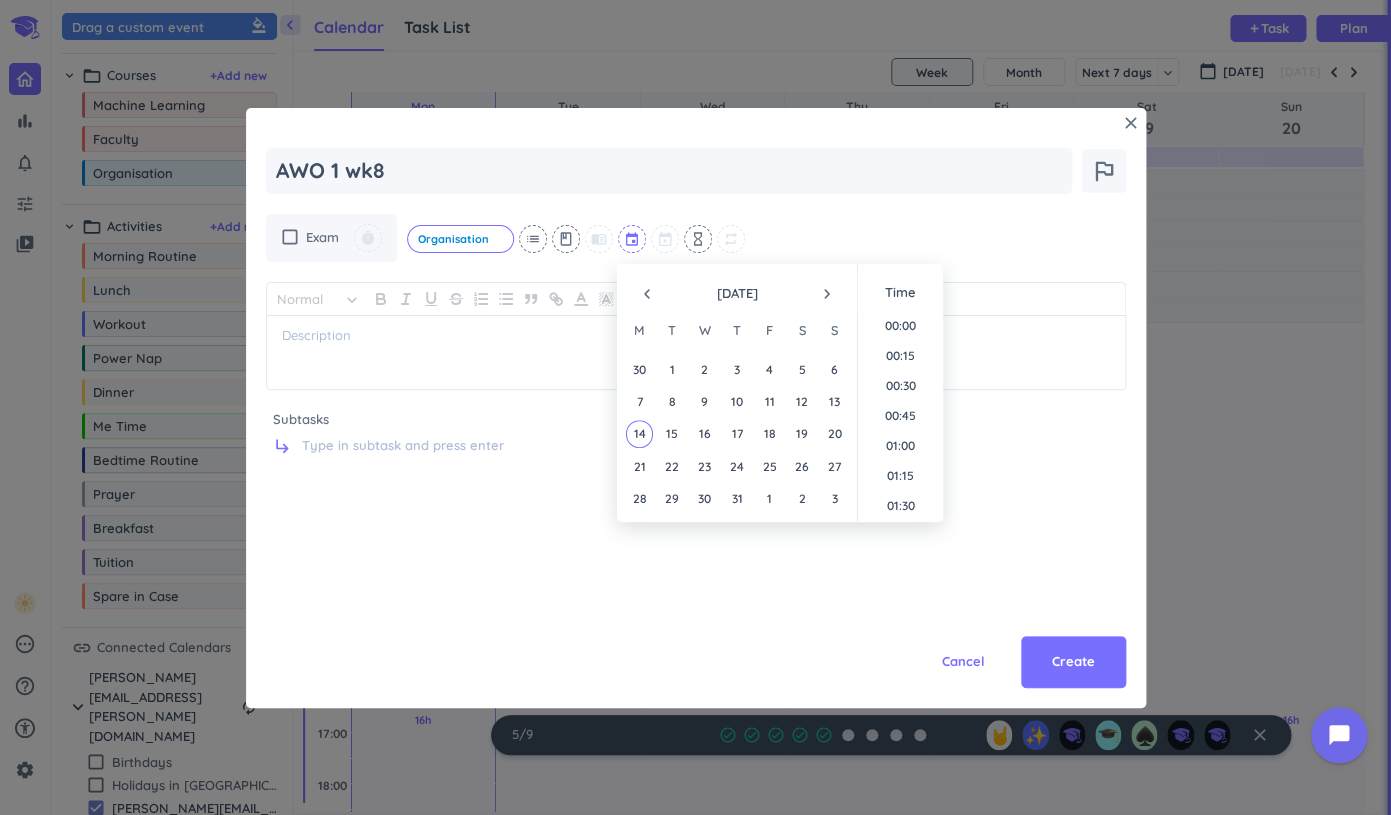click at bounding box center (633, 239) 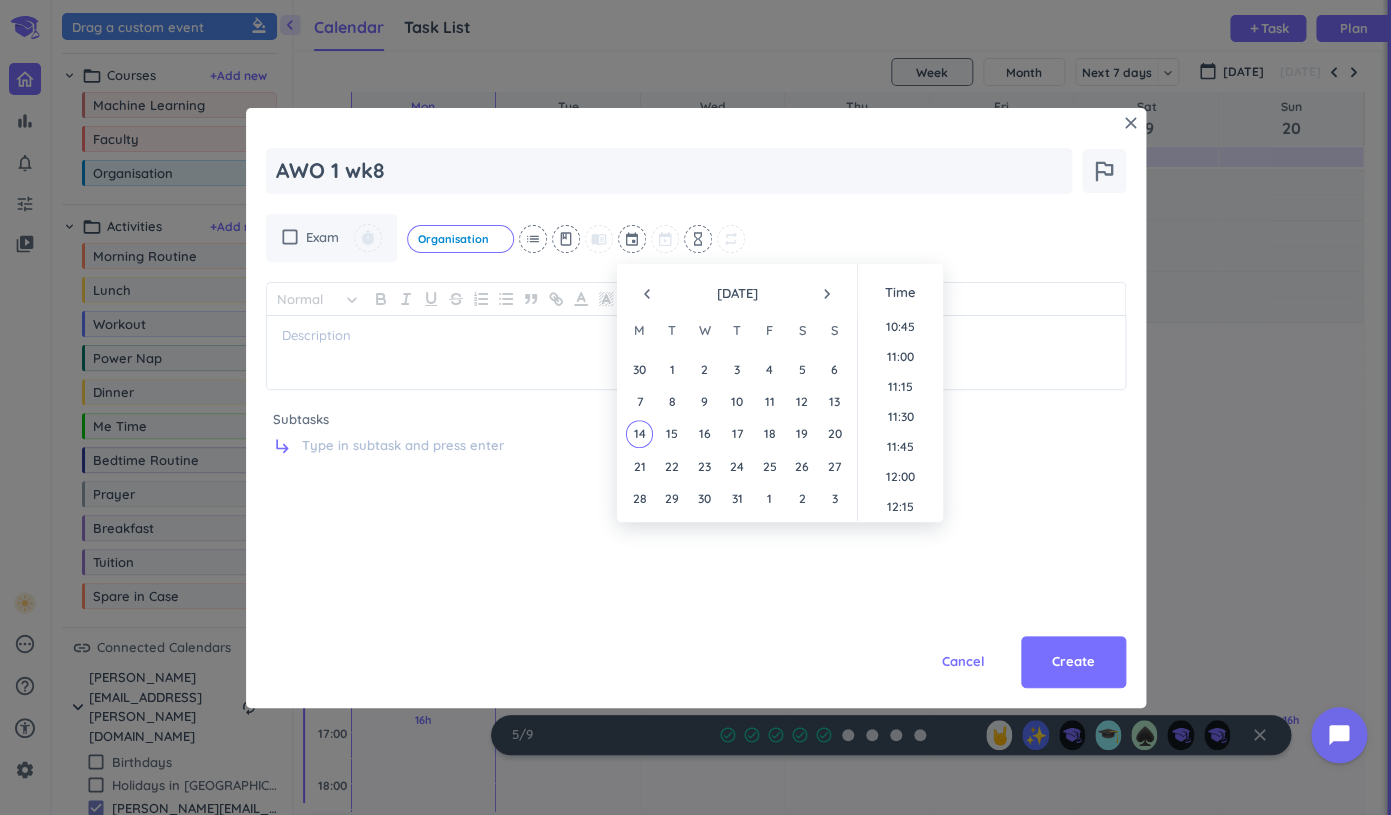 click on "navigate_next" at bounding box center [827, 294] 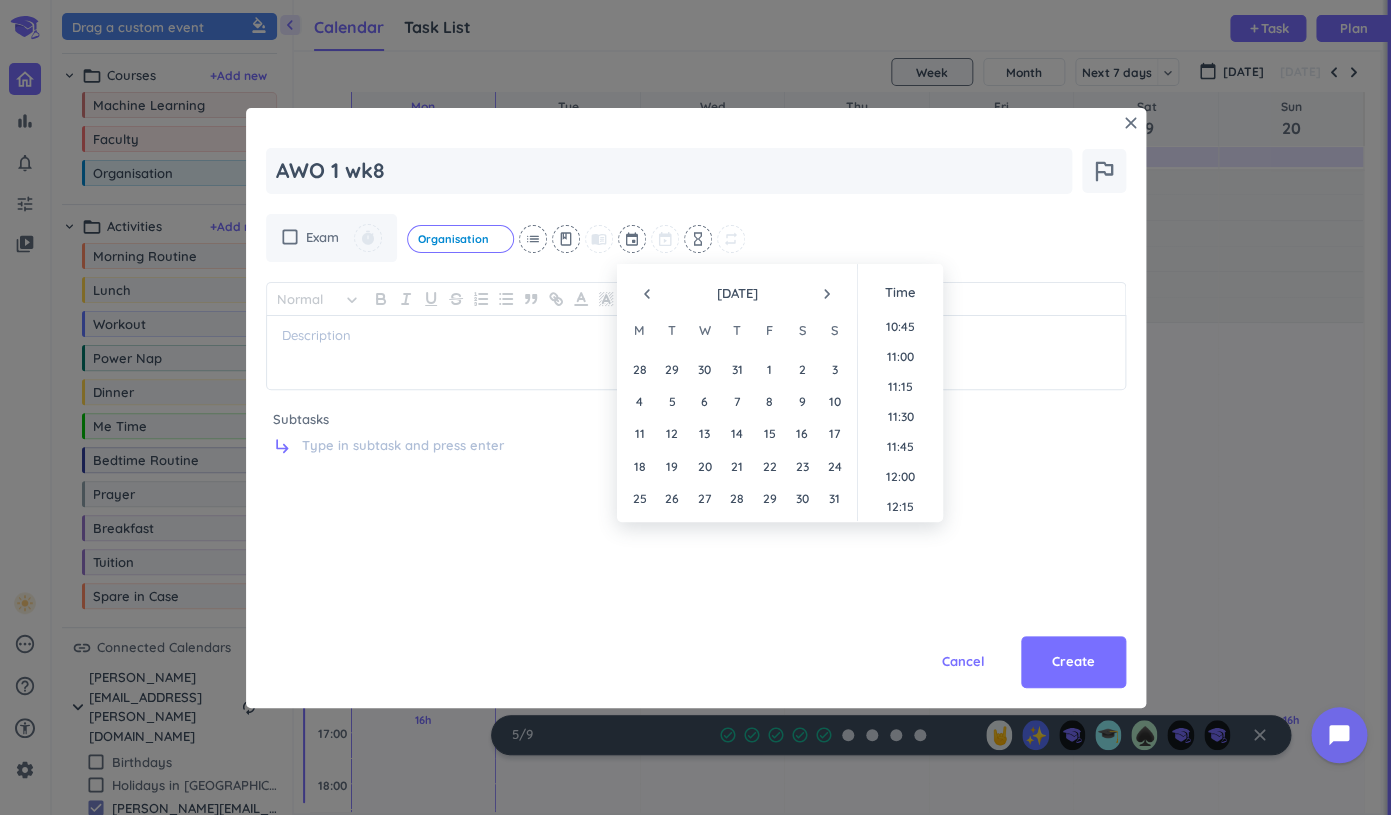 click on "navigate_next" at bounding box center [827, 294] 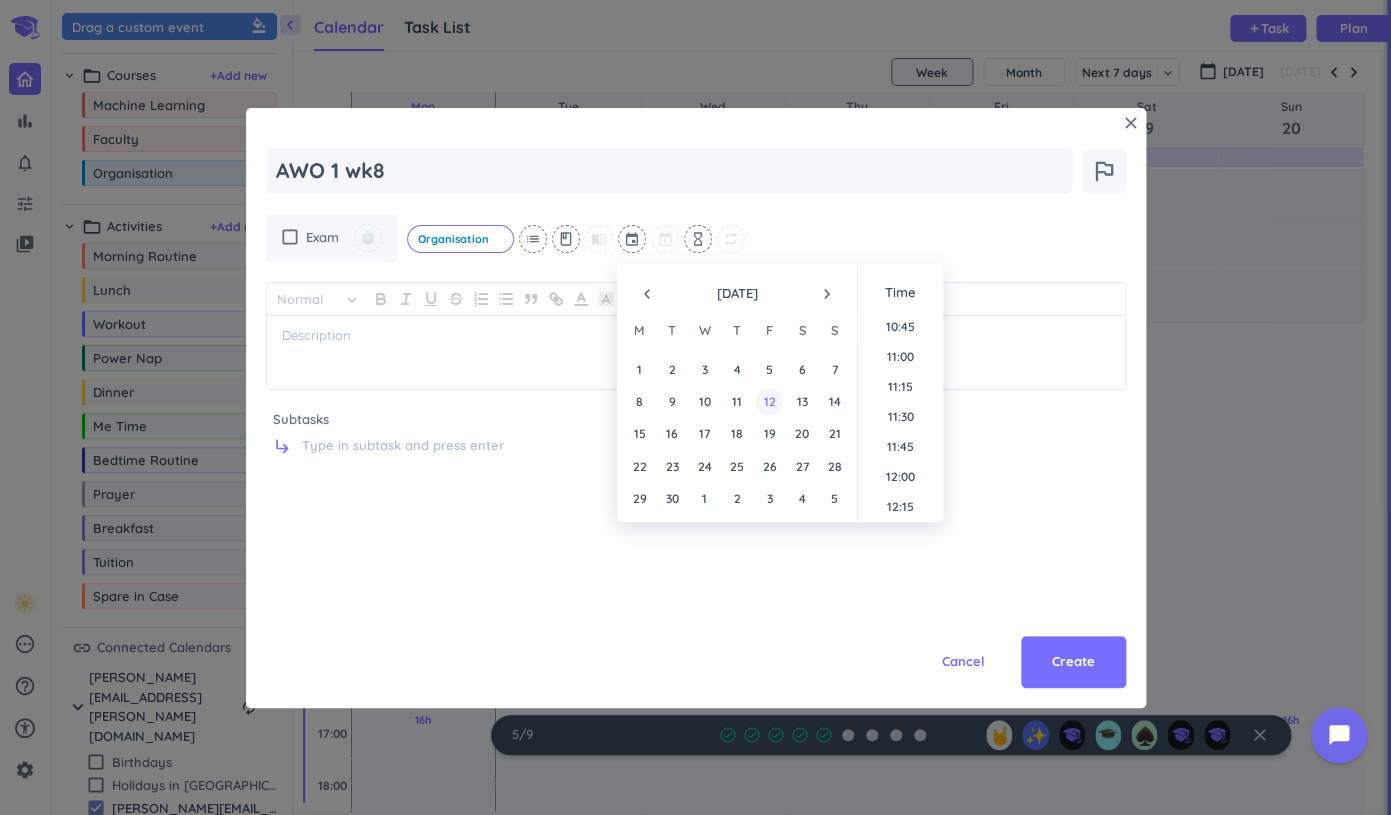 click on "12" at bounding box center (769, 401) 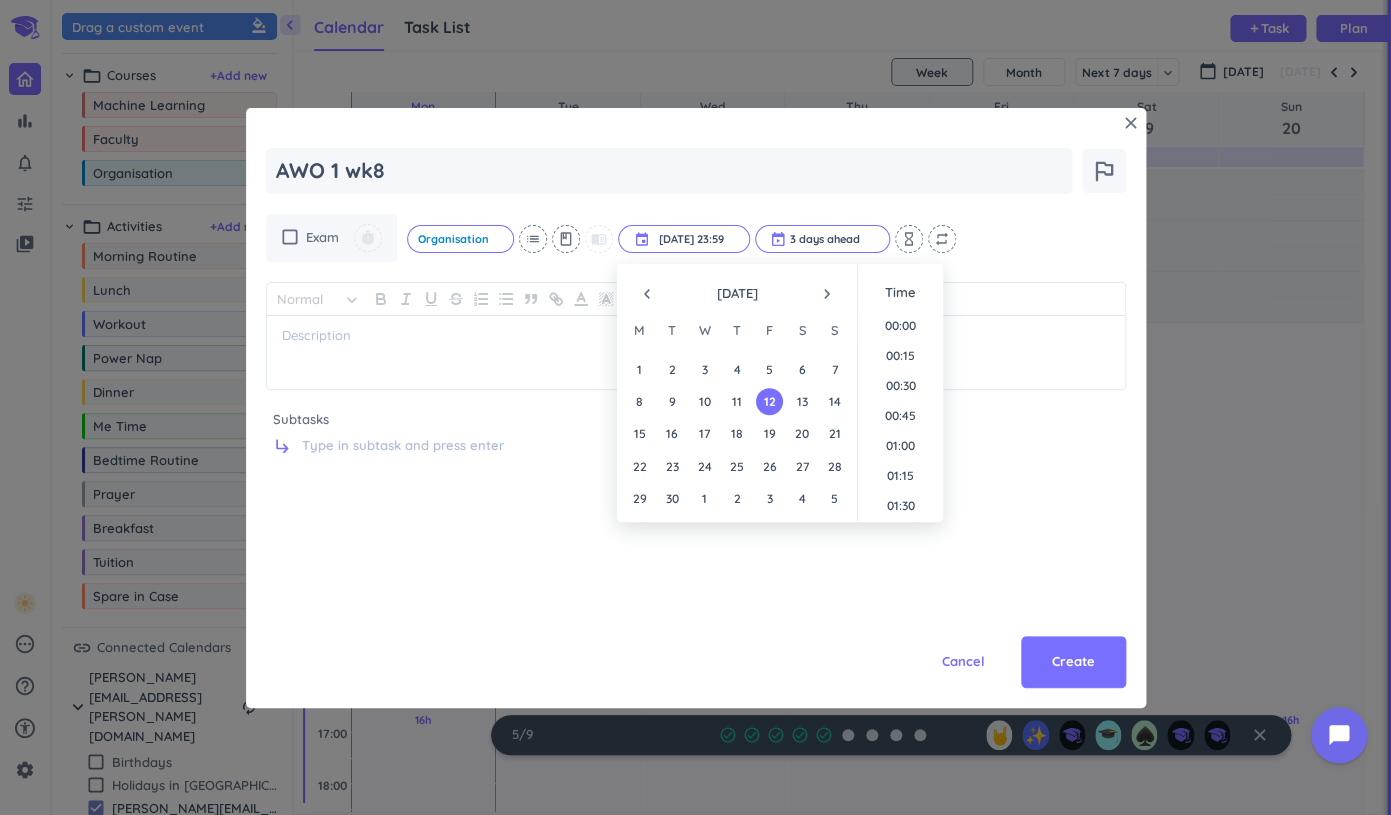 scroll, scrollTop: 2699, scrollLeft: 0, axis: vertical 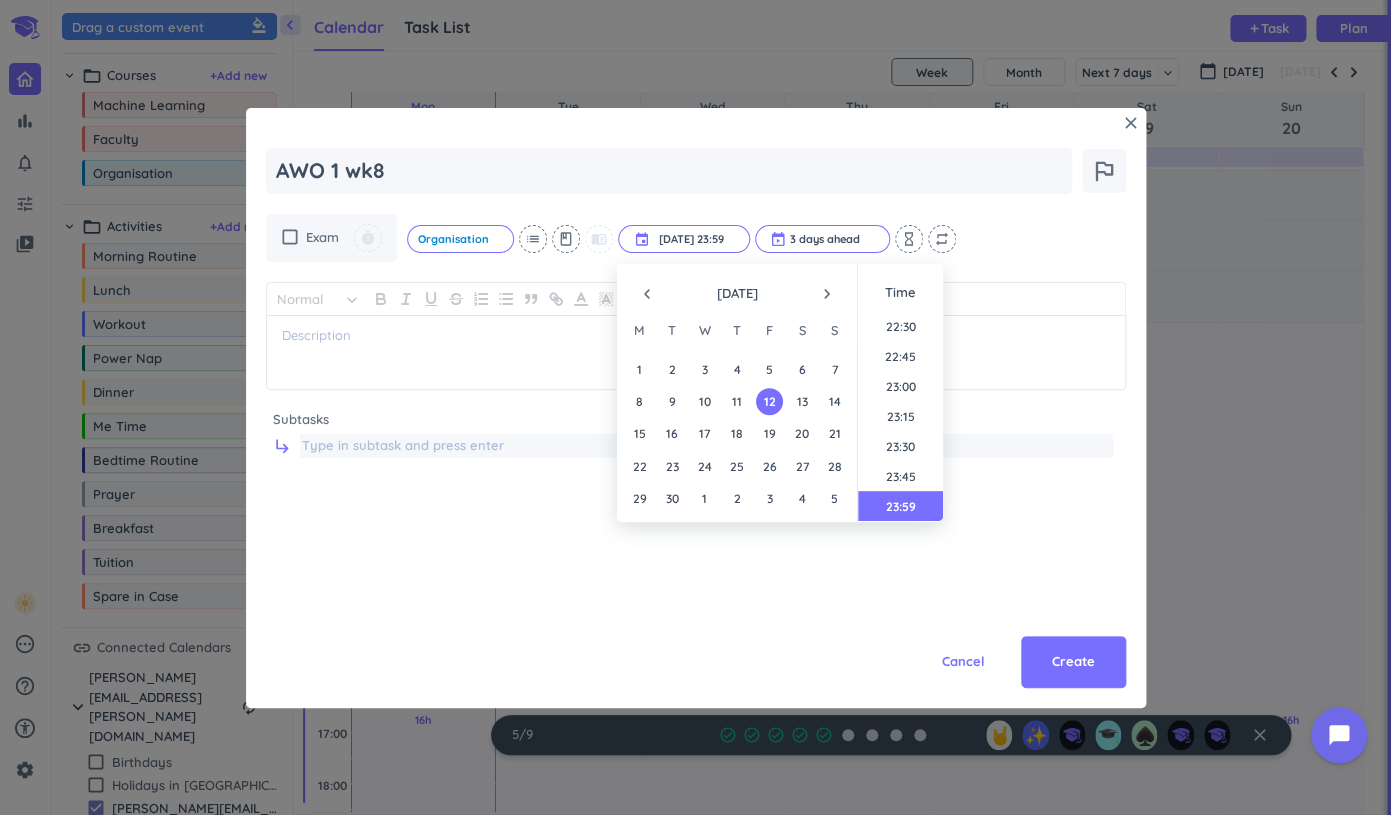 click at bounding box center [706, 446] 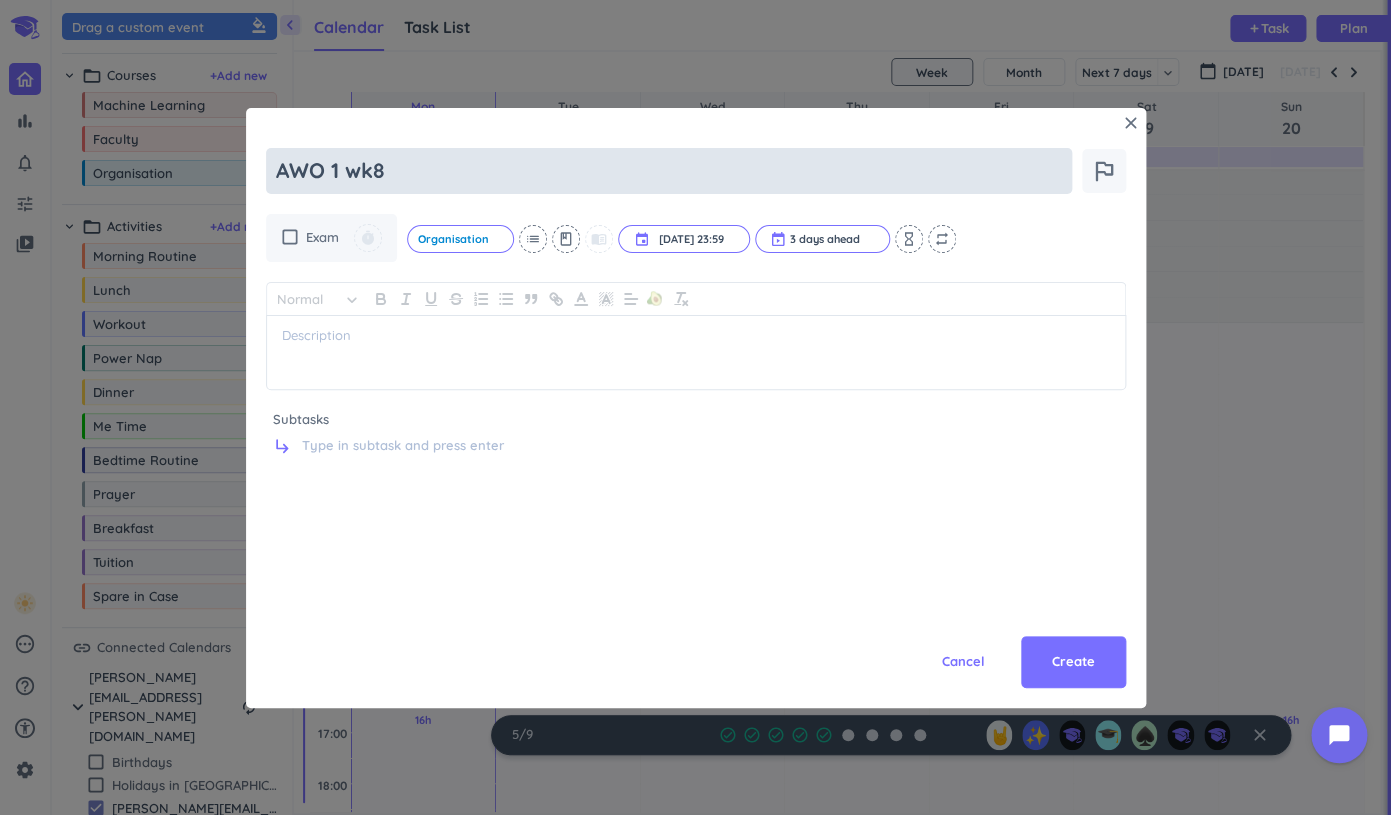 click on "AWO 1 wk8" at bounding box center [669, 171] 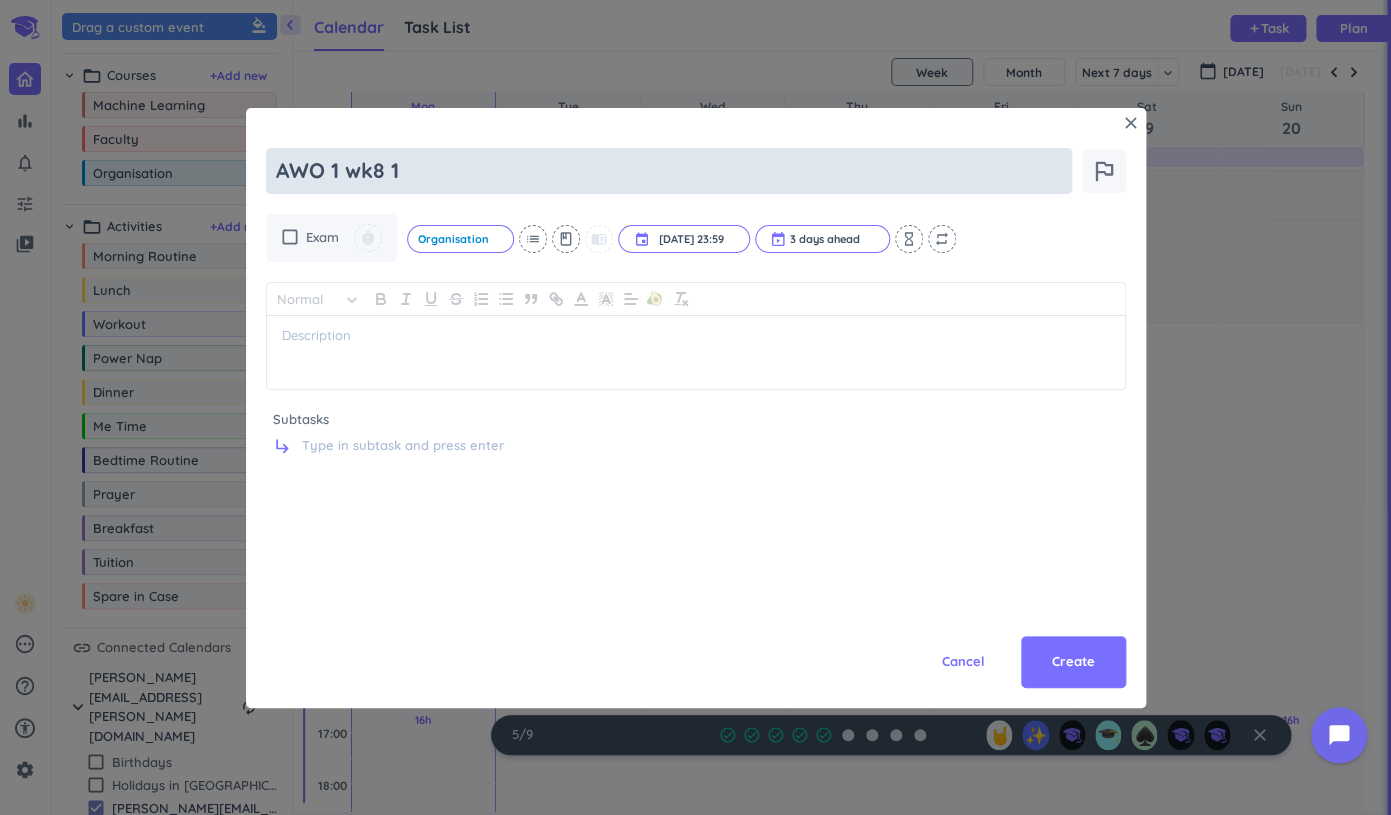 type on "x" 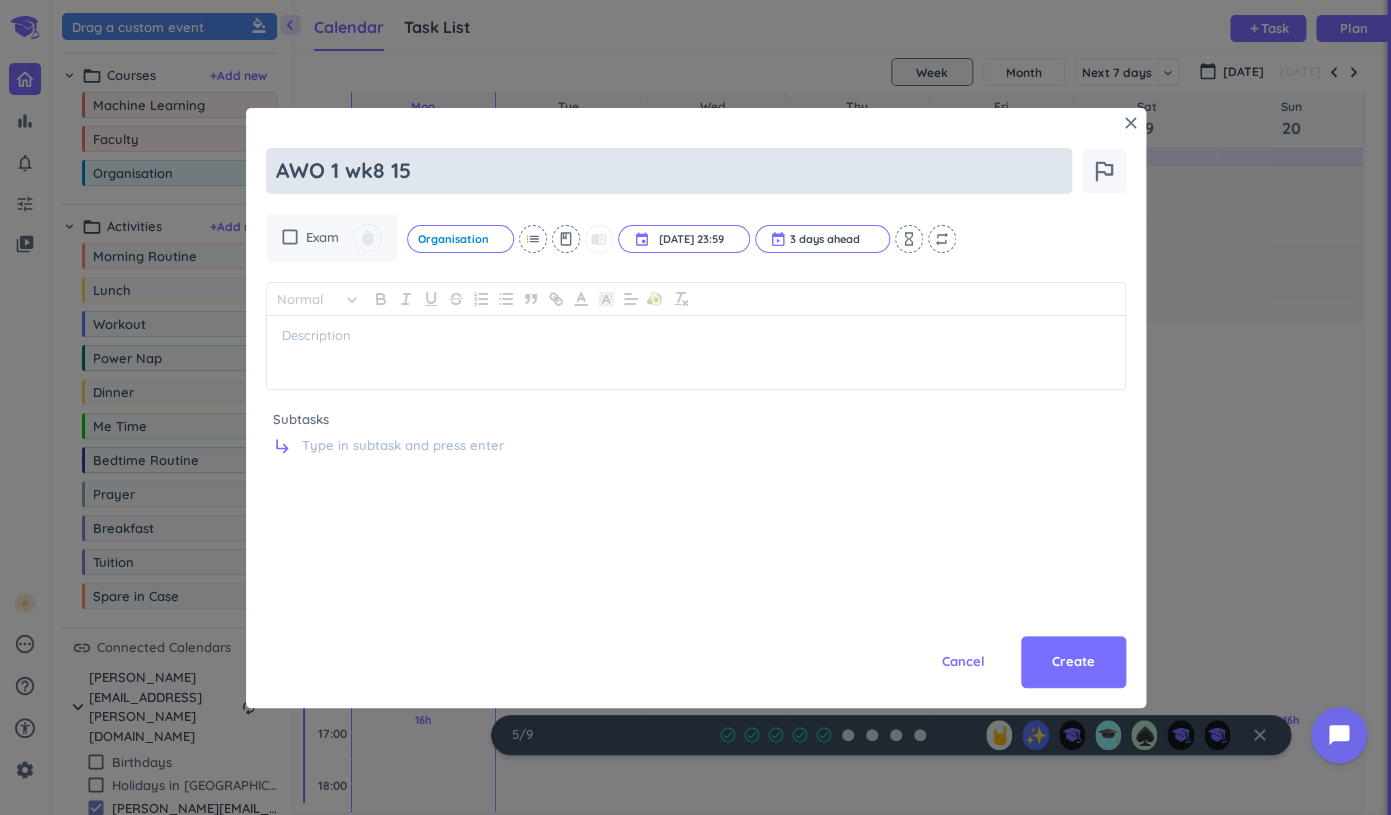 type on "x" 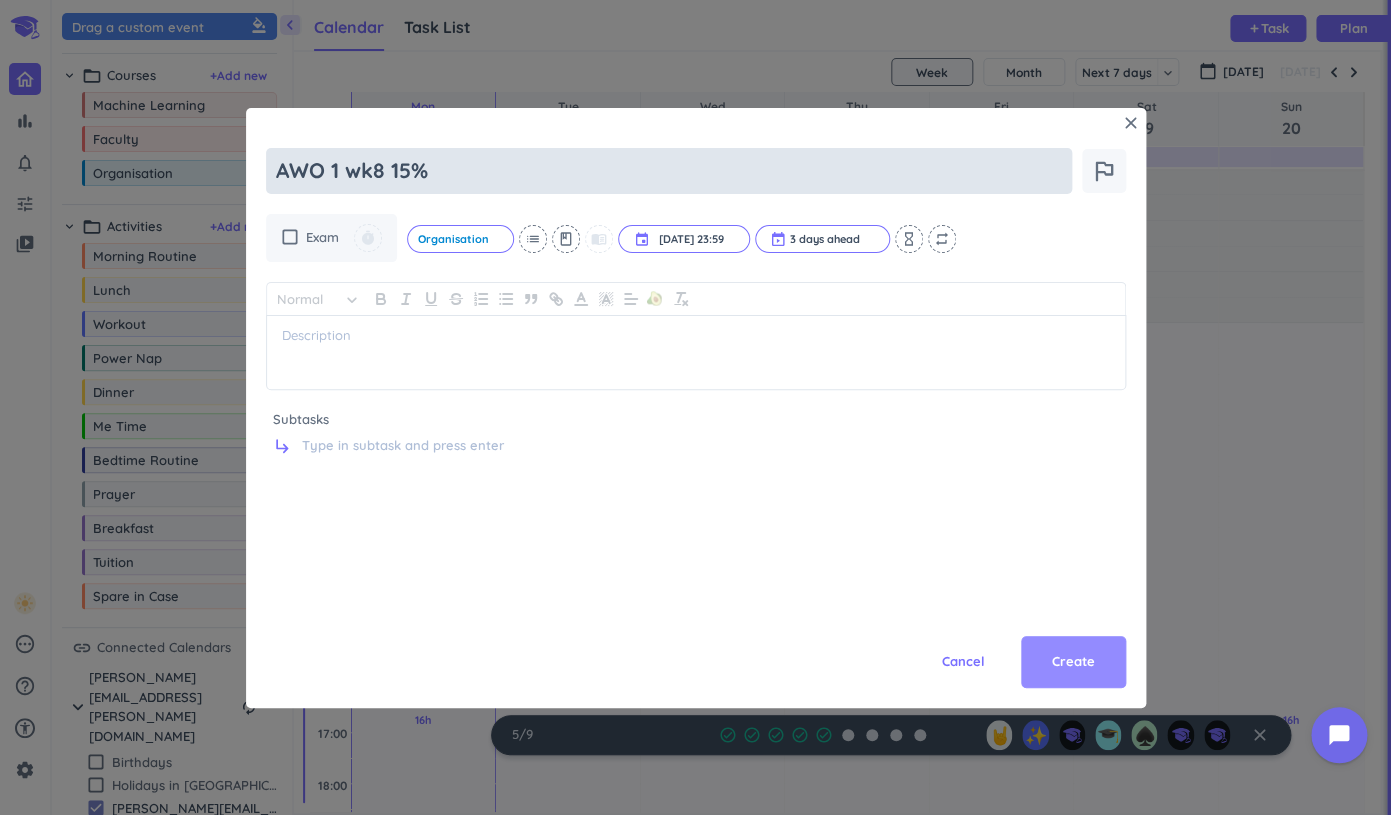 type on "AWO 1 wk8 15%" 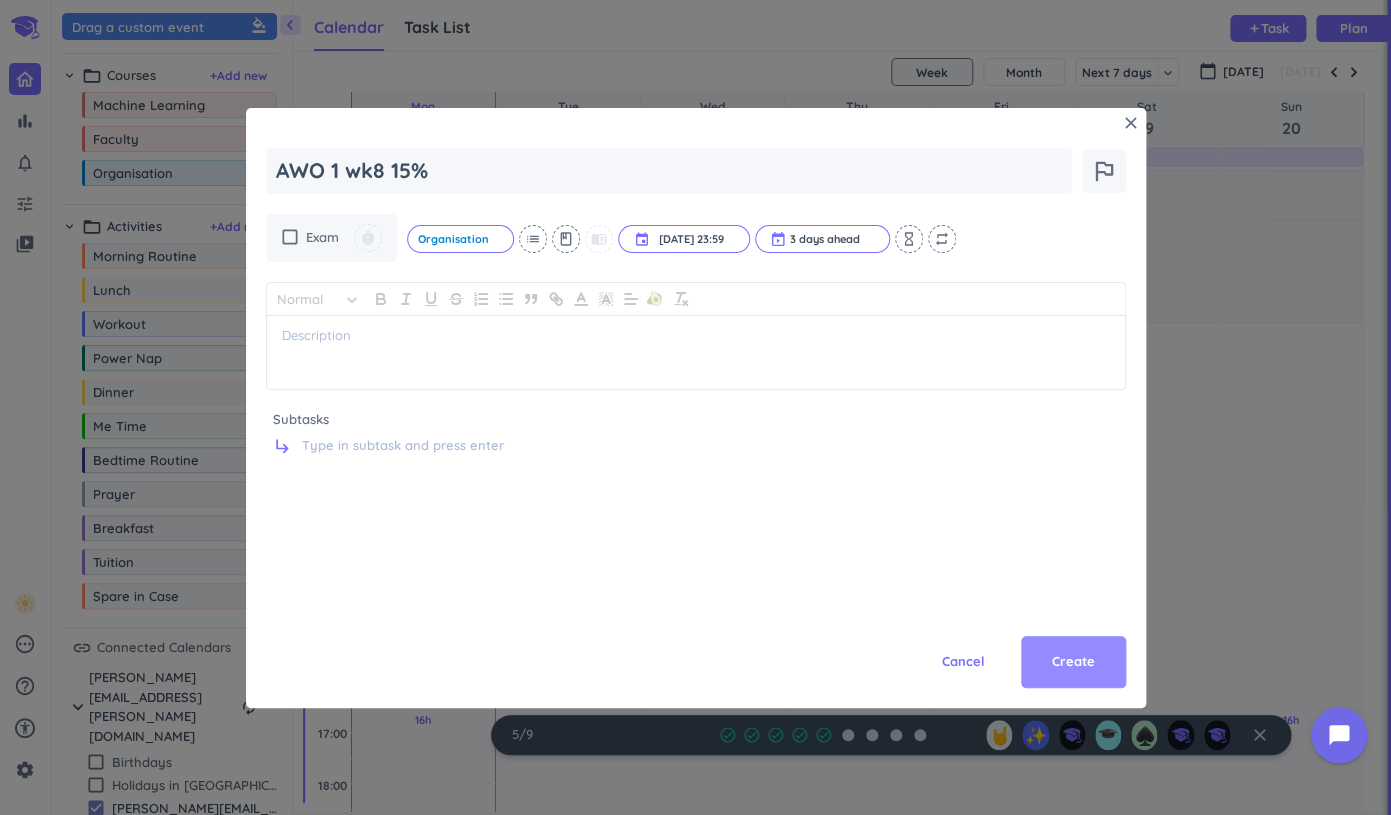 click on "Create" at bounding box center [1073, 662] 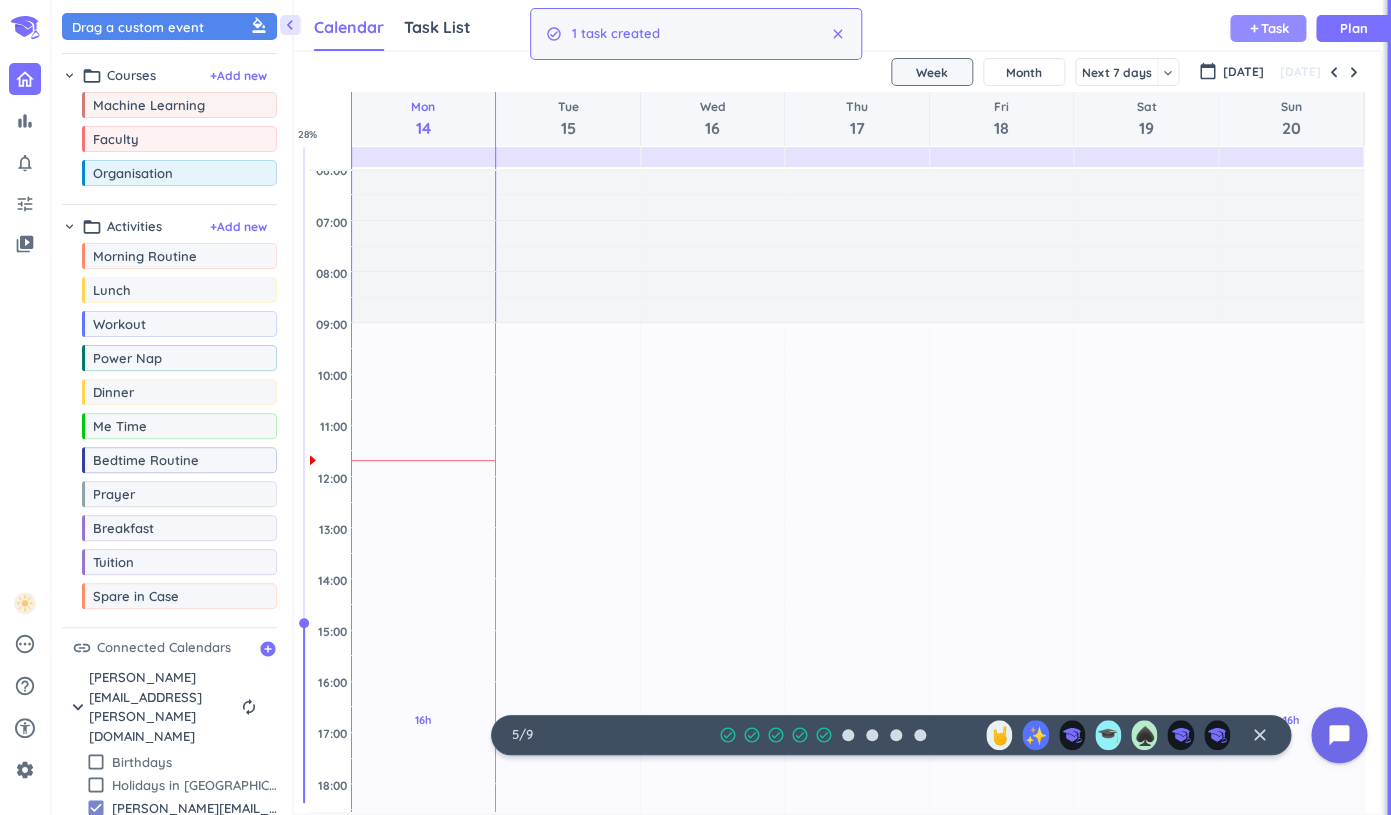 click on "add Task" at bounding box center (1268, 28) 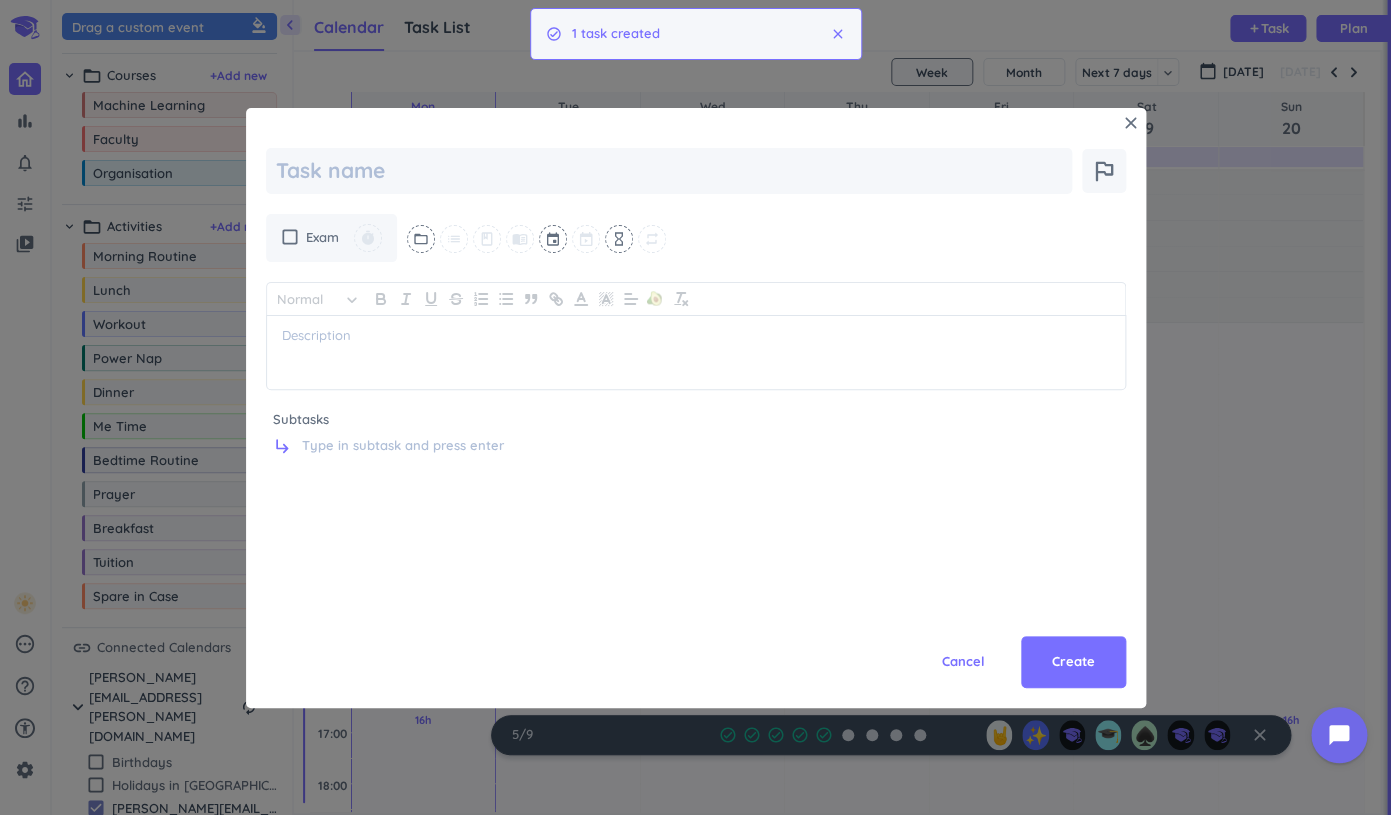 type on "x" 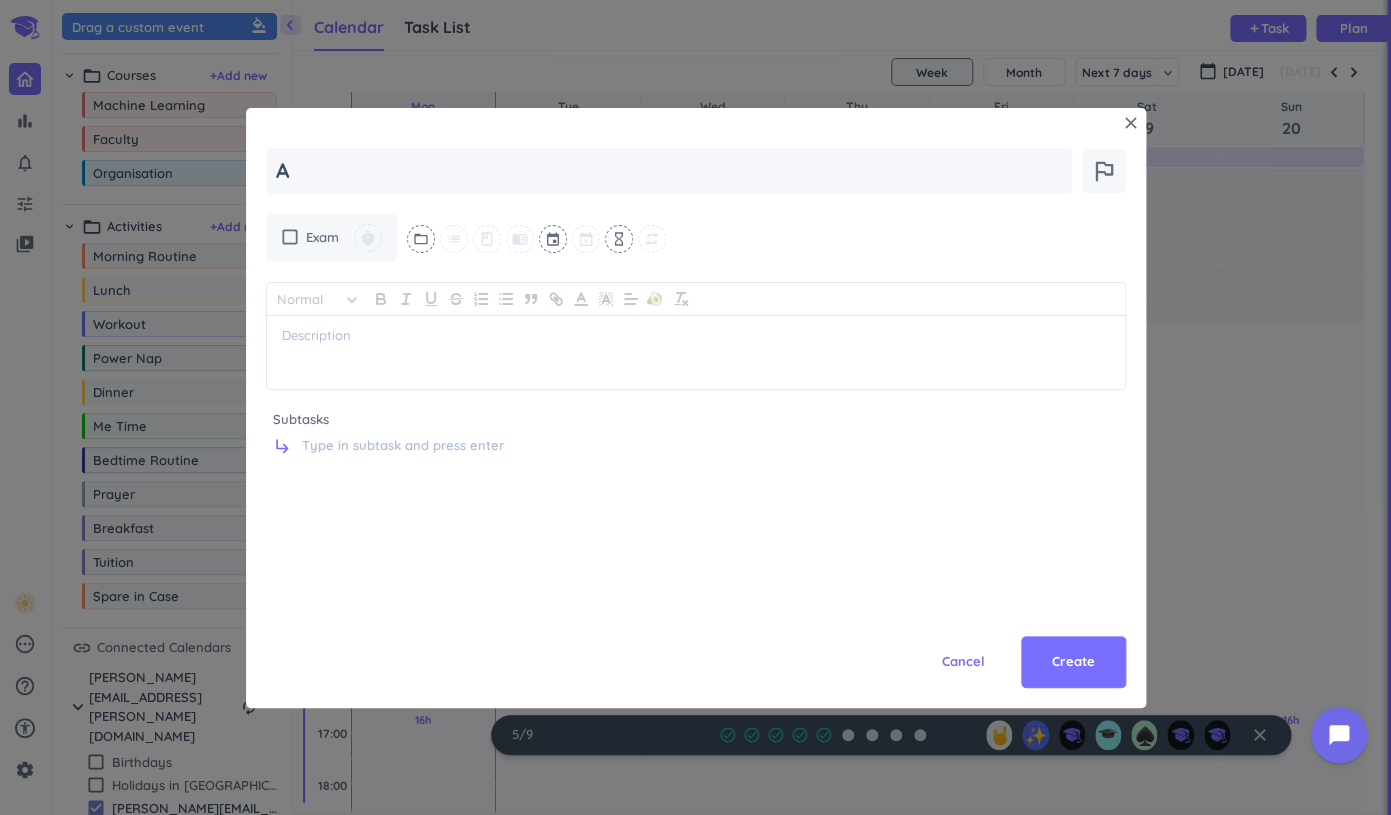 type on "x" 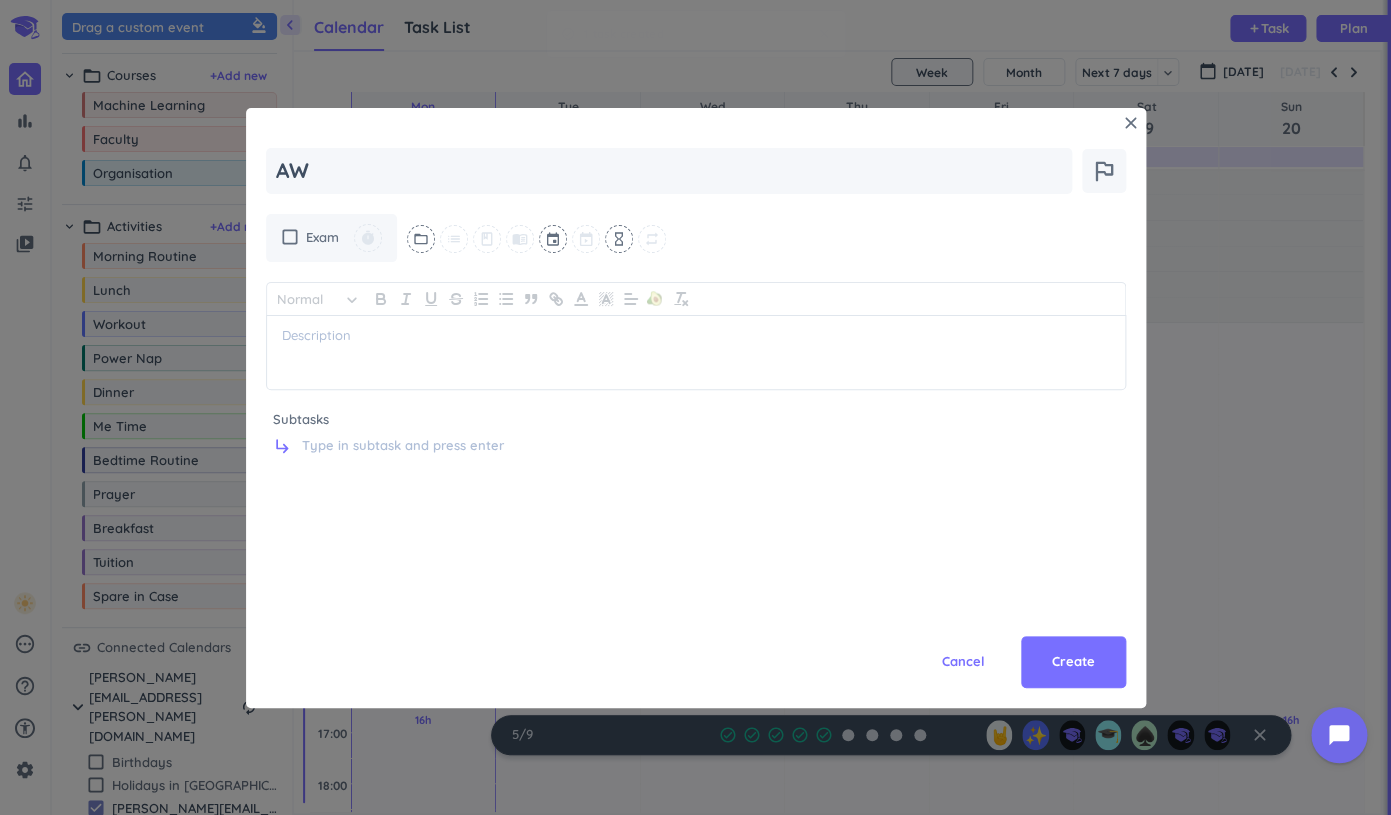type on "x" 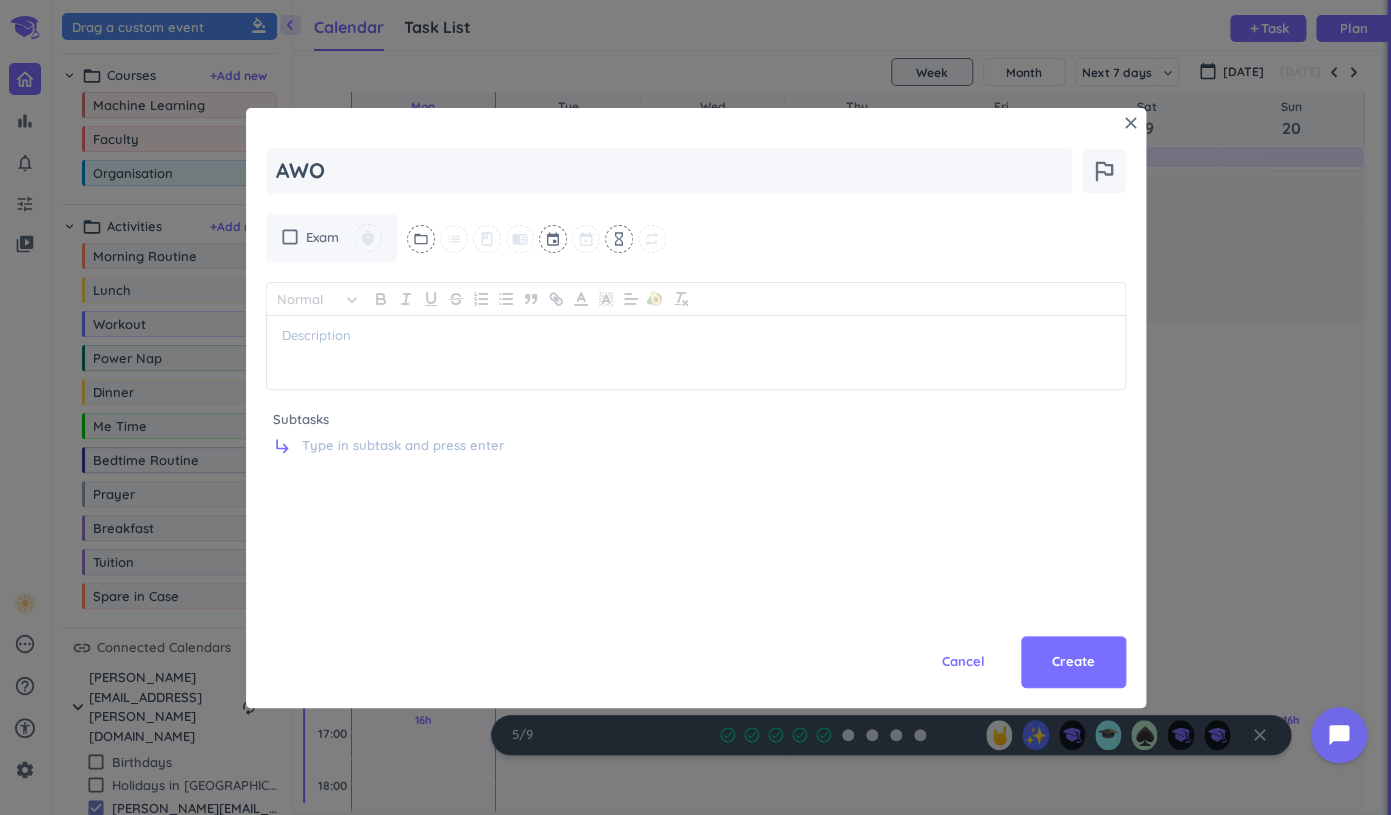 type on "x" 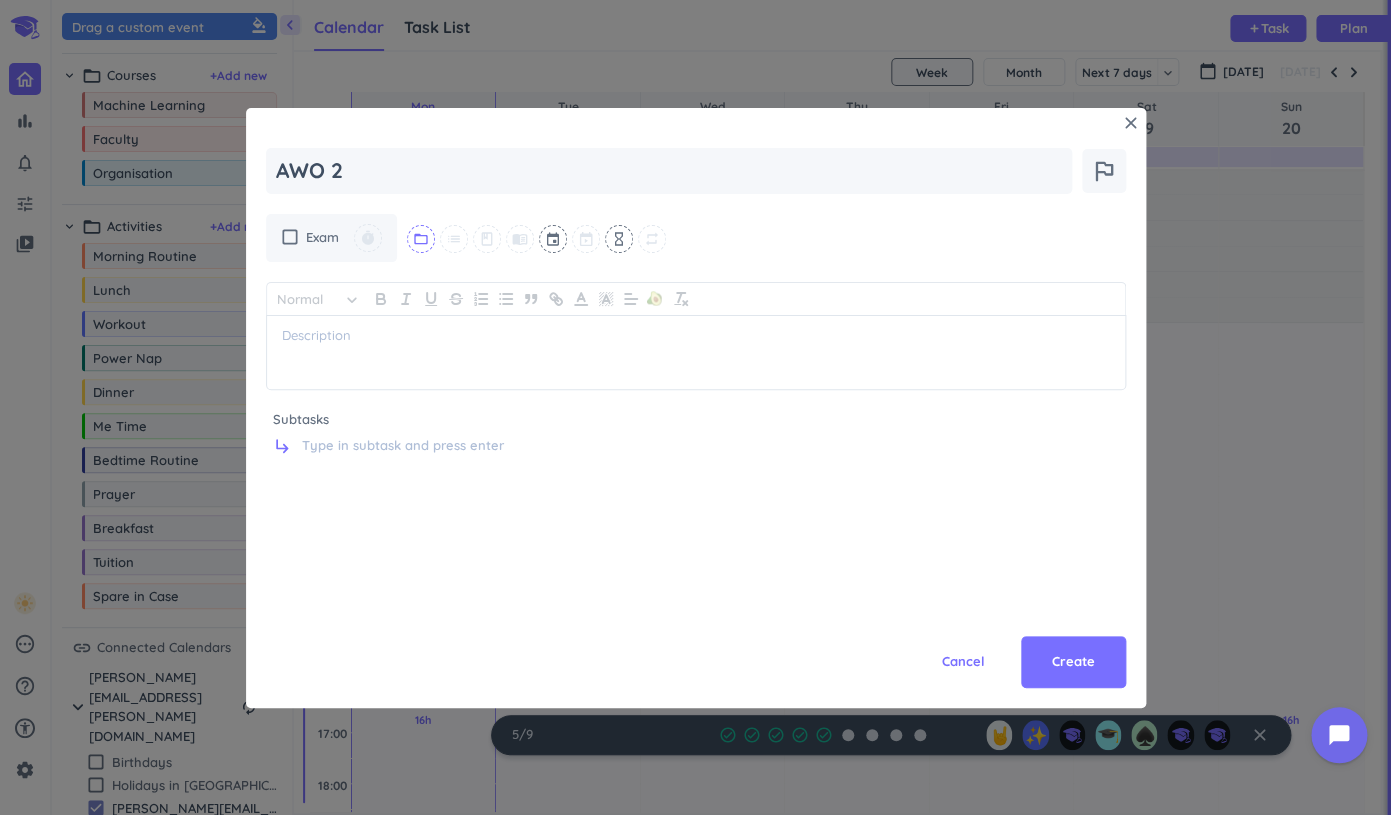 type on "AWO 2" 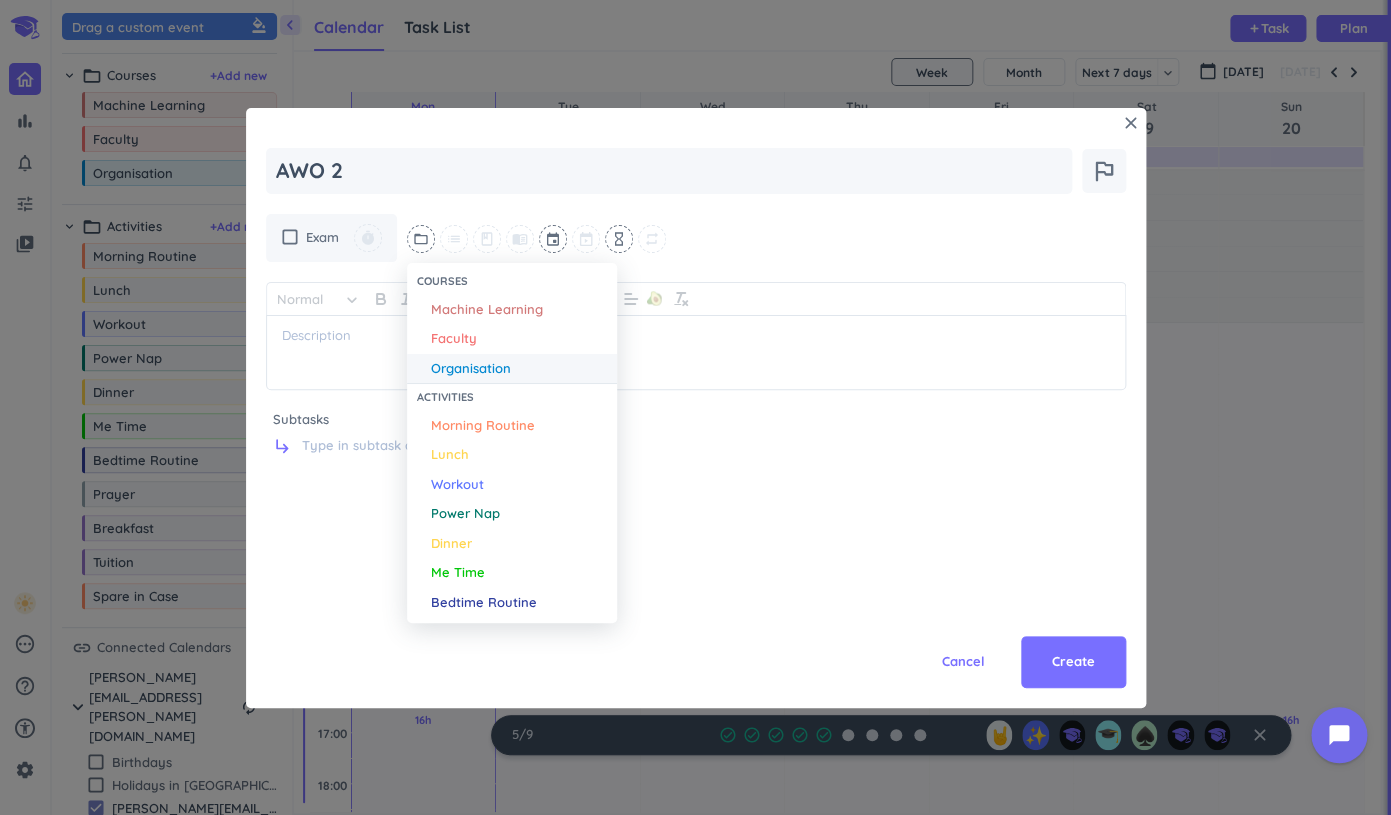 click on "Organisation" at bounding box center [471, 369] 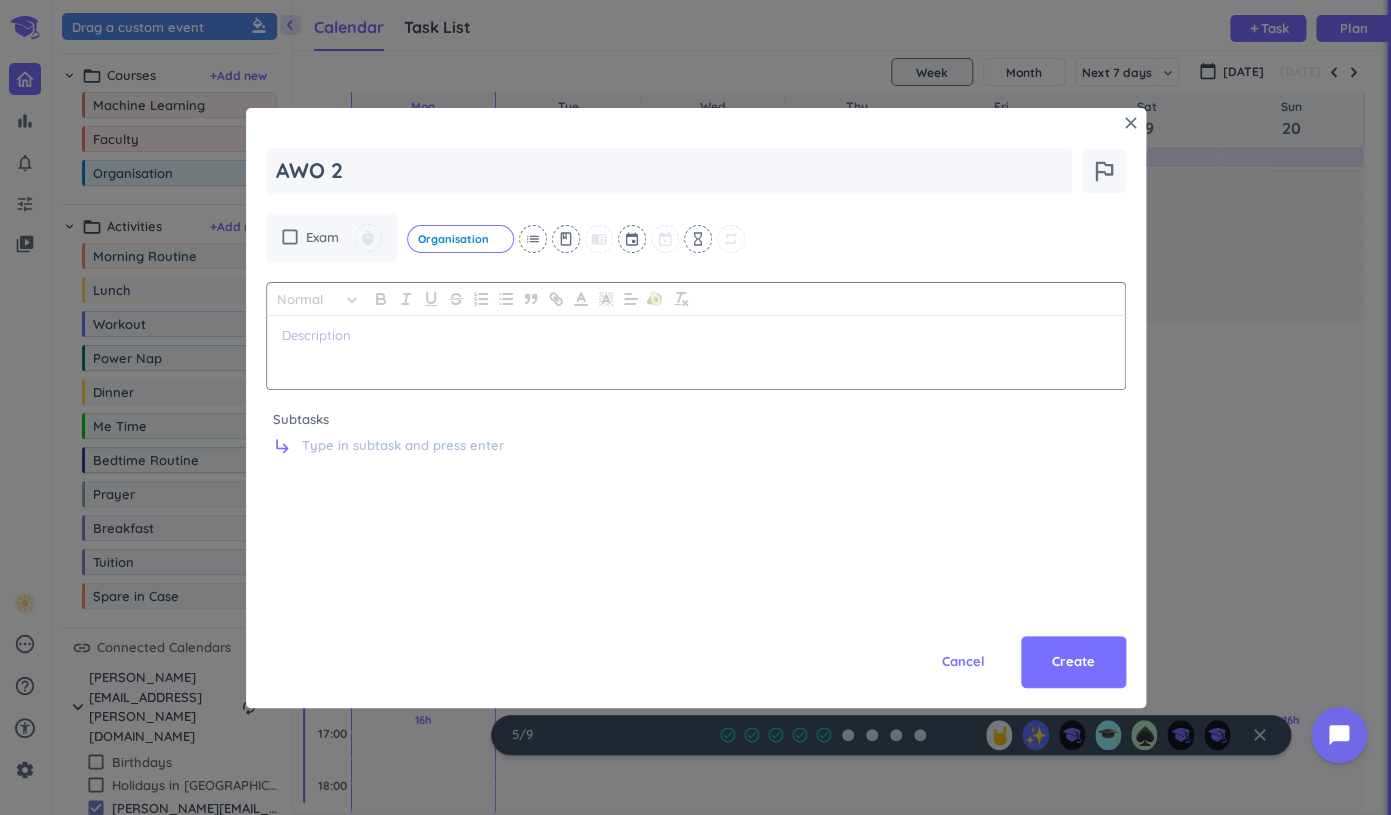 click at bounding box center (696, 352) 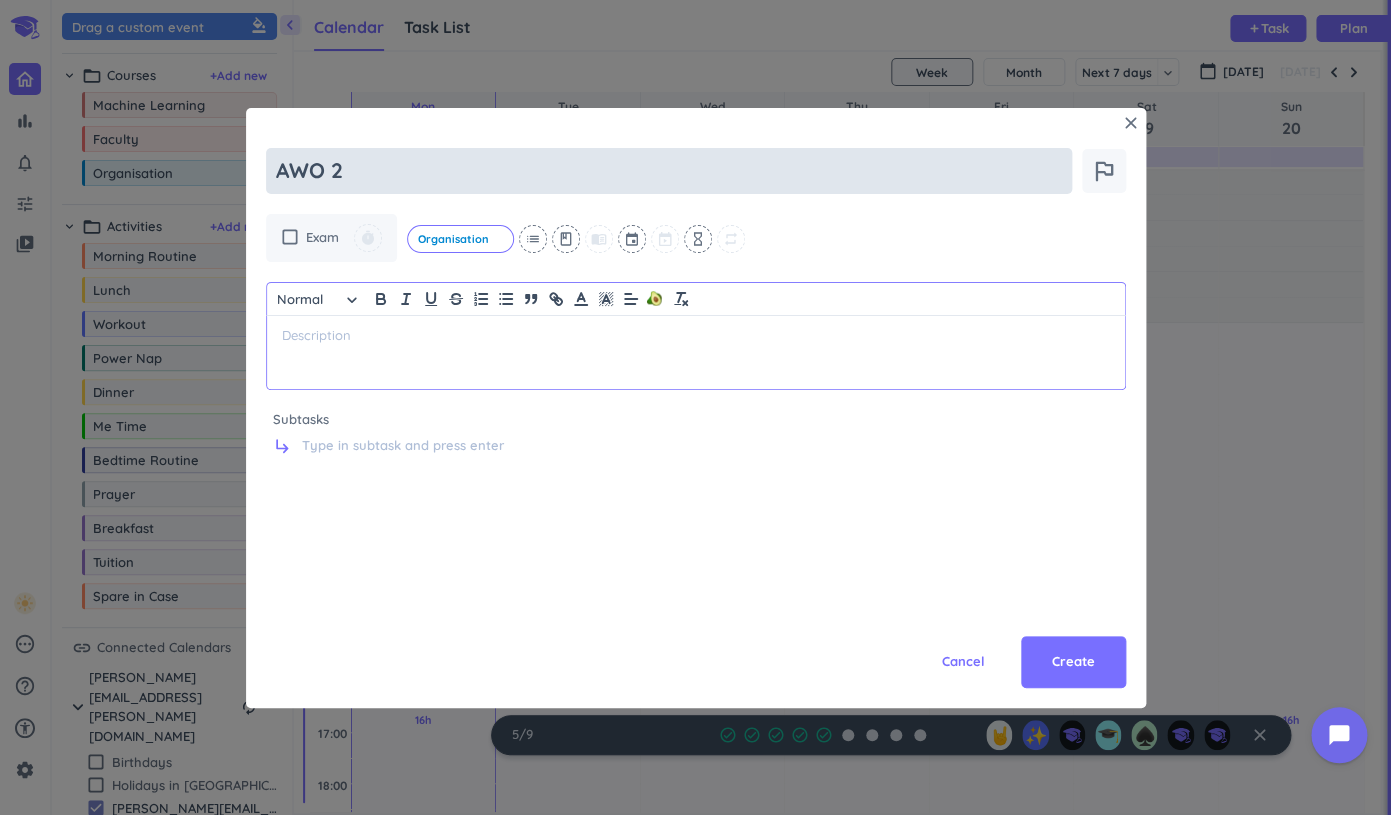 click on "AWO 2" at bounding box center (669, 171) 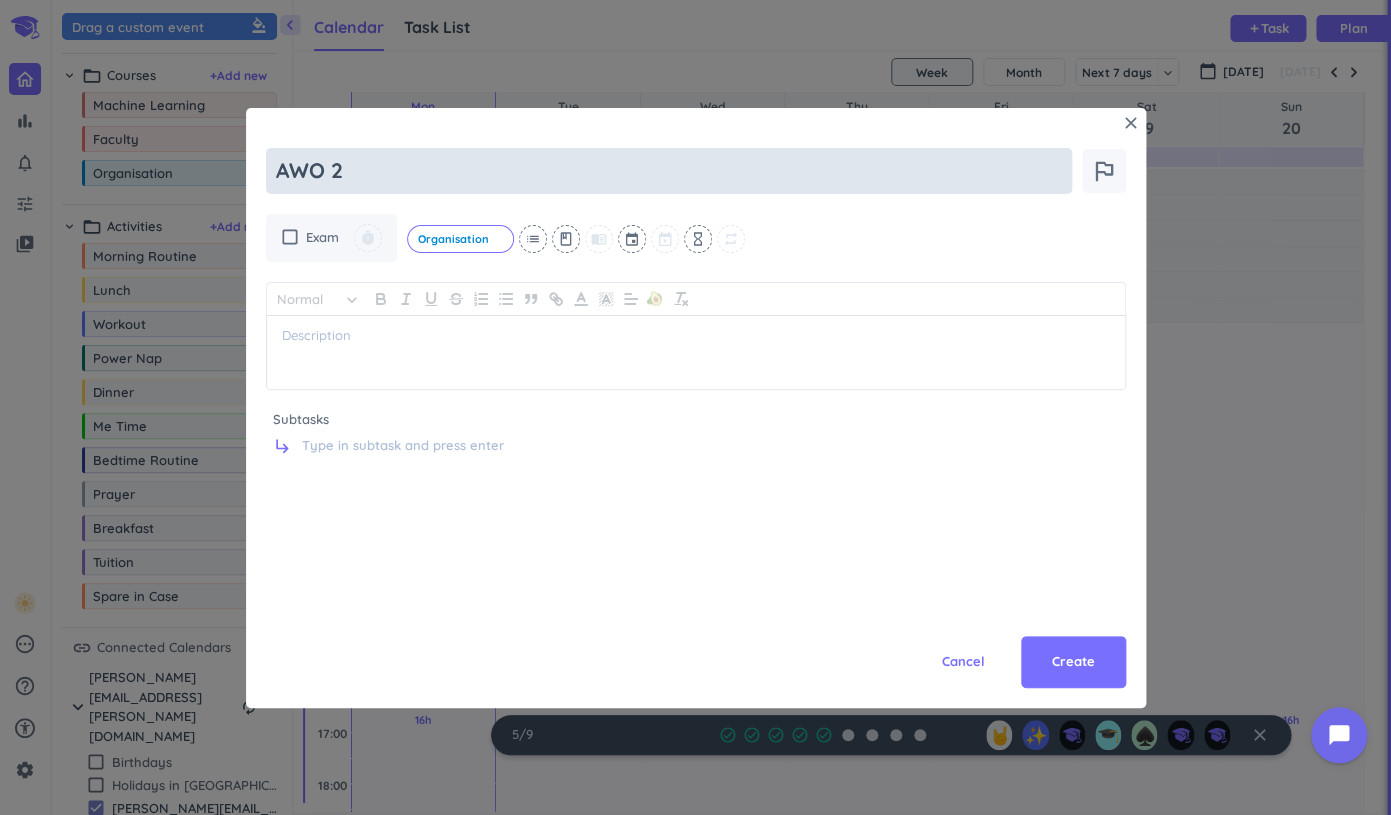 type on "x" 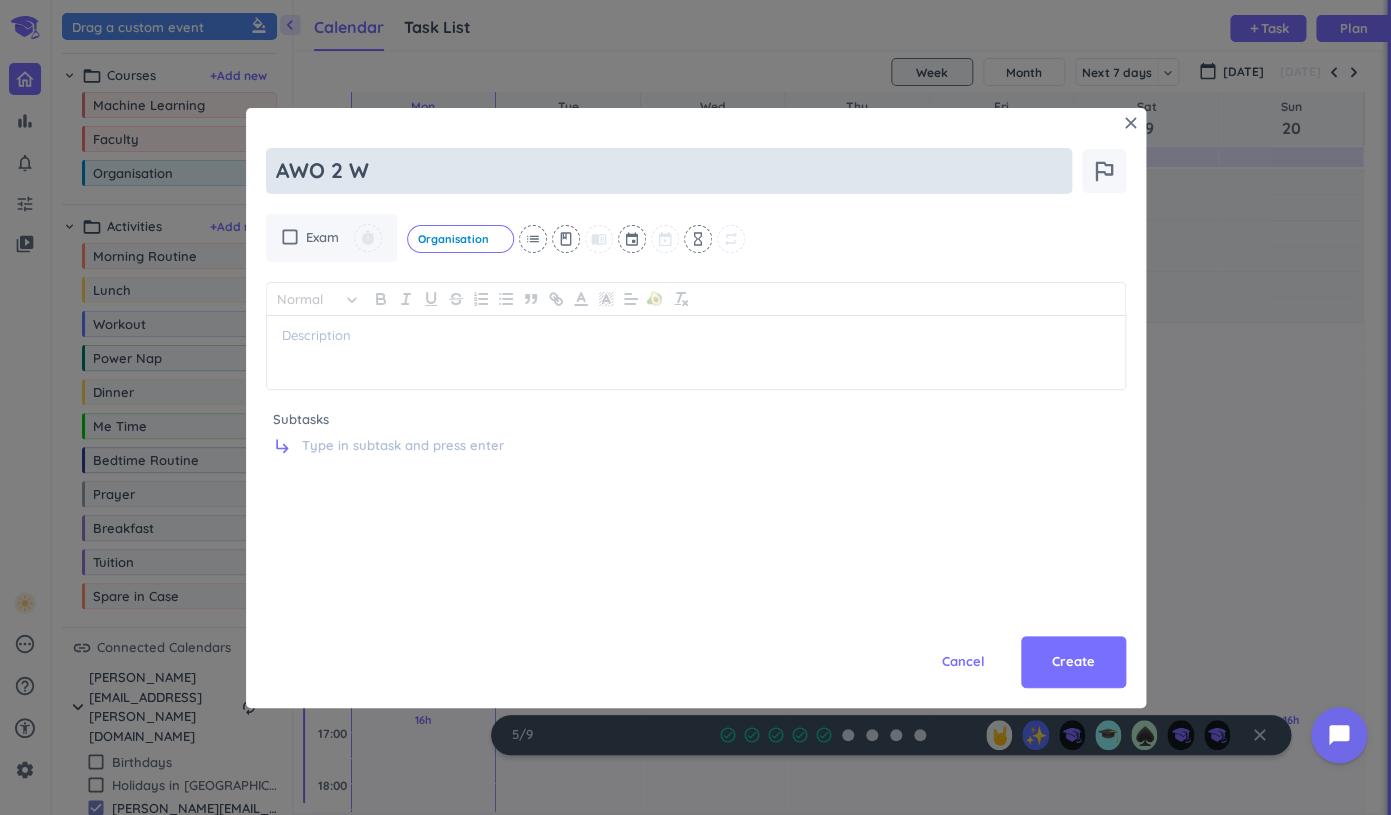 type on "x" 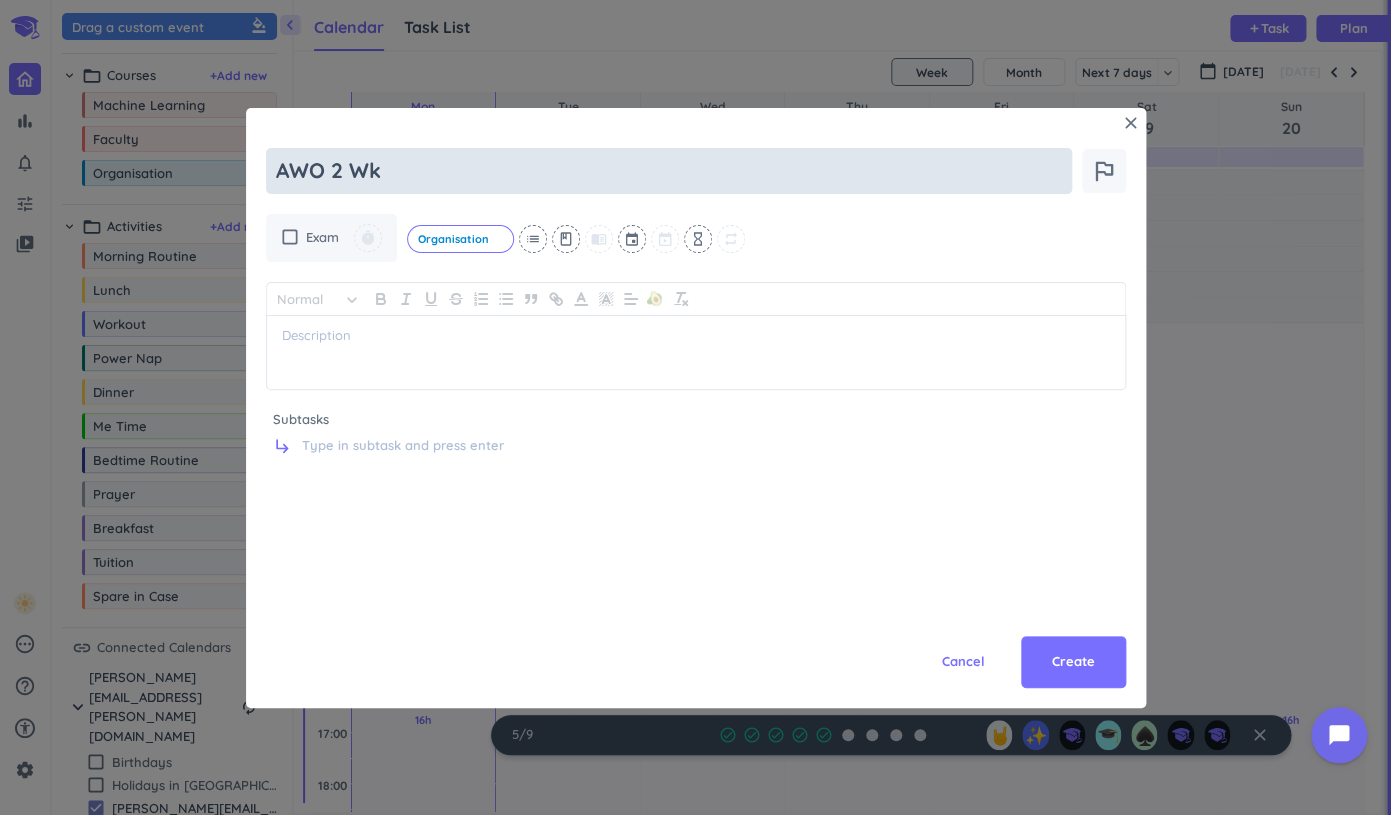type on "x" 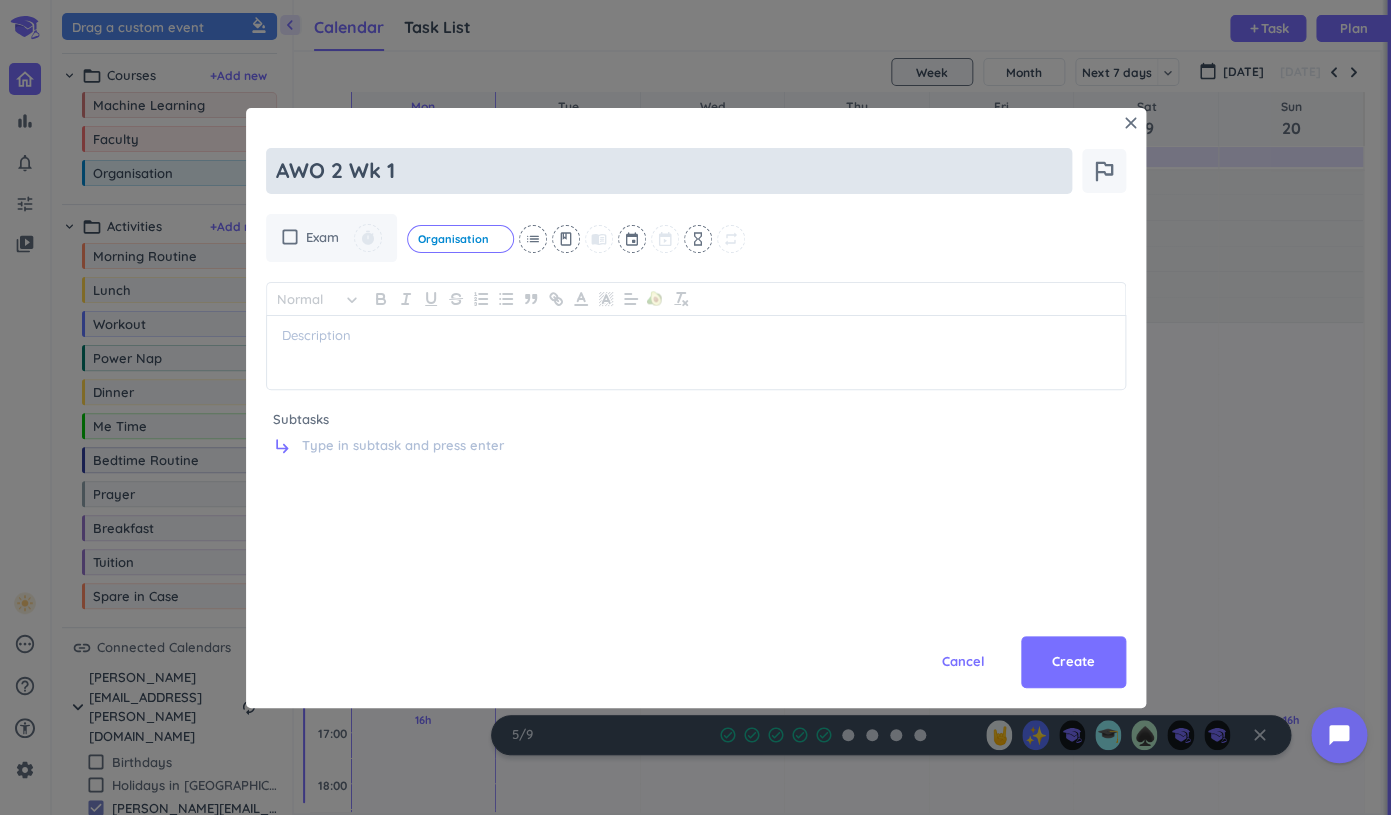 type on "x" 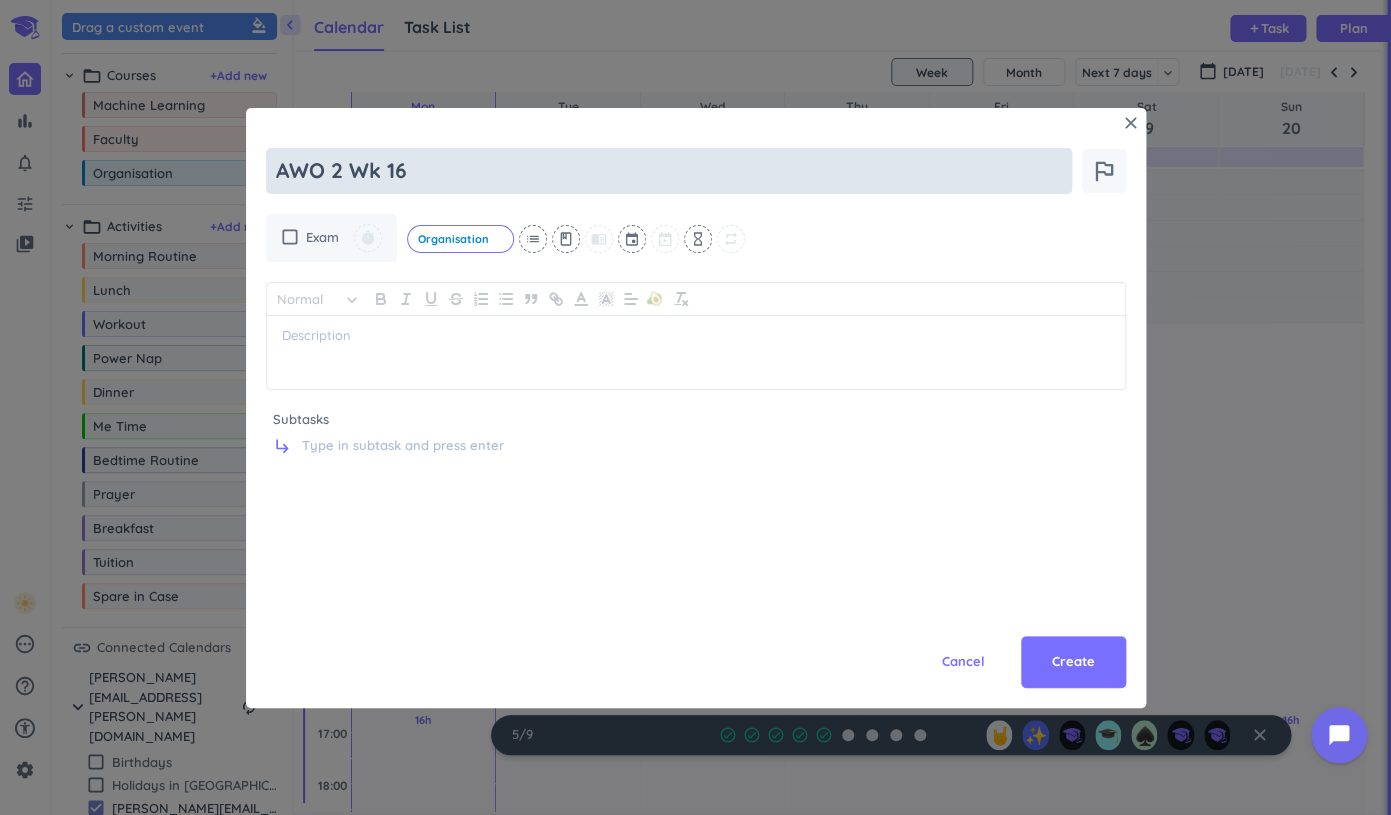 type on "x" 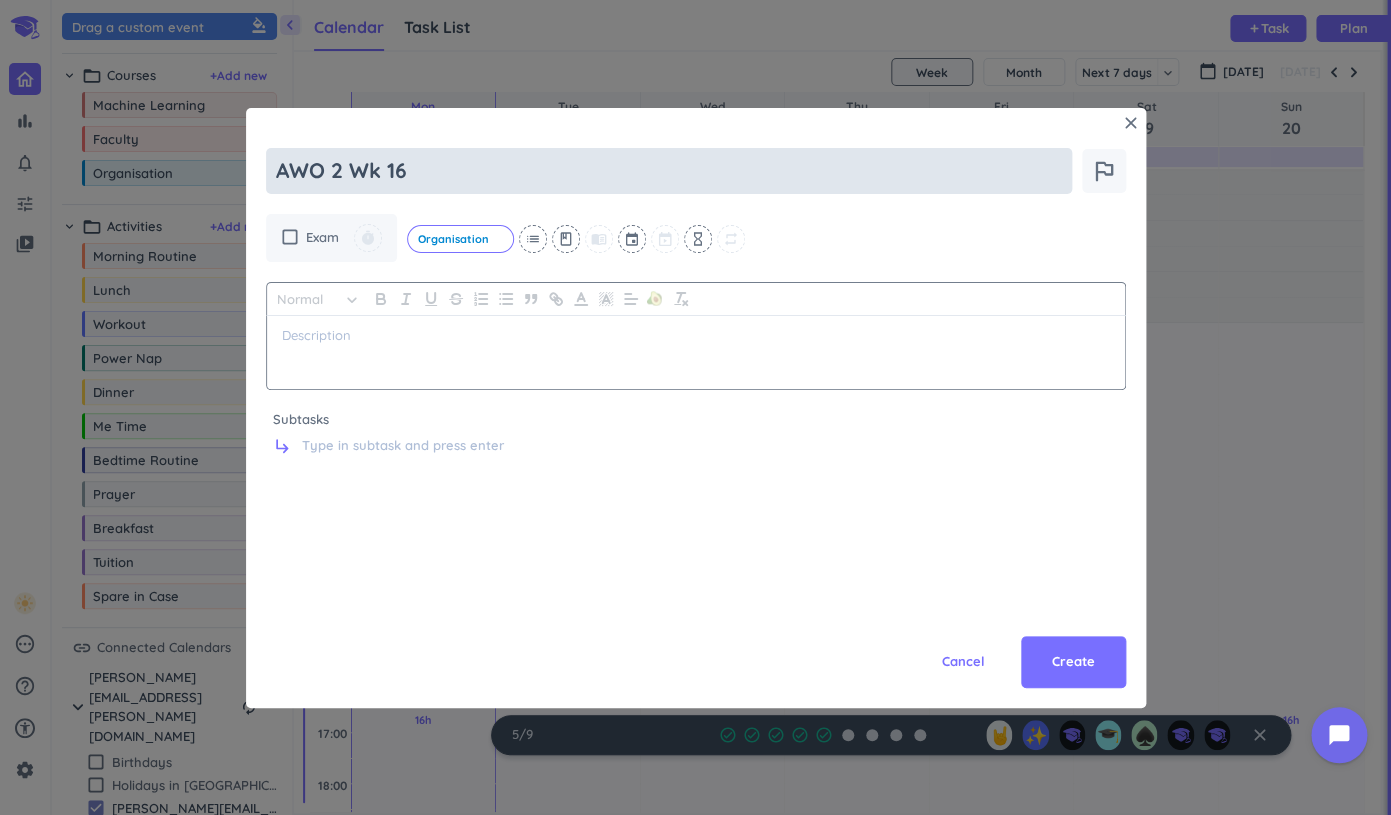 type on "AWO 2 Wk 16" 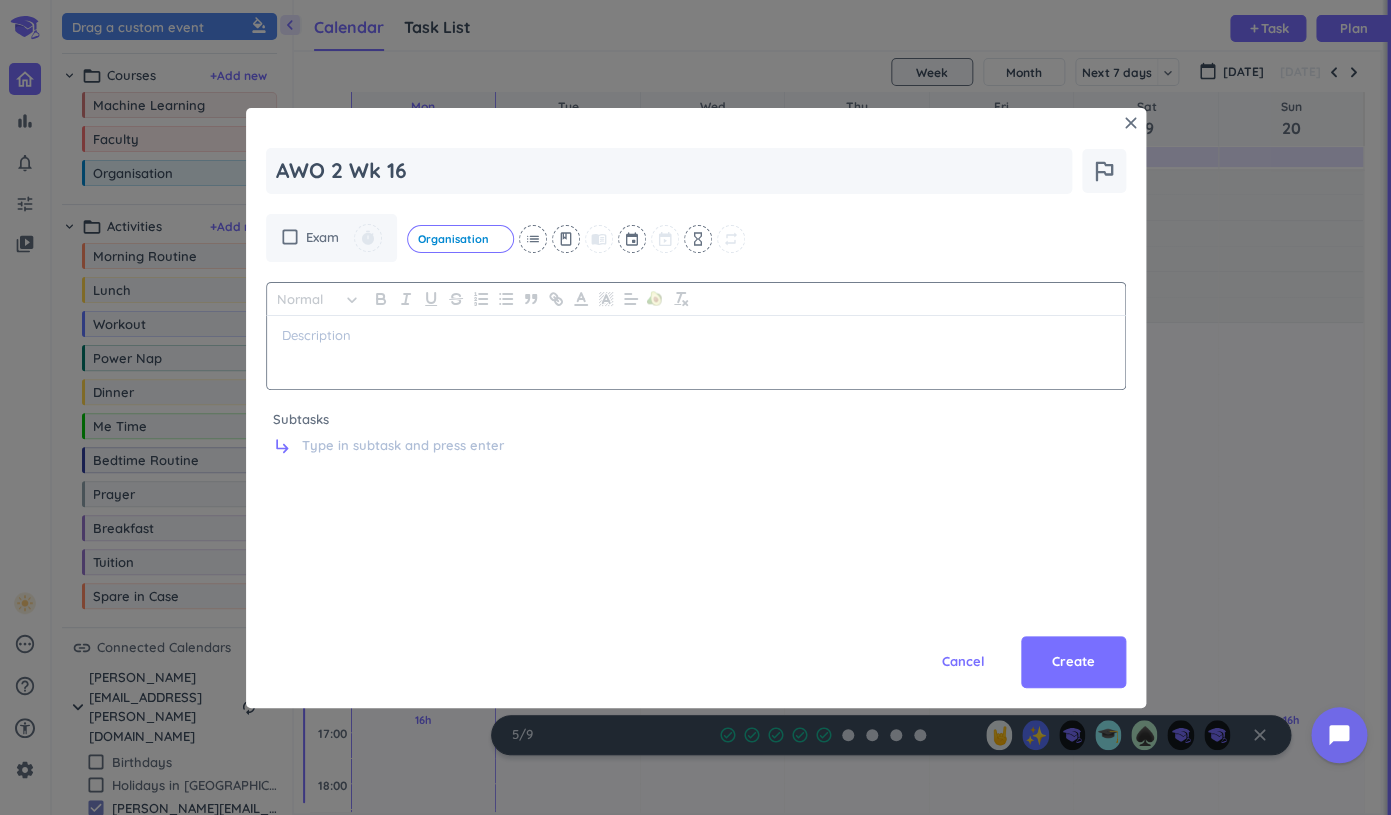 click at bounding box center (696, 352) 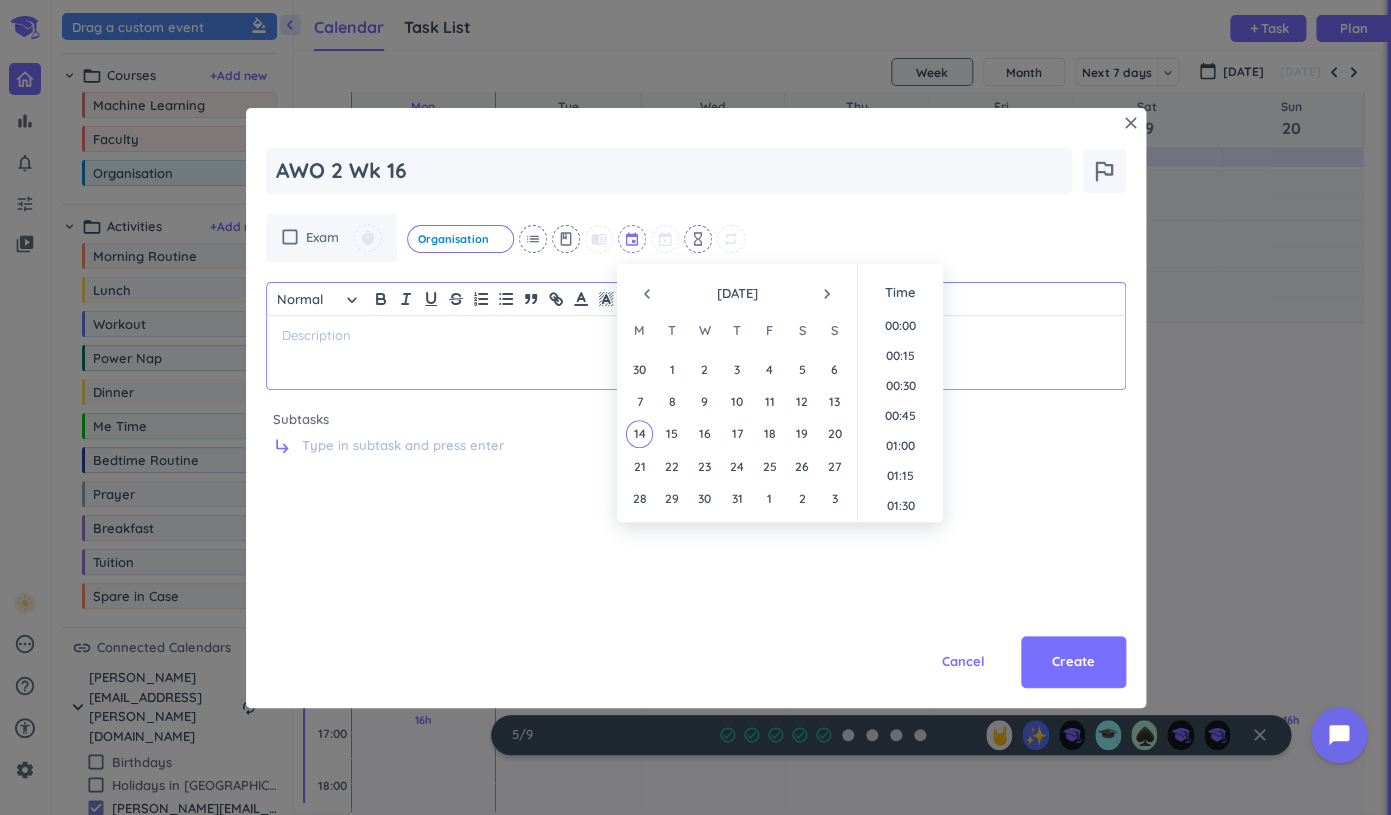 click at bounding box center [633, 239] 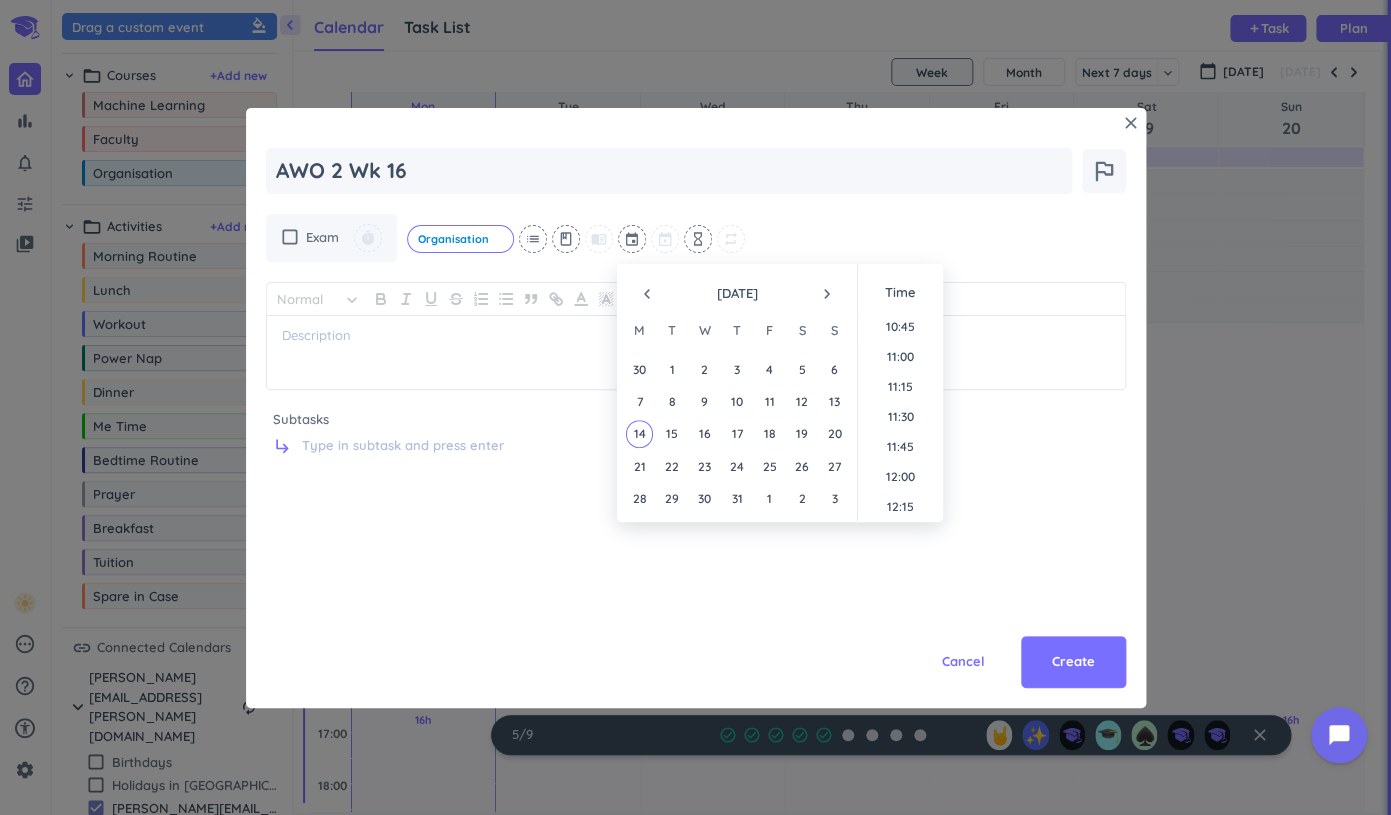 click on "[DATE]" at bounding box center [737, 294] 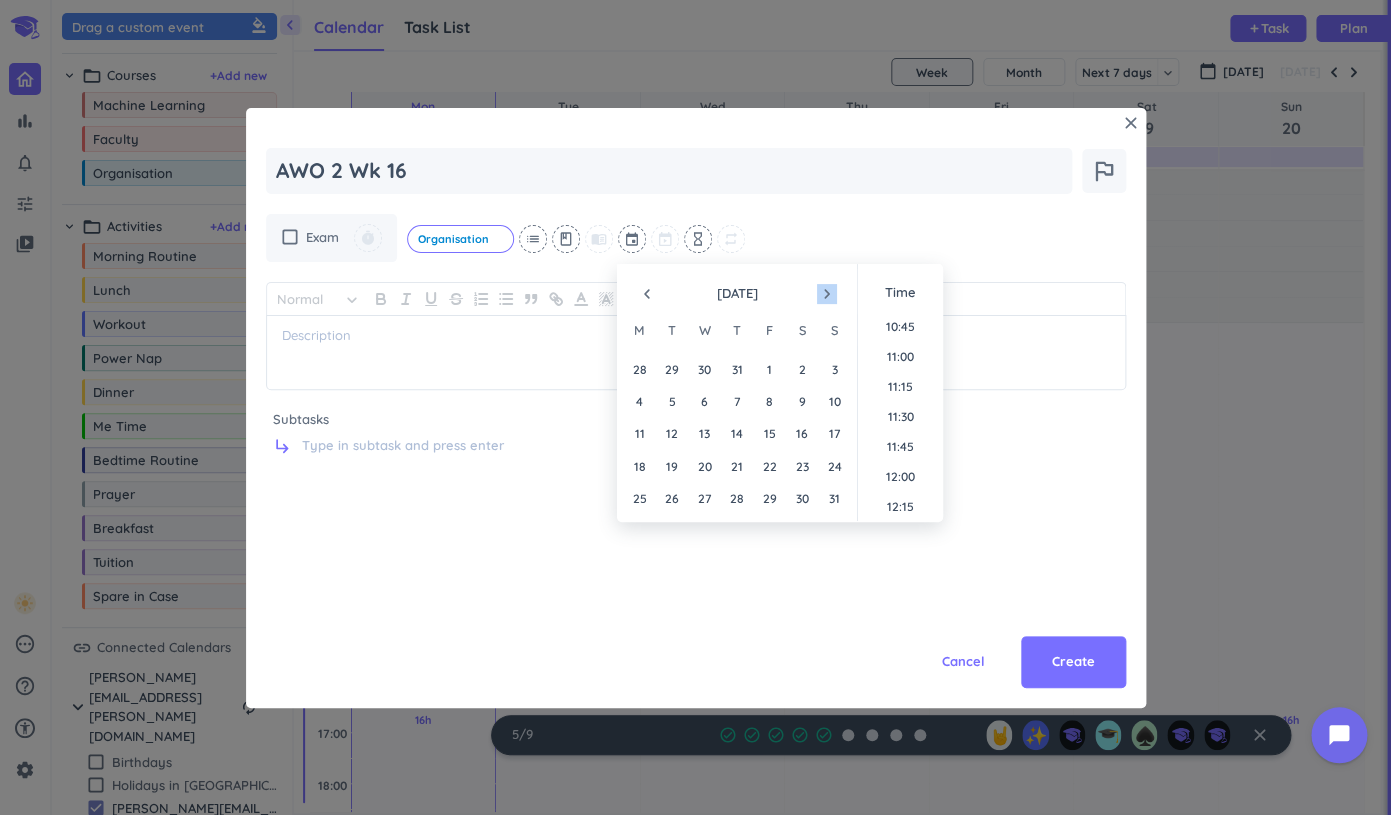 click on "navigate_next" at bounding box center (827, 294) 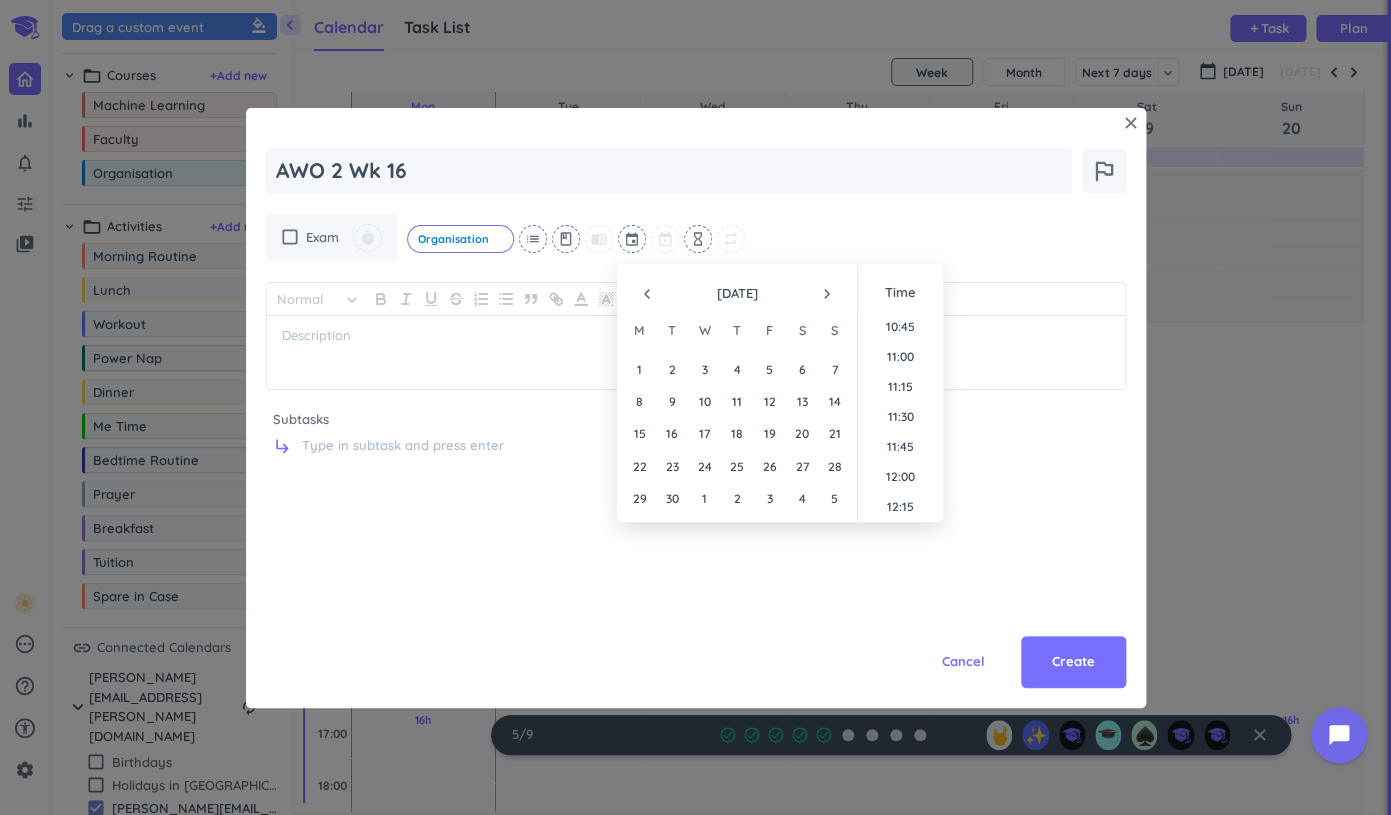 click on "navigate_next" at bounding box center [827, 294] 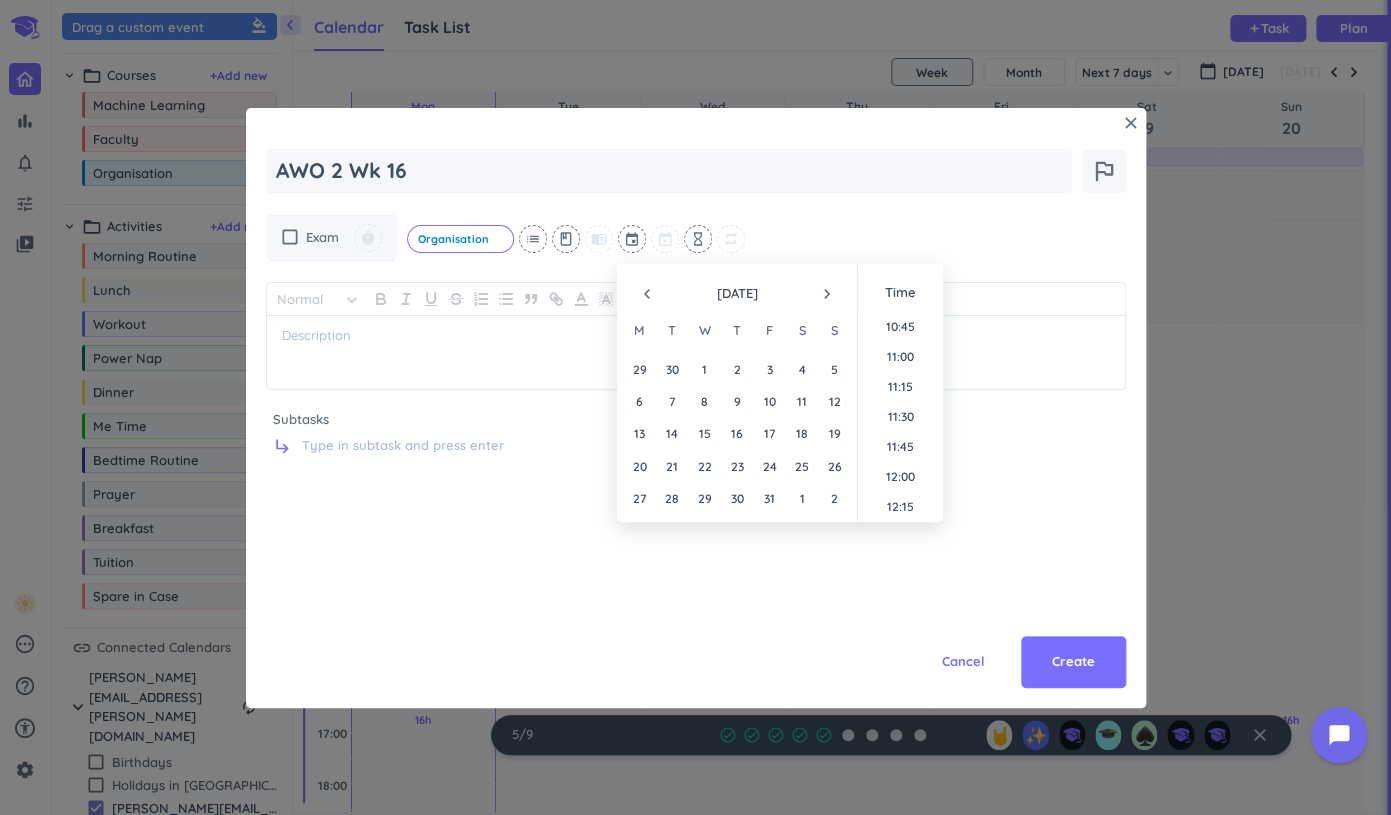 click on "navigate_next" at bounding box center [827, 294] 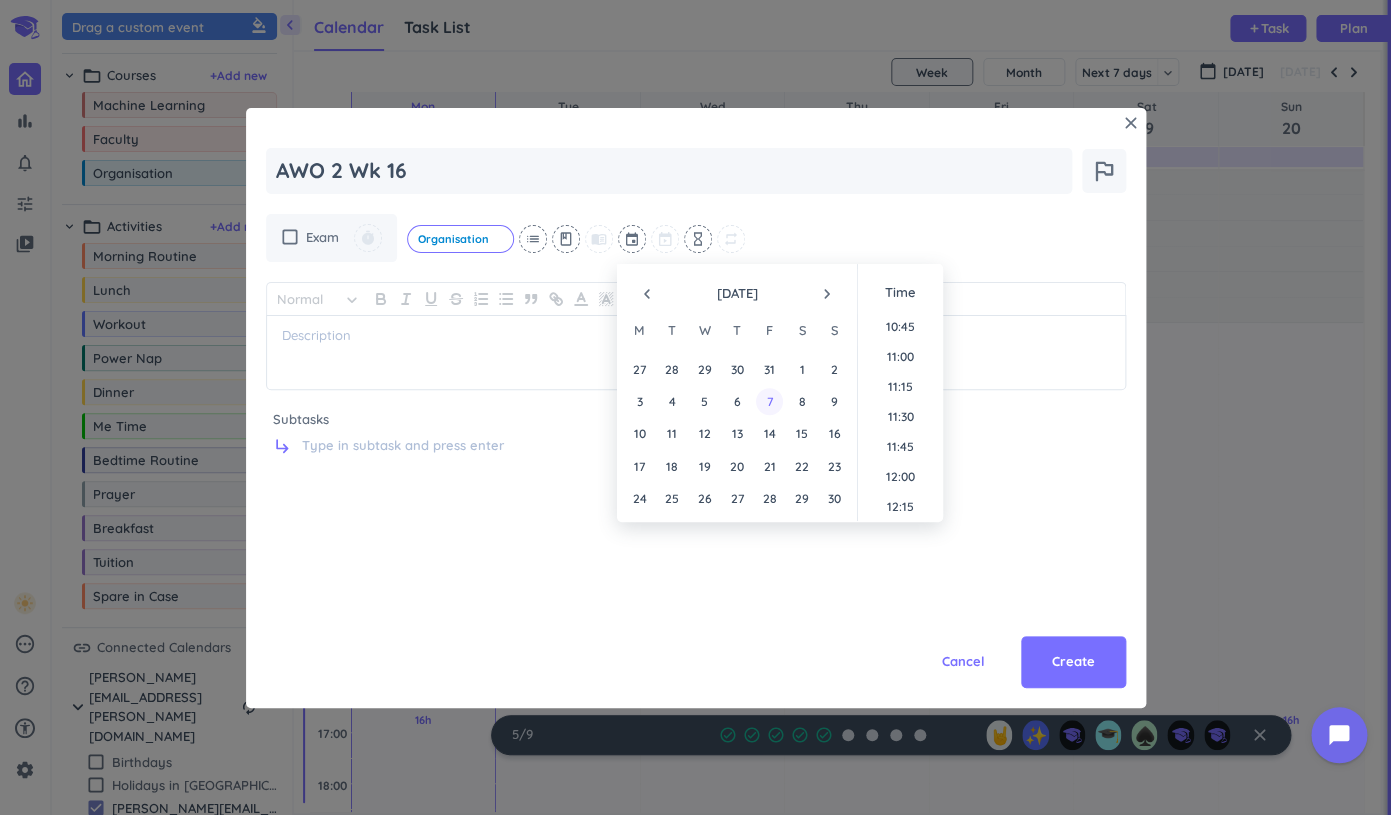 click on "7" at bounding box center (769, 401) 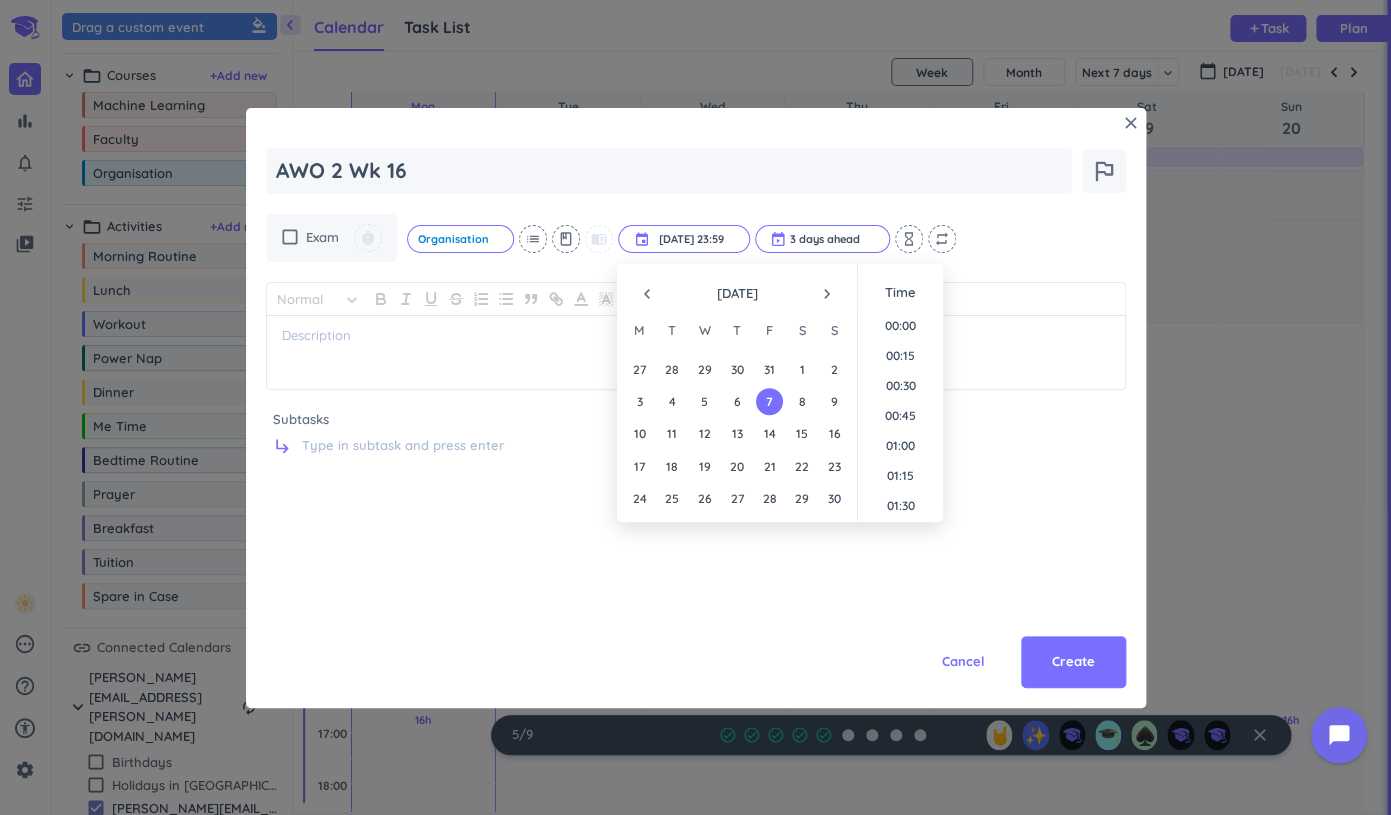 scroll, scrollTop: 2699, scrollLeft: 0, axis: vertical 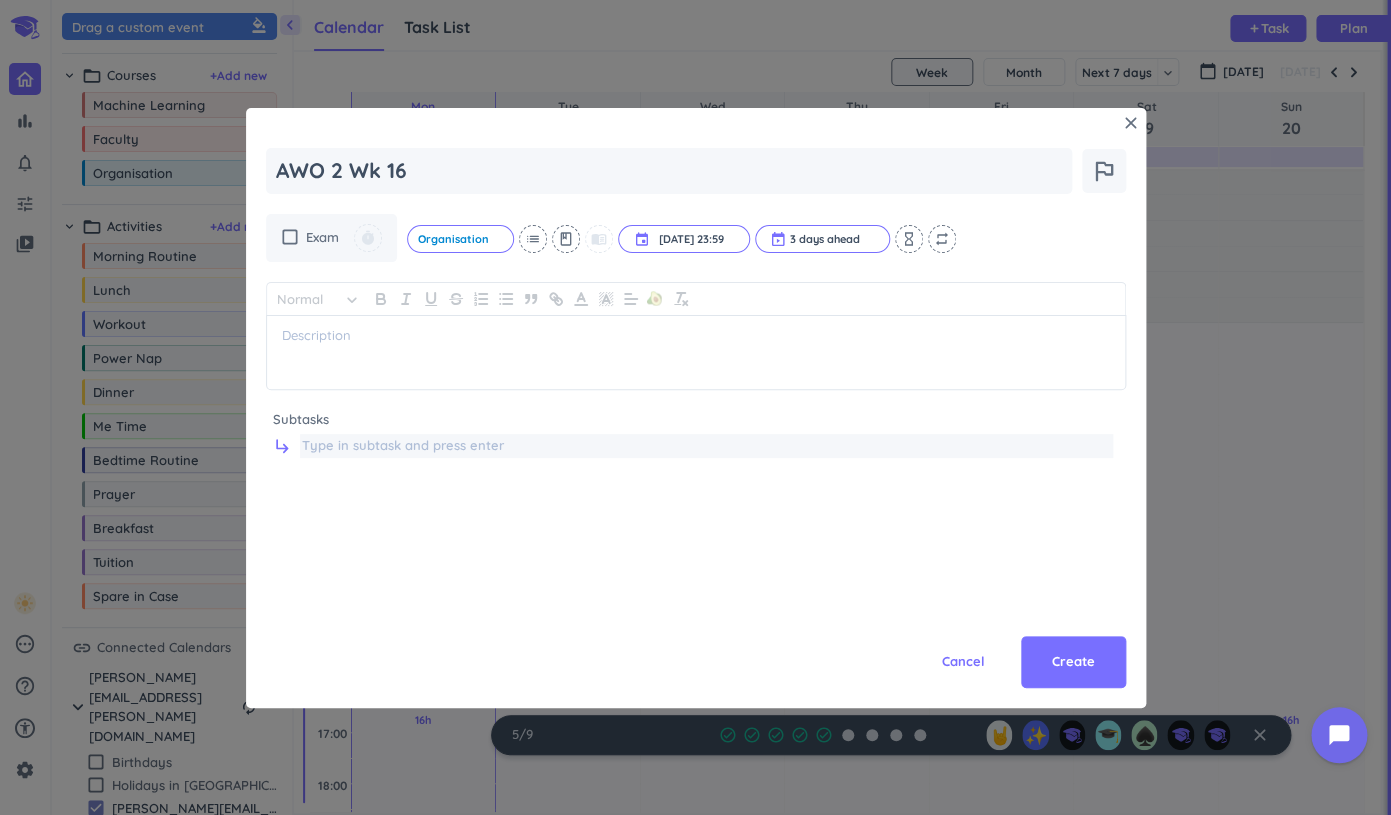 click at bounding box center (706, 446) 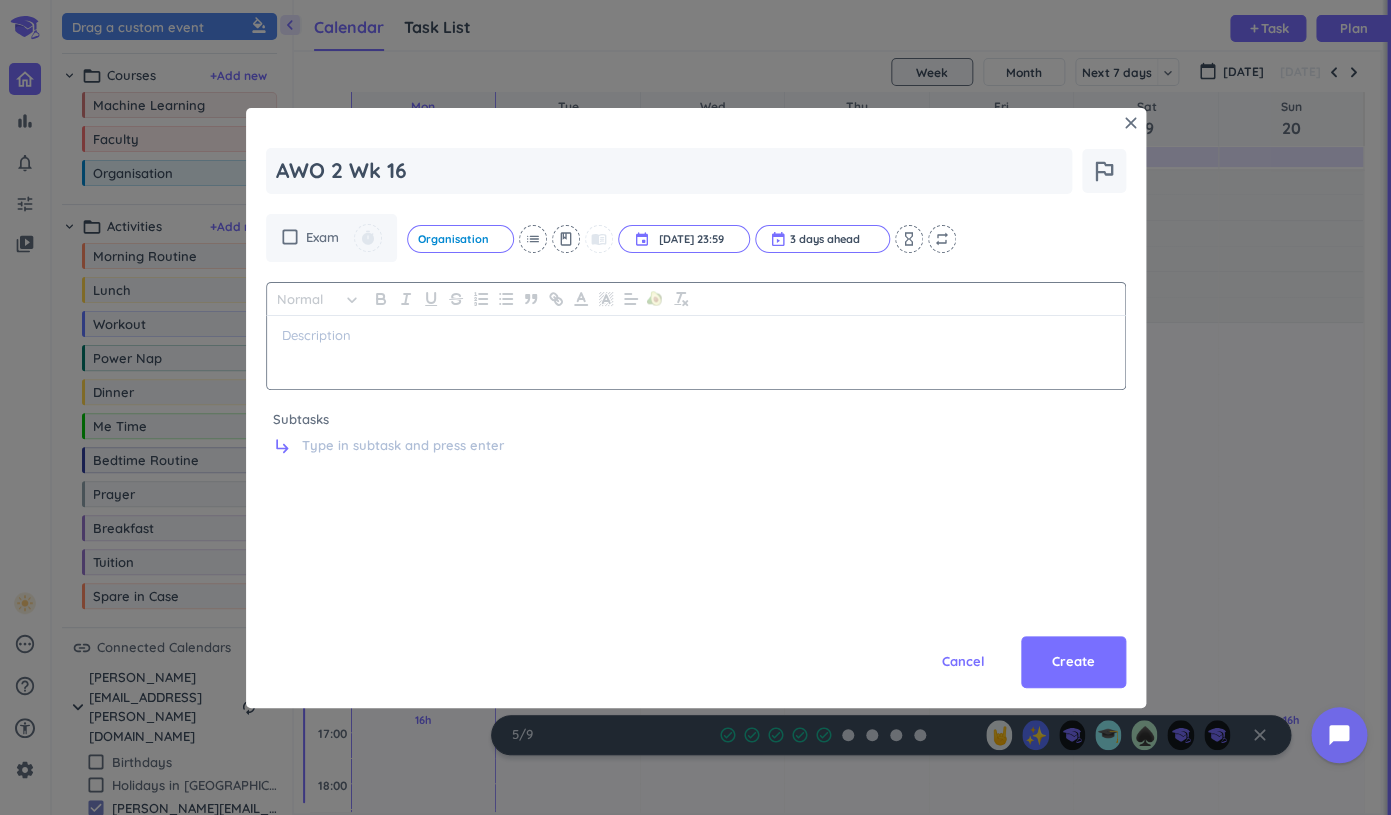 click at bounding box center (696, 352) 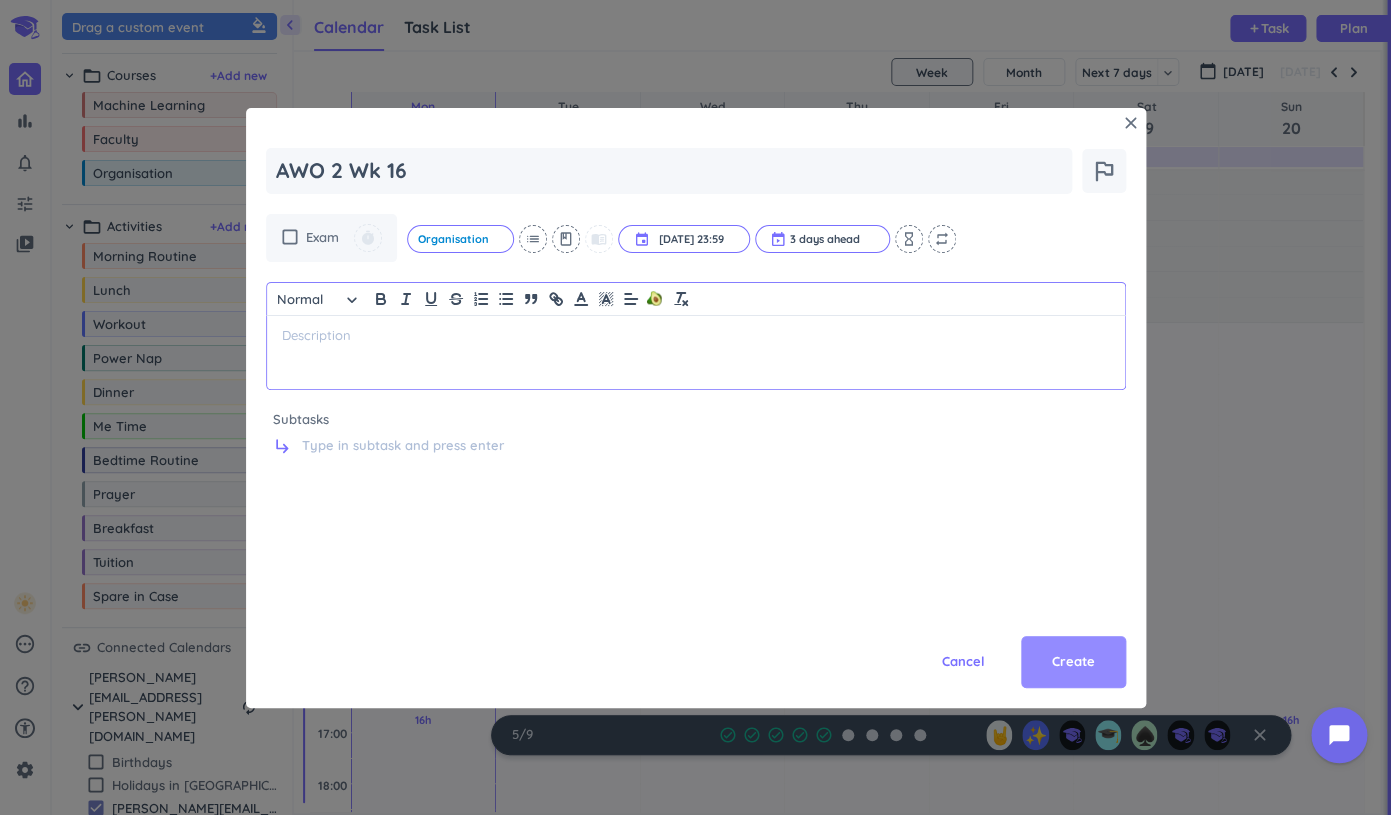 click on "Create" at bounding box center (1073, 662) 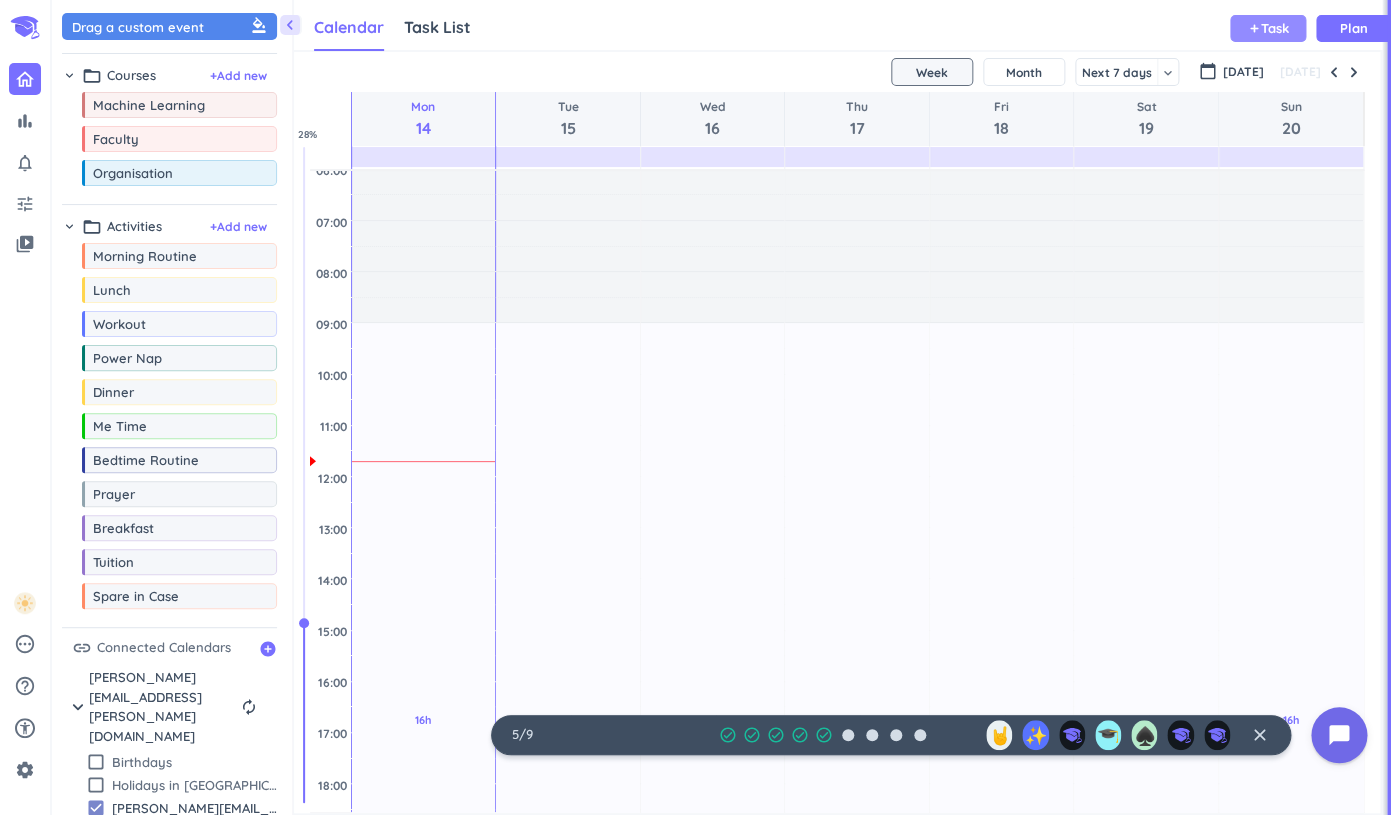 click on "add Task" at bounding box center (1268, 28) 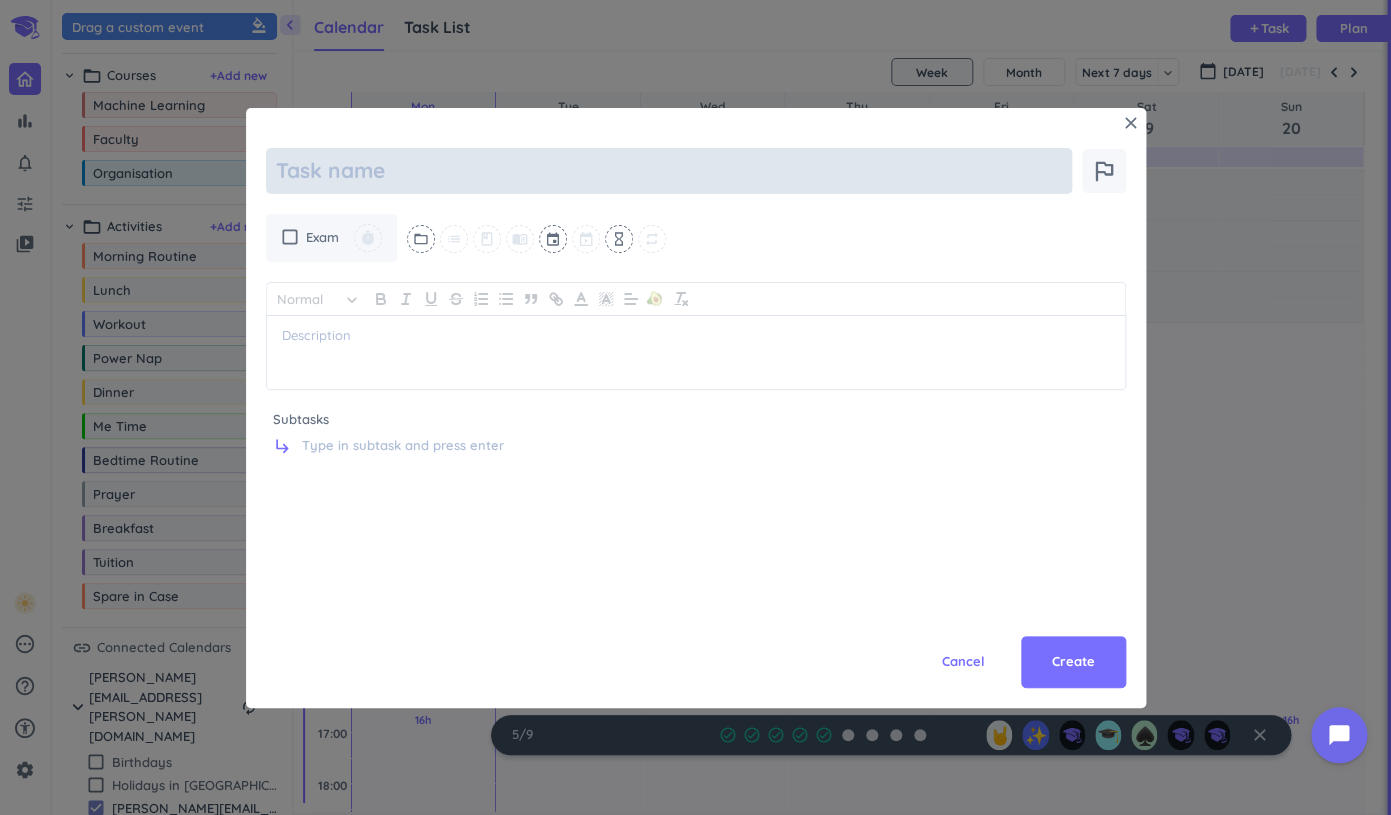 type on "x" 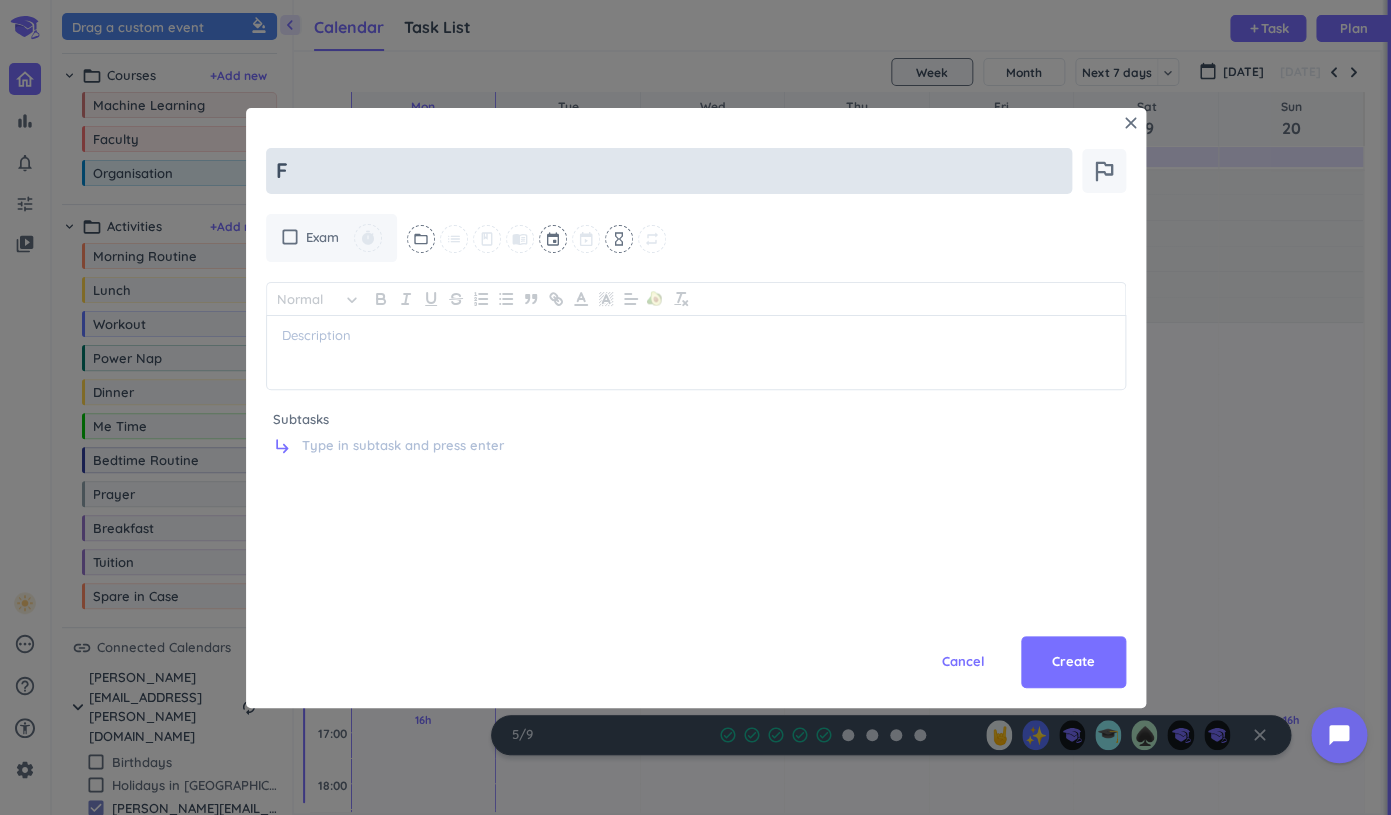type on "FI" 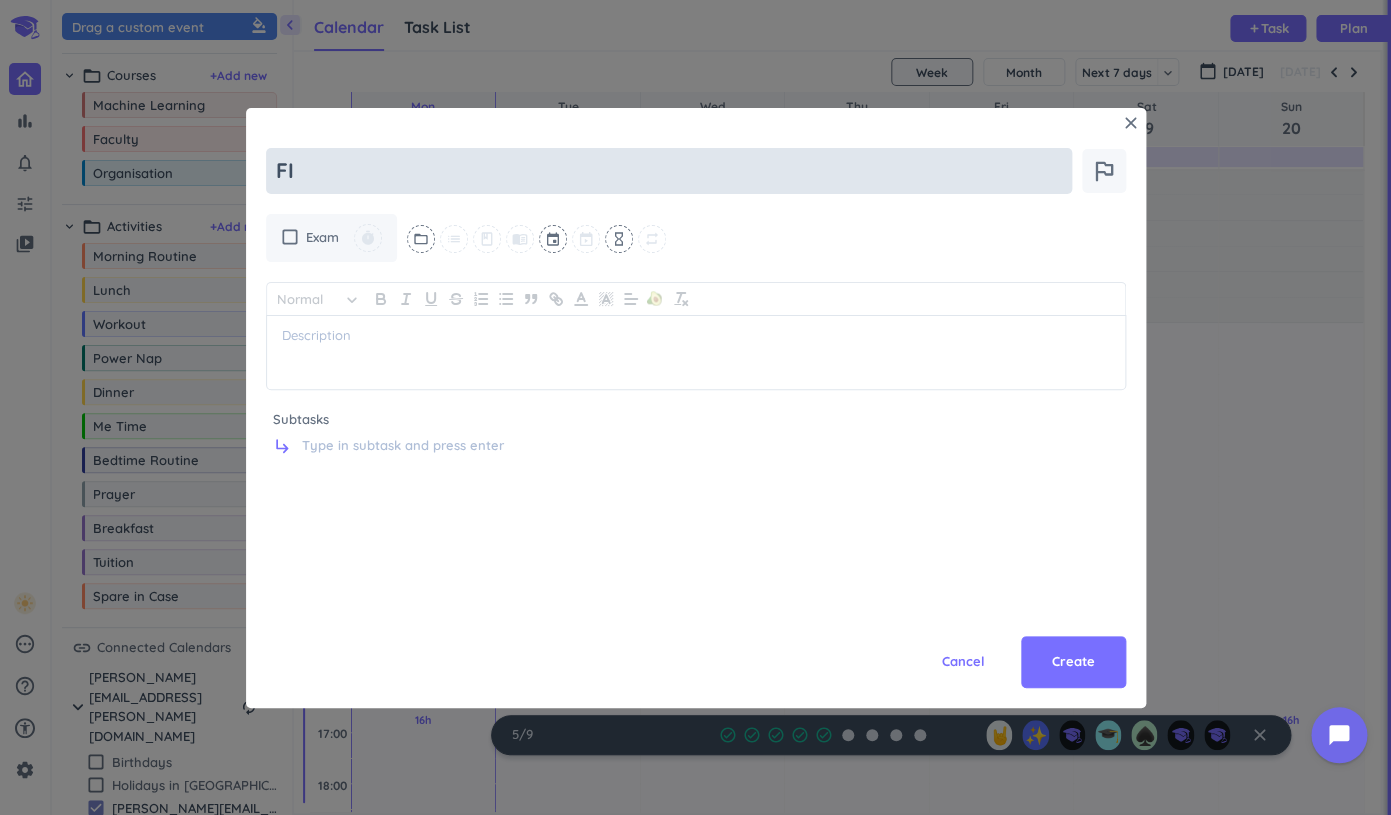 type on "x" 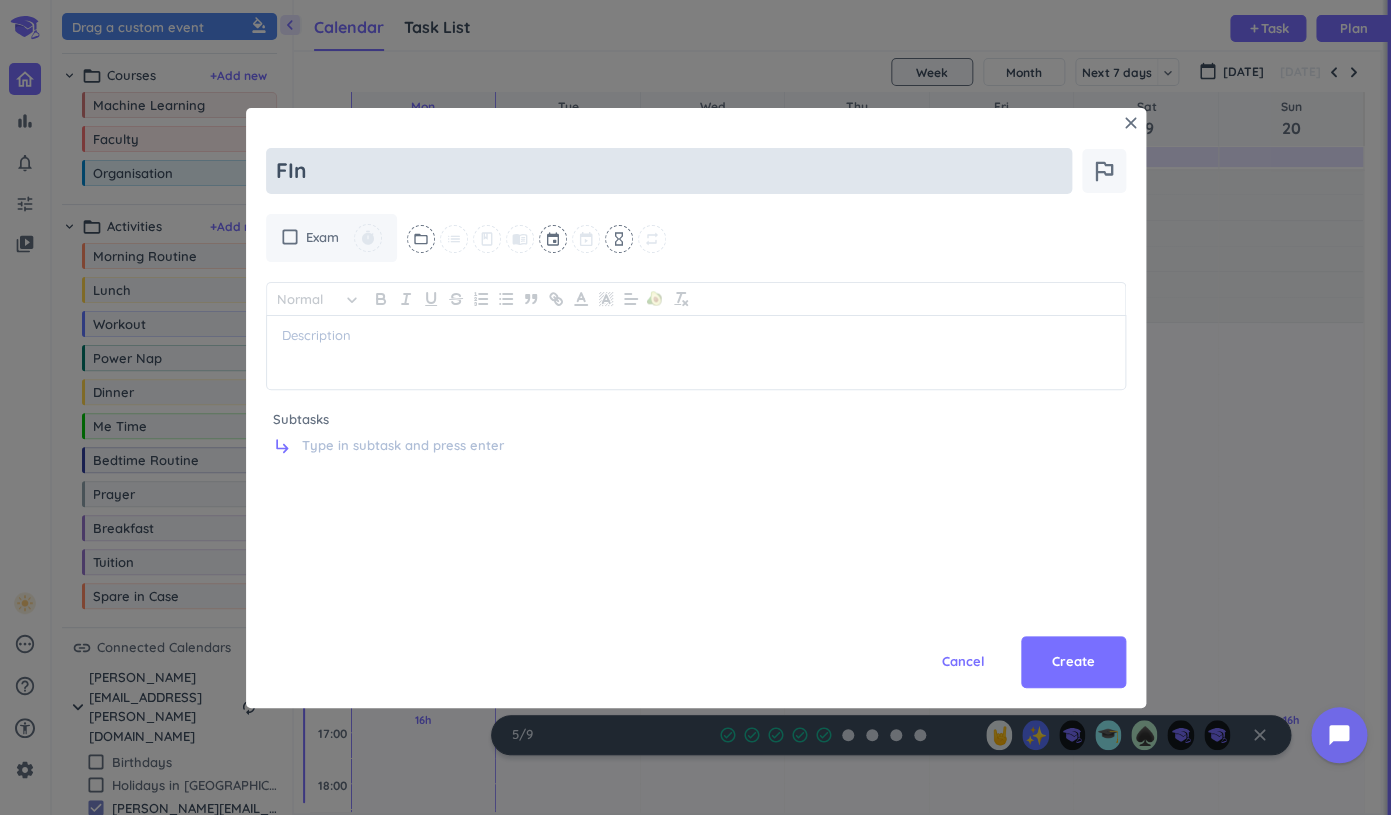 type on "x" 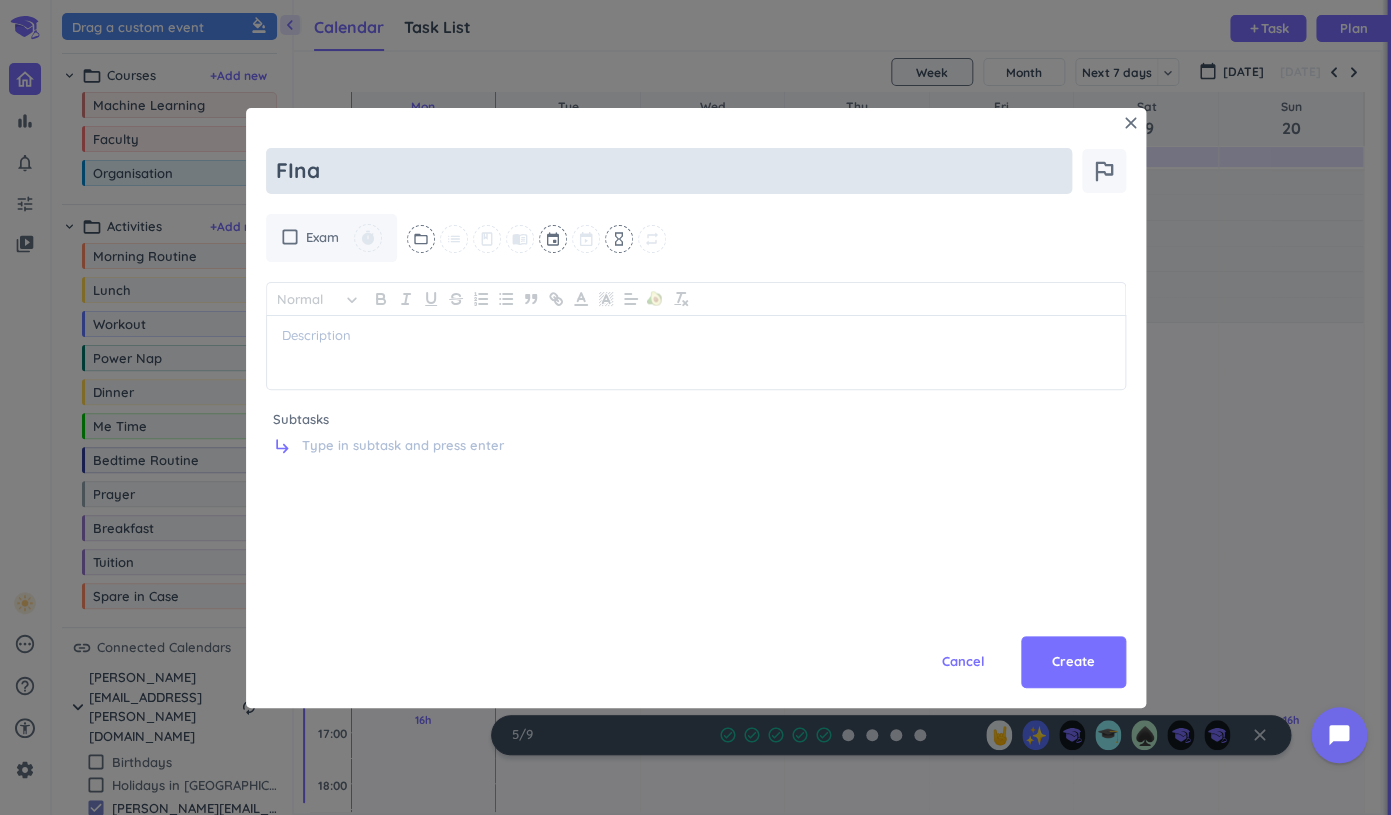 type on "x" 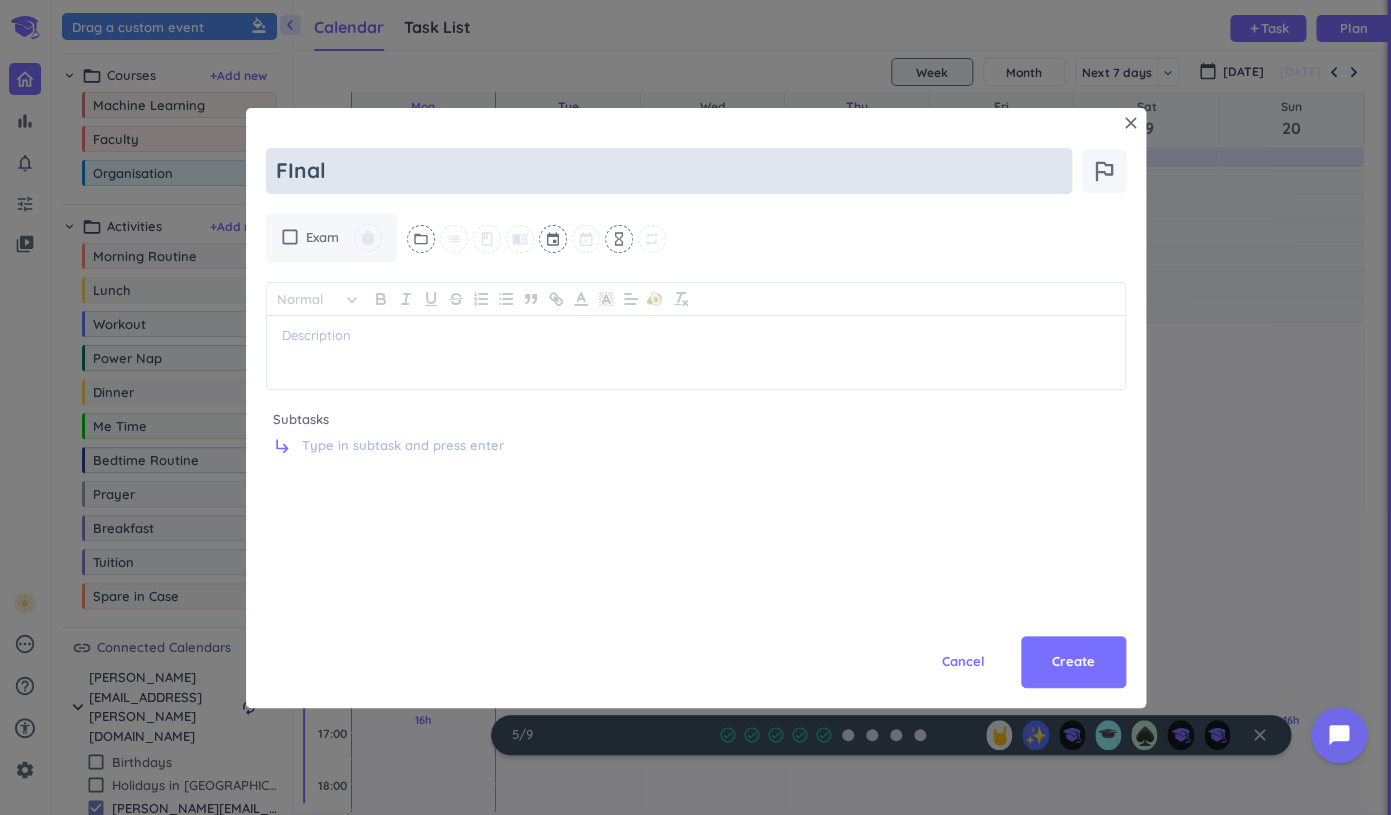 type on "x" 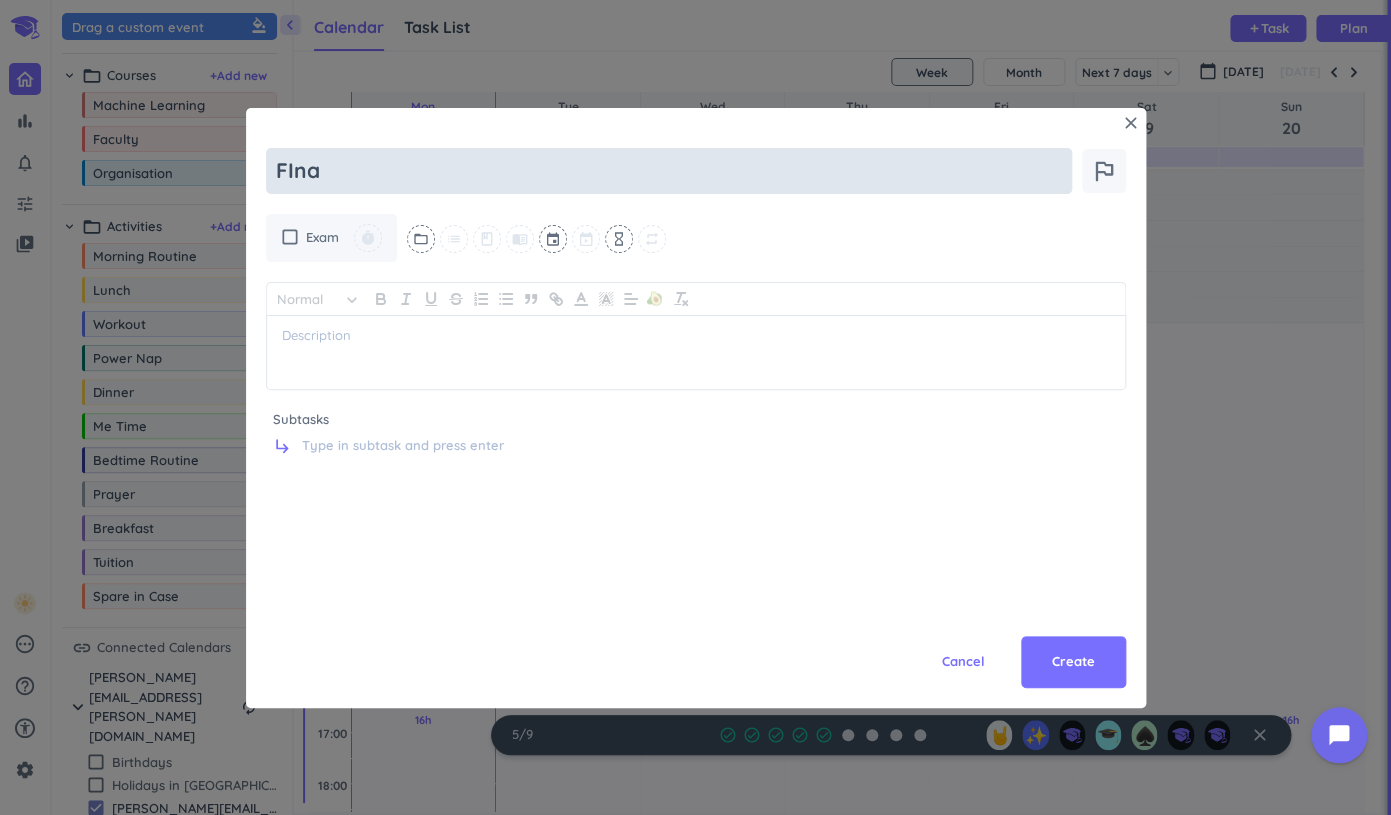 type on "x" 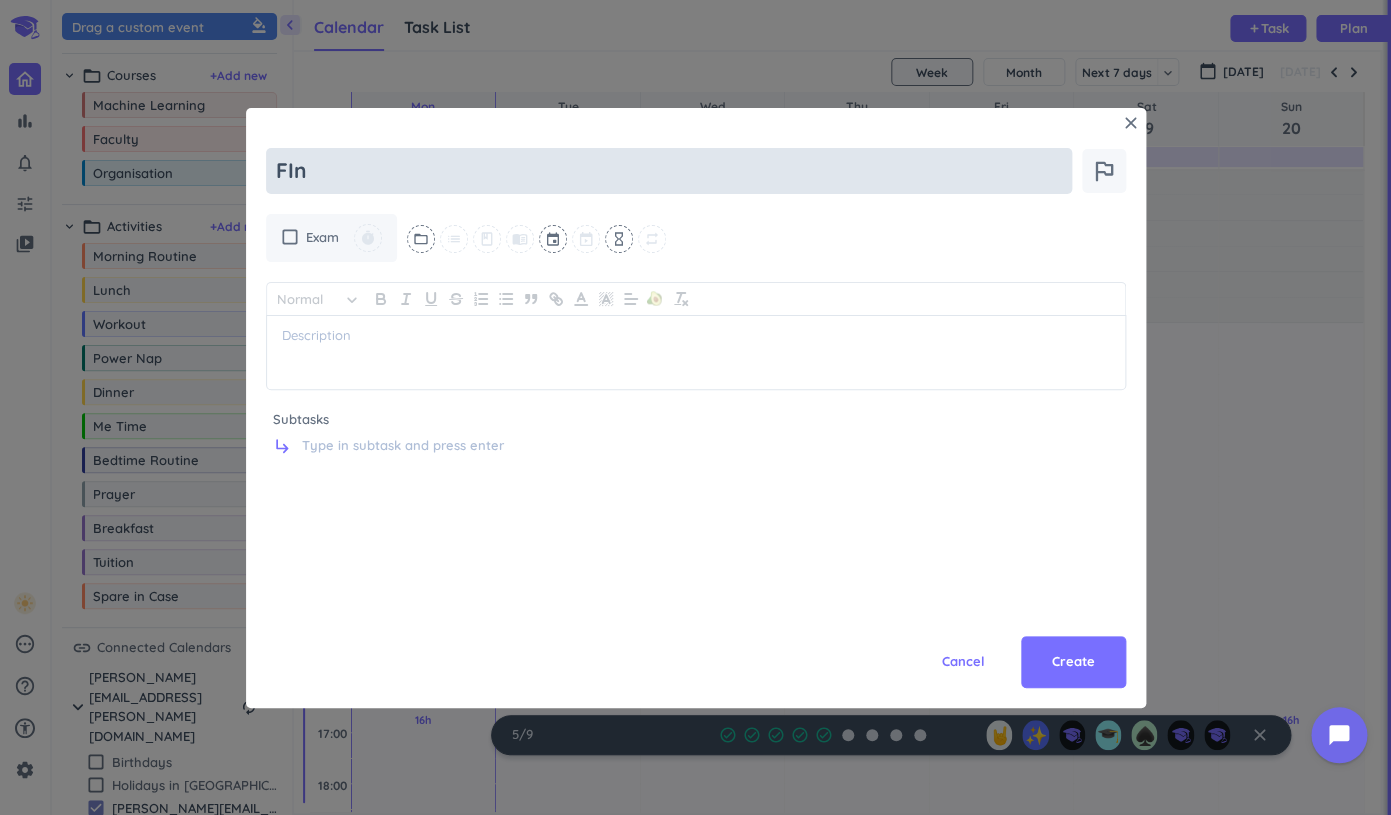 type on "x" 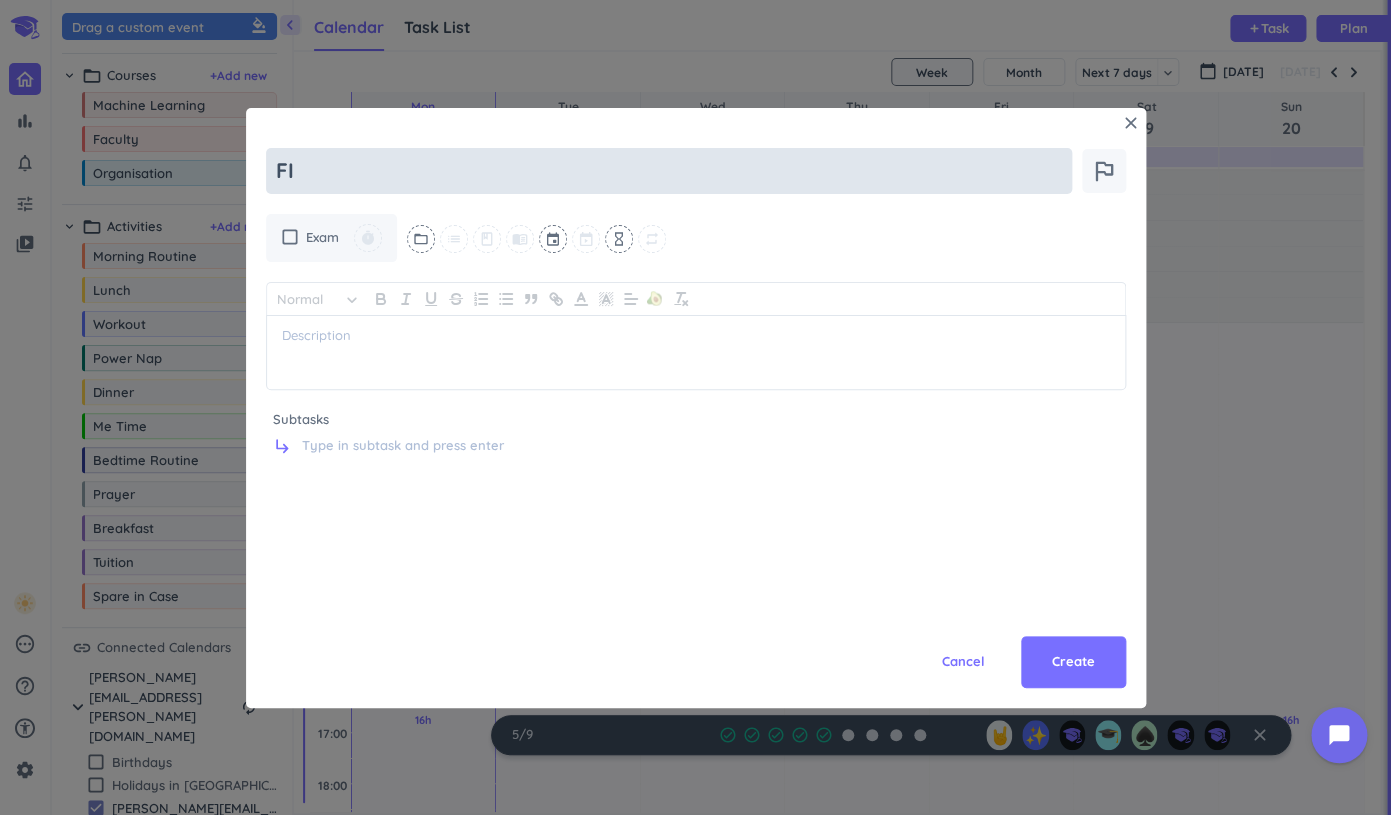 type on "x" 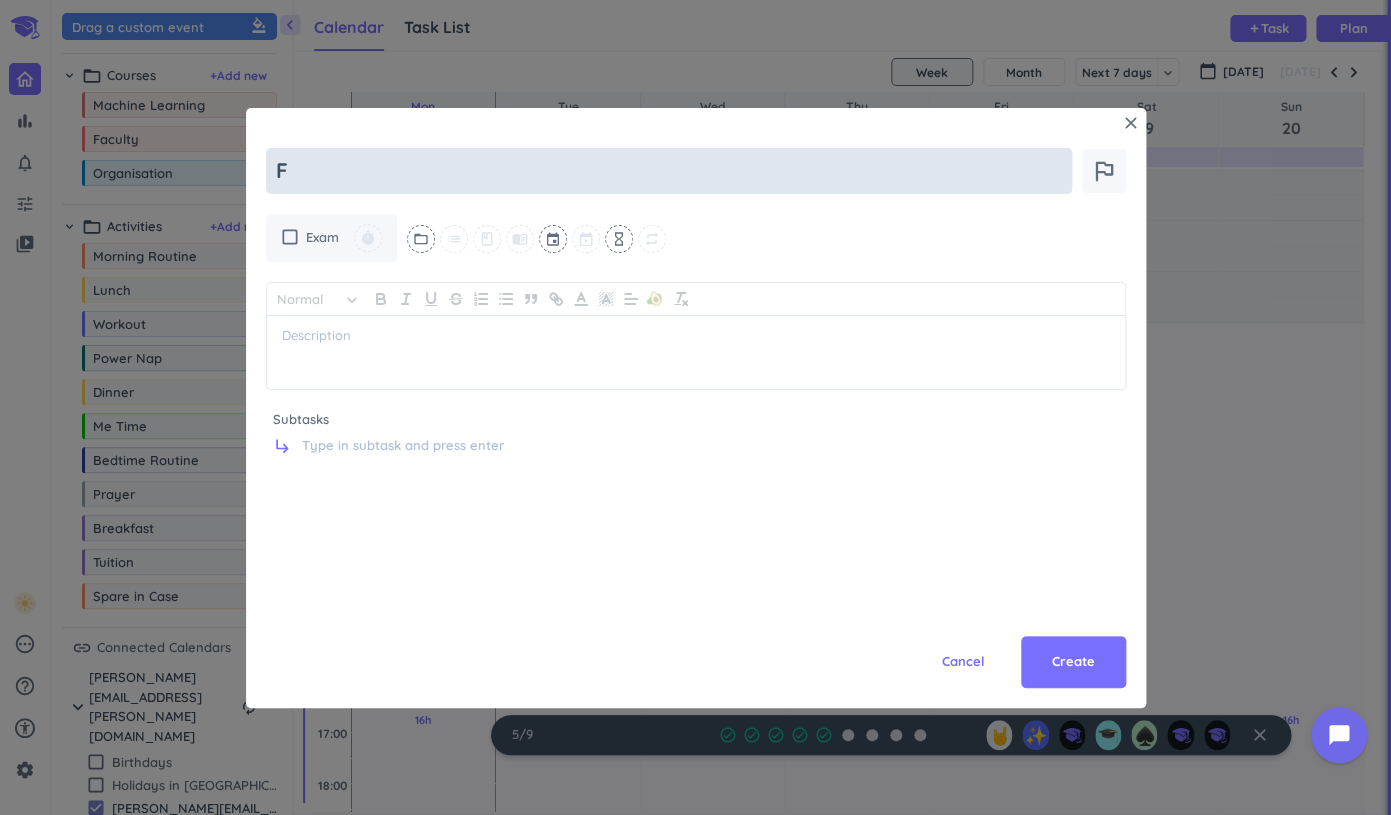 type on "x" 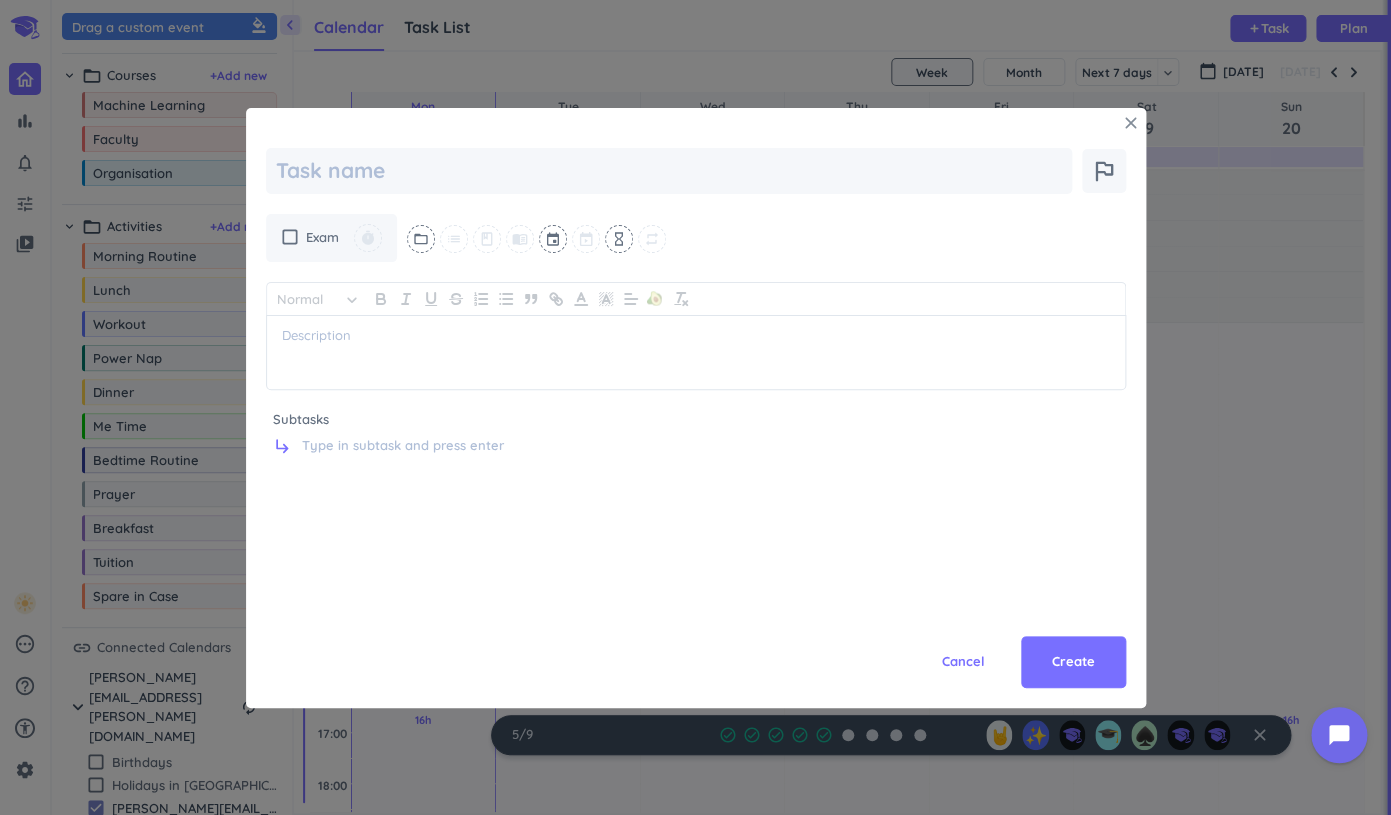 click on "close" at bounding box center [1131, 123] 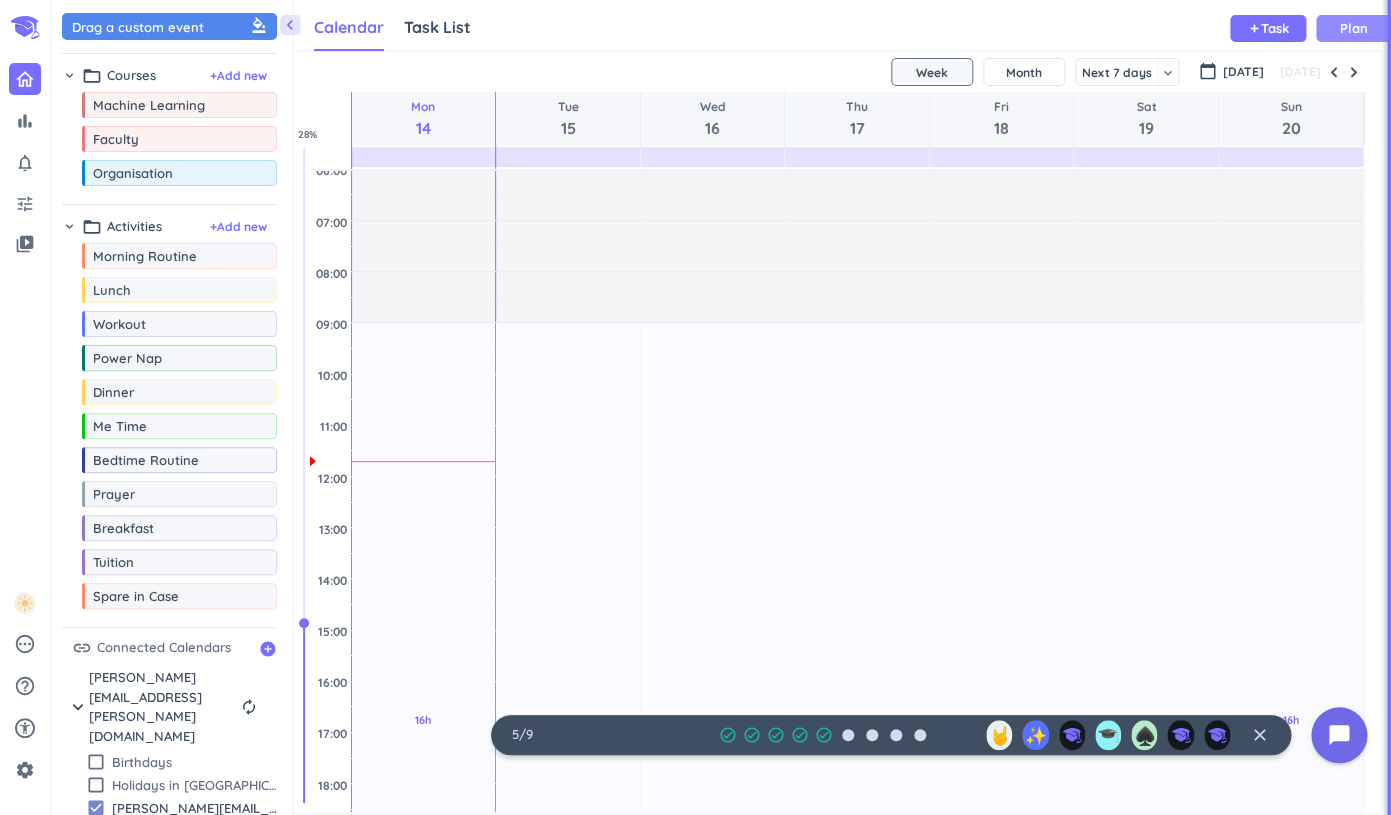 click on "Plan" at bounding box center [1354, 28] 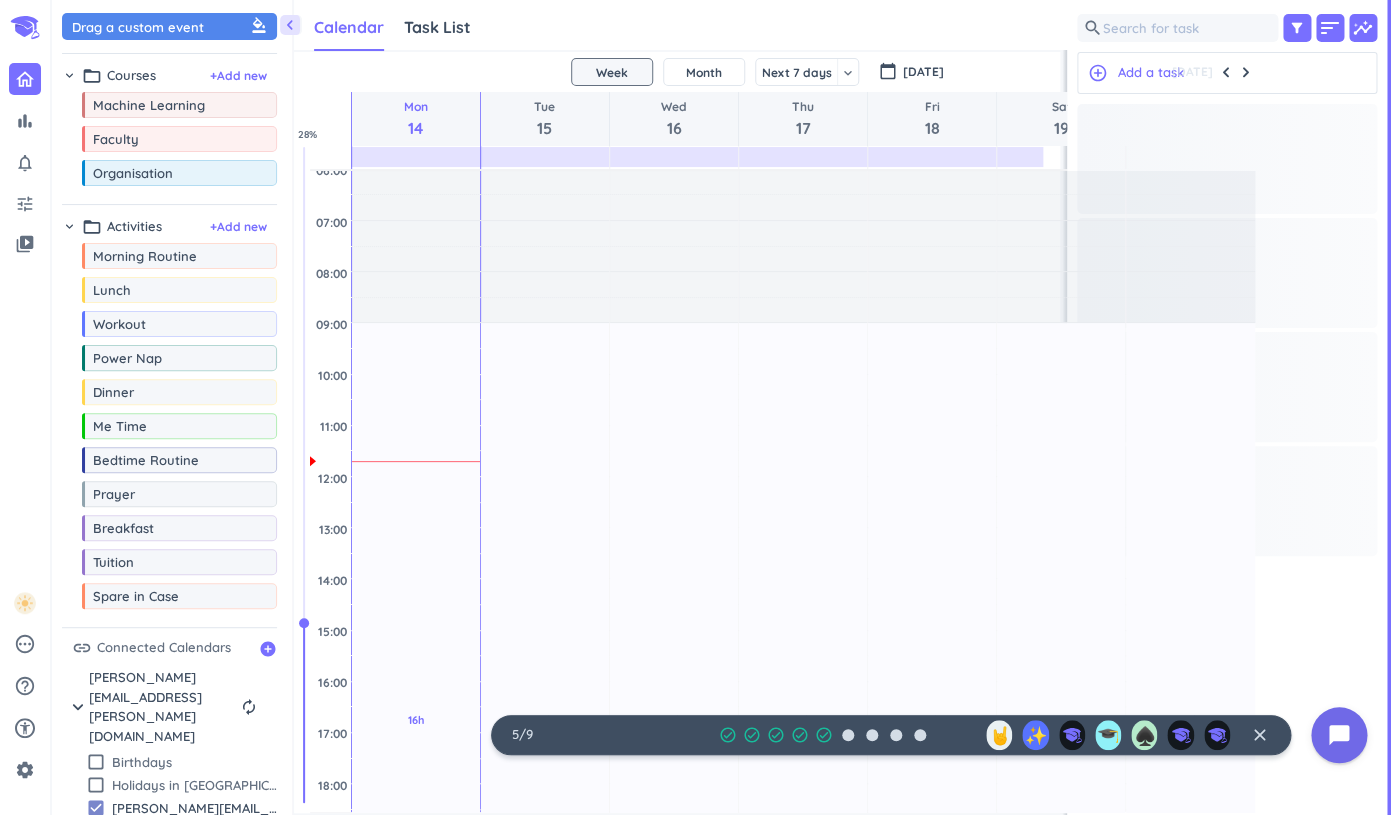 scroll, scrollTop: 50, scrollLeft: 776, axis: both 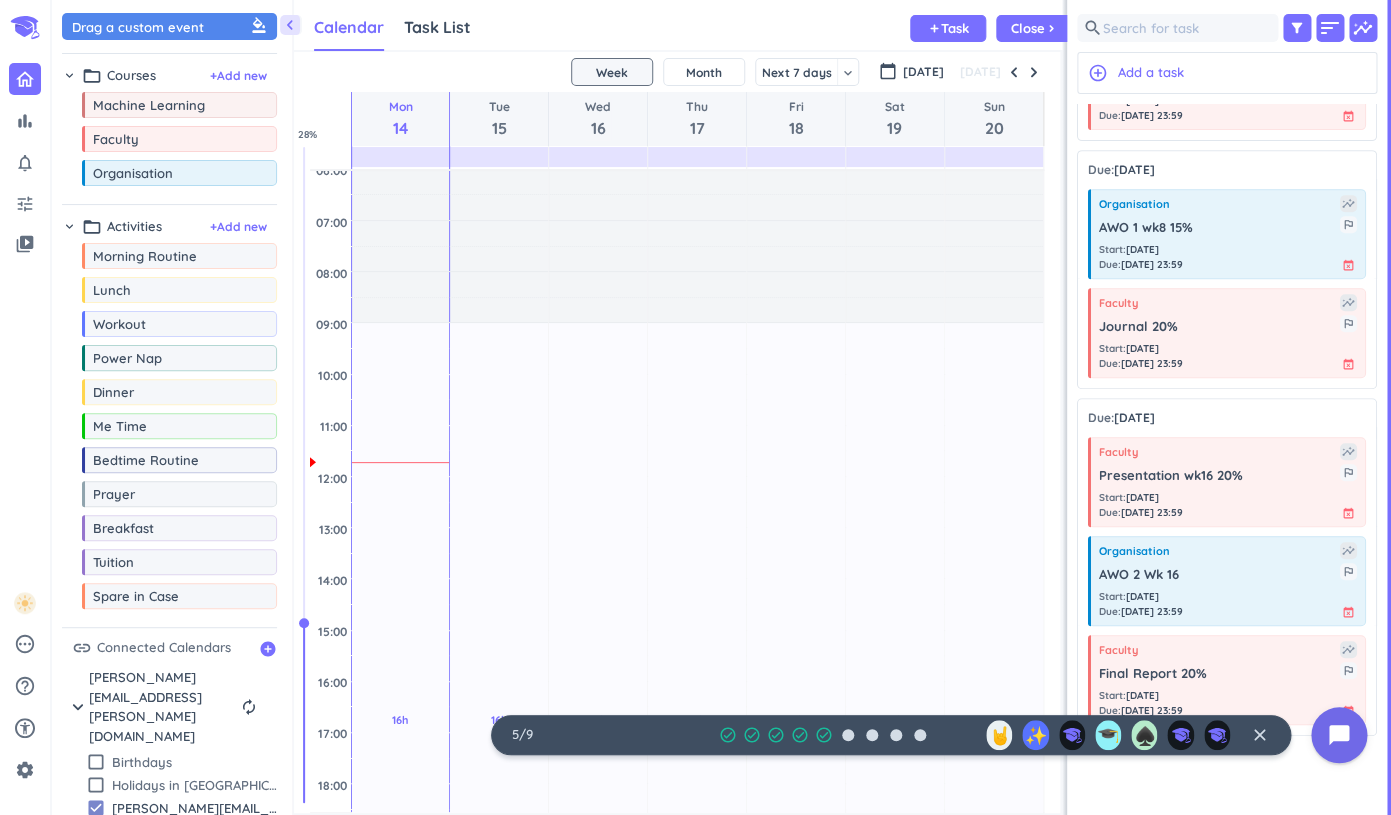 click on "close" at bounding box center [1260, 735] 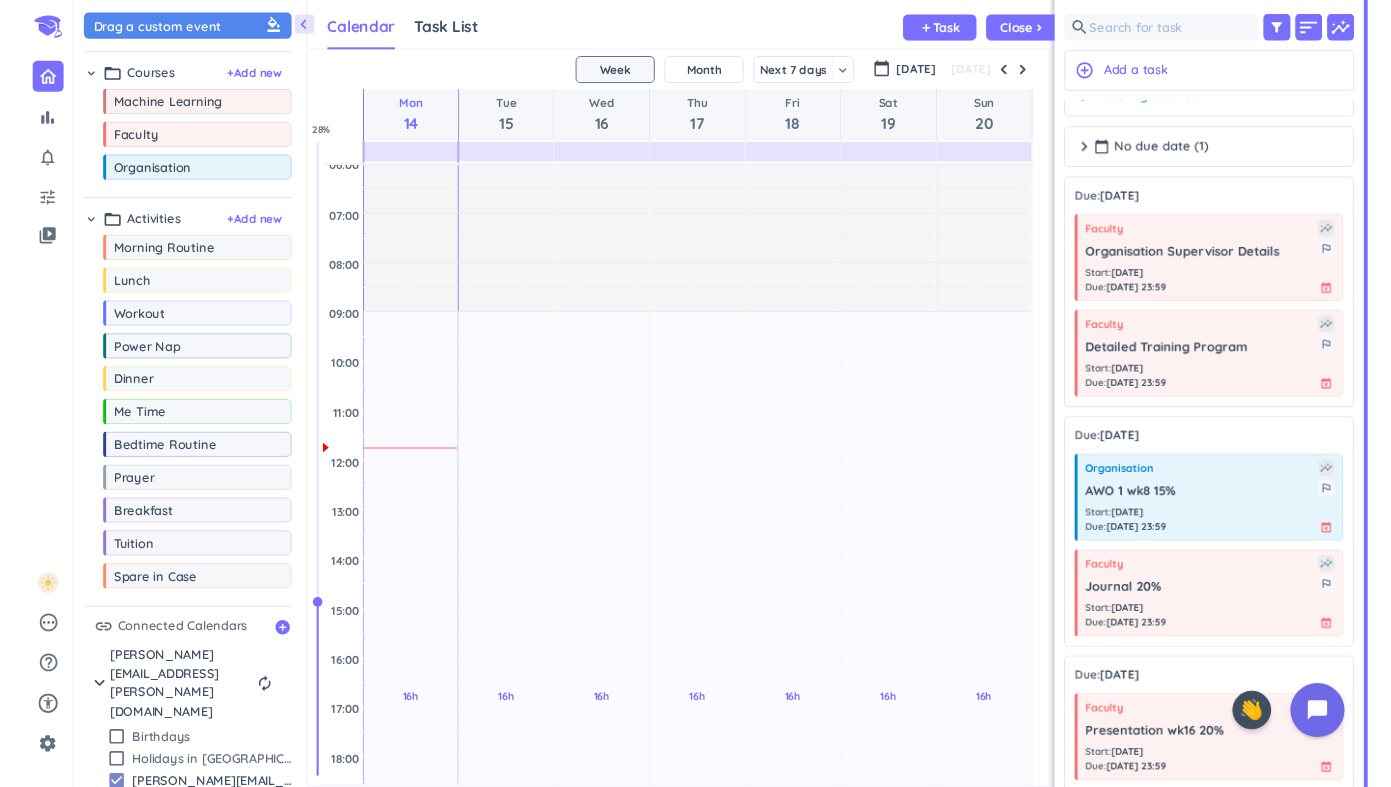 scroll, scrollTop: 0, scrollLeft: 0, axis: both 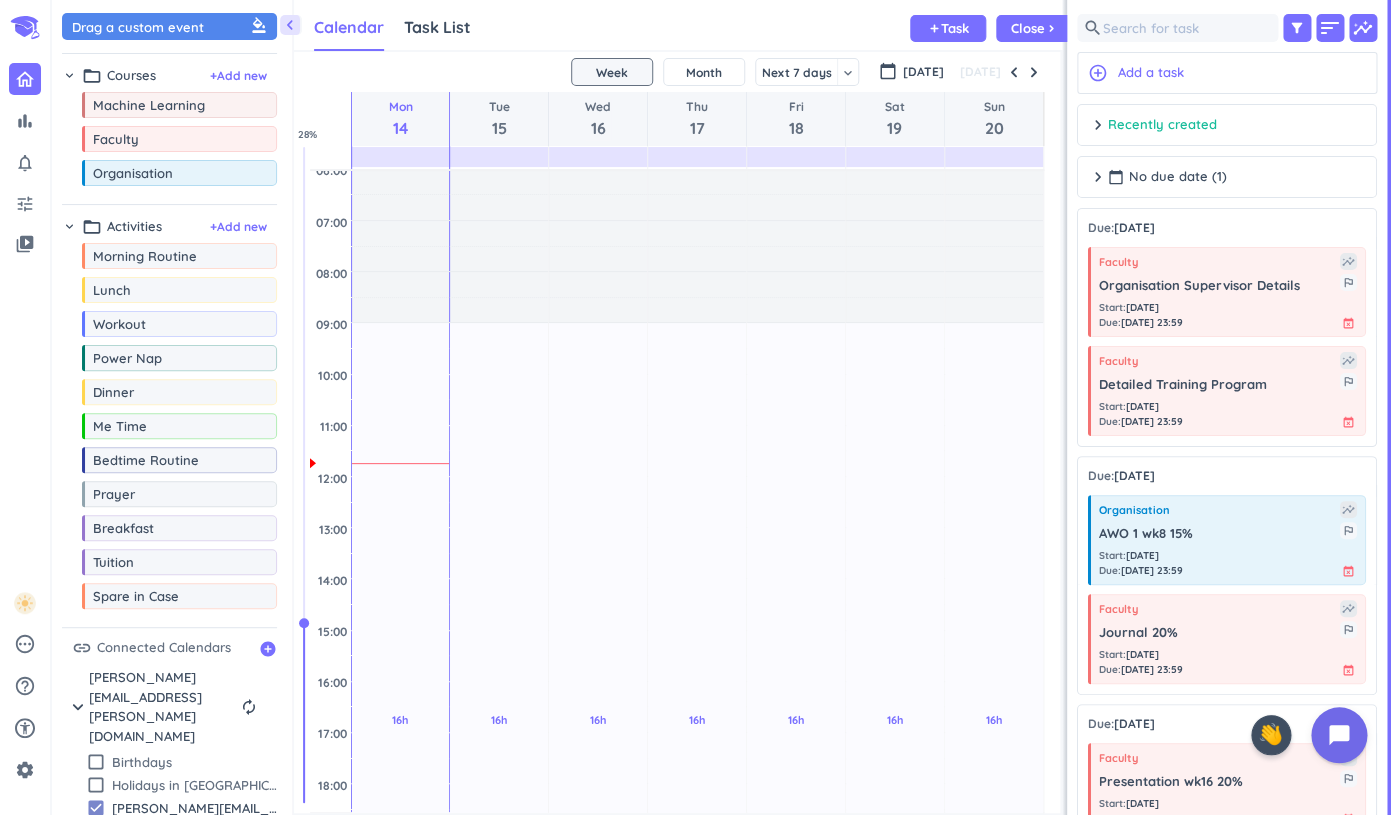click on "chevron_right calendar_today No due date (1) done Mark all complete" at bounding box center (1227, 182) 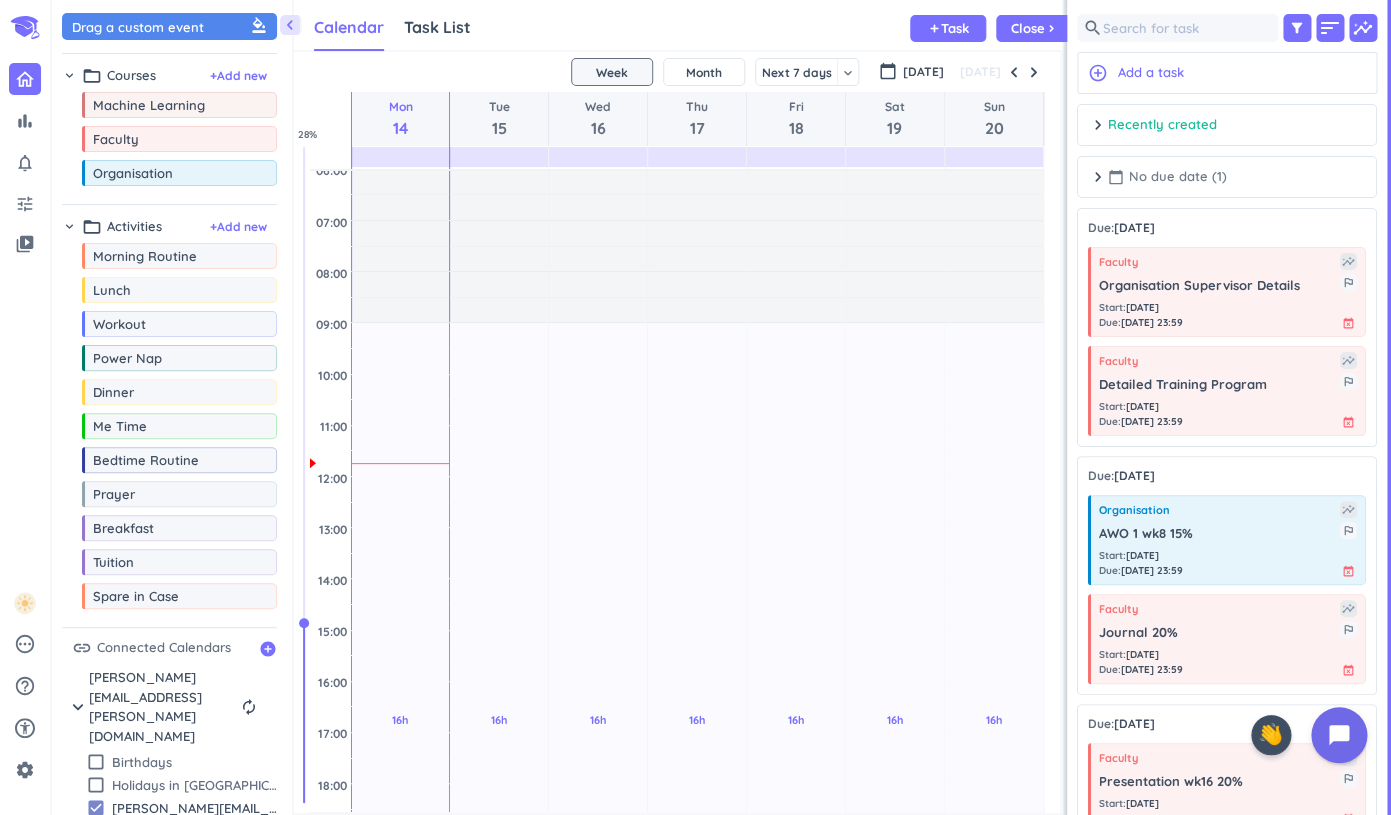 click on "calendar_today No due date (1)" at bounding box center [1167, 177] 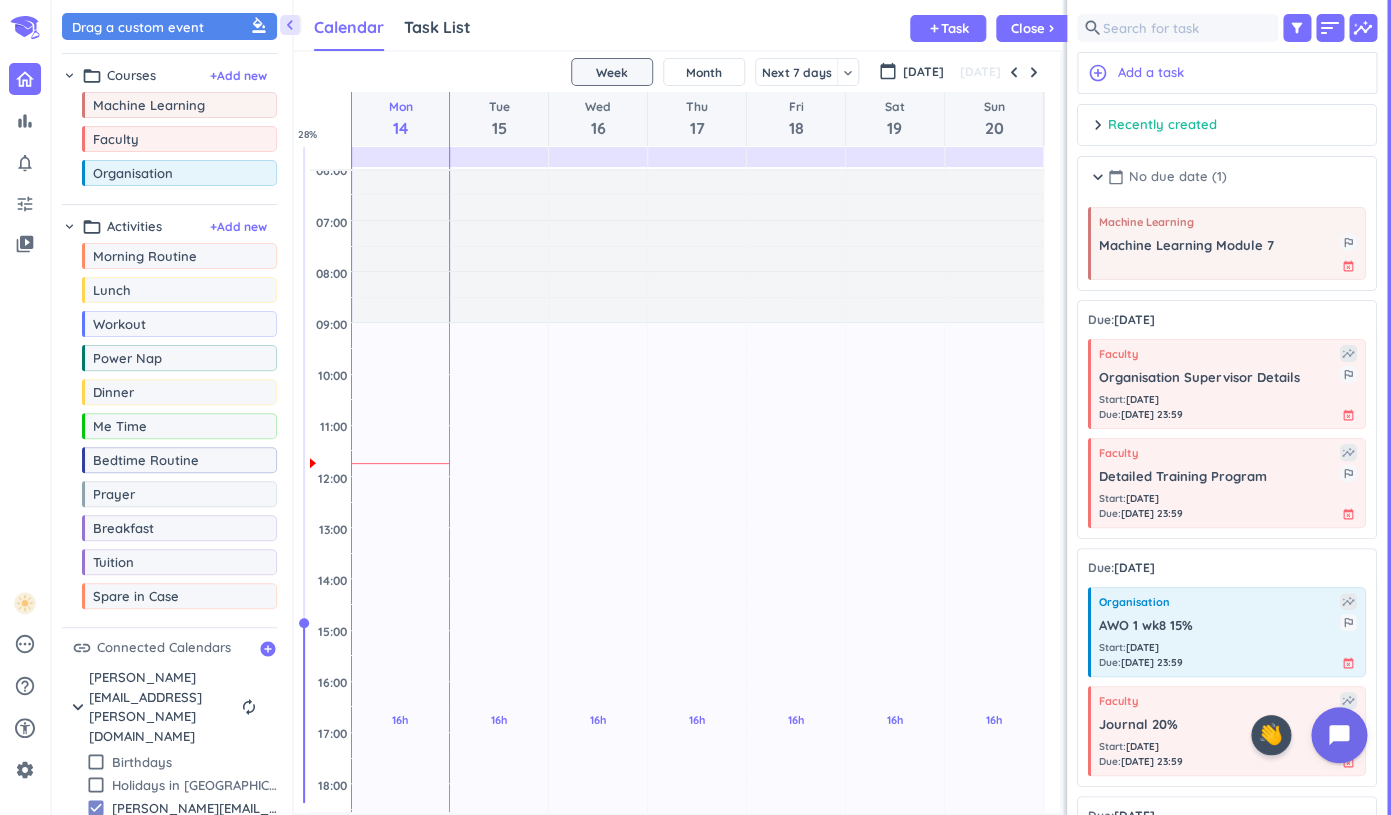 click on "calendar_today No due date (1)" at bounding box center (1167, 177) 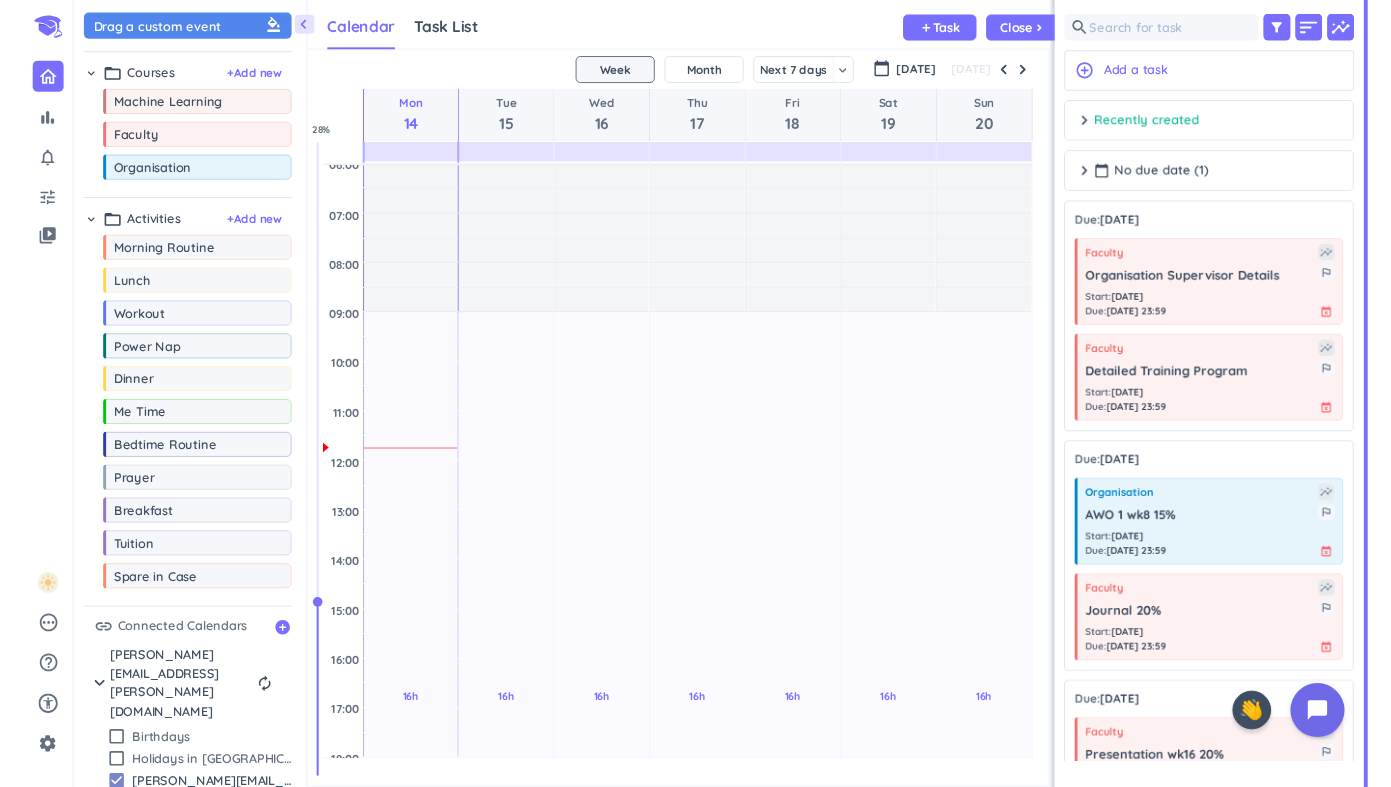 scroll, scrollTop: 733, scrollLeft: 766, axis: both 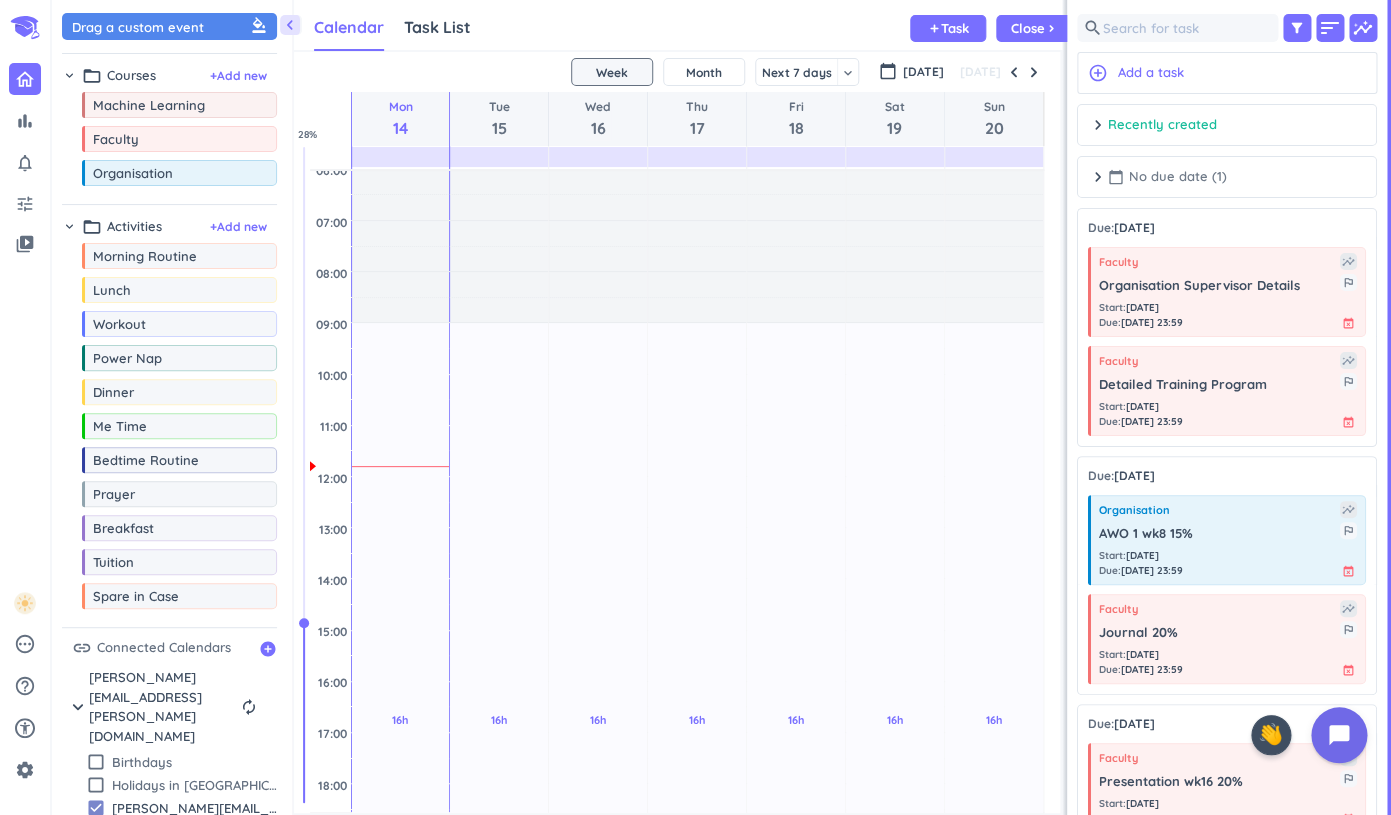 click on "chevron_right" at bounding box center [1098, 177] 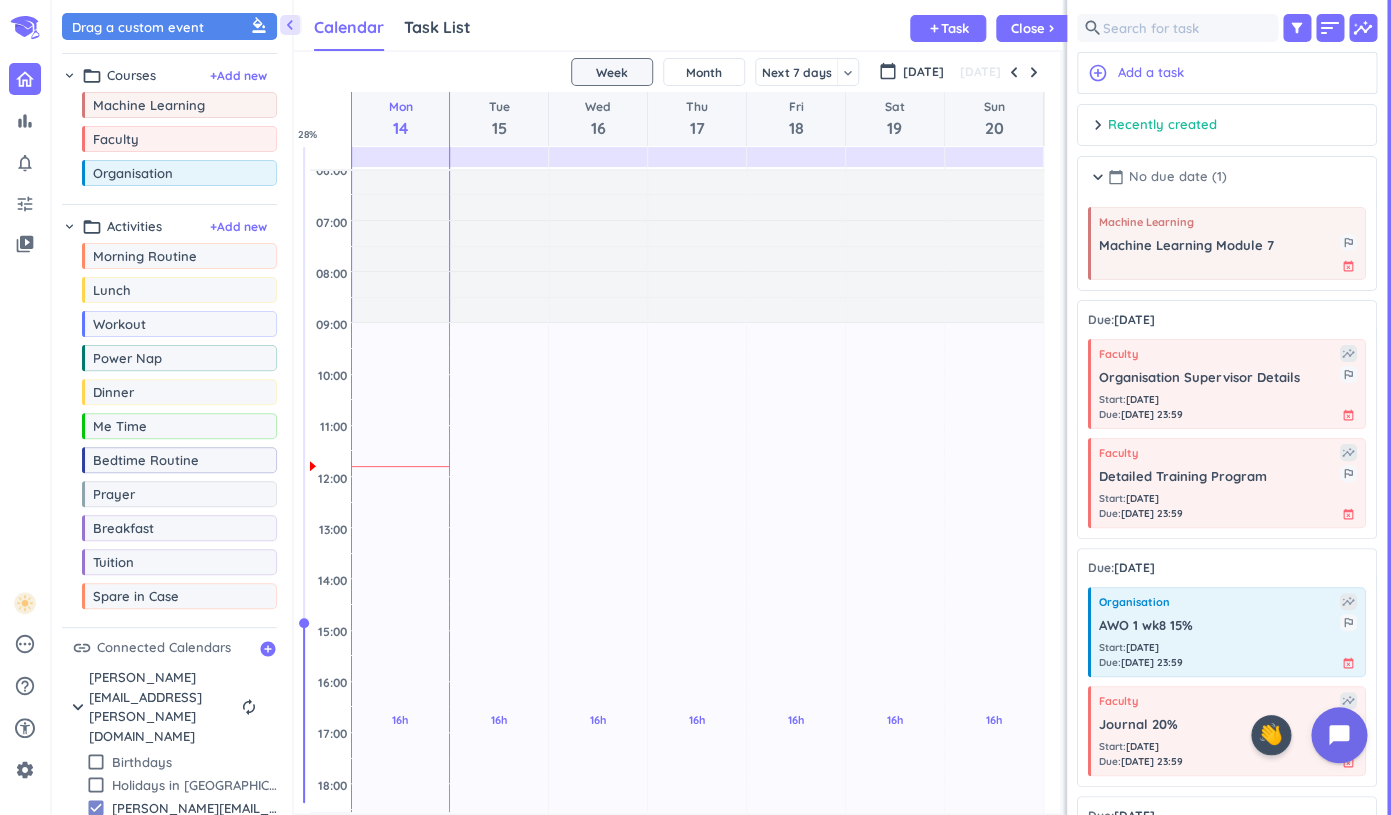 click on "chevron_right" at bounding box center [1098, 177] 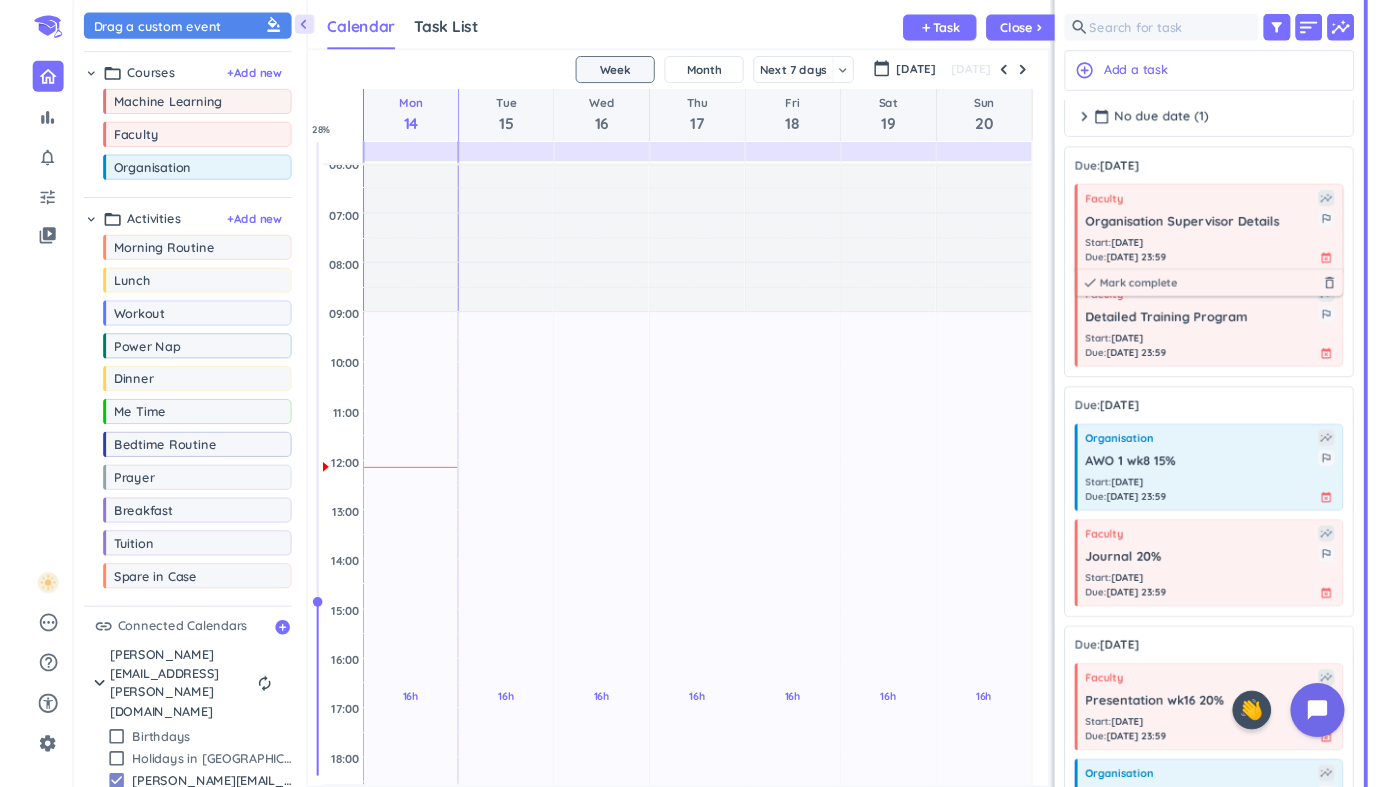 scroll, scrollTop: 0, scrollLeft: 0, axis: both 